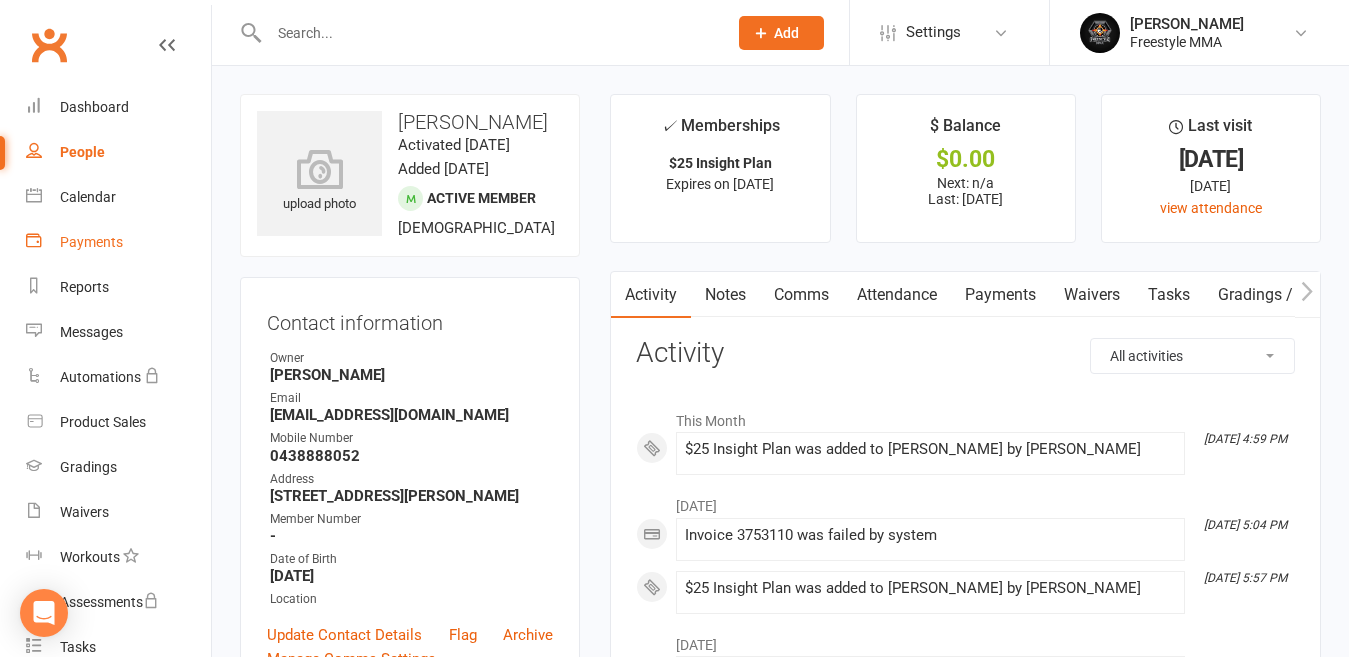 scroll, scrollTop: 0, scrollLeft: 0, axis: both 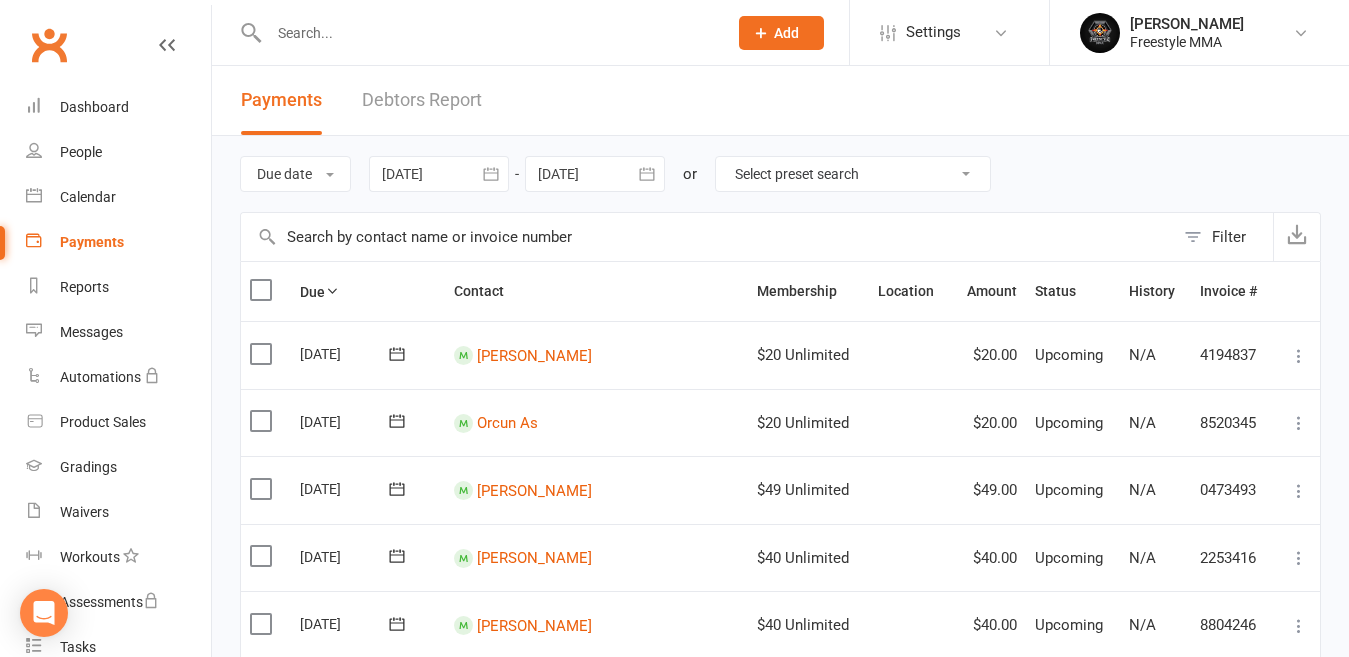 click on "Debtors Report" at bounding box center (422, 100) 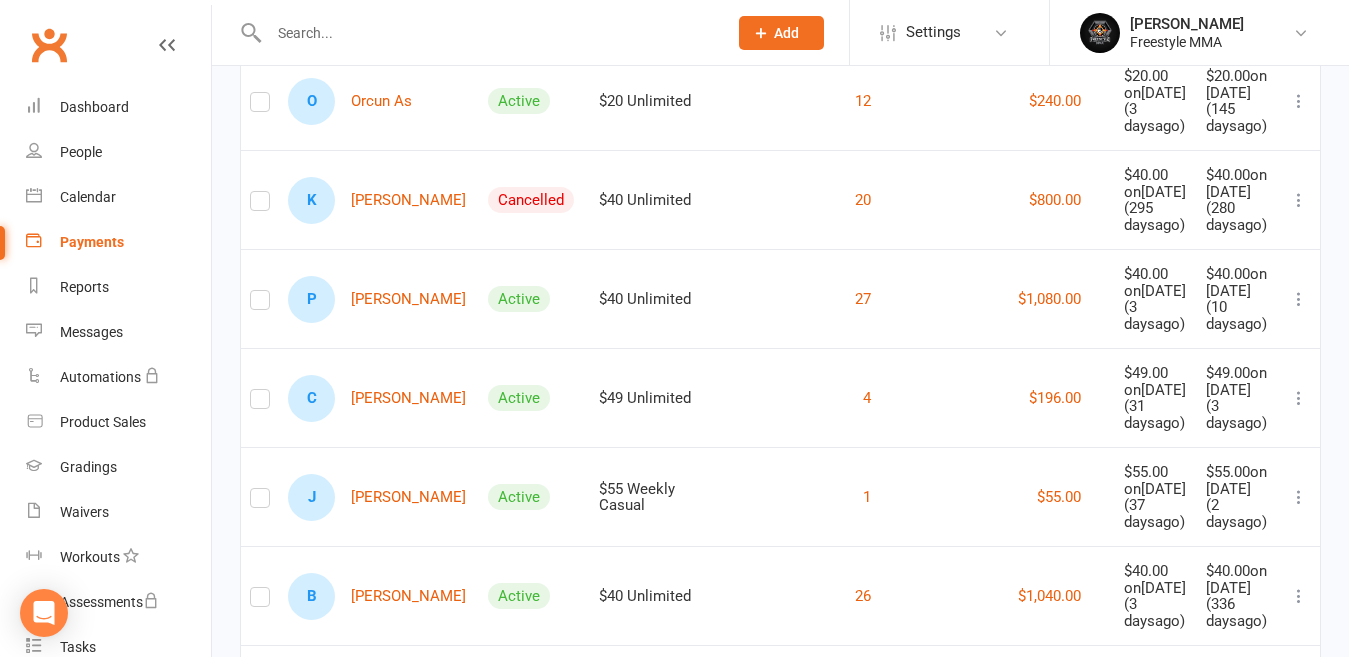 scroll, scrollTop: 400, scrollLeft: 0, axis: vertical 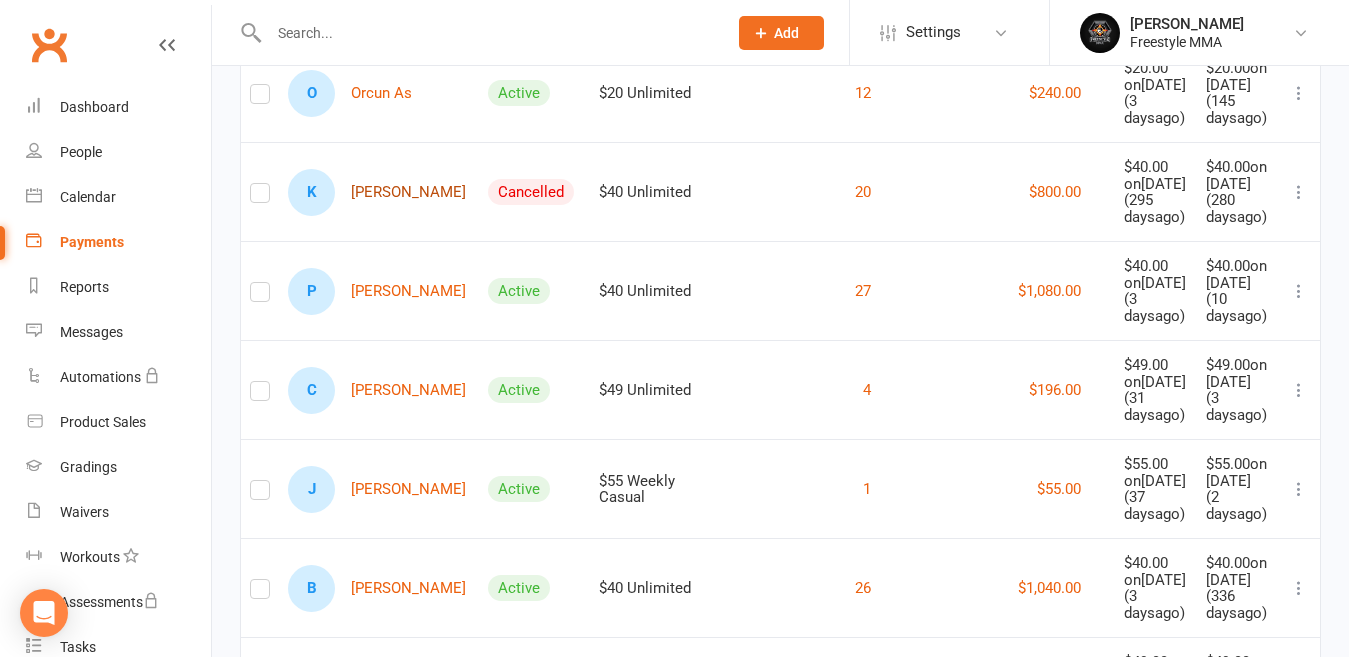 click on "K [PERSON_NAME]" at bounding box center (377, 192) 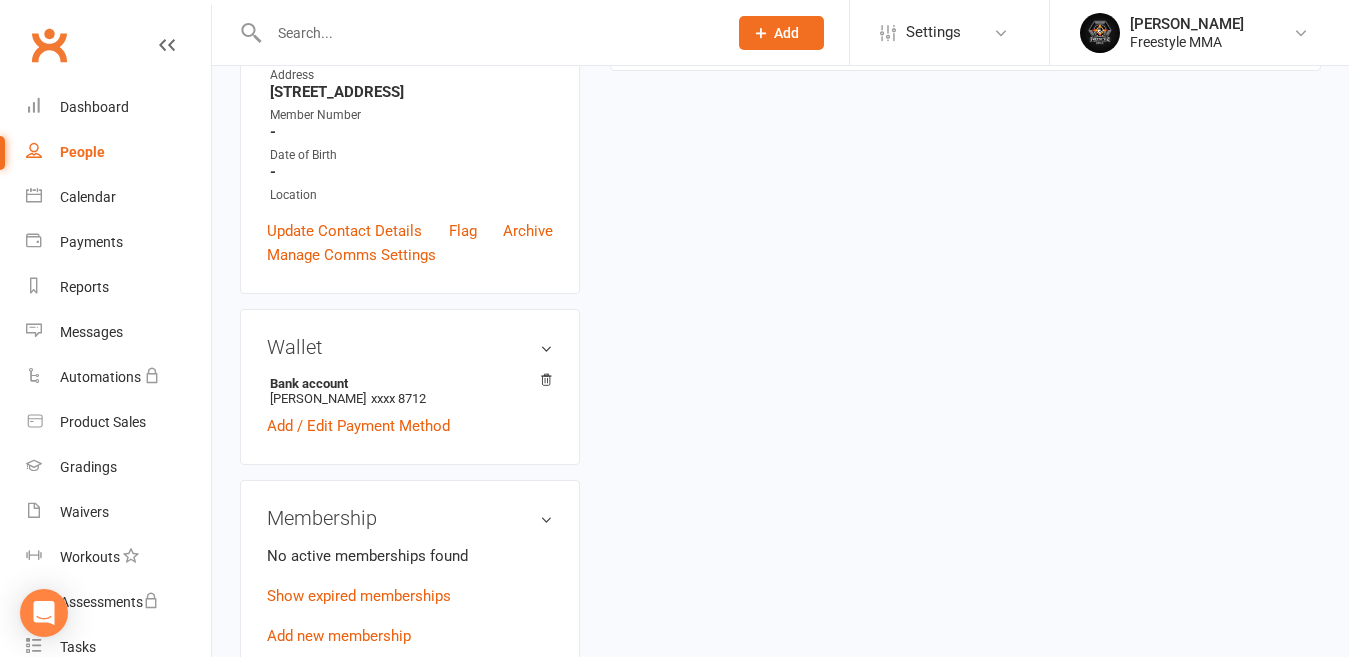 scroll, scrollTop: 0, scrollLeft: 0, axis: both 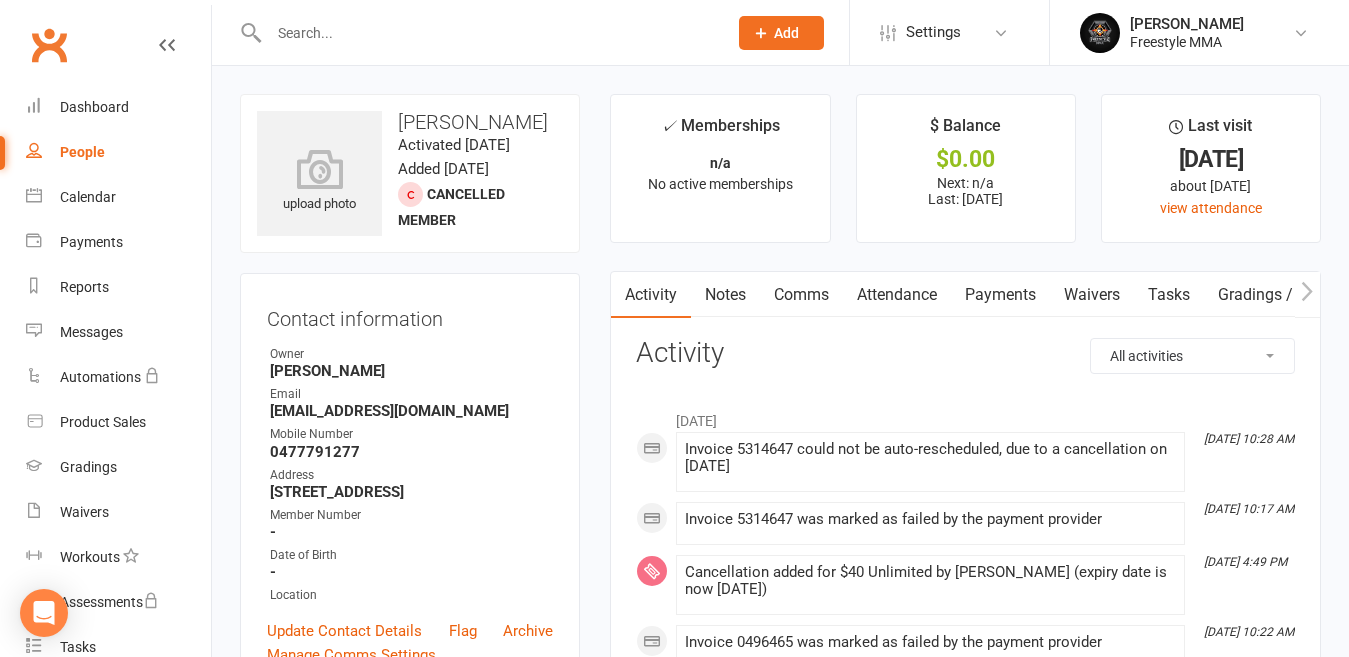 click on "Payments" at bounding box center (1000, 295) 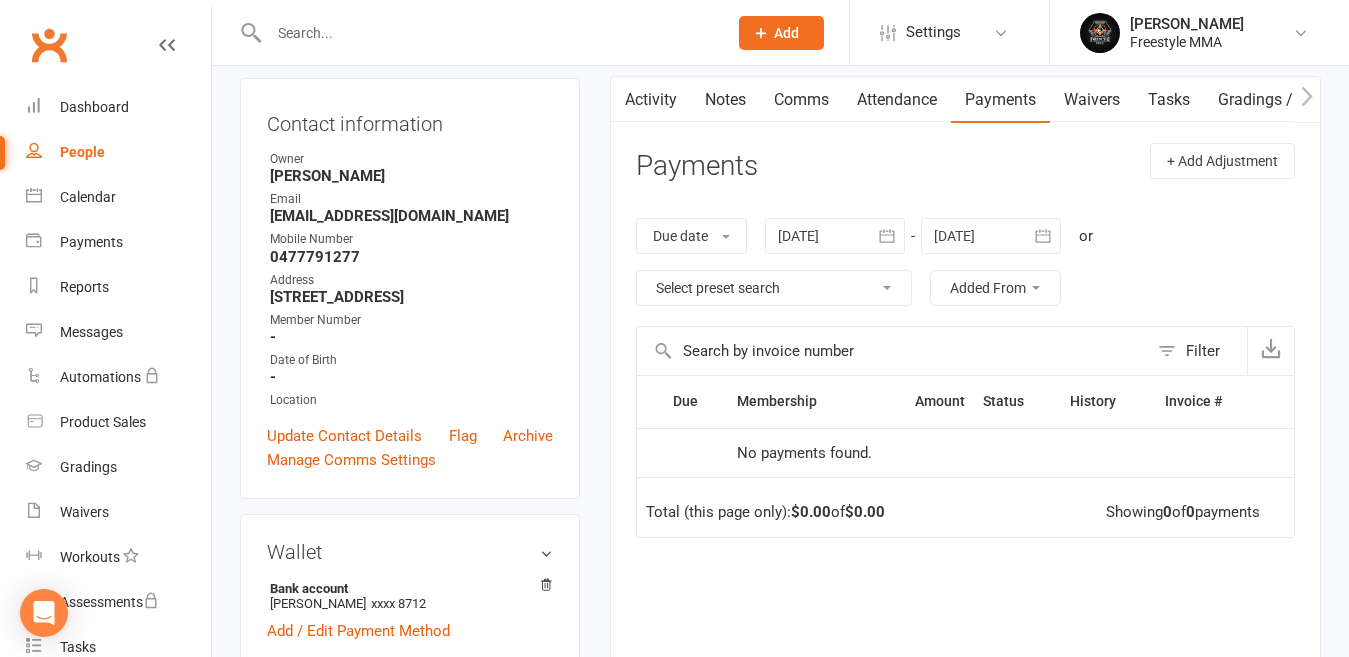 scroll, scrollTop: 200, scrollLeft: 0, axis: vertical 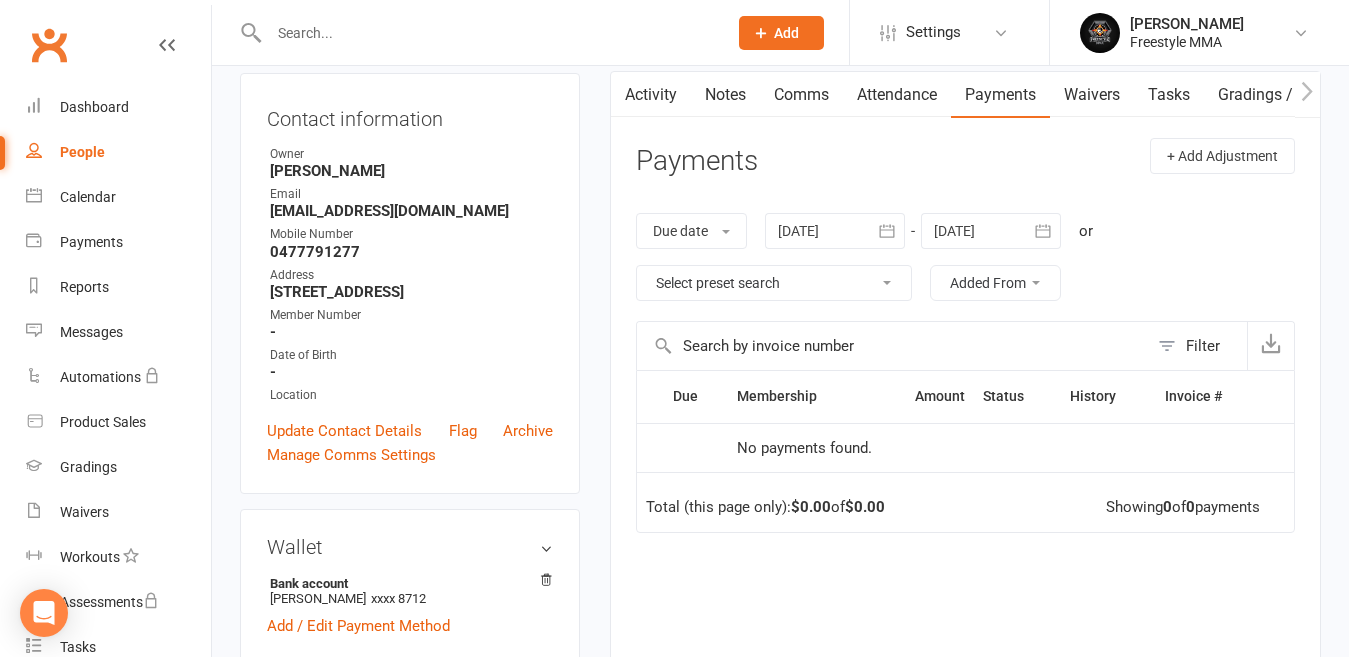 click 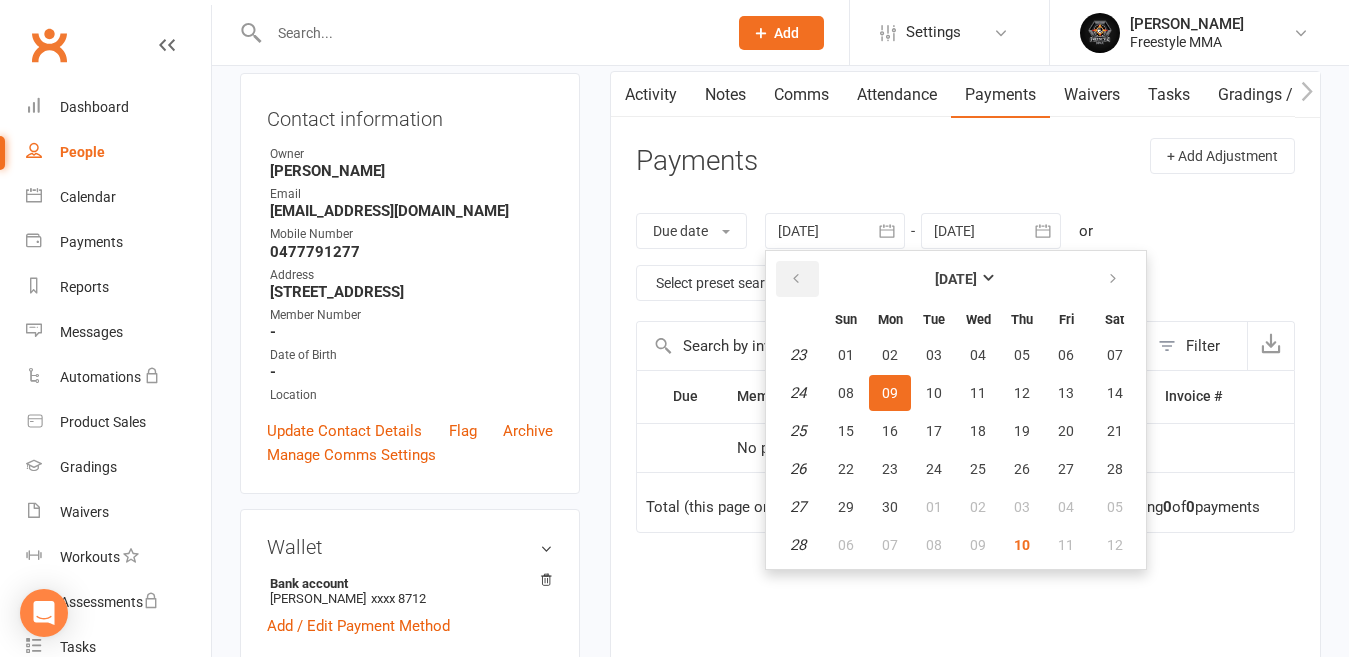 click at bounding box center [796, 279] 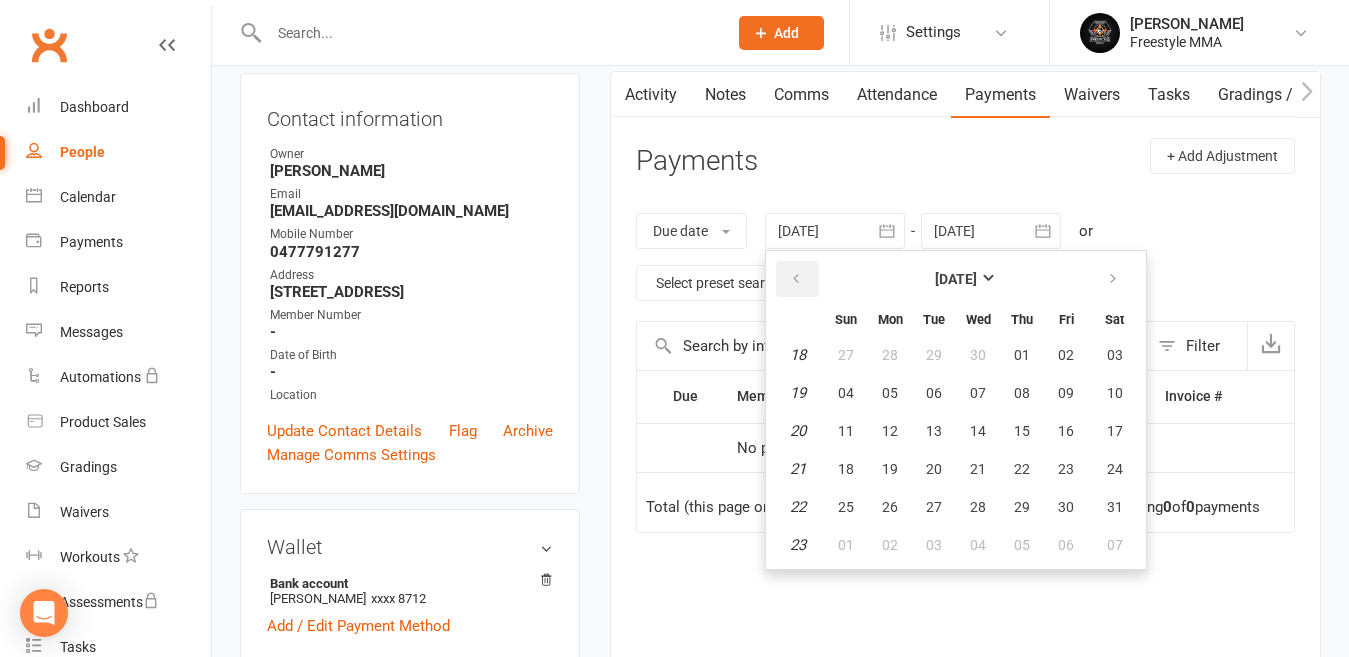 click at bounding box center (796, 279) 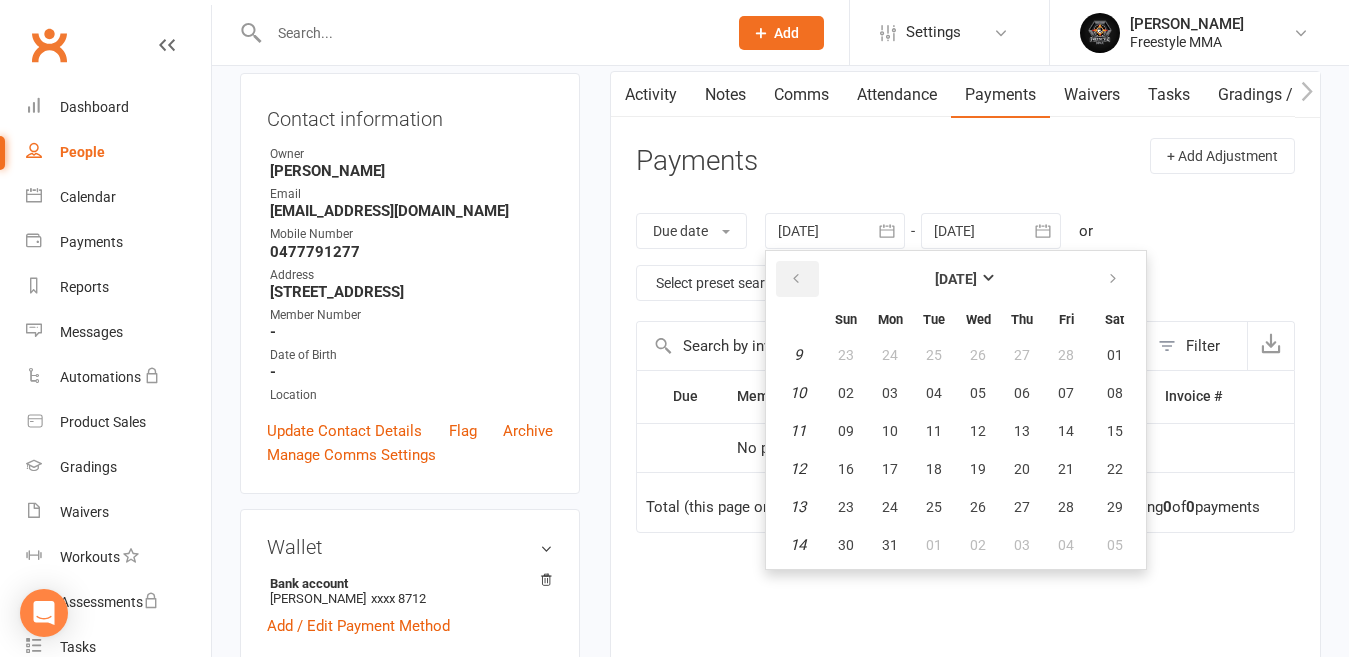 click at bounding box center (796, 279) 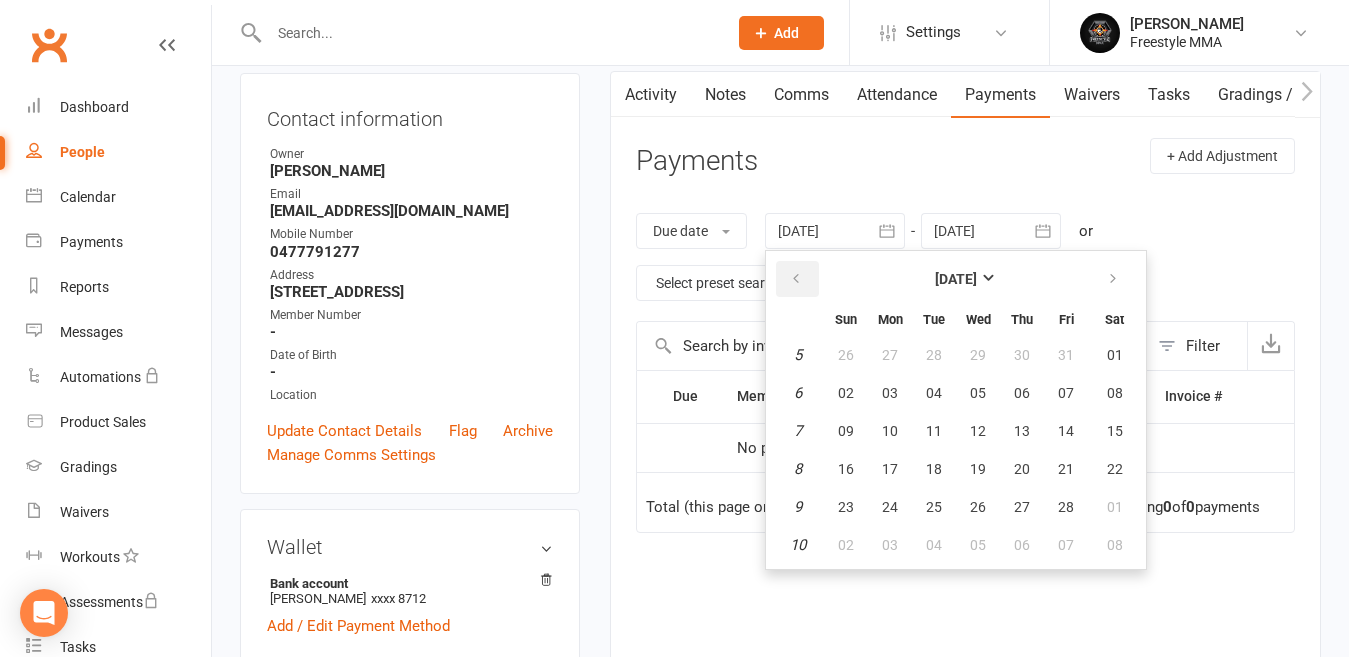 click at bounding box center (796, 279) 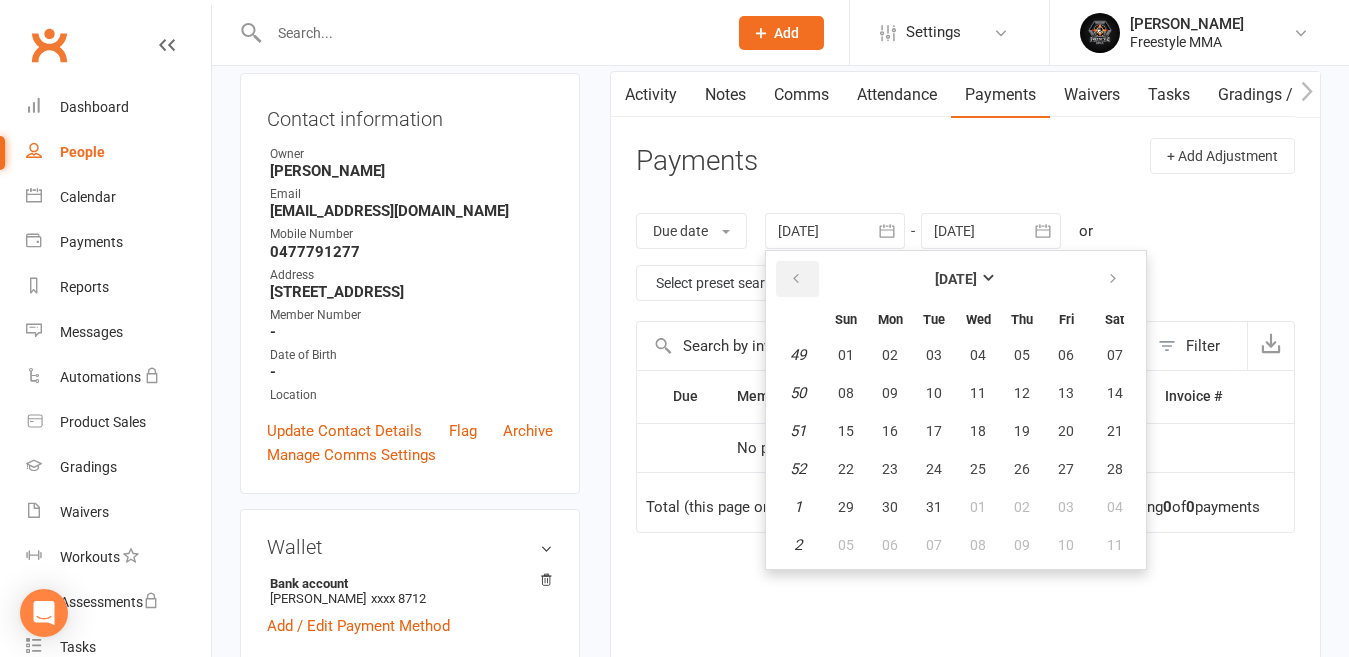 click at bounding box center [796, 279] 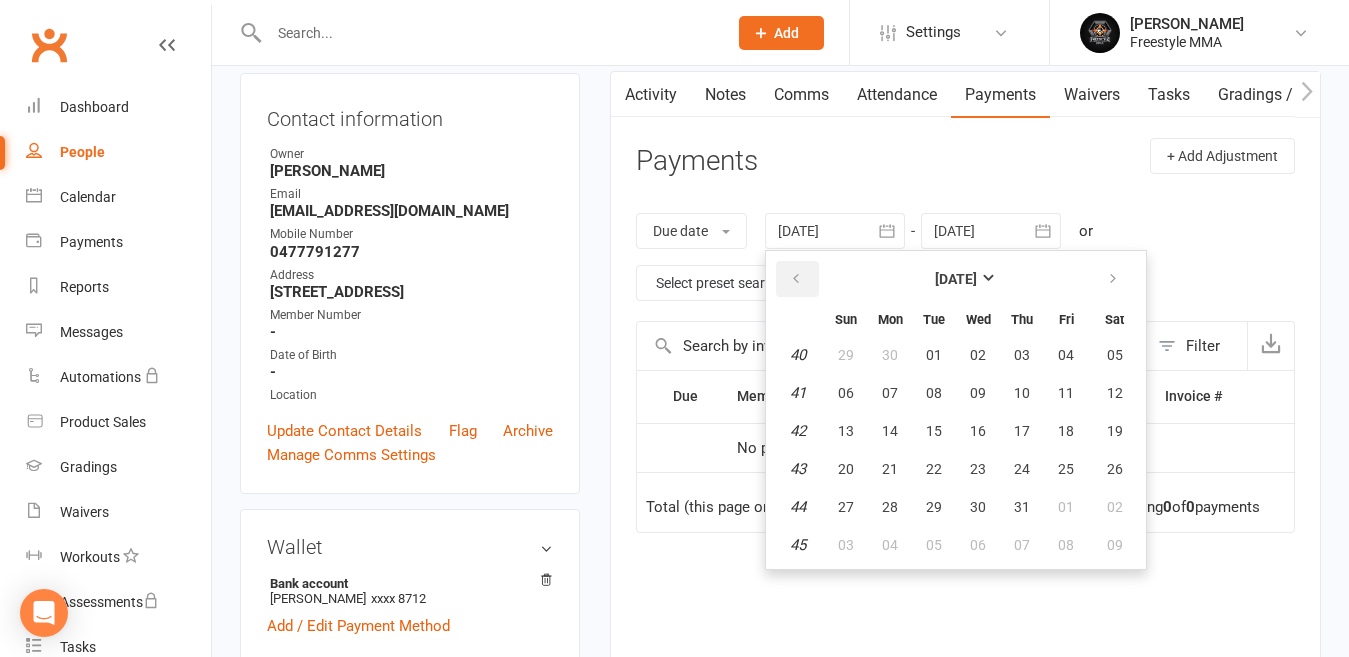 click at bounding box center [796, 279] 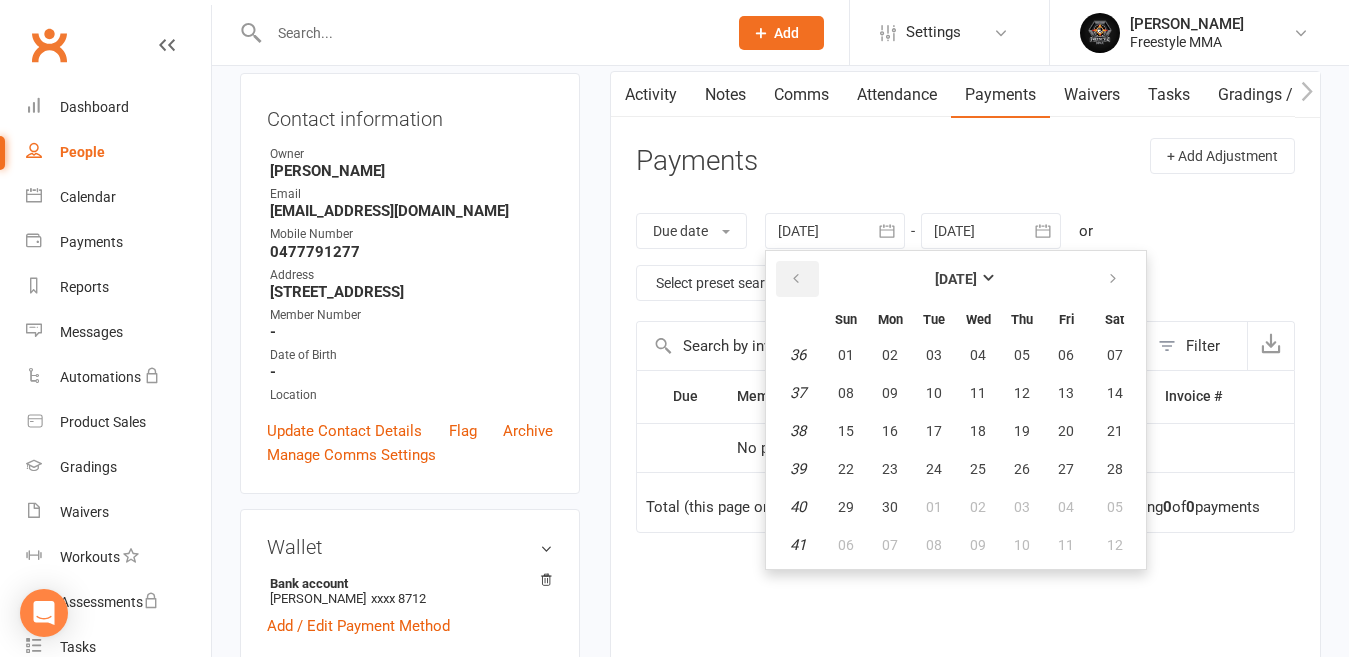 click at bounding box center (796, 279) 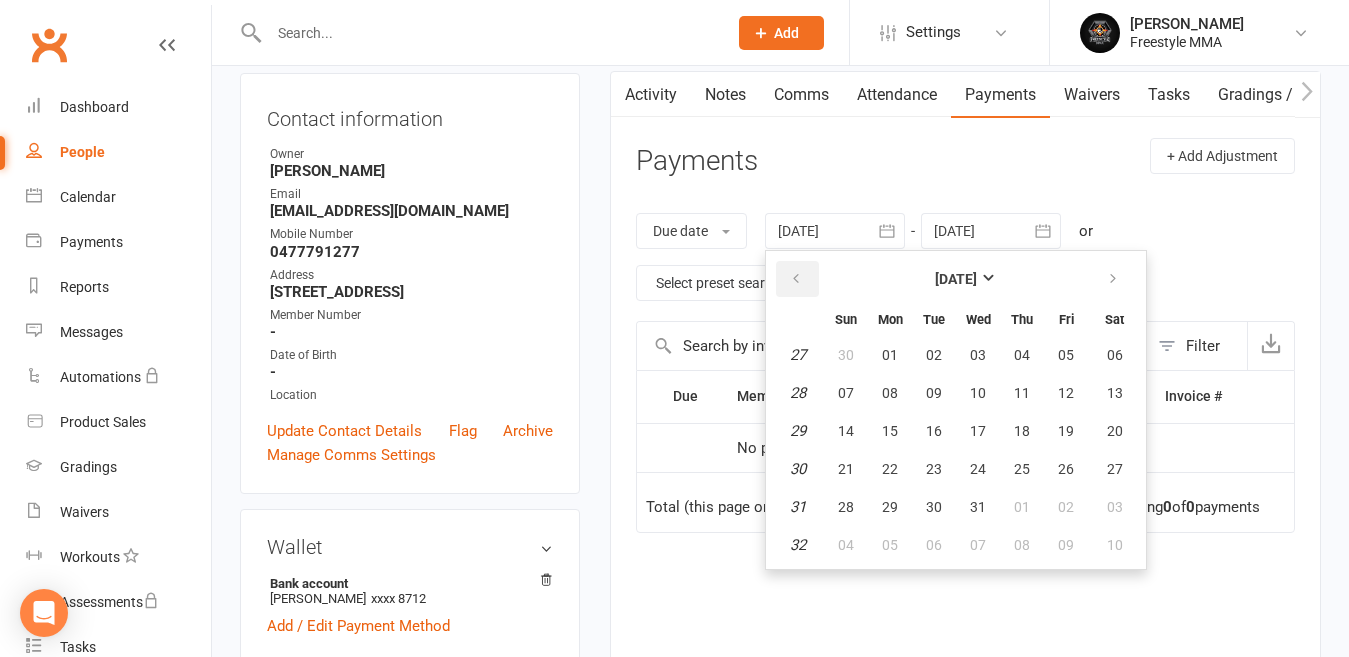 click at bounding box center [796, 279] 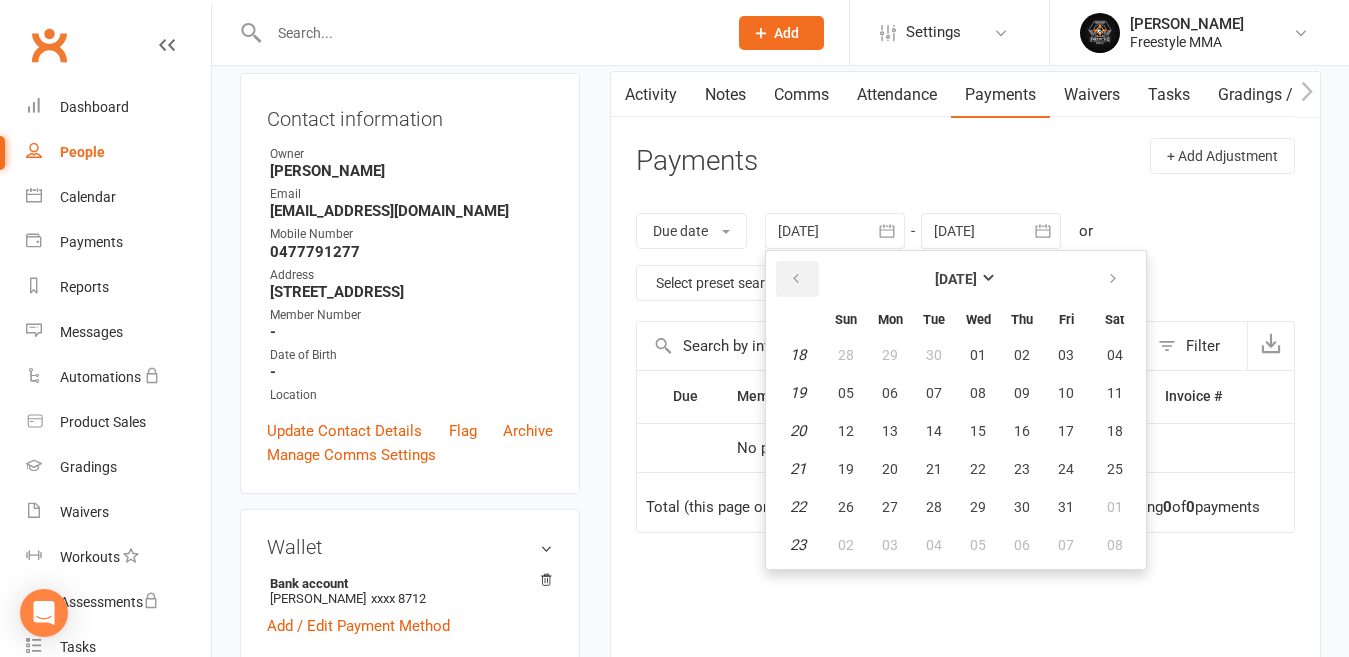click at bounding box center (796, 279) 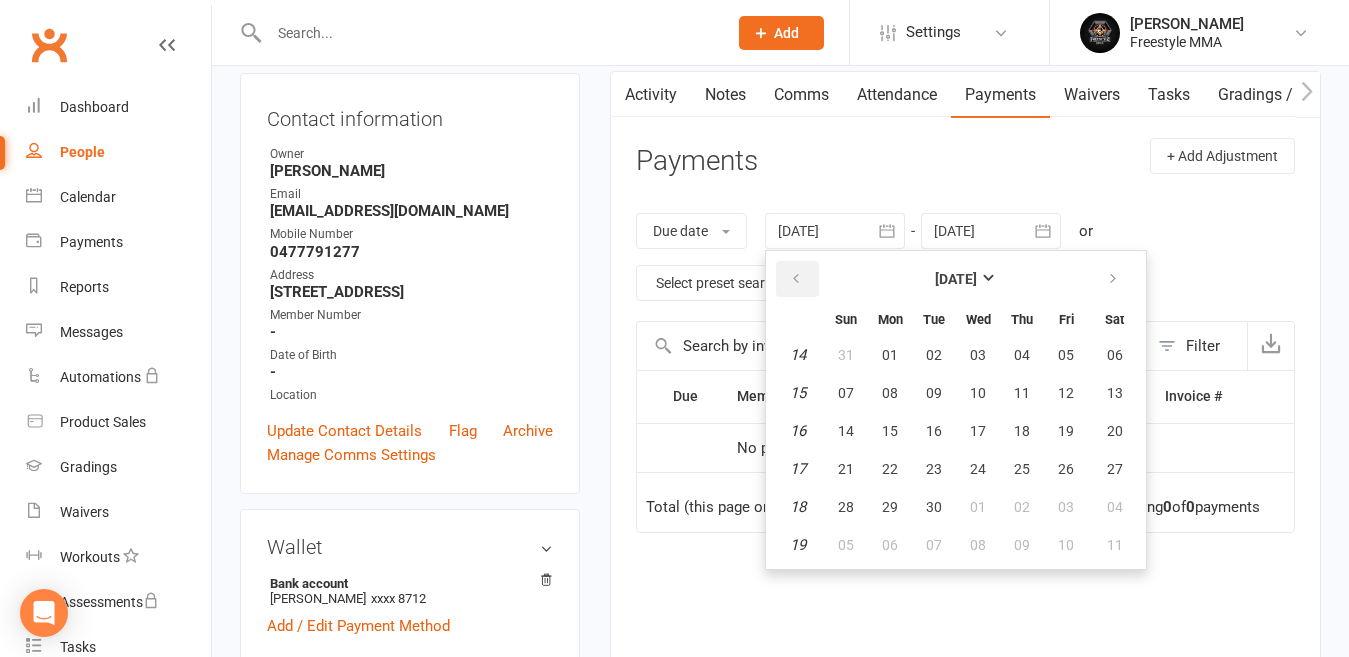 click at bounding box center (796, 279) 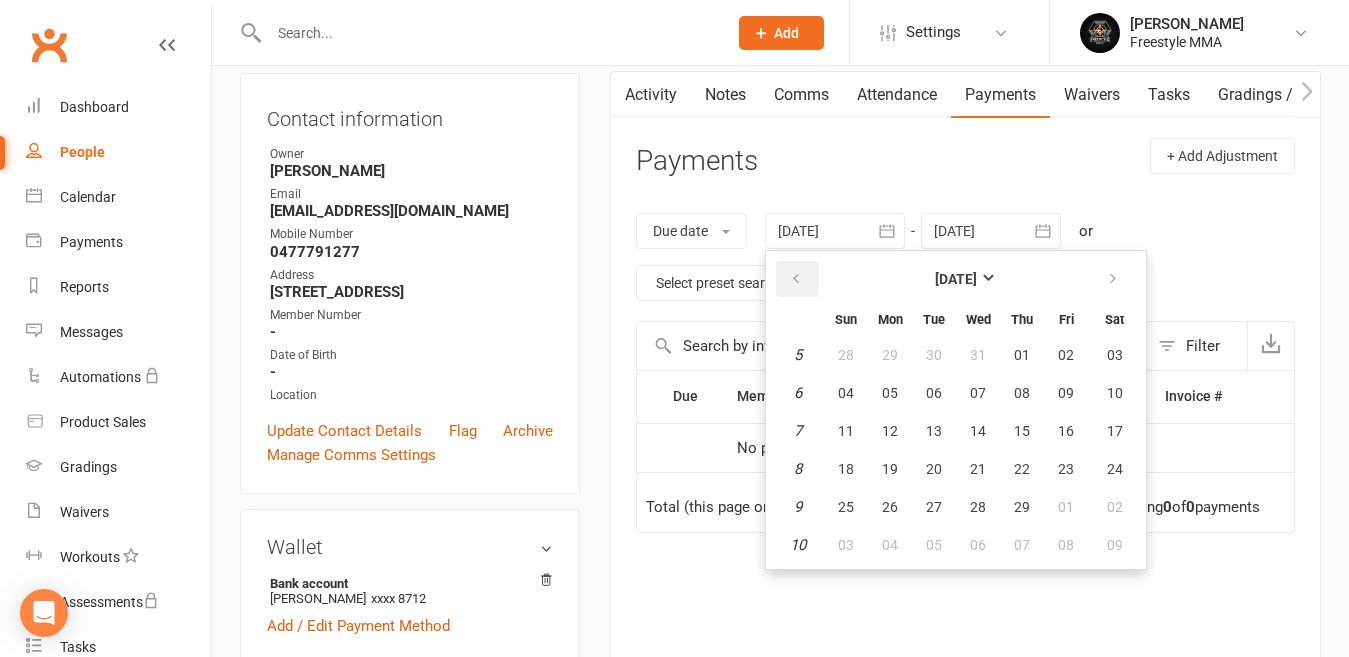 click at bounding box center [796, 279] 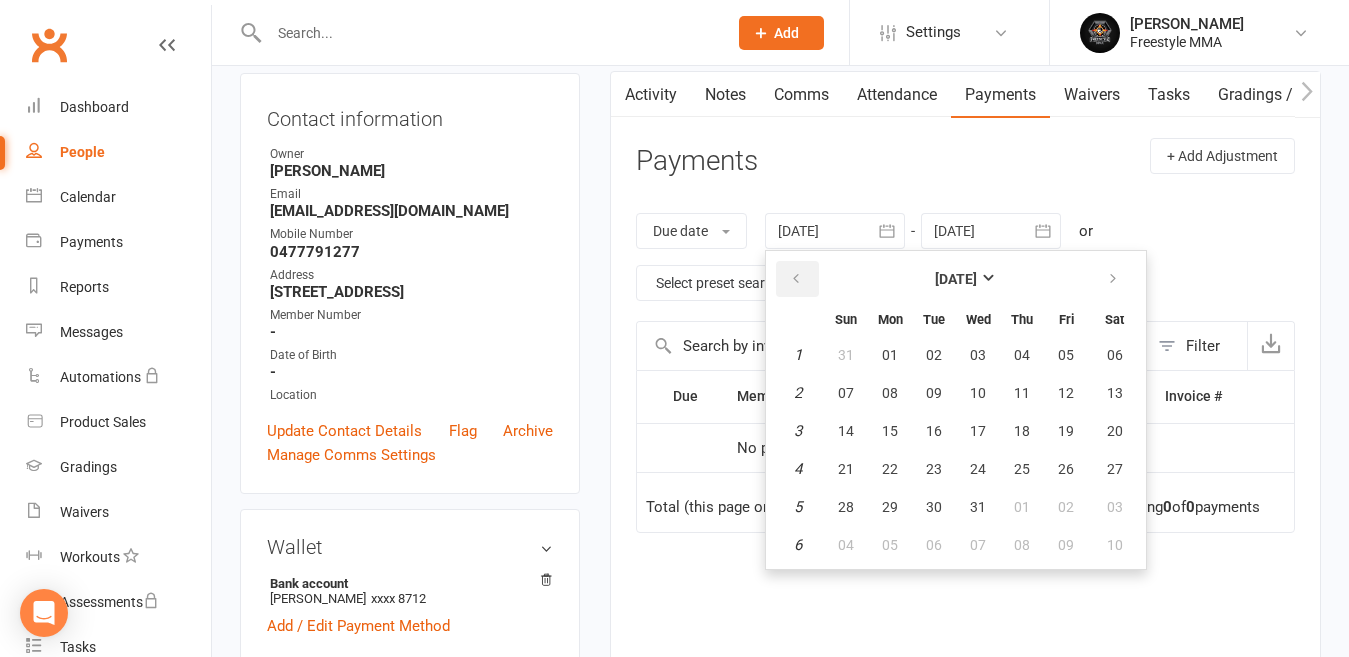 click at bounding box center (796, 279) 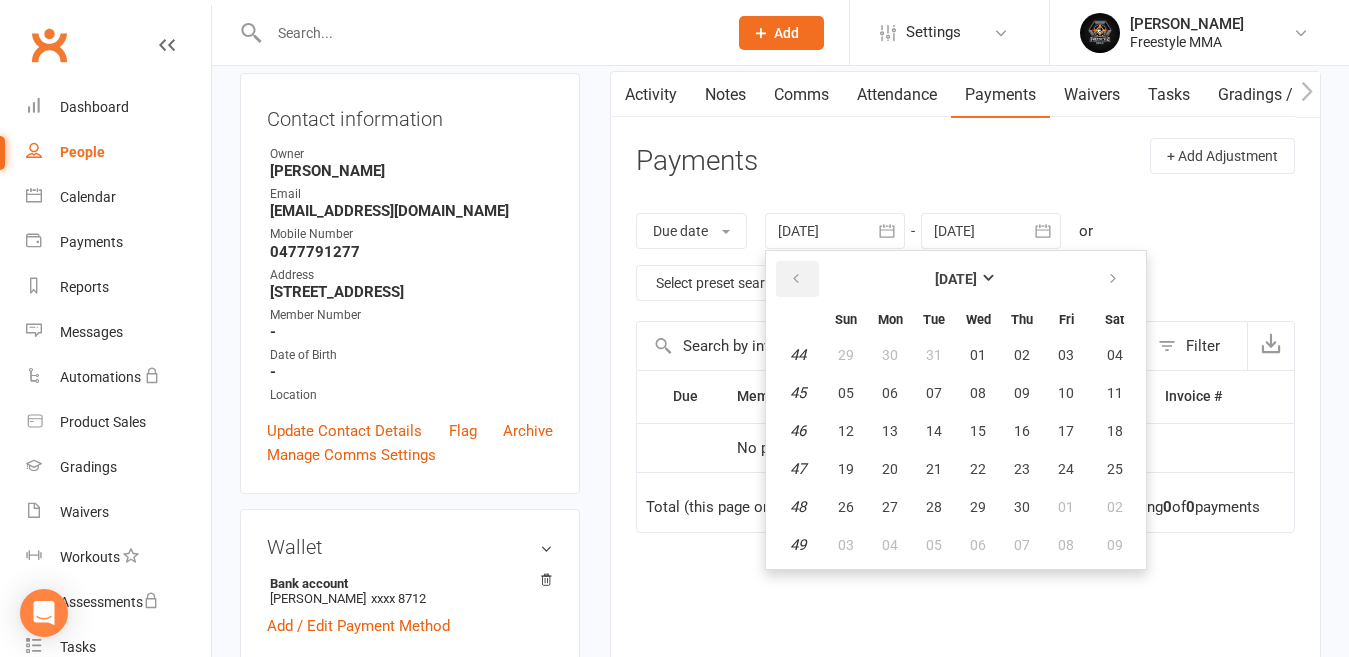 click at bounding box center (796, 279) 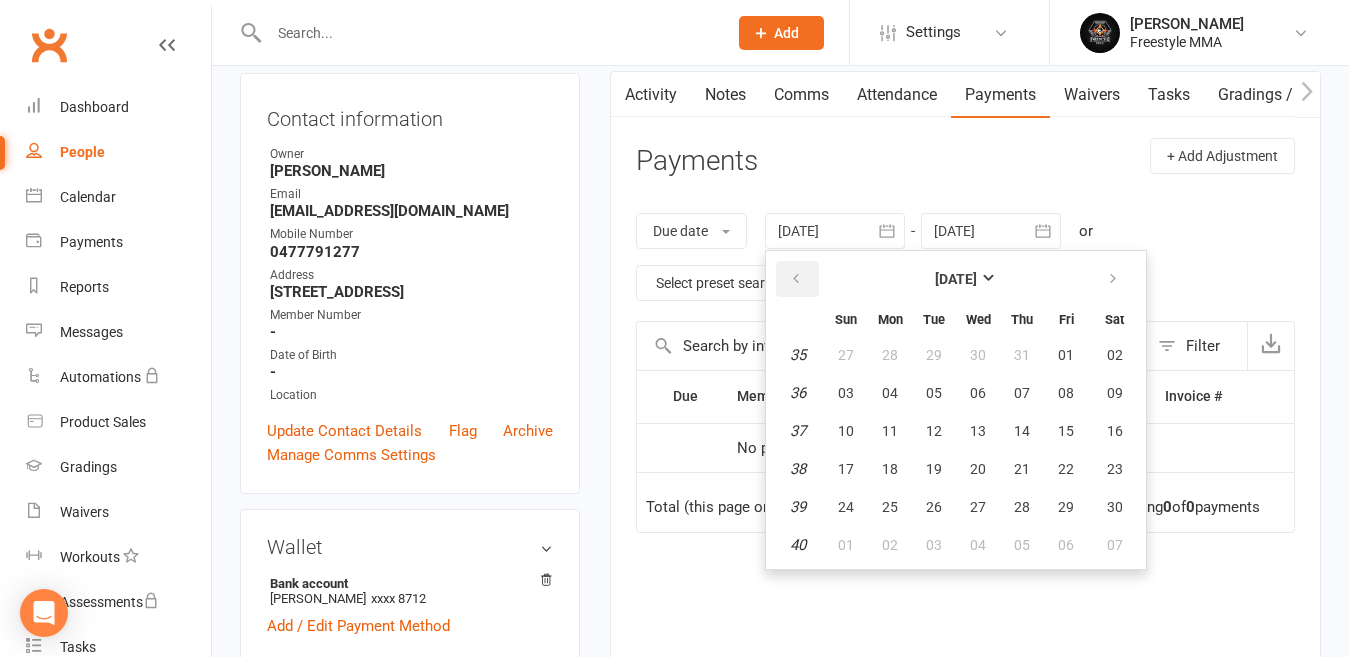 click at bounding box center [796, 279] 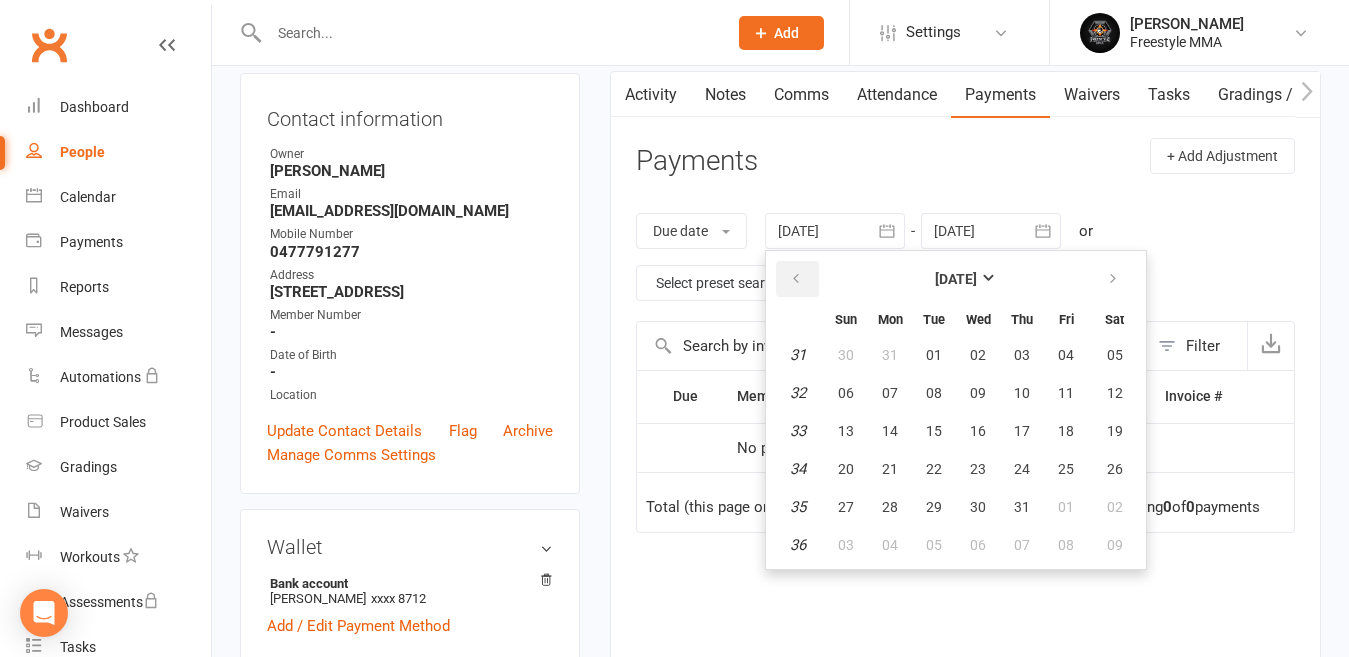 click at bounding box center (796, 279) 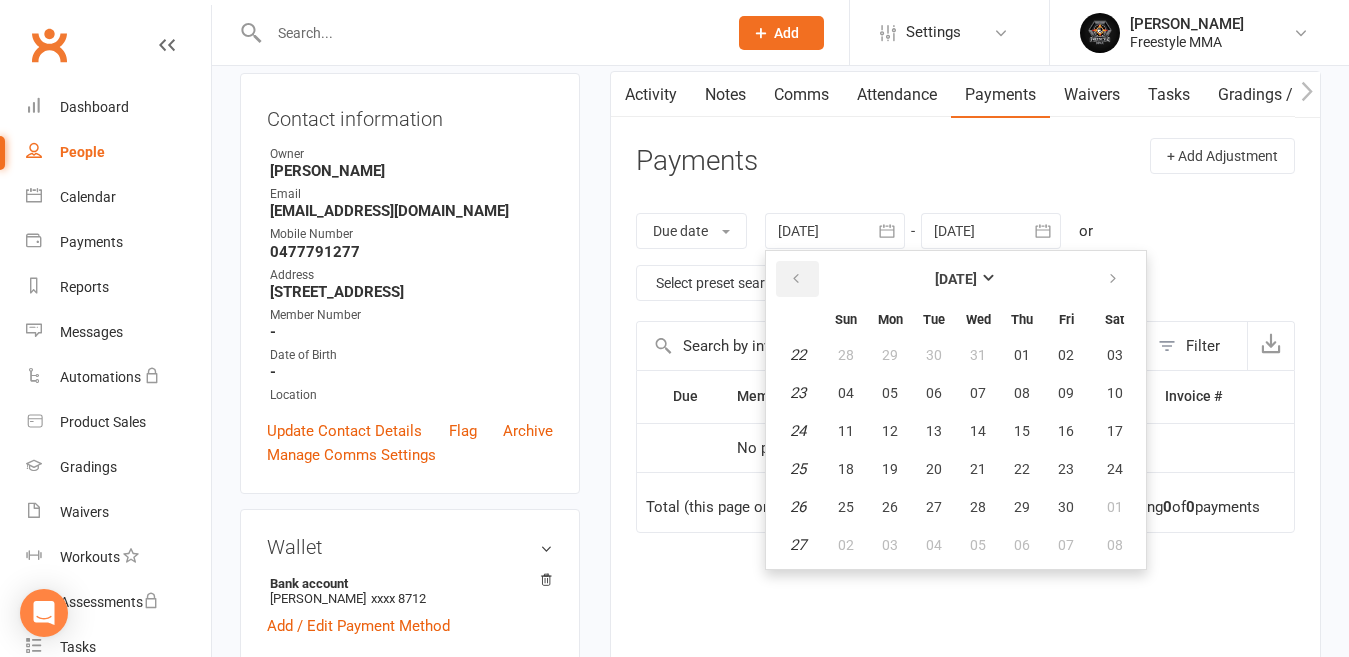 click at bounding box center (796, 279) 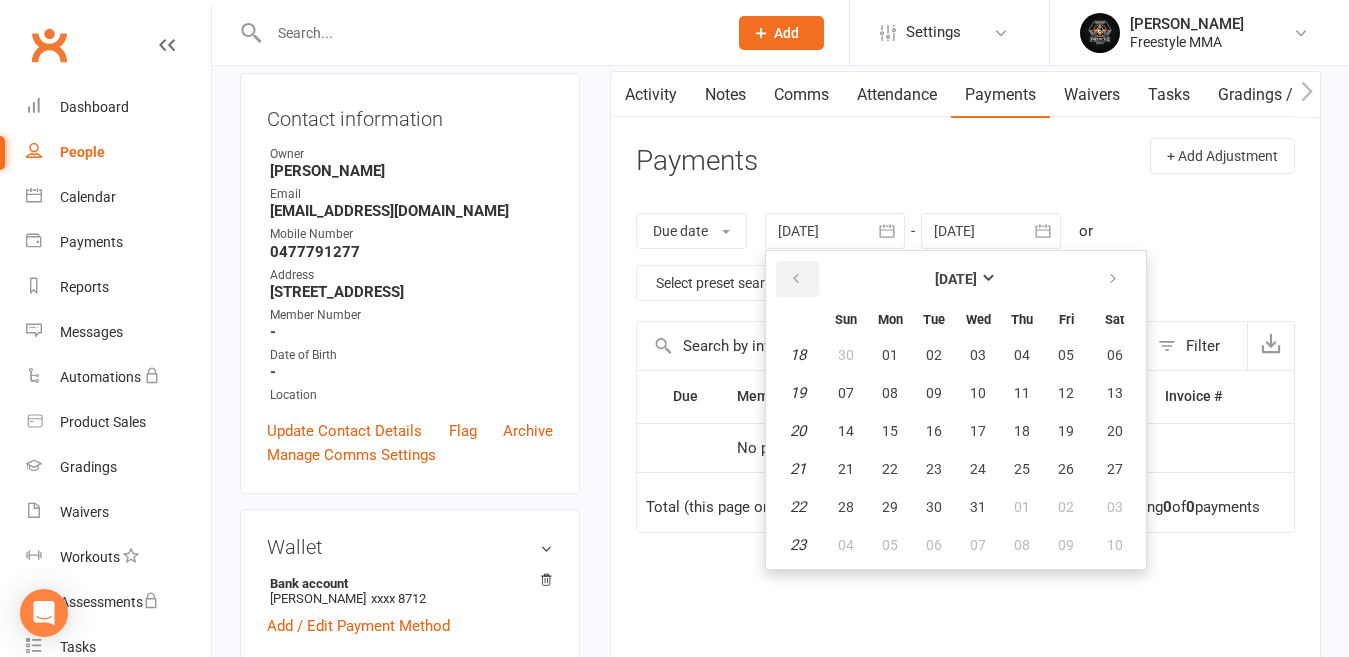 click at bounding box center [796, 279] 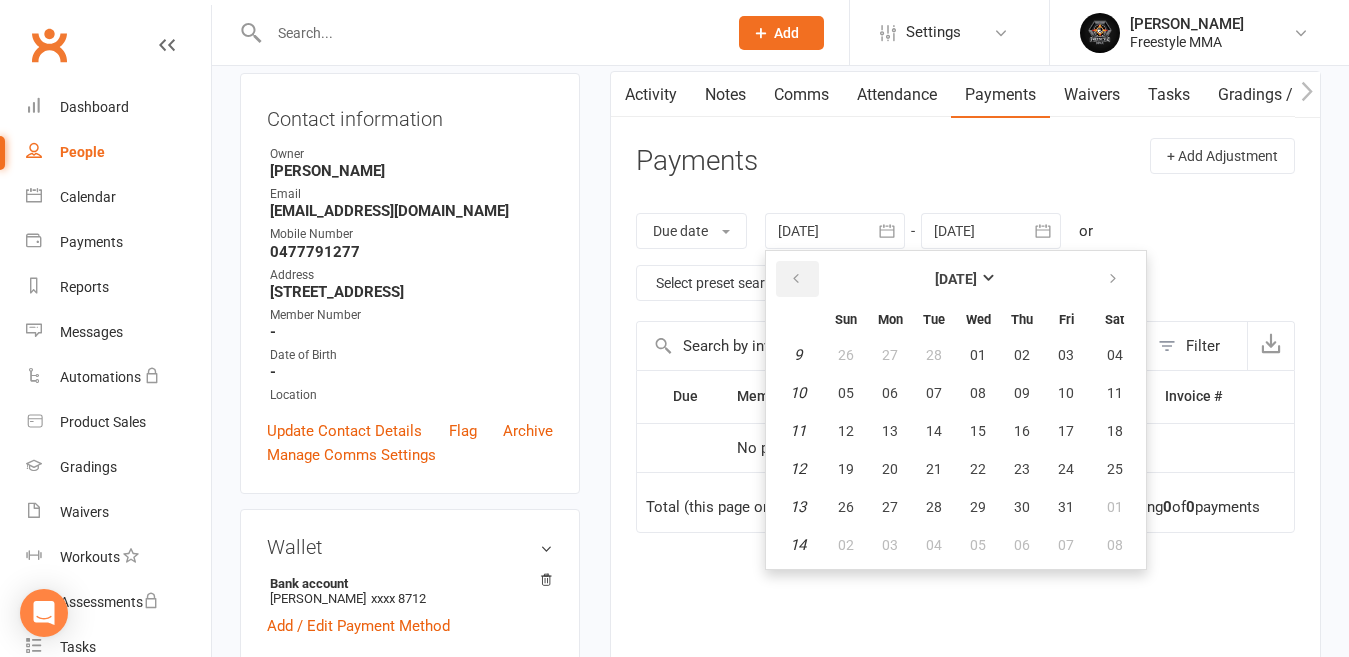 click at bounding box center (796, 279) 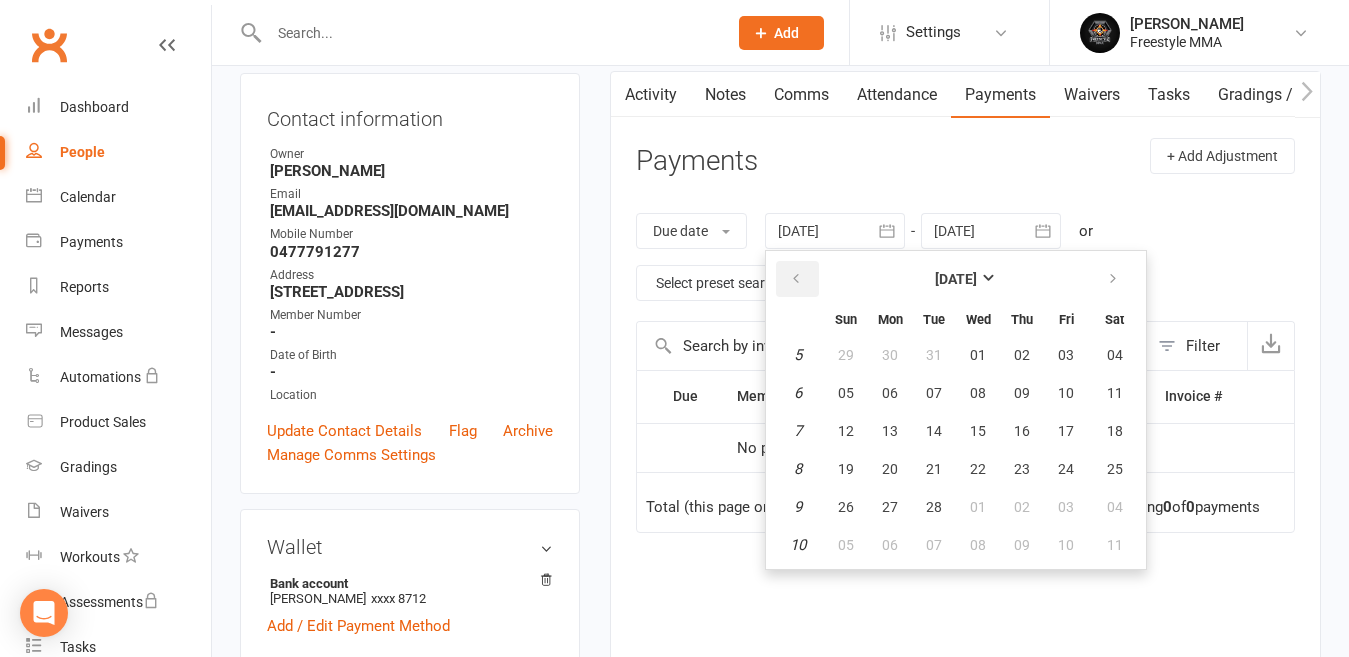 click at bounding box center (796, 279) 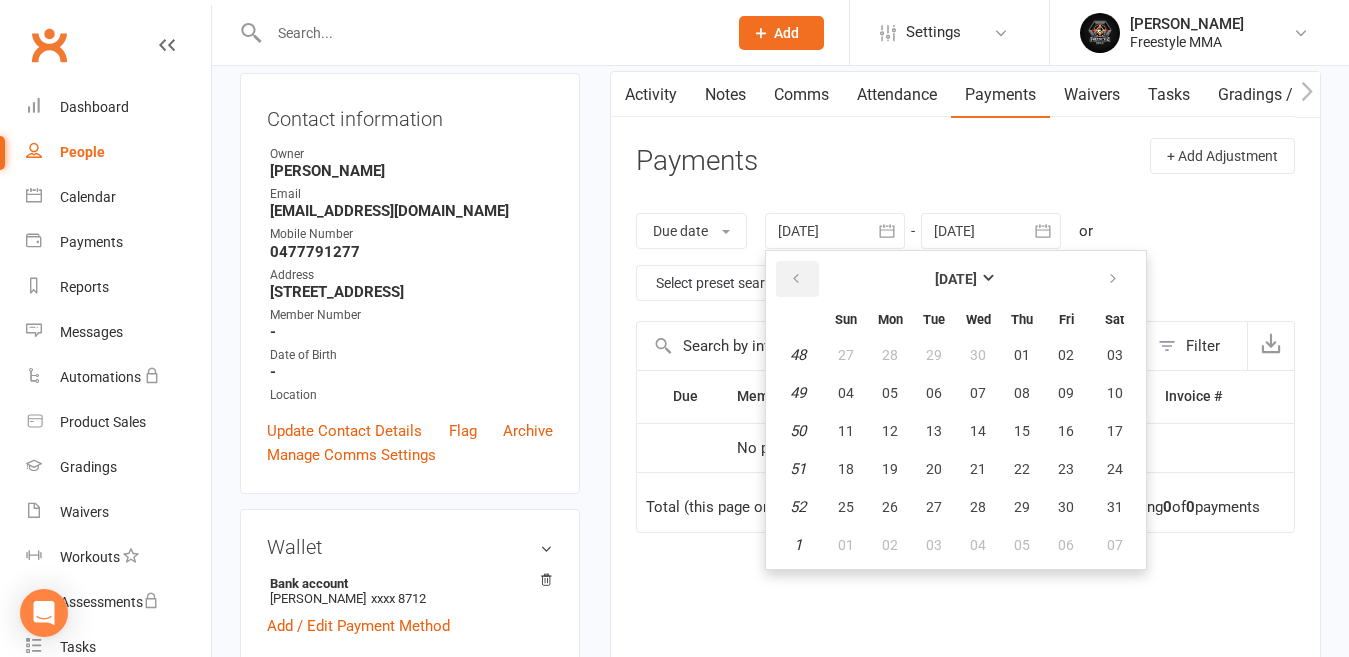 click at bounding box center (796, 279) 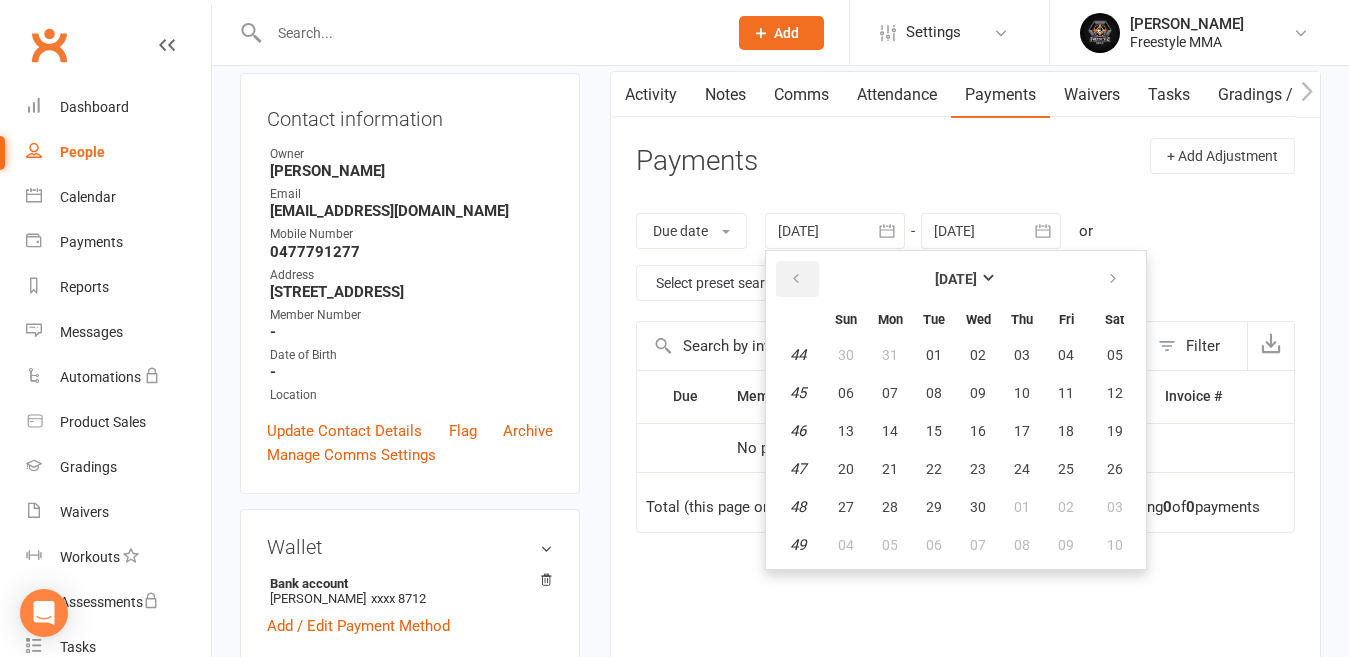 click at bounding box center (796, 279) 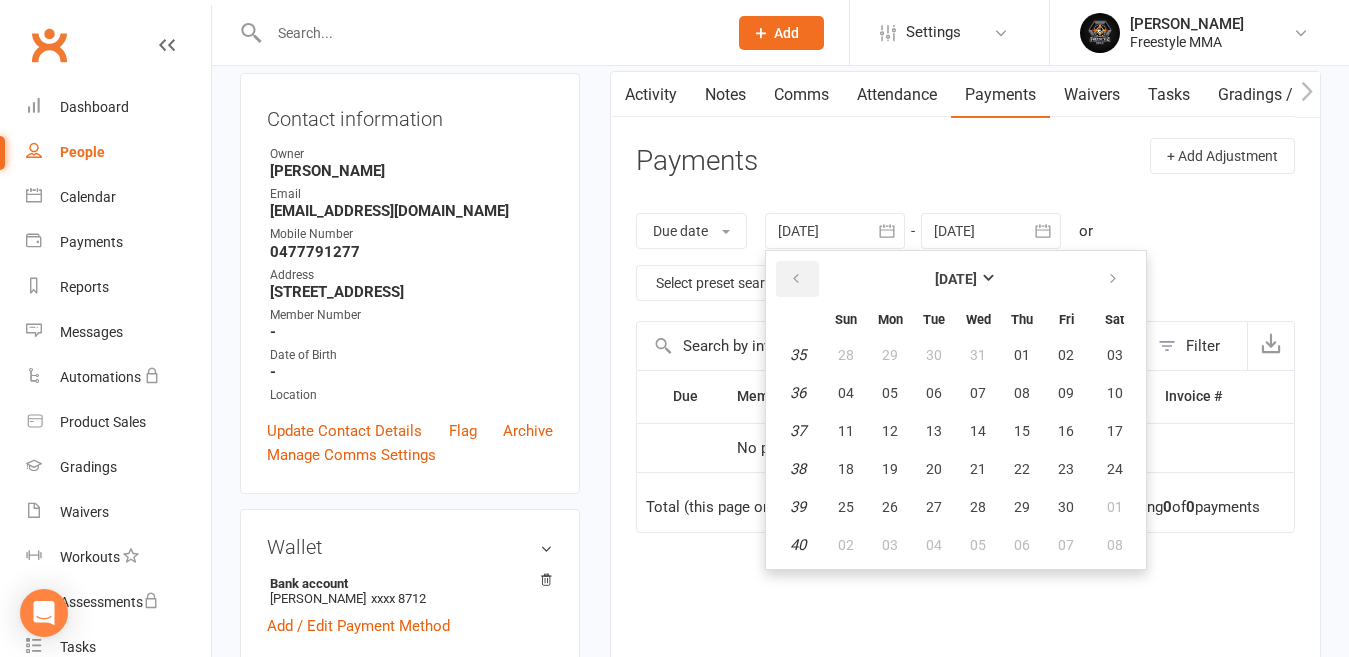 click at bounding box center [796, 279] 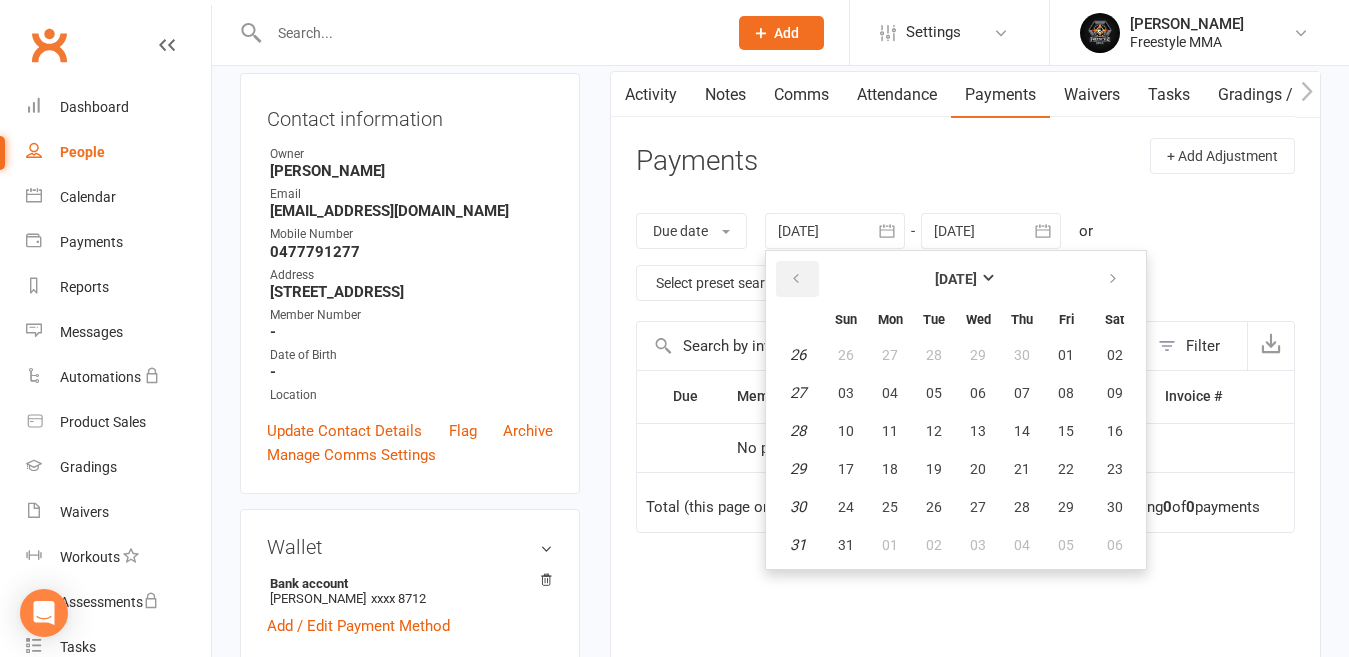 click at bounding box center [796, 279] 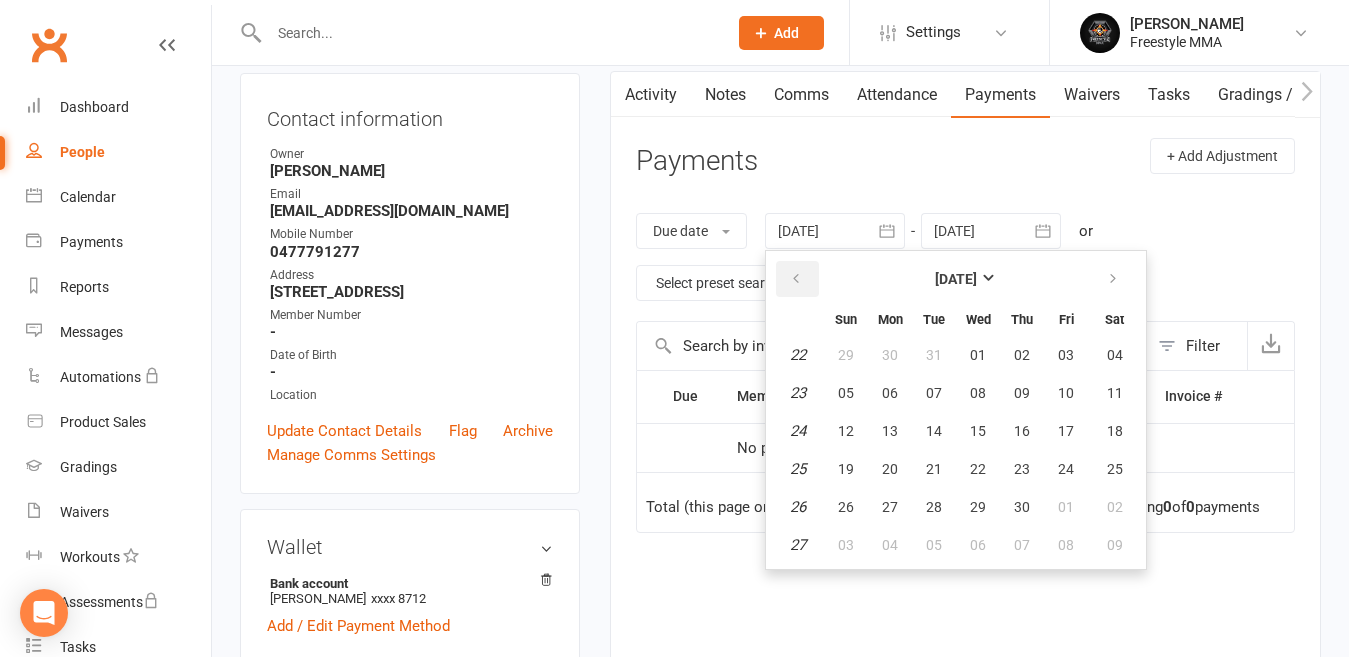 click at bounding box center (796, 279) 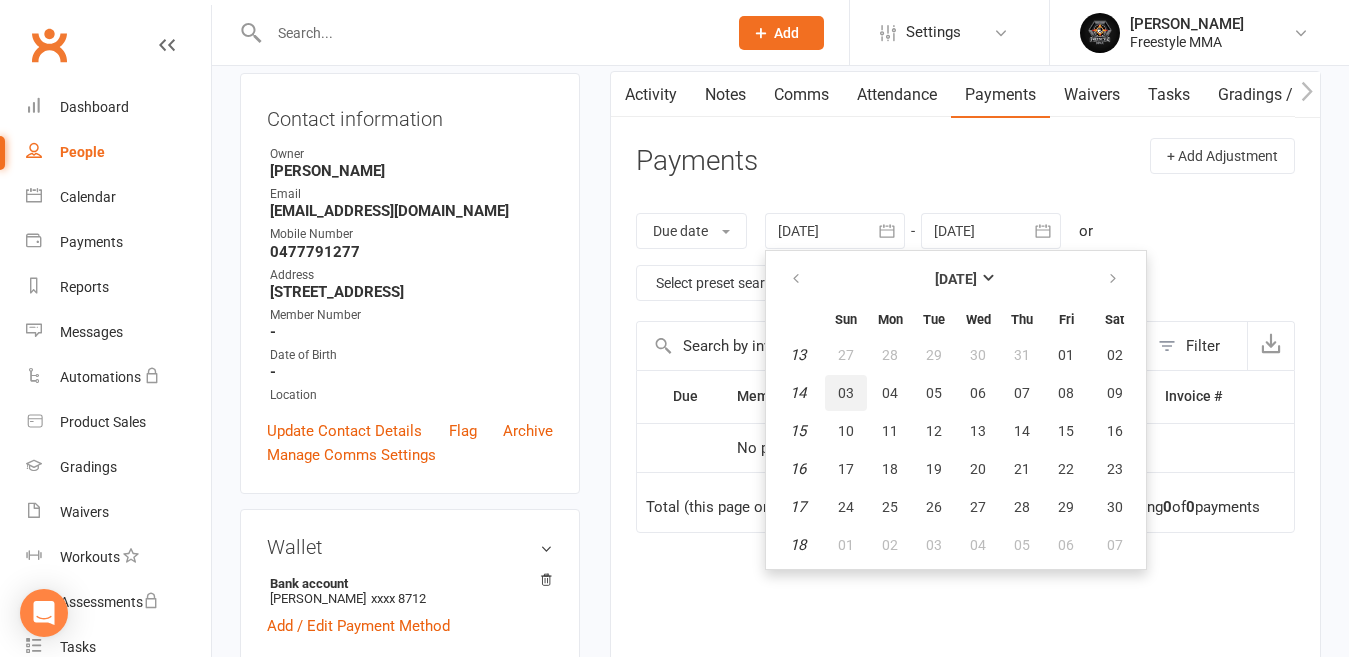 click on "03" at bounding box center [846, 393] 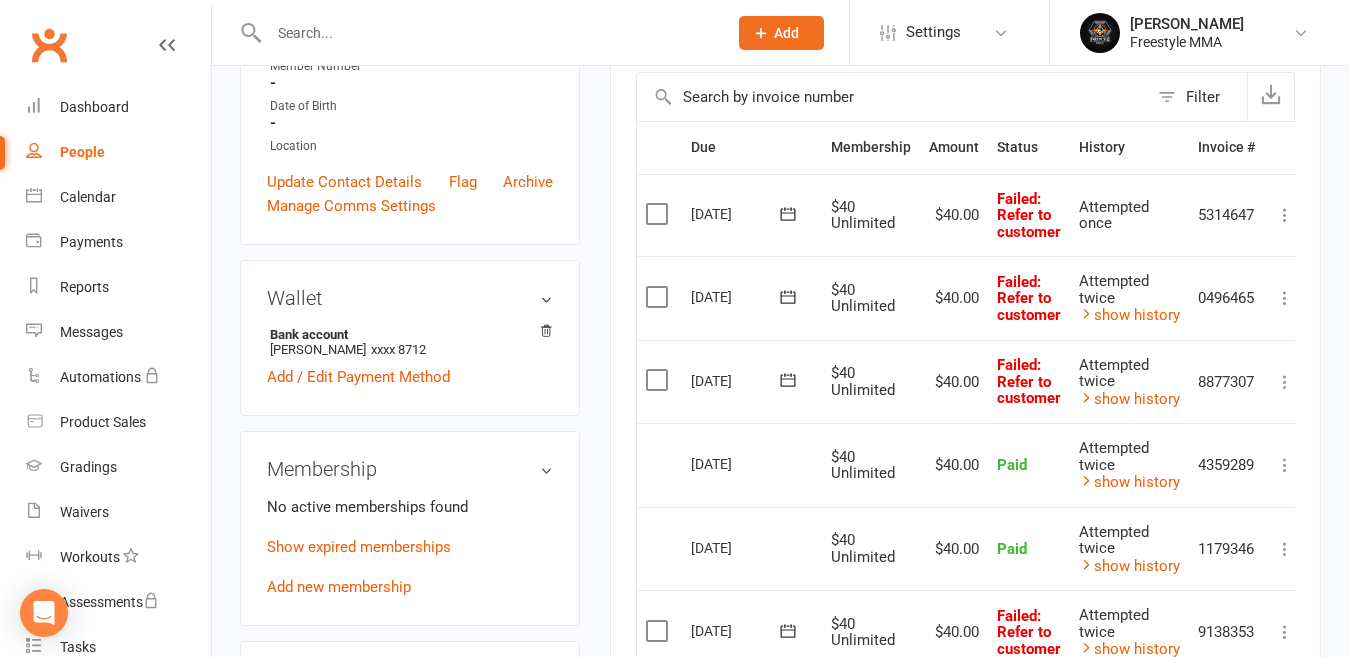 scroll, scrollTop: 500, scrollLeft: 0, axis: vertical 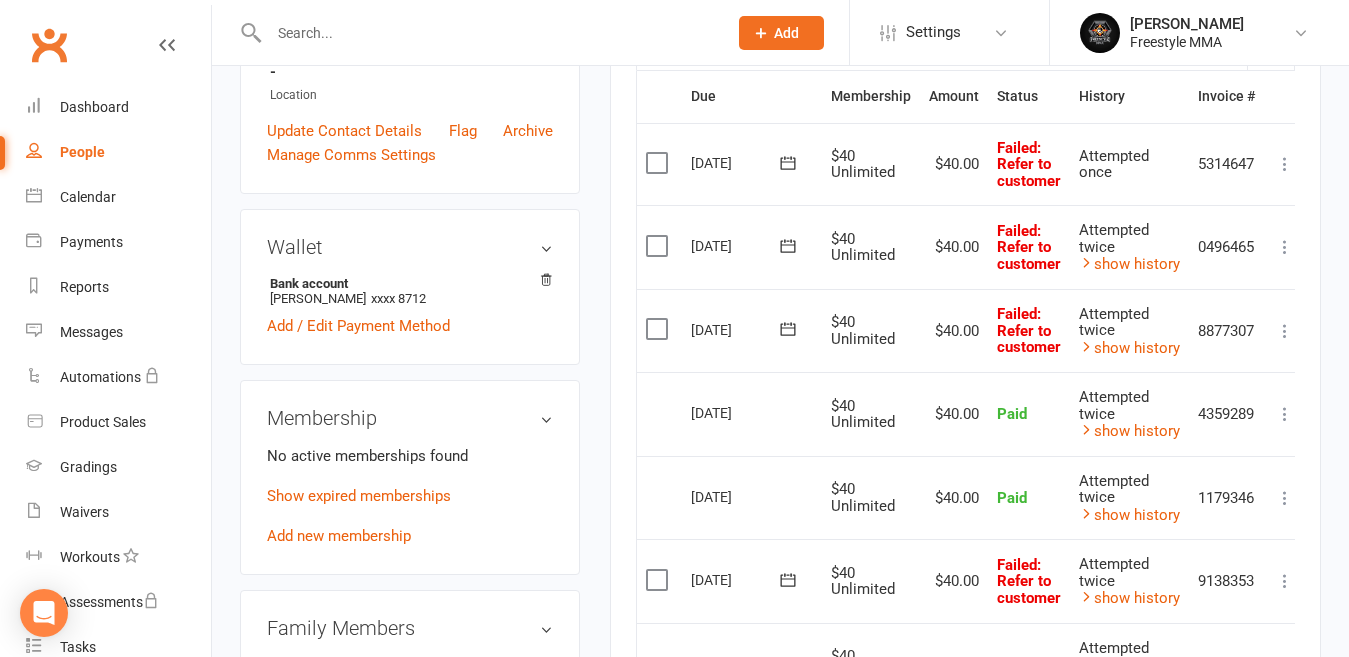 click at bounding box center [659, 163] 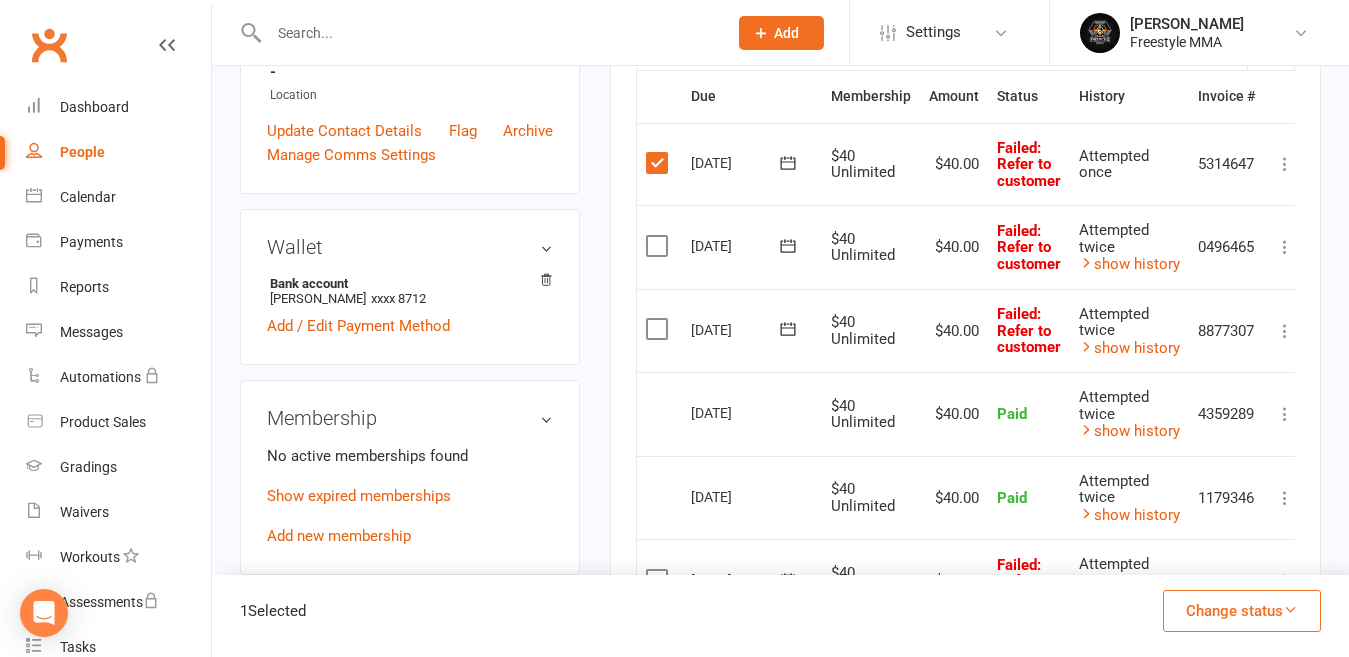 click at bounding box center (659, 246) 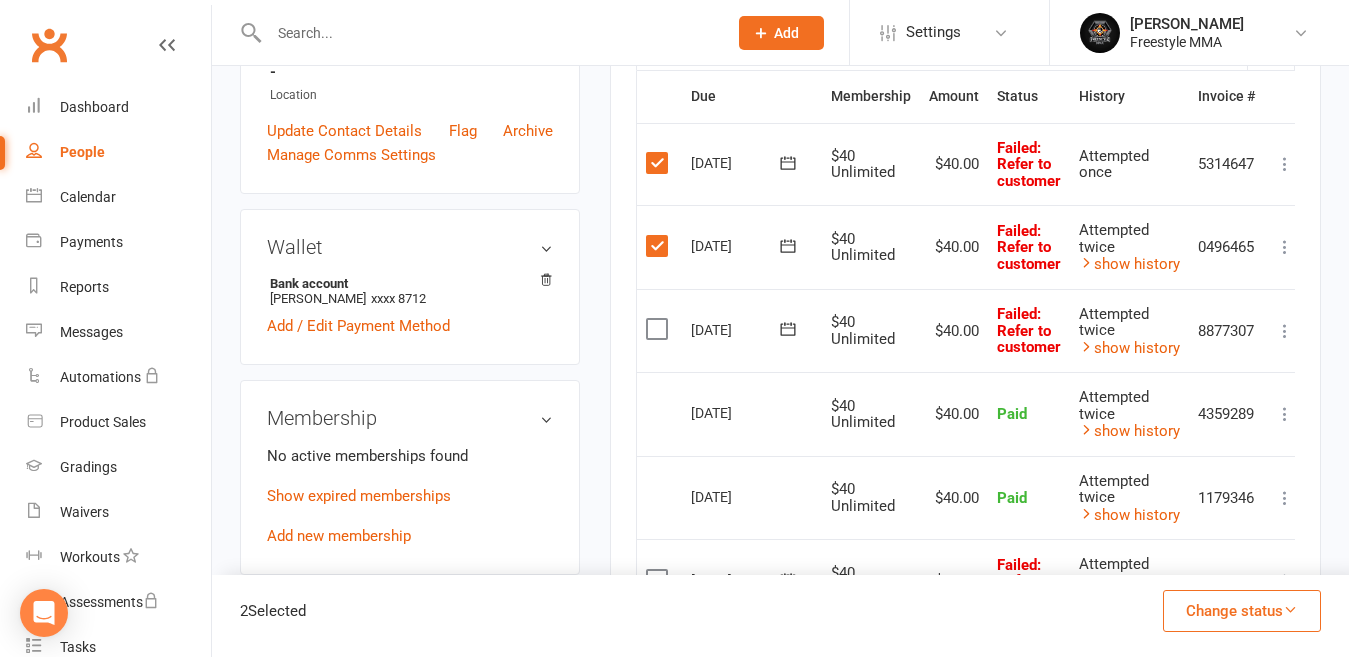 click at bounding box center (659, 329) 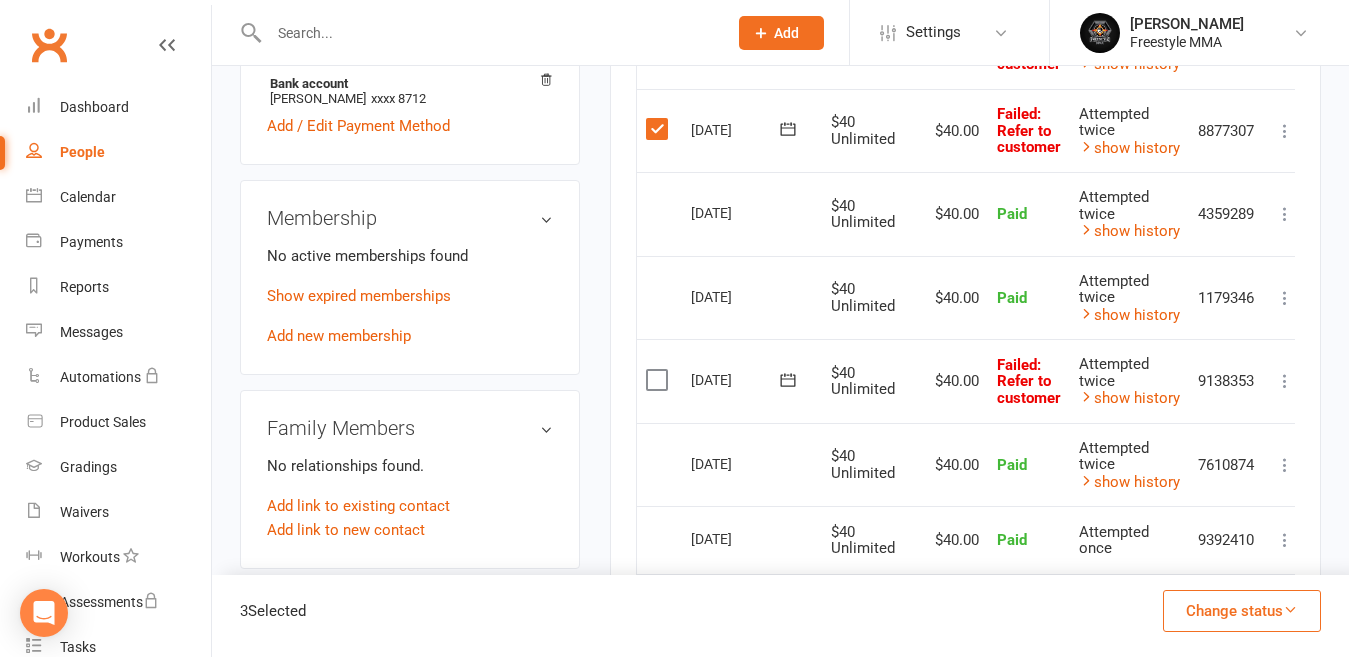 click at bounding box center (659, 380) 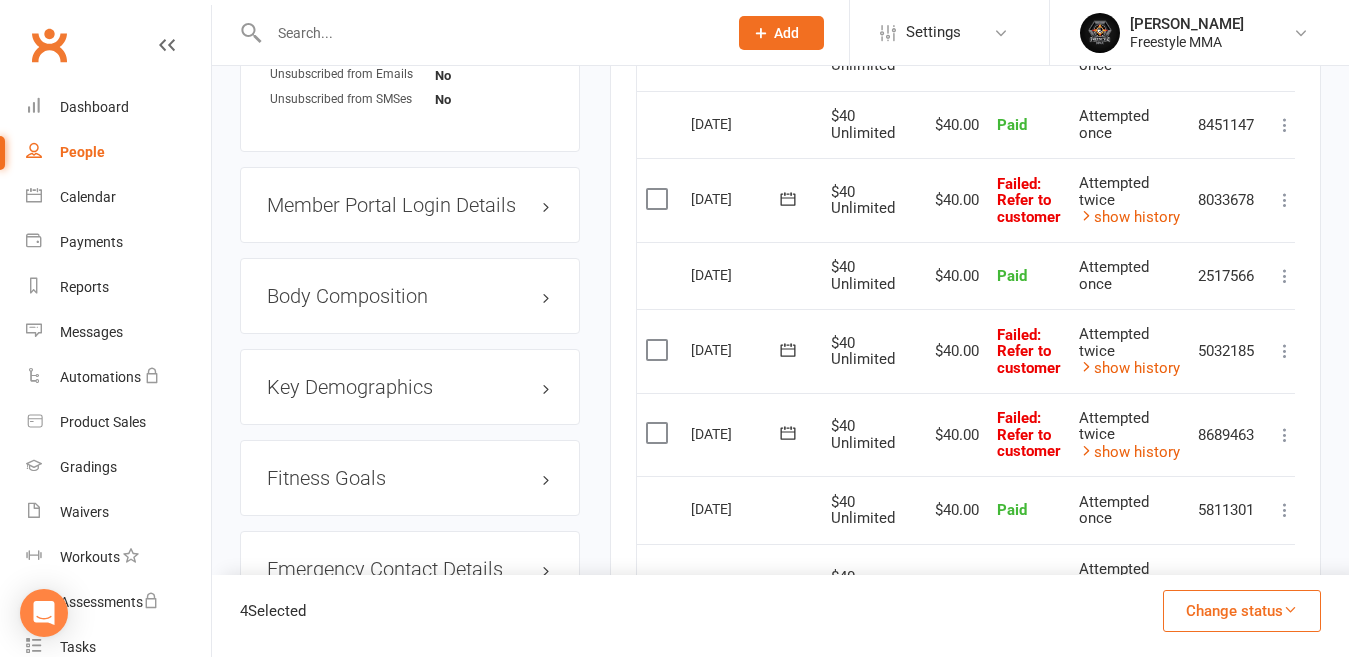 scroll, scrollTop: 1500, scrollLeft: 0, axis: vertical 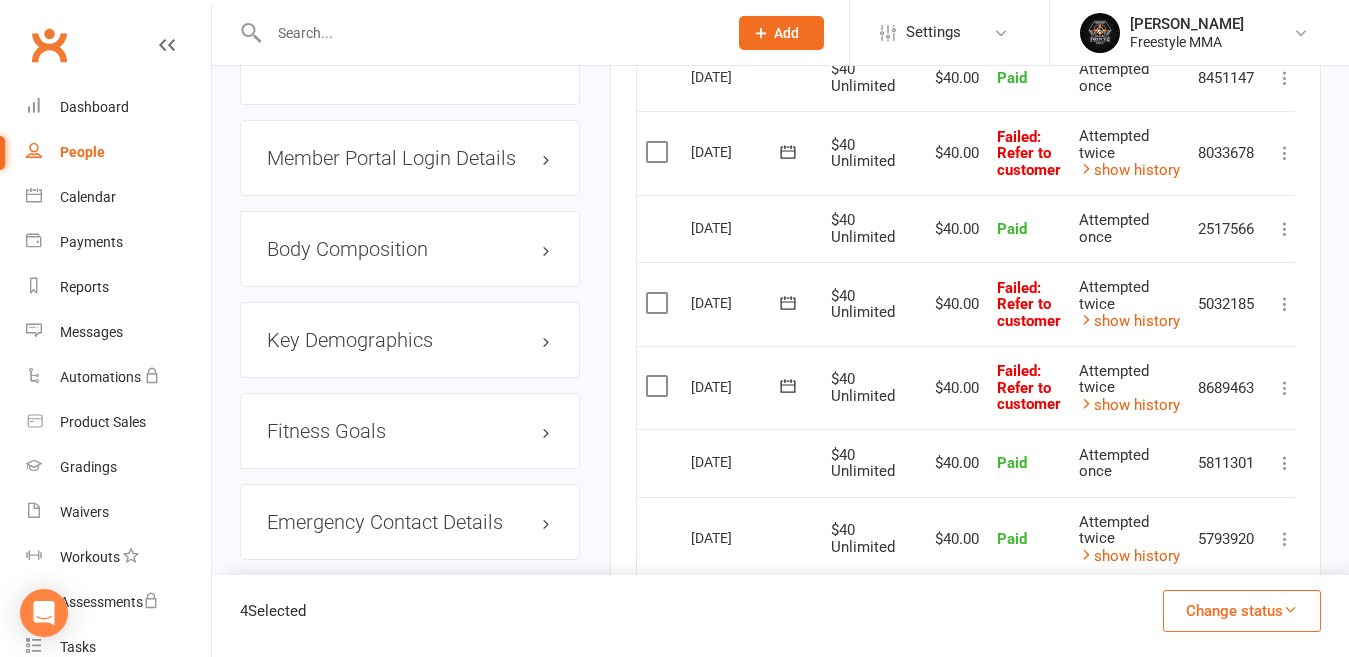 click at bounding box center [659, 152] 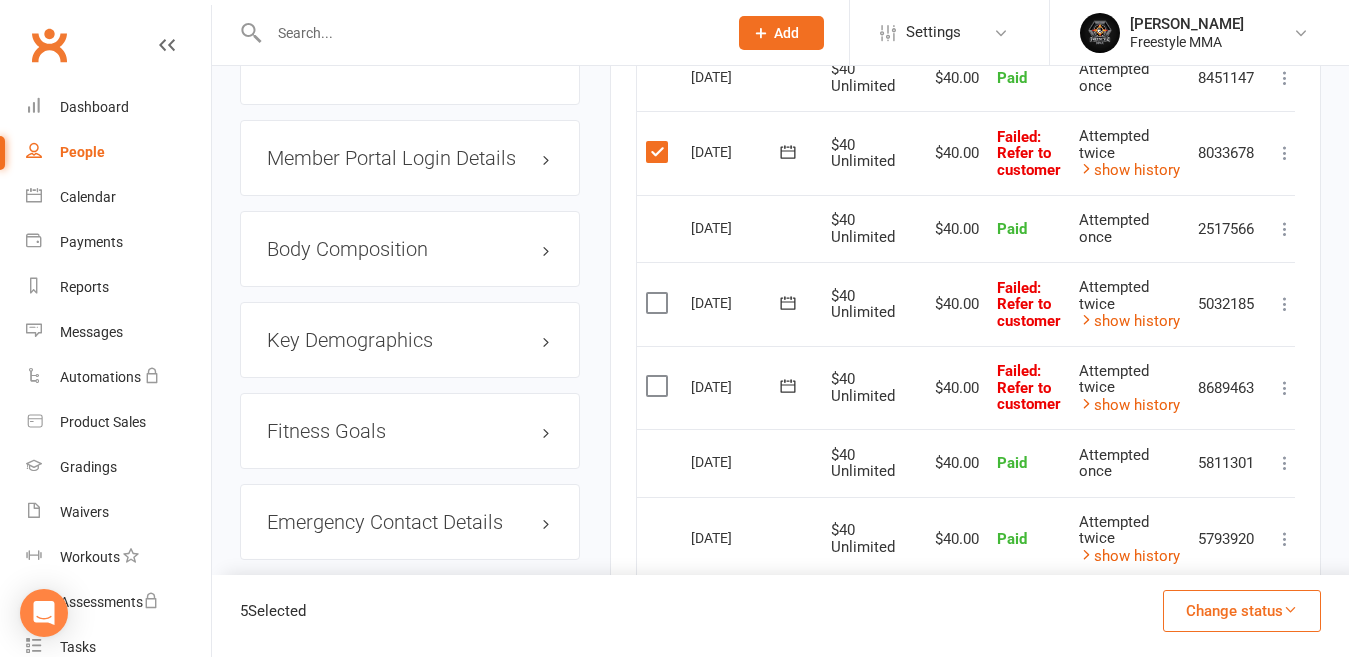 drag, startPoint x: 659, startPoint y: 304, endPoint x: 658, endPoint y: 327, distance: 23.021729 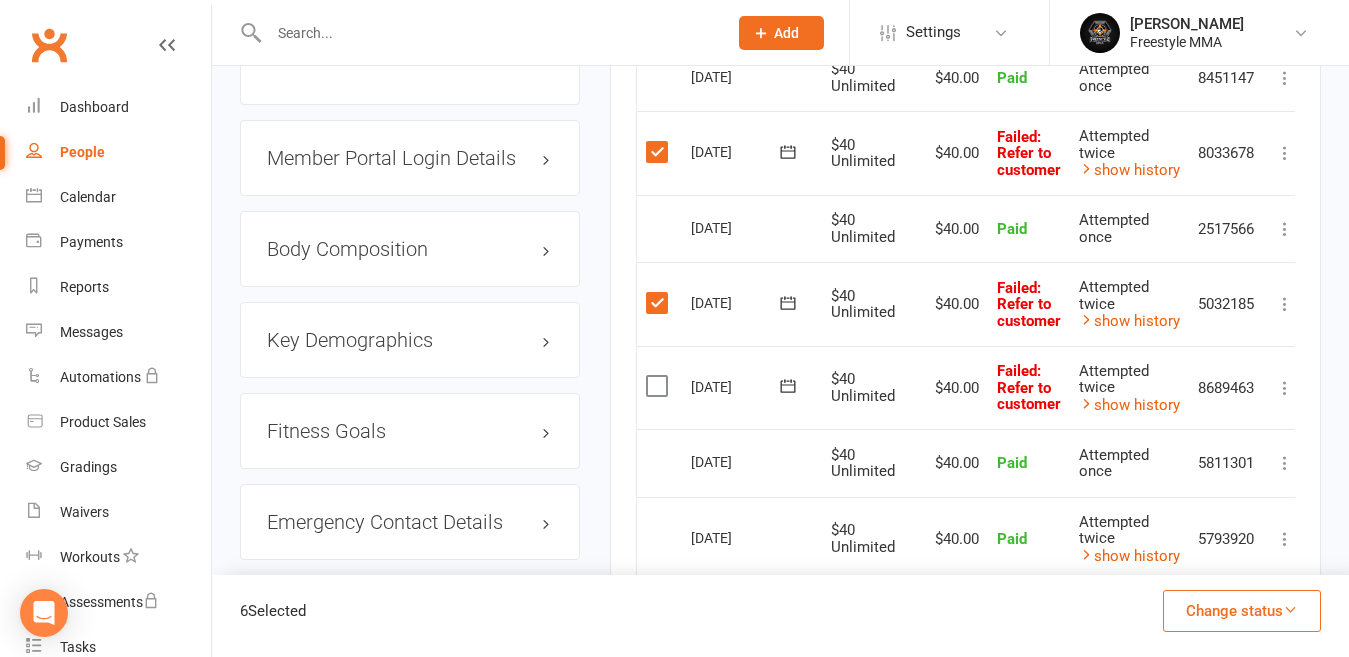 click at bounding box center [659, 386] 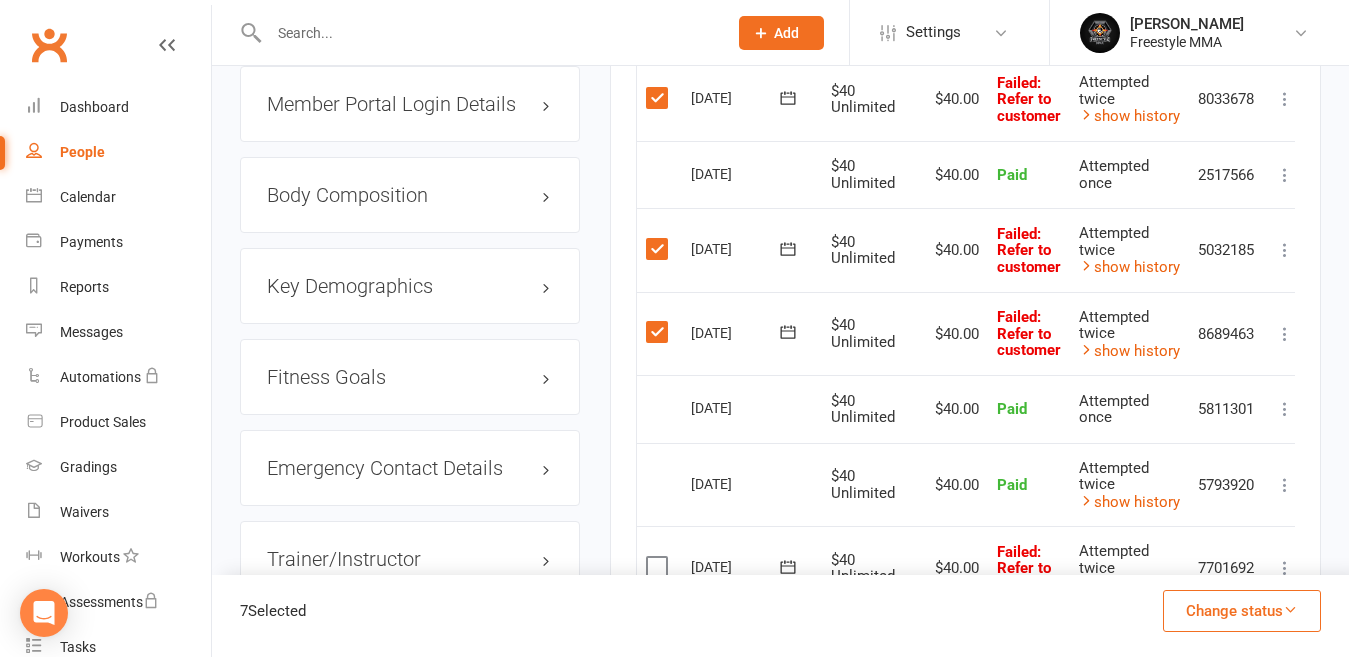 scroll, scrollTop: 1900, scrollLeft: 0, axis: vertical 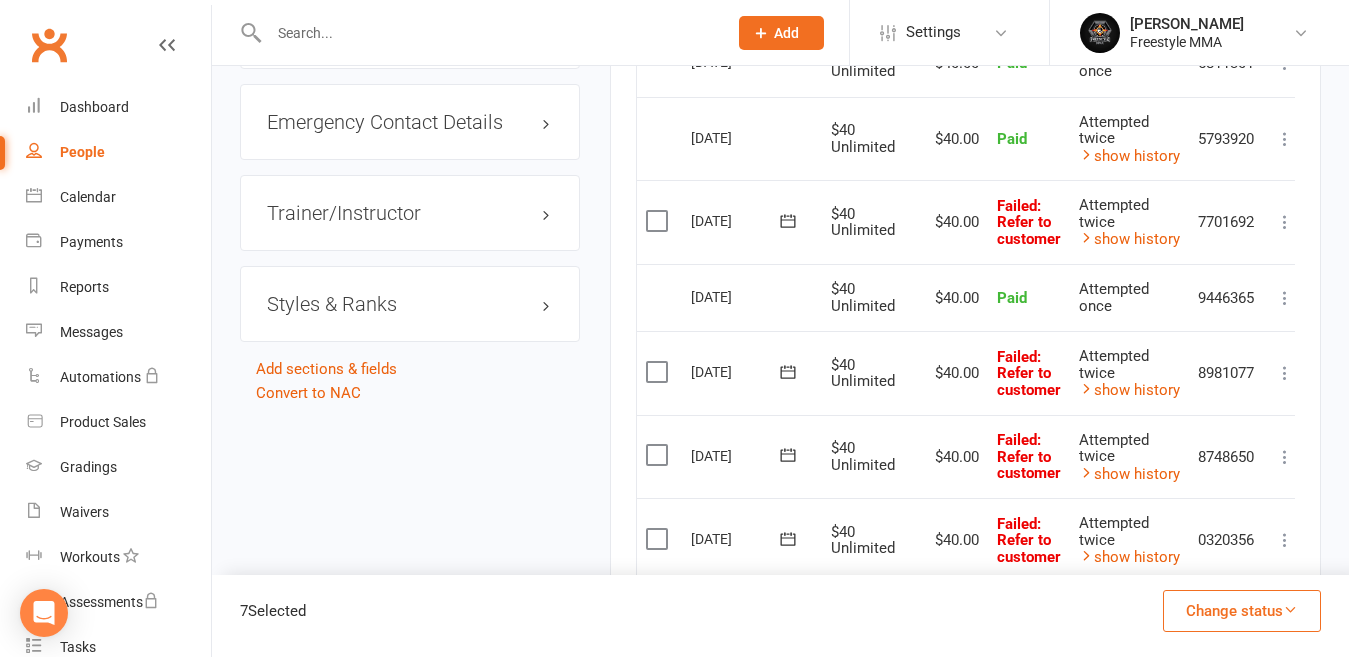 click at bounding box center (659, 221) 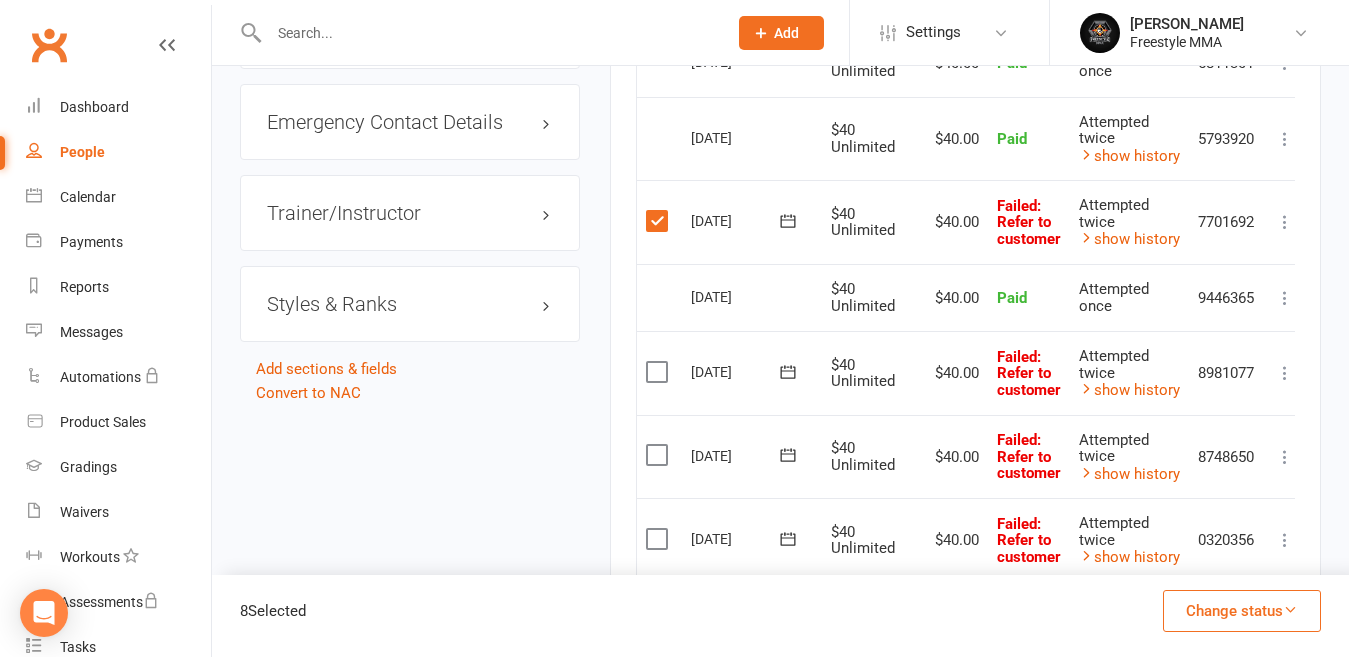 click at bounding box center [659, 372] 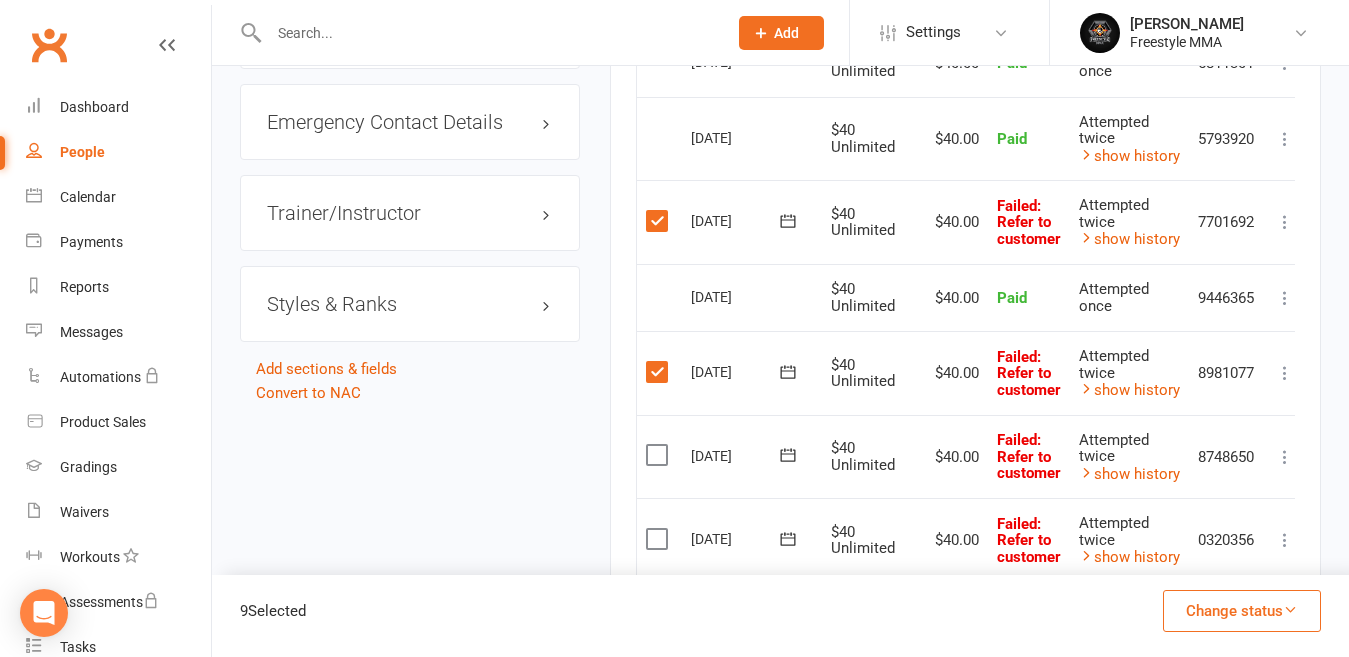 click at bounding box center (659, 455) 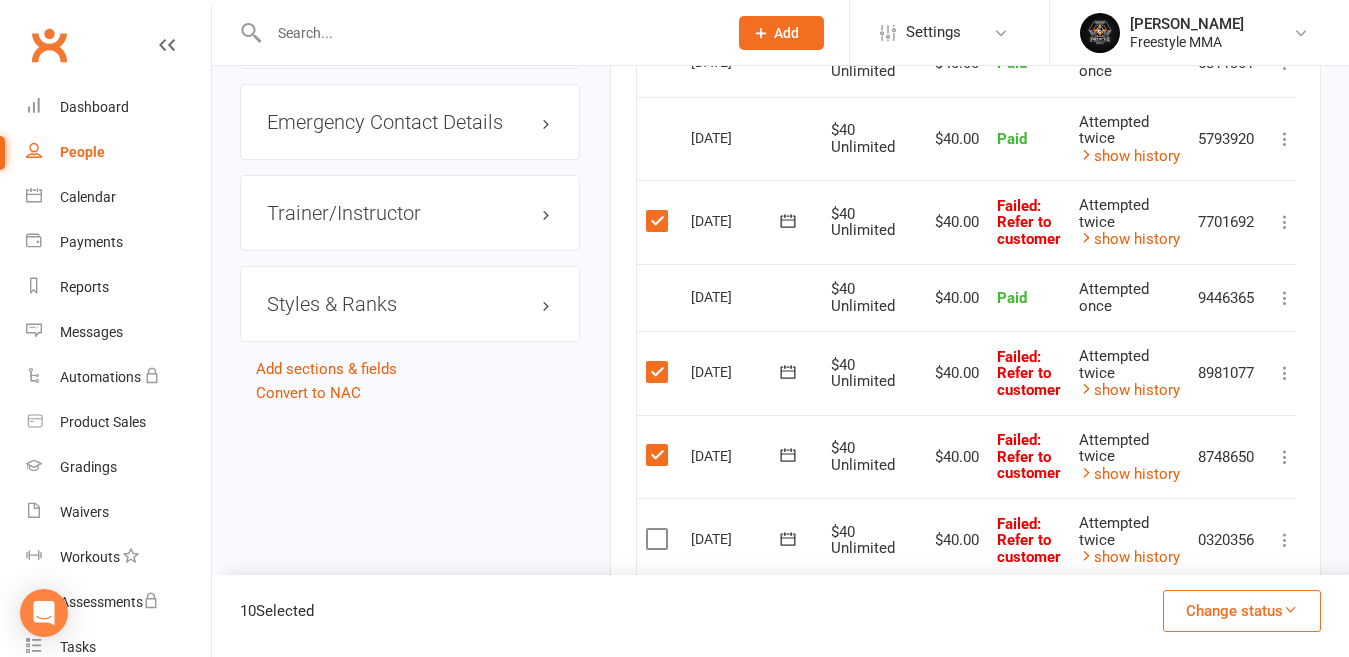 click at bounding box center [659, 539] 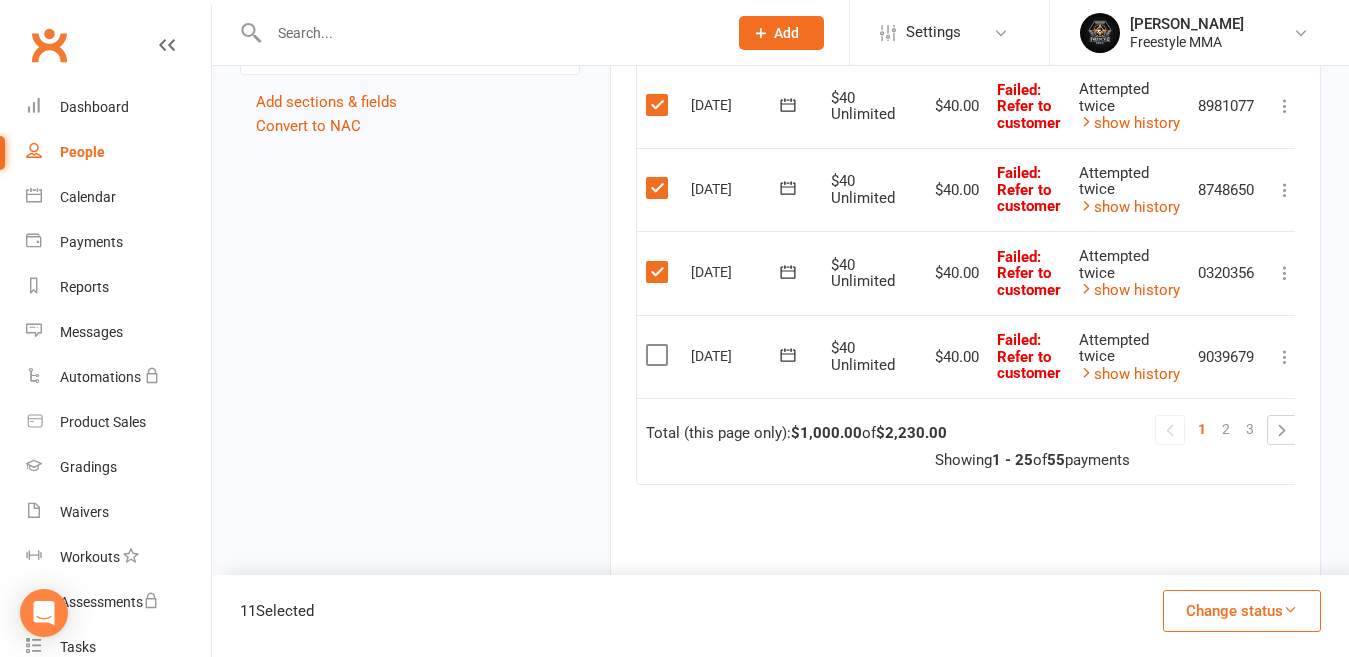 scroll, scrollTop: 2300, scrollLeft: 0, axis: vertical 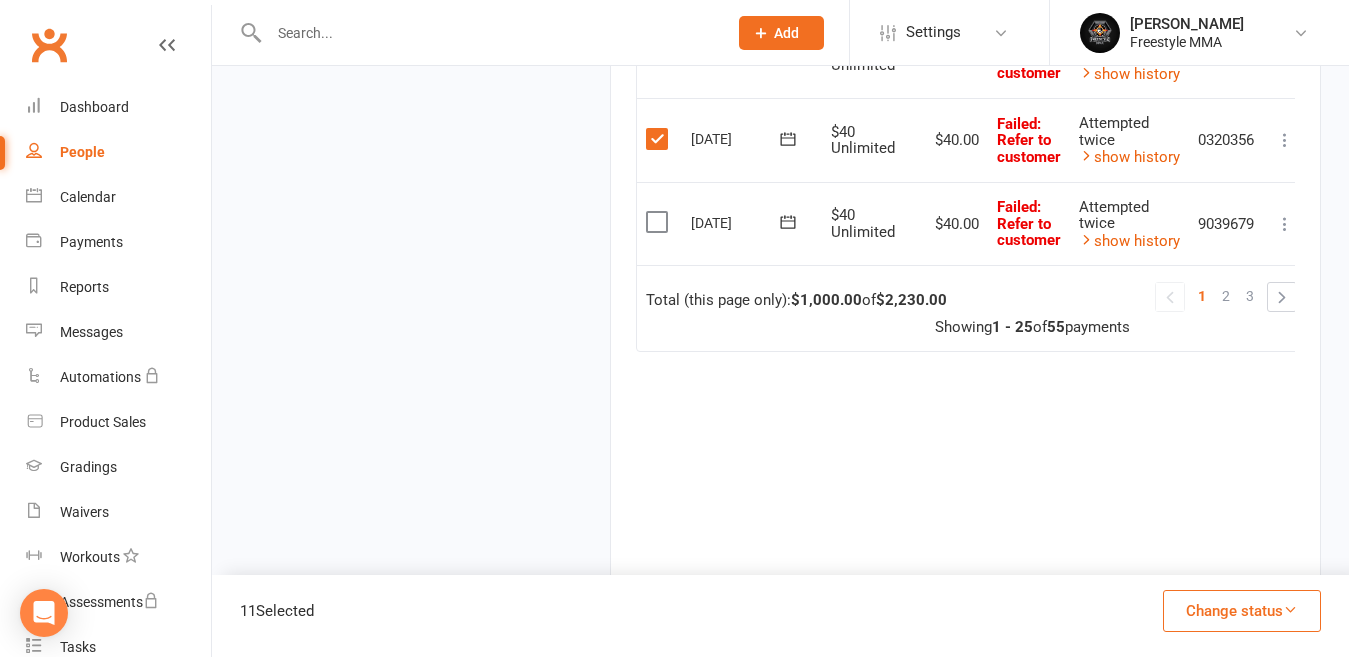 click at bounding box center [659, 222] 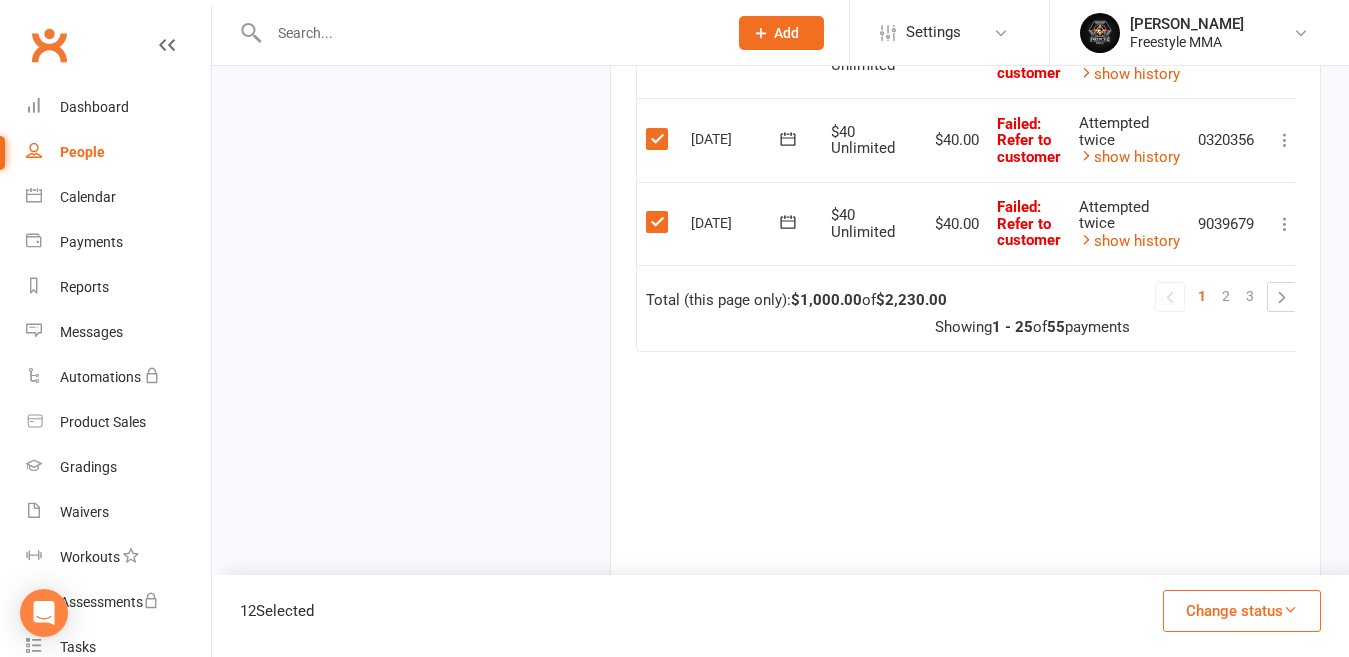 click on "Change status" at bounding box center (1242, 611) 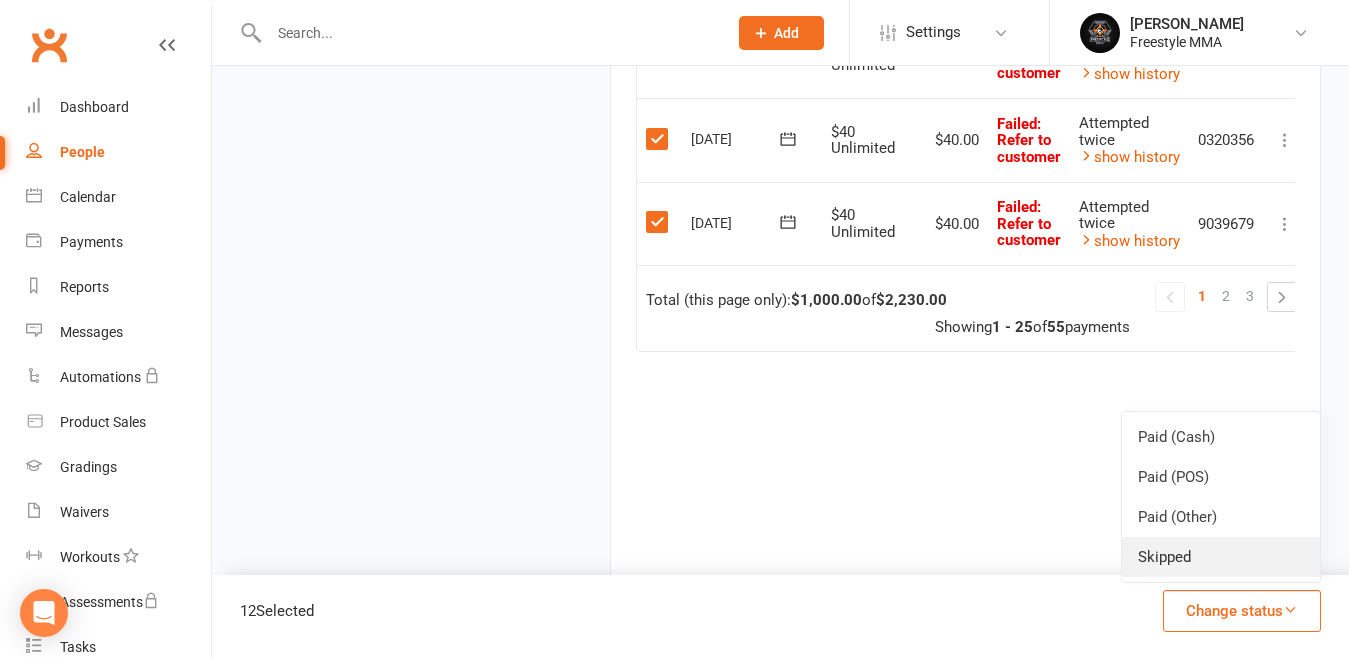 click on "Skipped" at bounding box center [1221, 557] 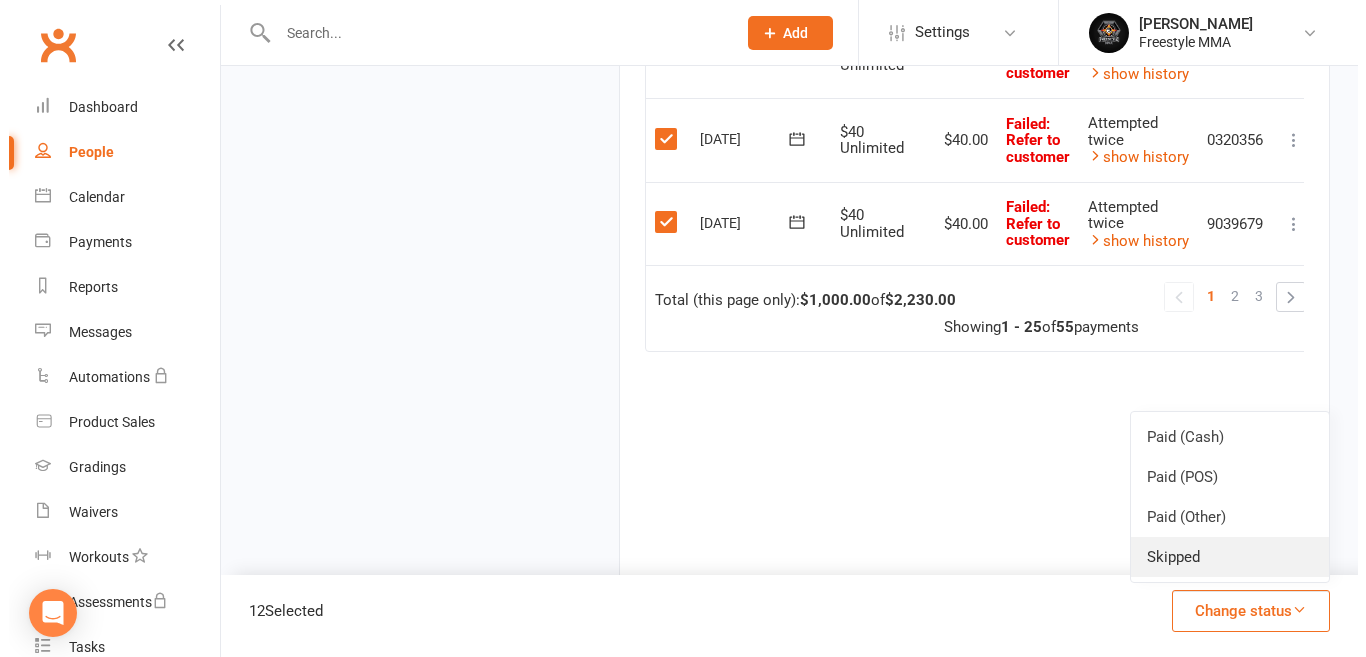 scroll, scrollTop: 2282, scrollLeft: 0, axis: vertical 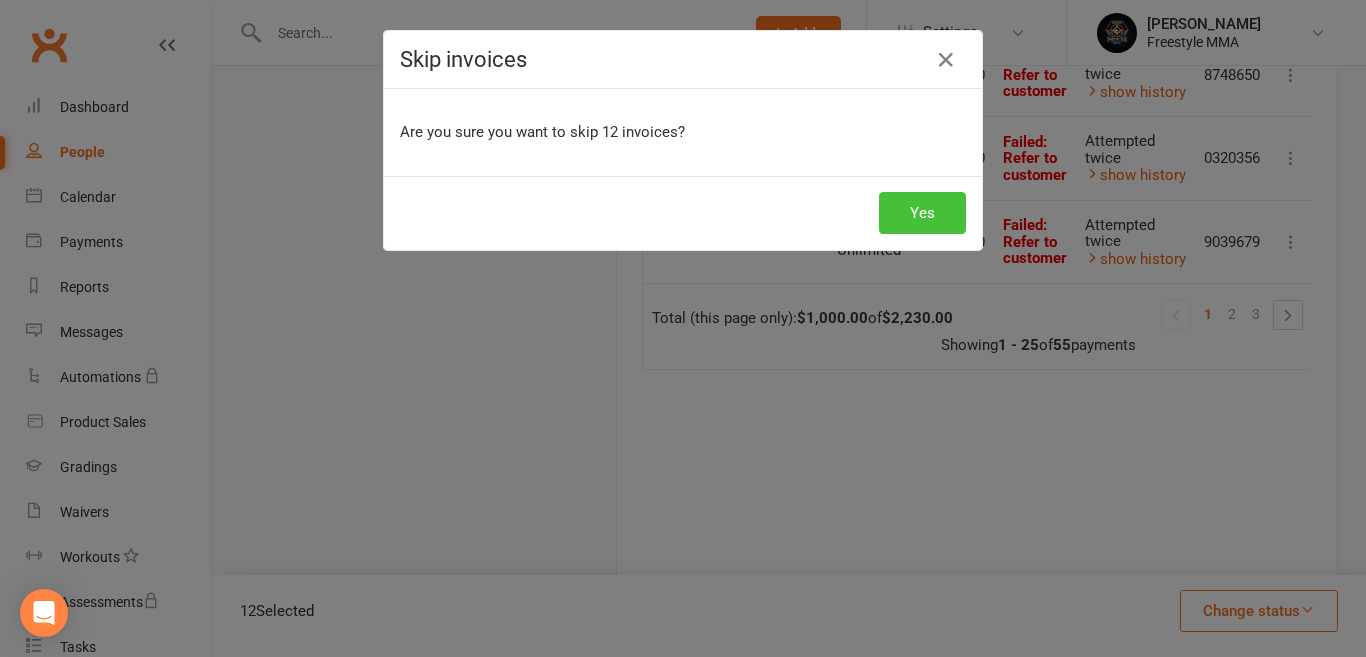 click on "Yes" at bounding box center (922, 213) 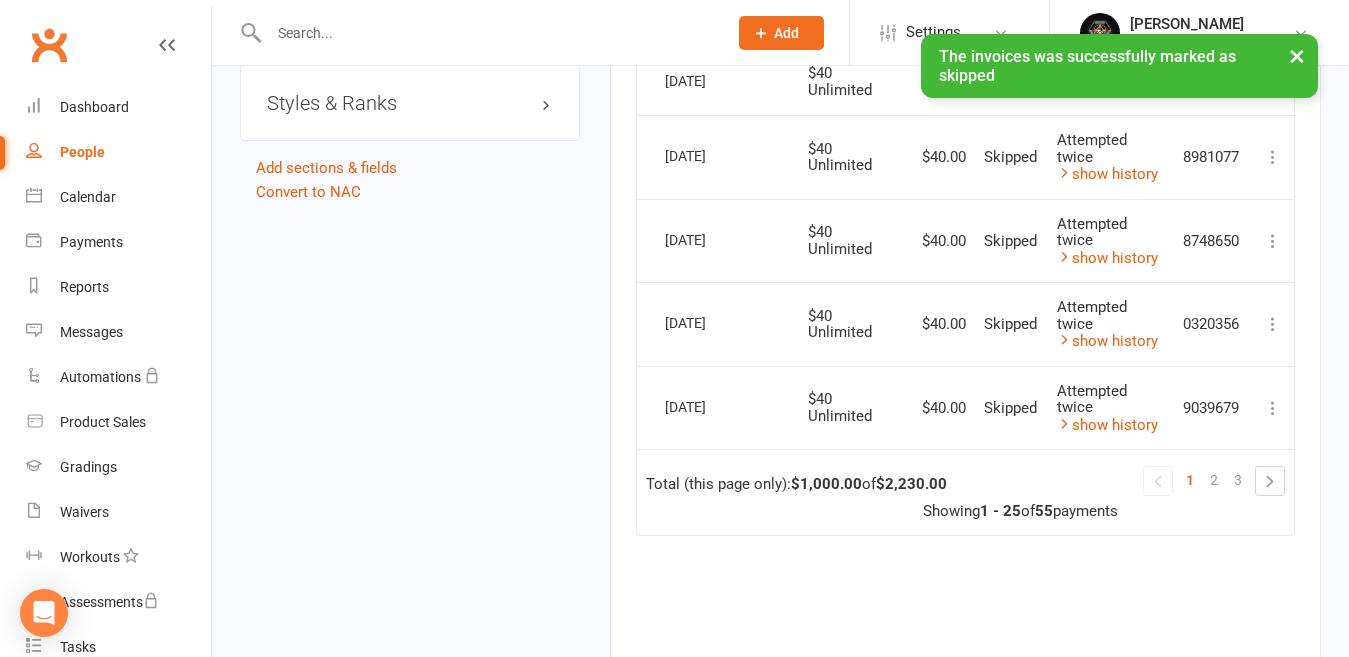 scroll, scrollTop: 2100, scrollLeft: 0, axis: vertical 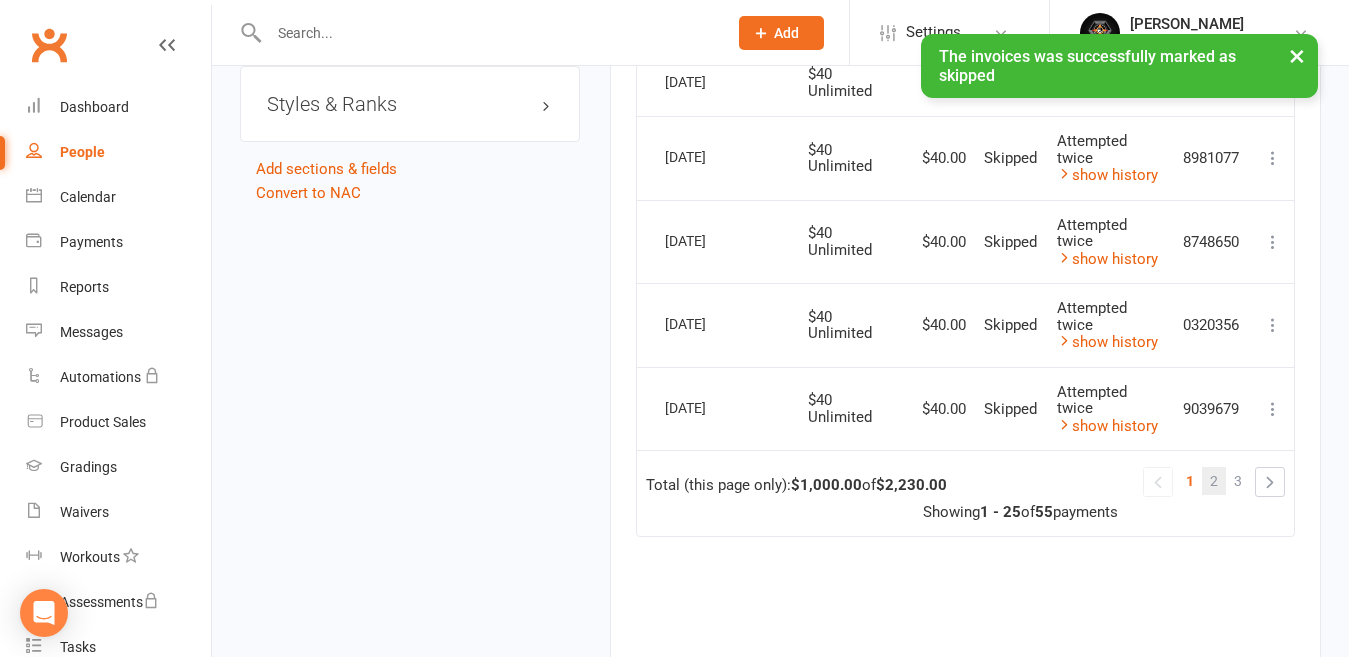 click on "2" at bounding box center (1214, 481) 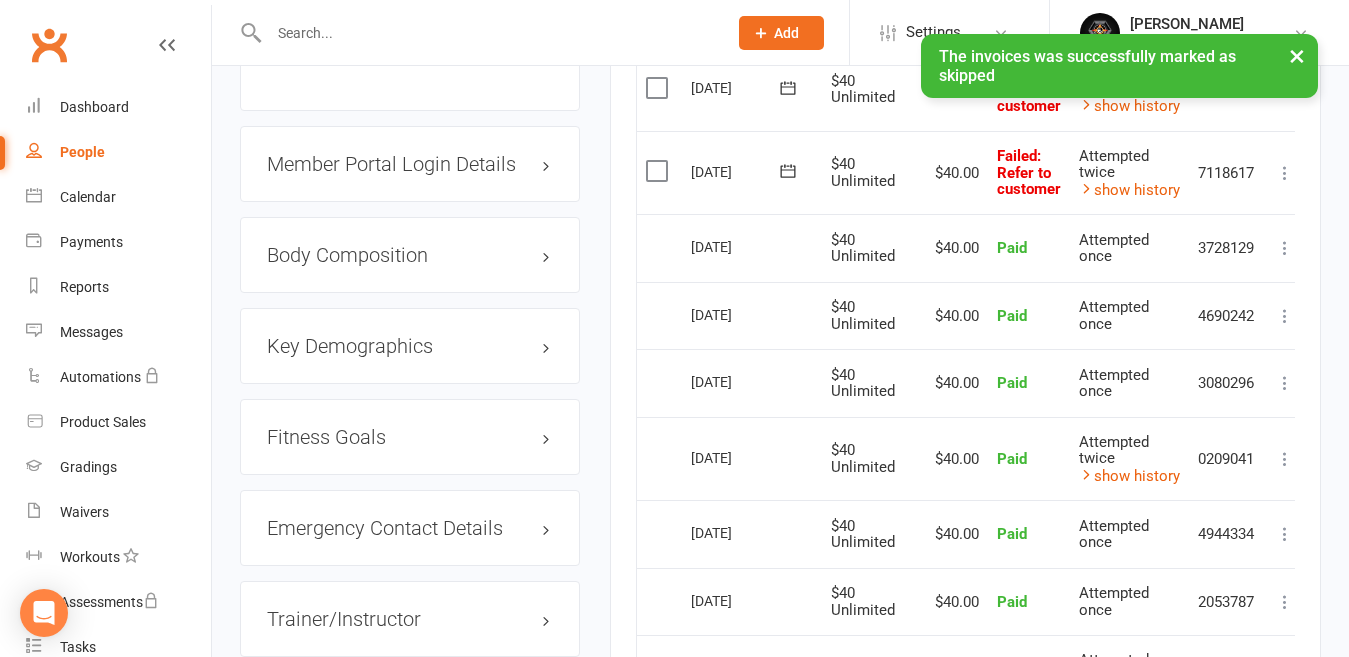 scroll, scrollTop: 1300, scrollLeft: 0, axis: vertical 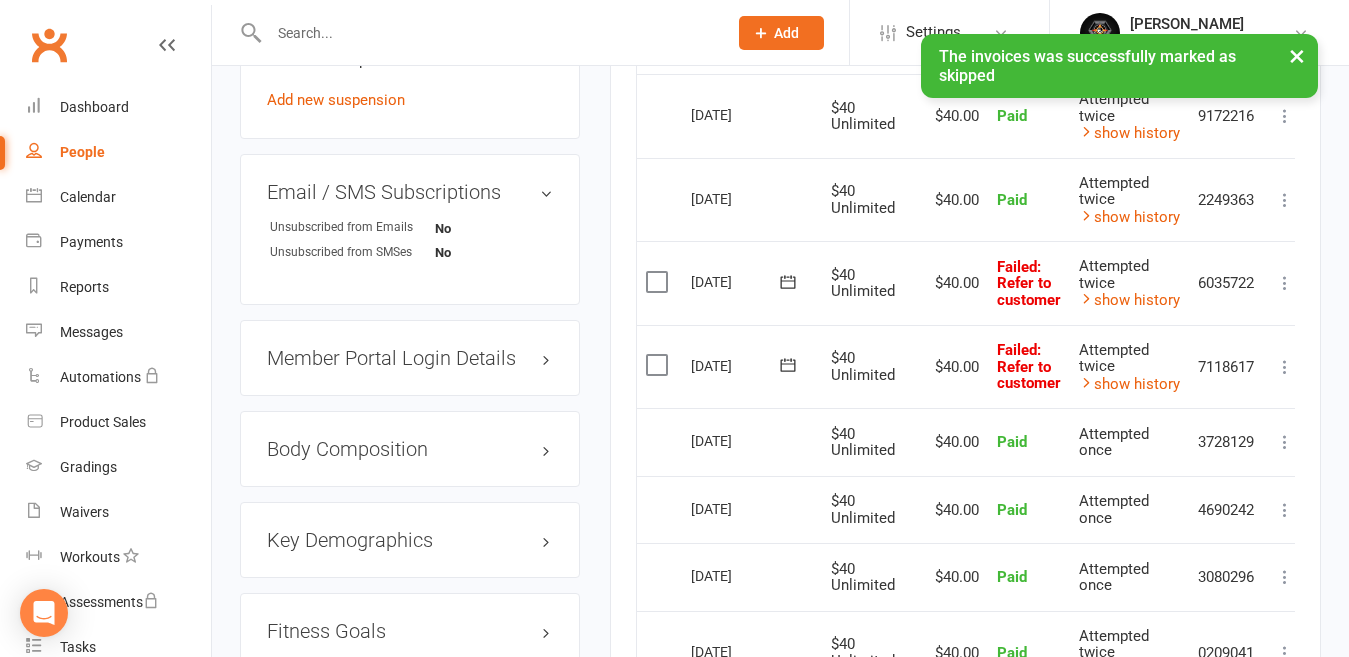 drag, startPoint x: 645, startPoint y: 280, endPoint x: 662, endPoint y: 330, distance: 52.810986 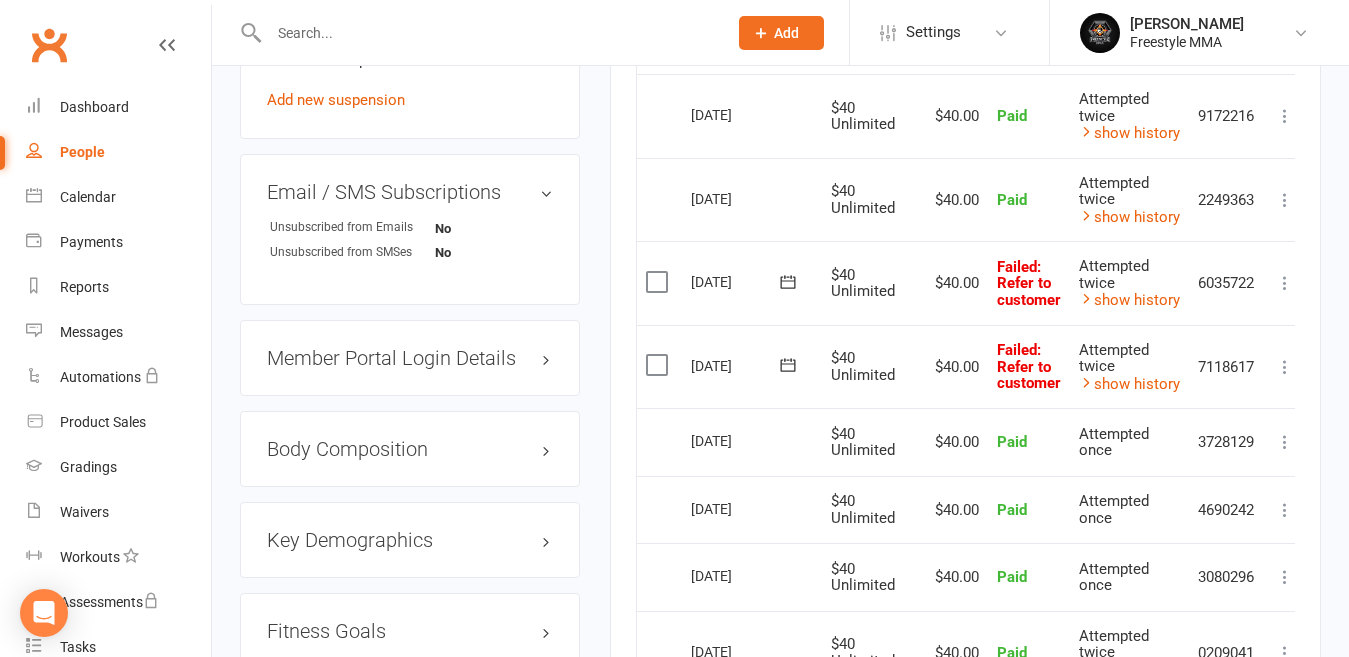 drag, startPoint x: 666, startPoint y: 284, endPoint x: 660, endPoint y: 295, distance: 12.529964 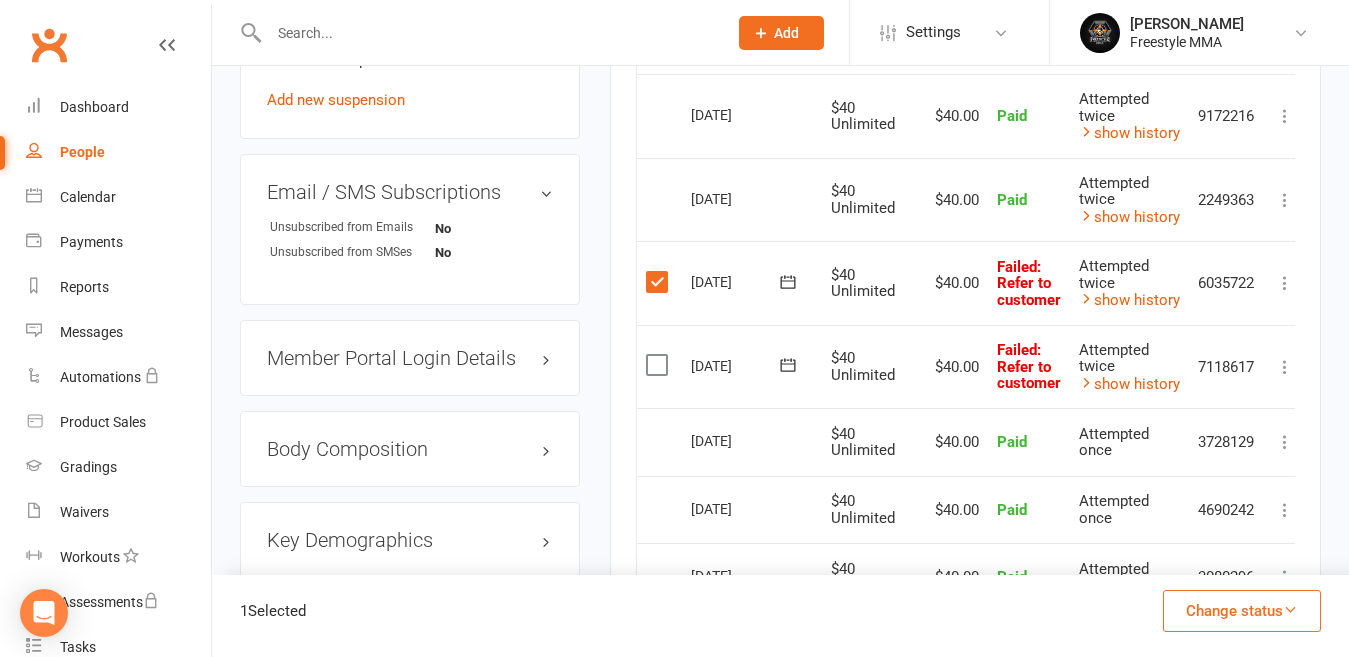 click at bounding box center (659, 365) 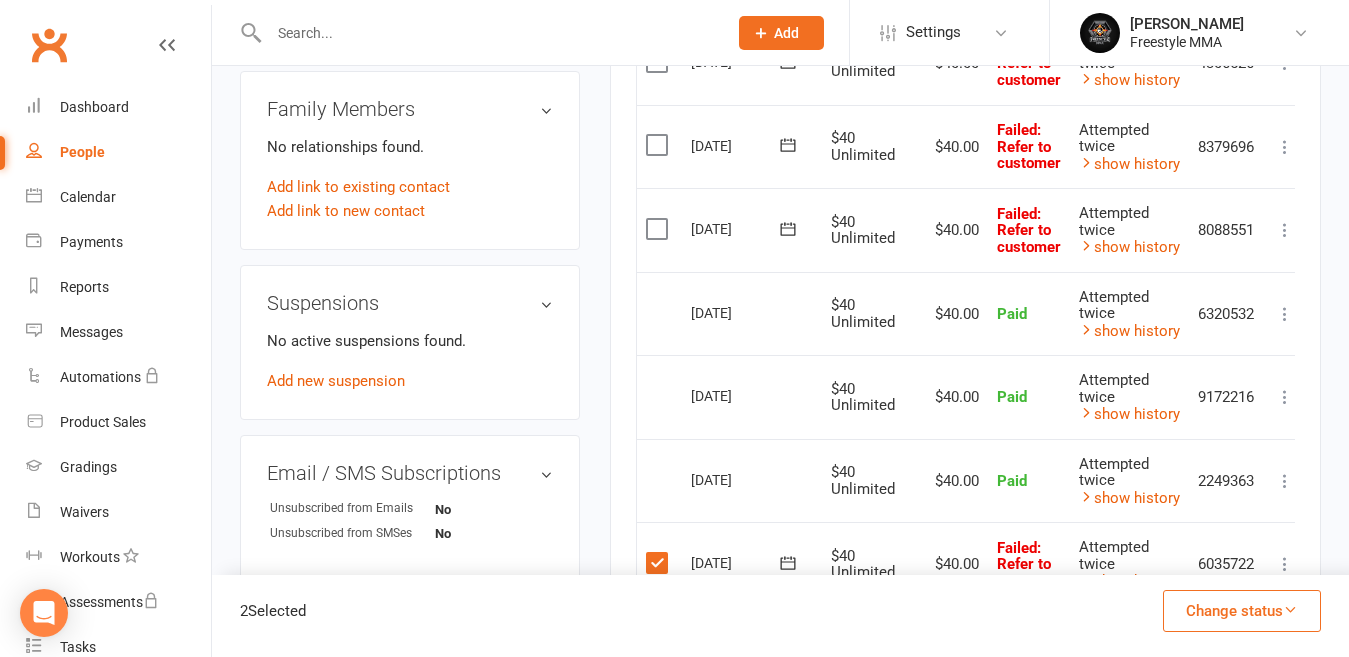 scroll, scrollTop: 1000, scrollLeft: 0, axis: vertical 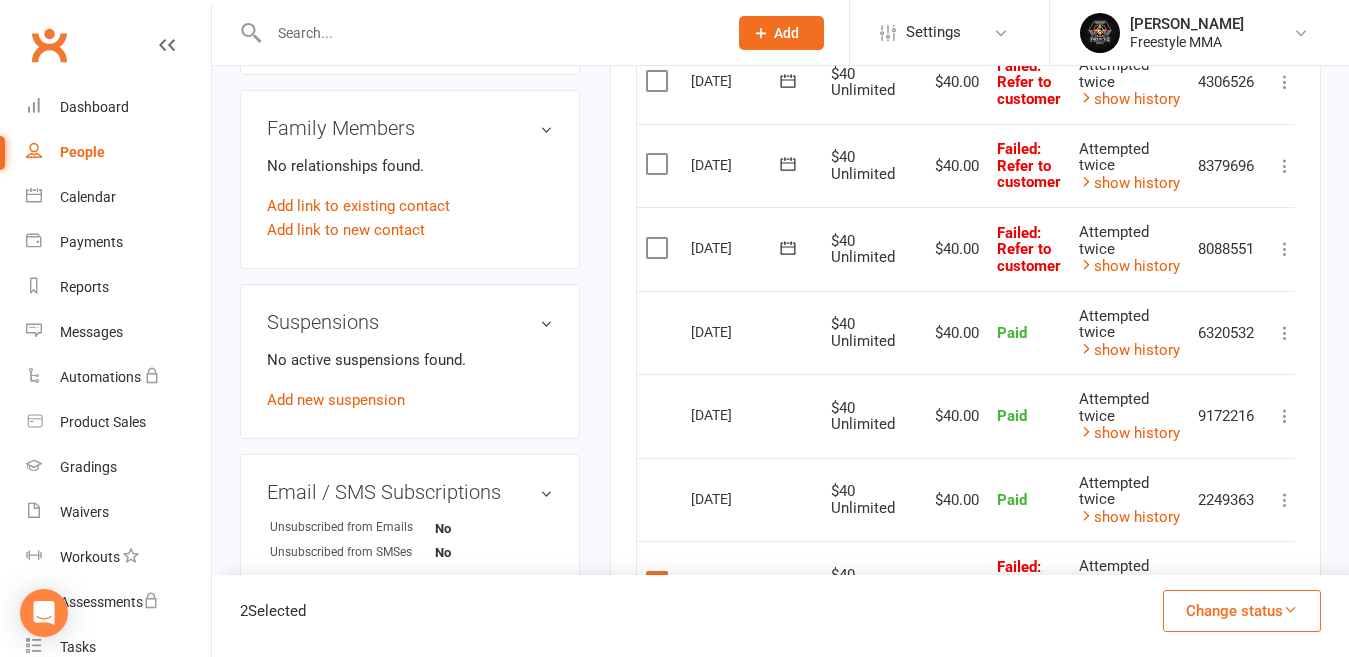 click at bounding box center [659, 248] 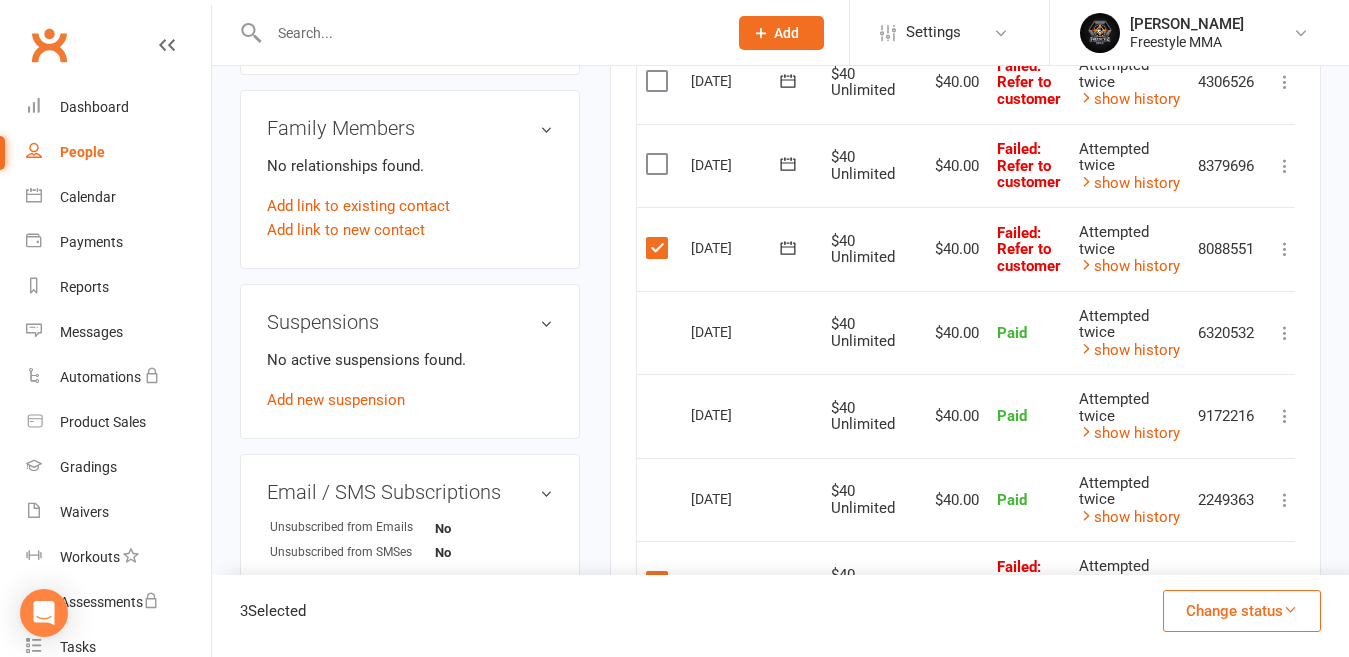 click on "Select this" at bounding box center [659, 166] 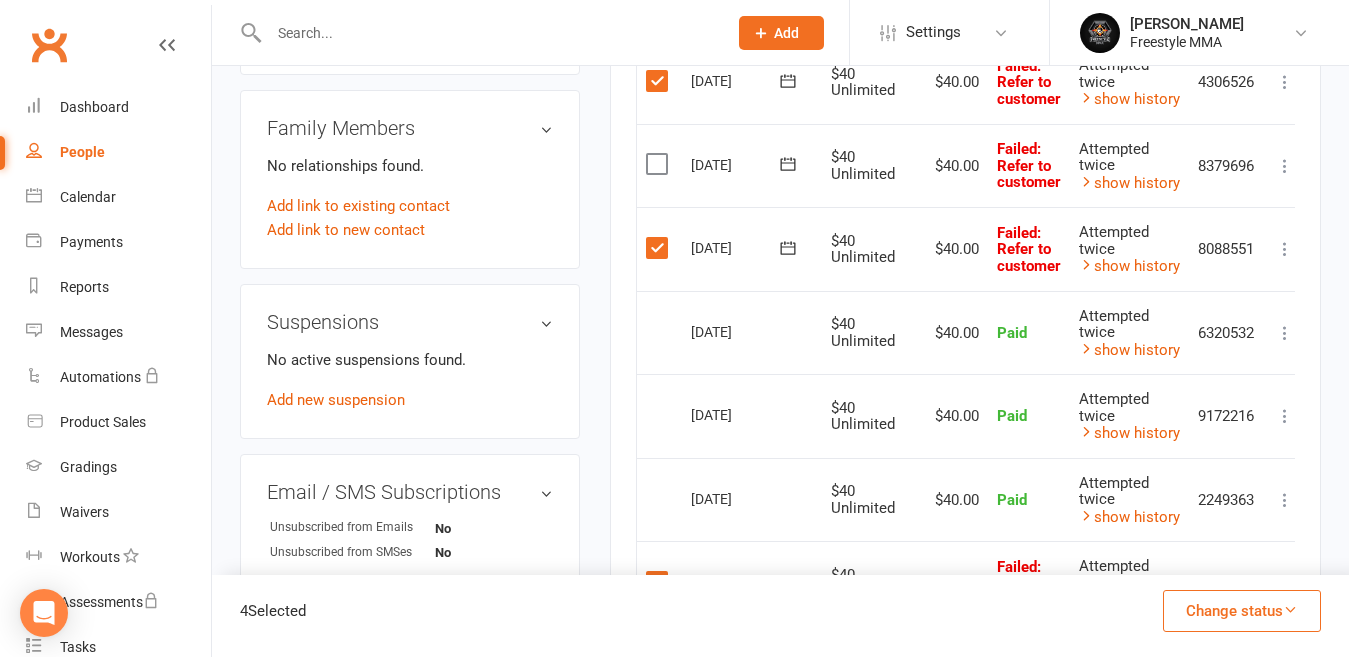click on "Select this" at bounding box center [659, 166] 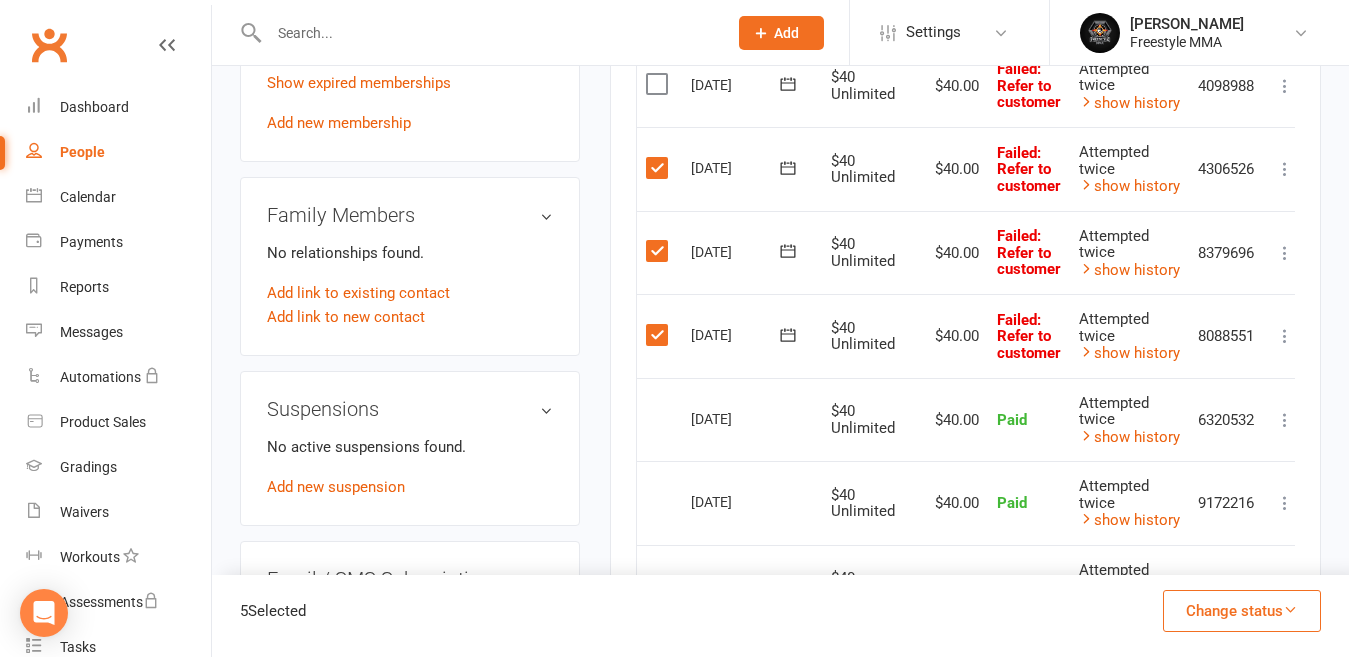 scroll, scrollTop: 700, scrollLeft: 0, axis: vertical 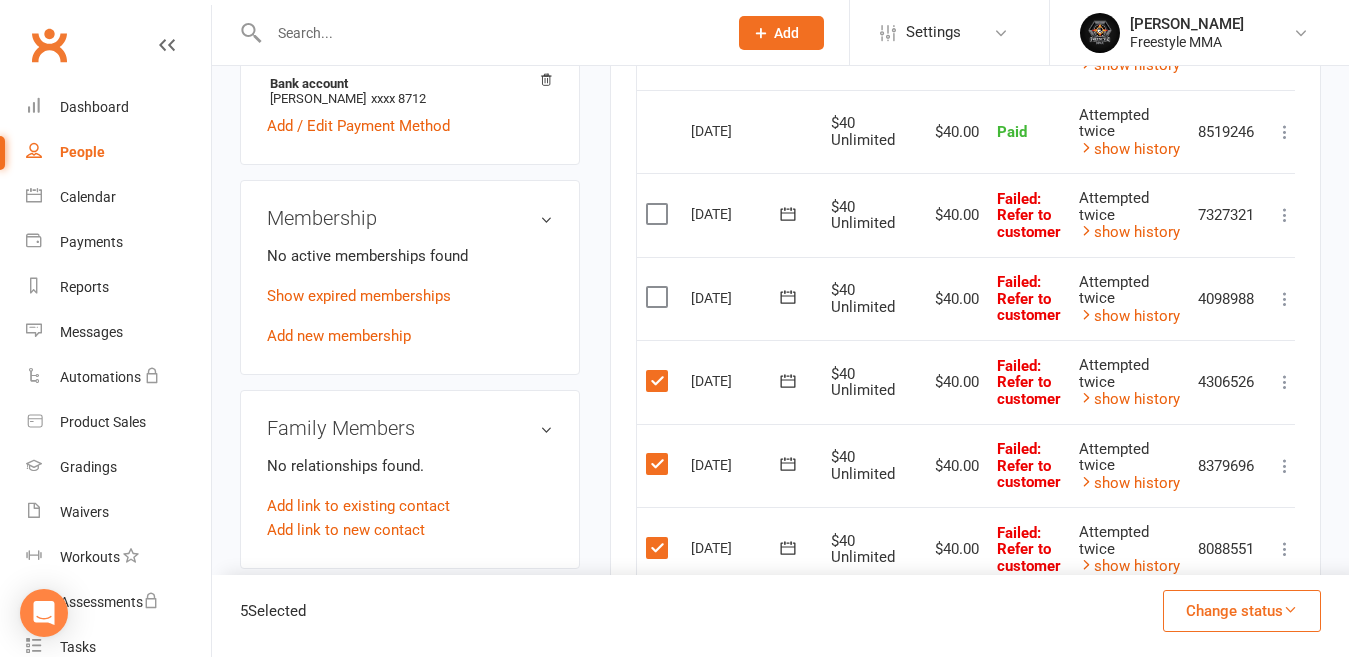 click at bounding box center (659, 297) 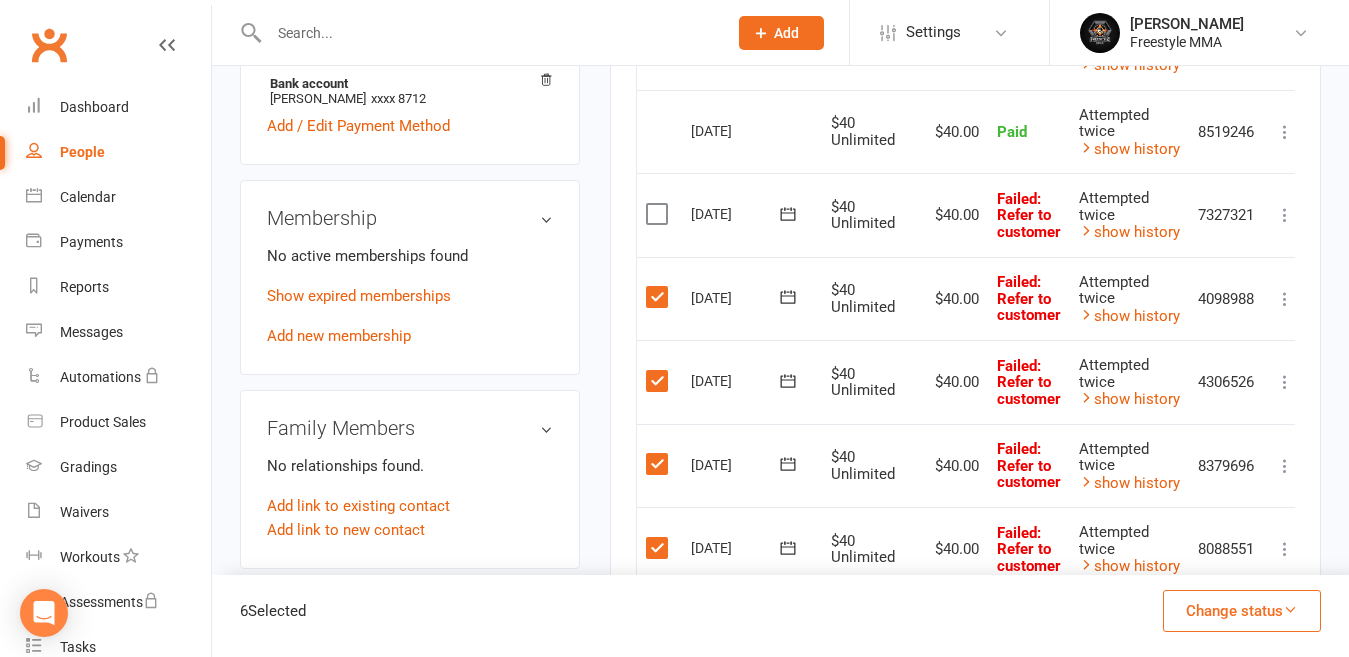 click at bounding box center [659, 214] 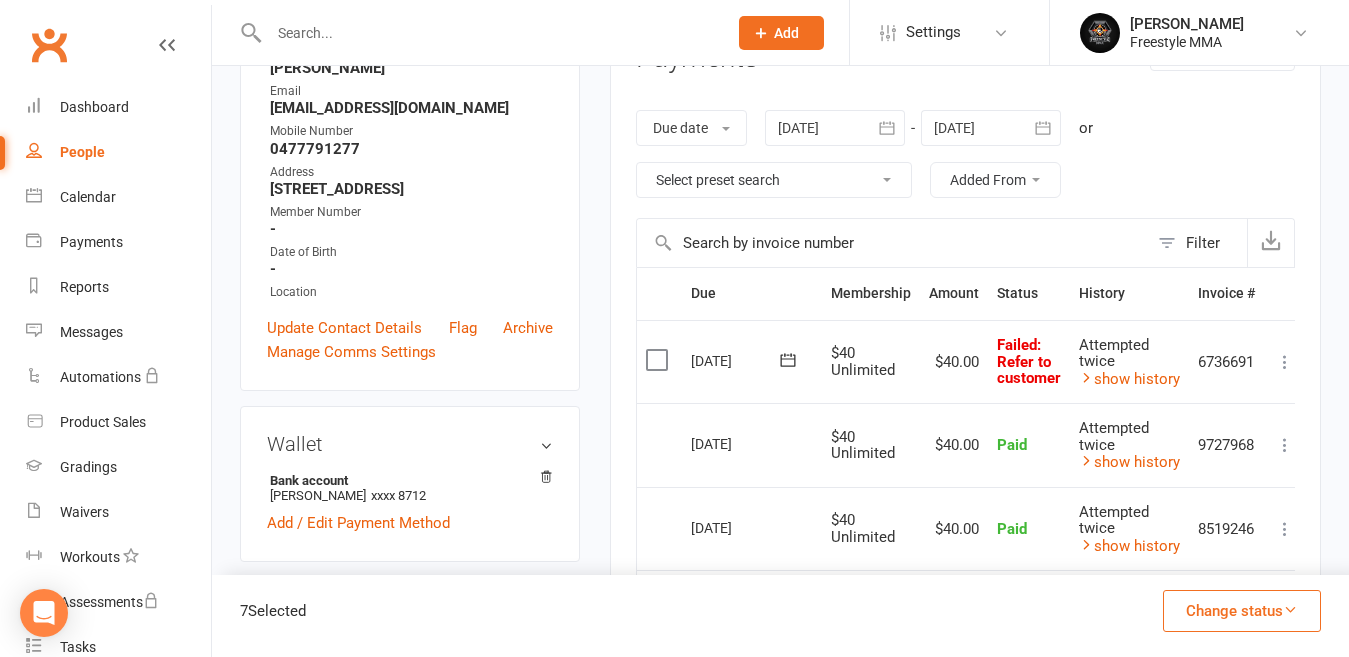 scroll, scrollTop: 300, scrollLeft: 0, axis: vertical 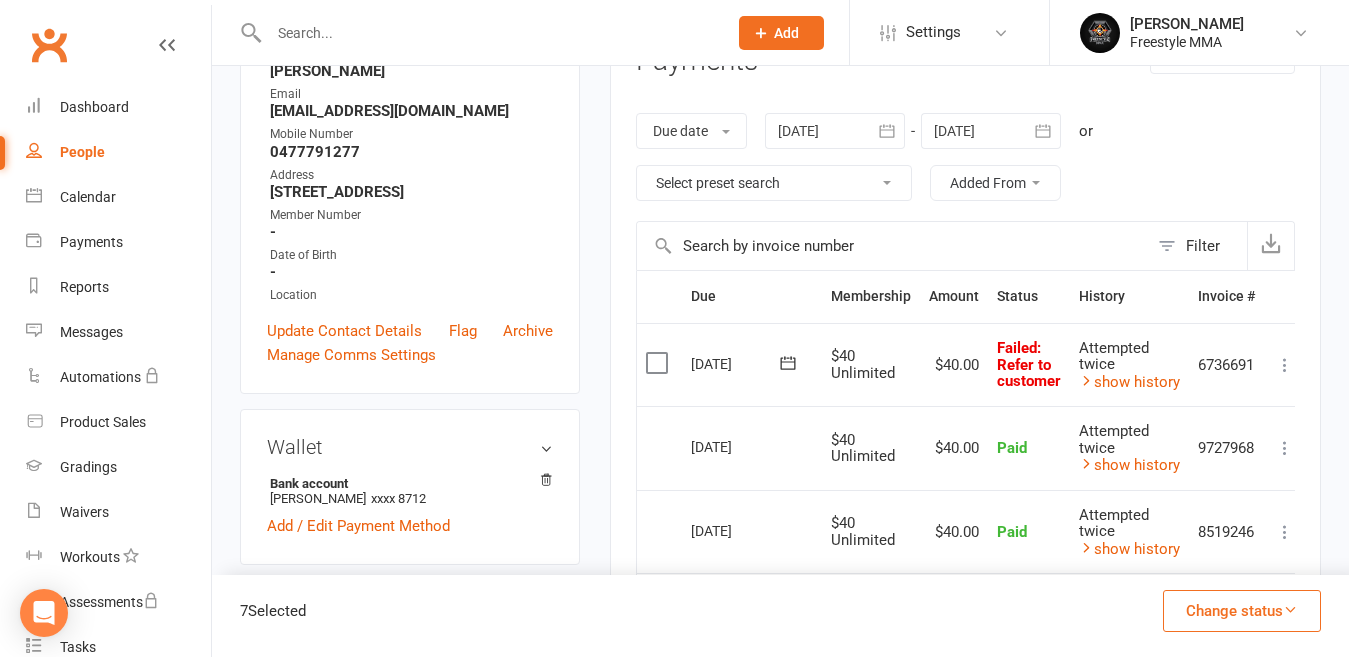 click at bounding box center [659, 363] 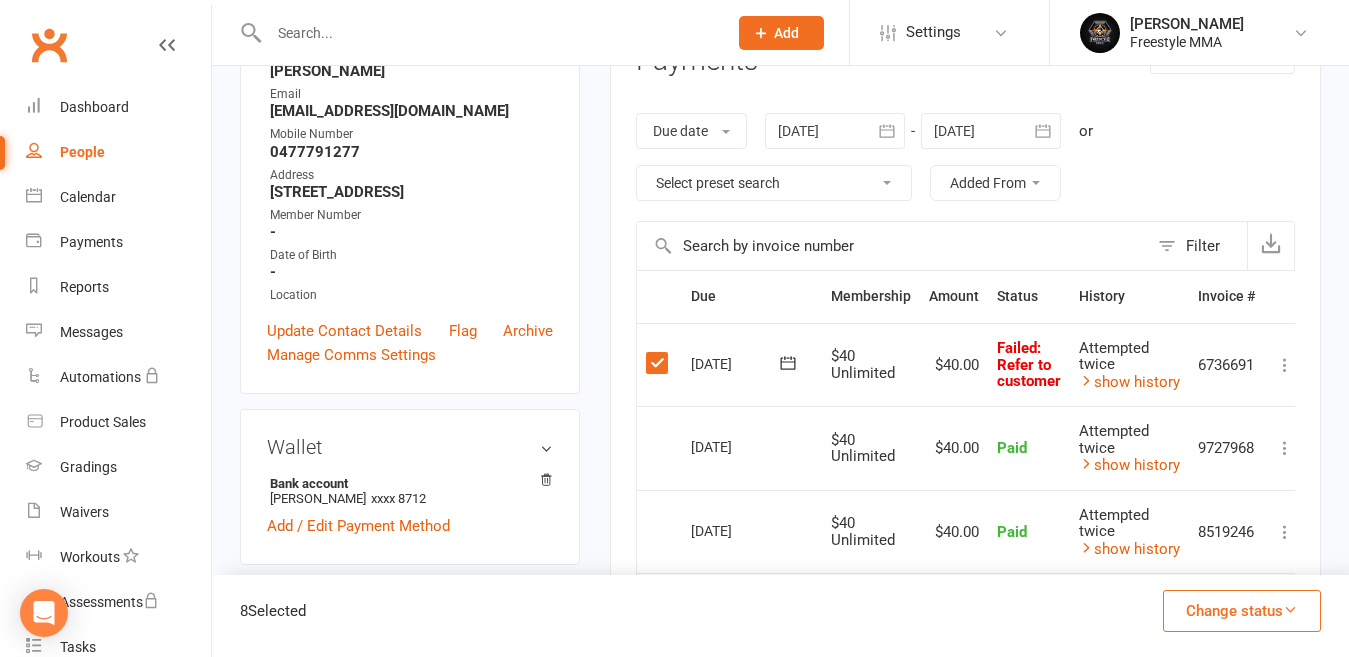 click on "Change status" at bounding box center (1242, 611) 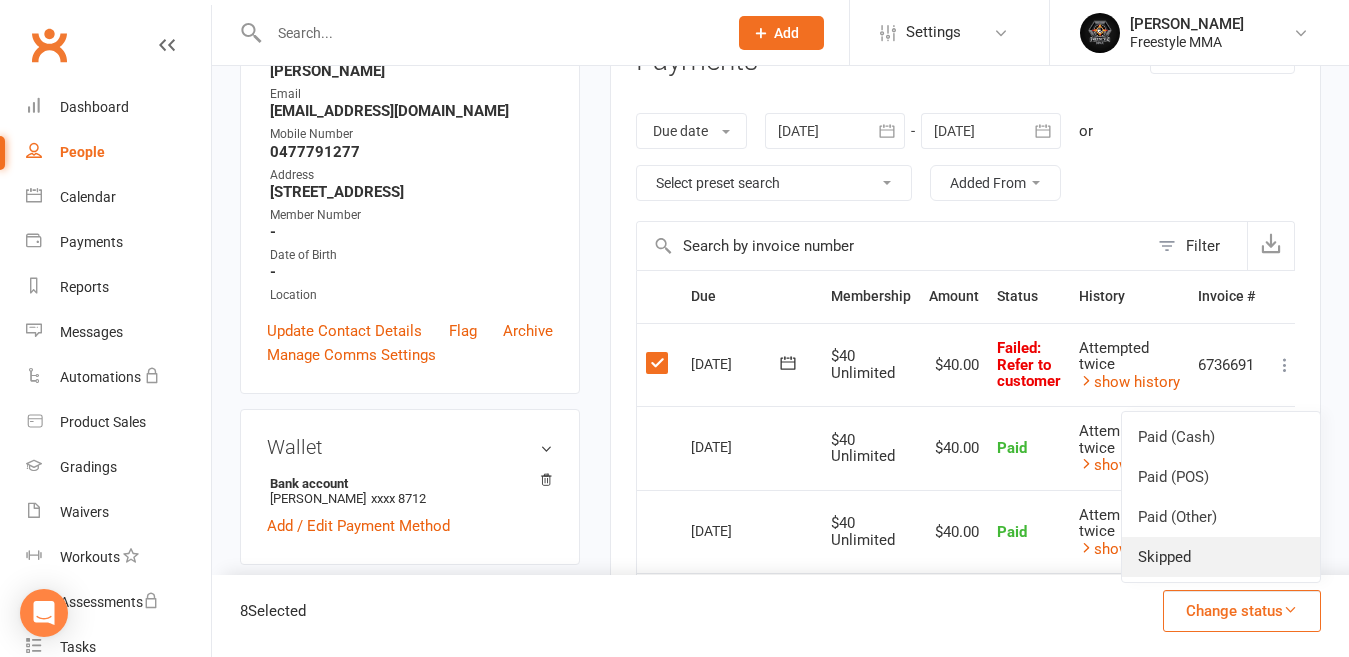 click on "Skipped" at bounding box center (1221, 557) 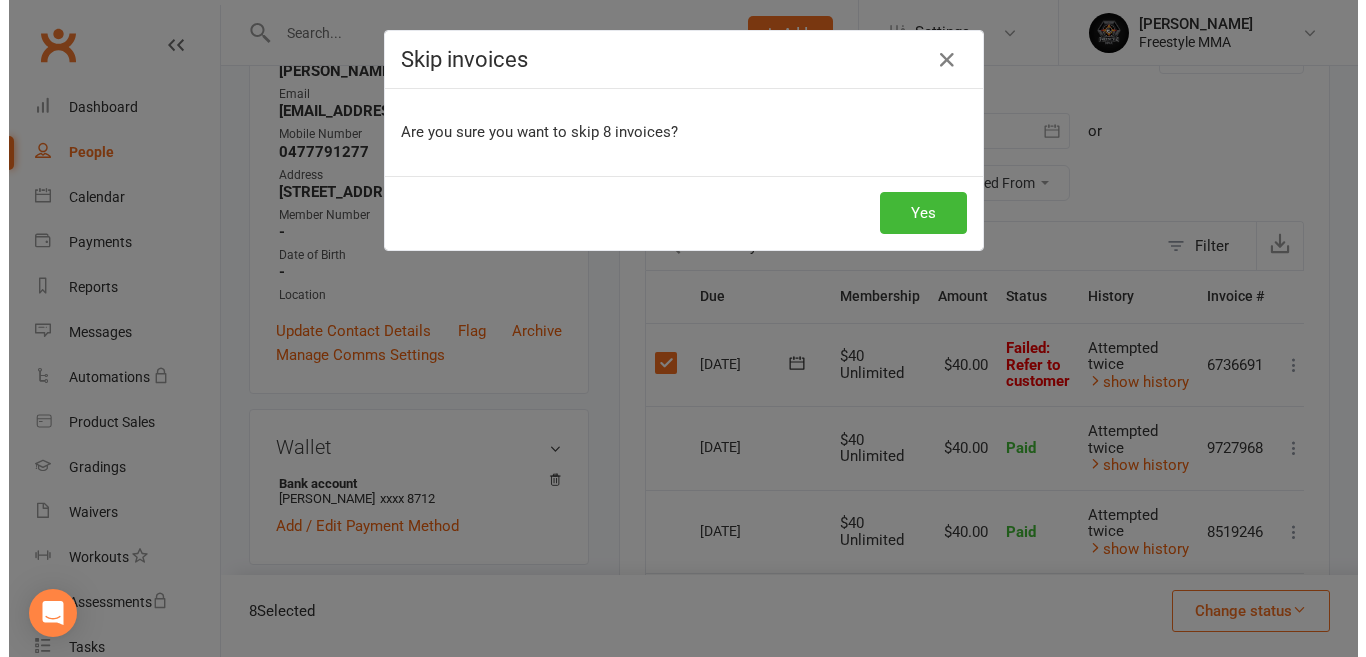 scroll, scrollTop: 281, scrollLeft: 0, axis: vertical 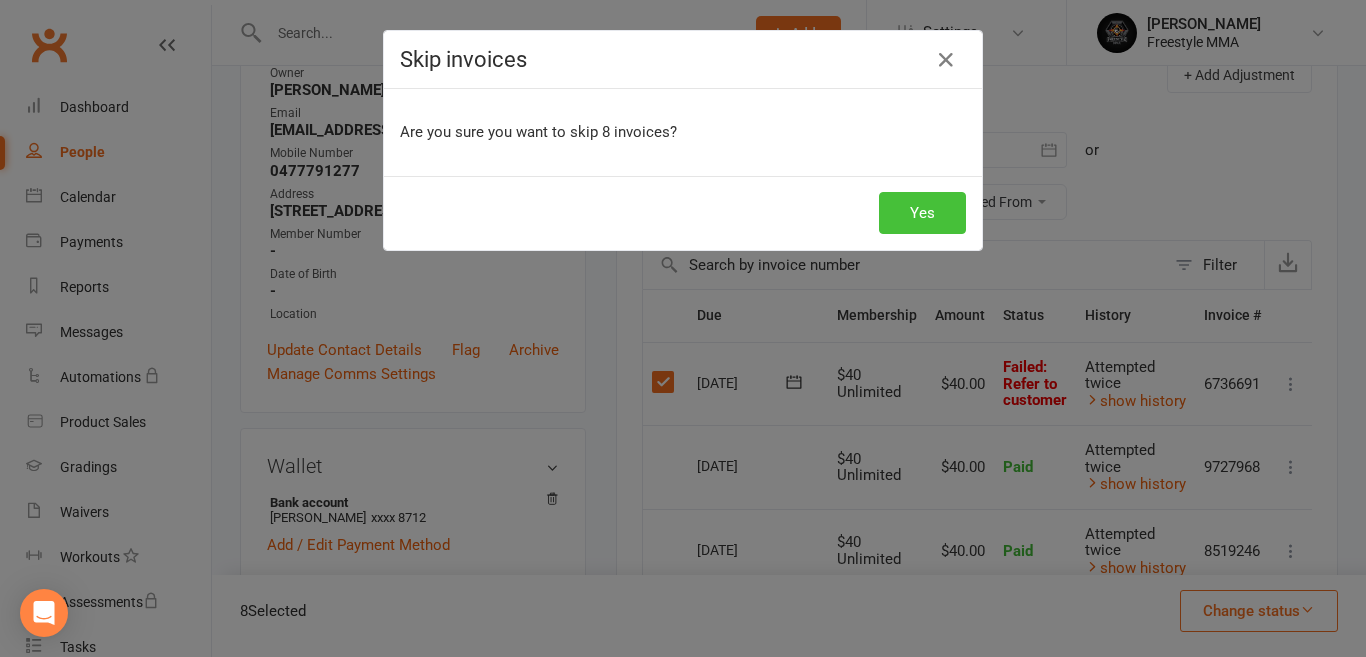 click on "Yes" at bounding box center [922, 213] 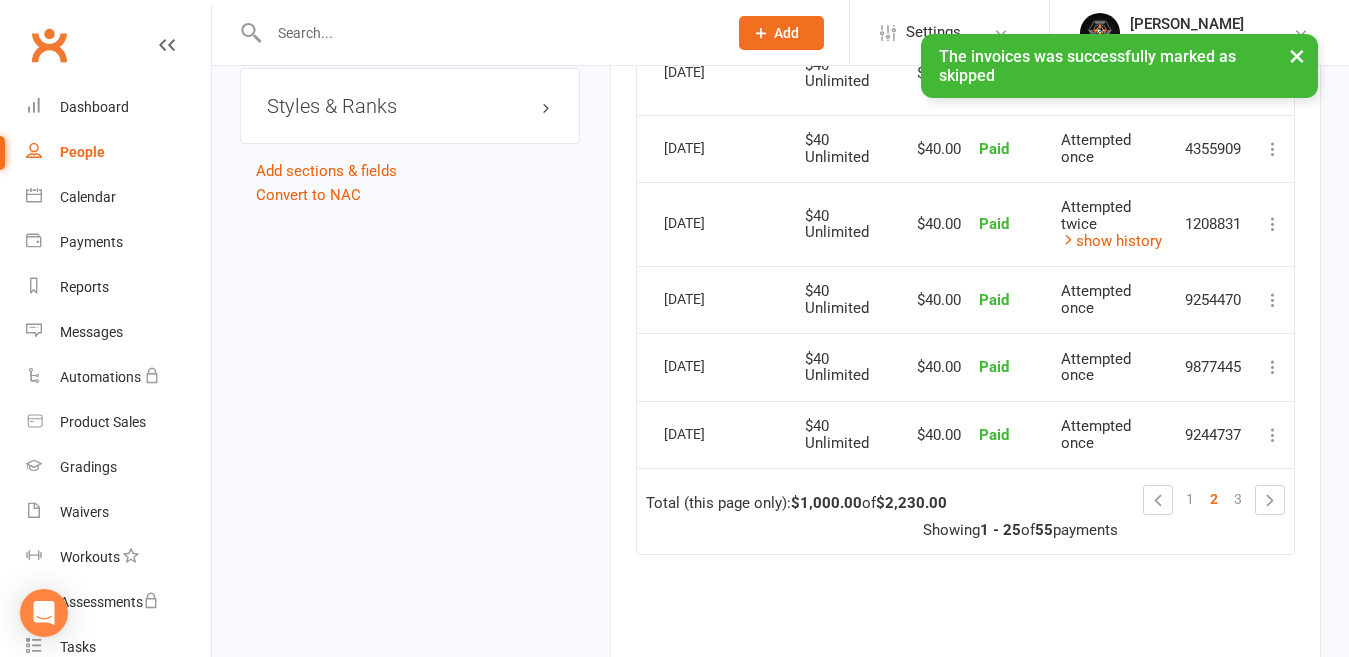 scroll, scrollTop: 2100, scrollLeft: 0, axis: vertical 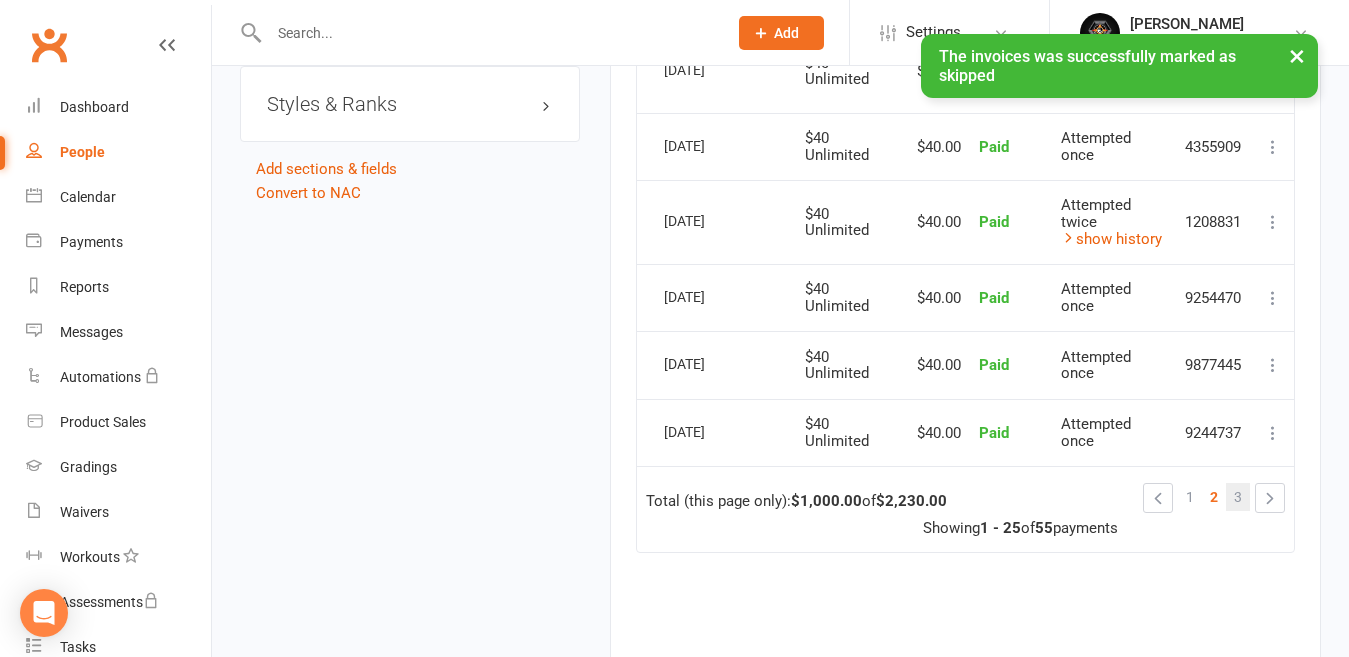 click on "3" at bounding box center [1238, 497] 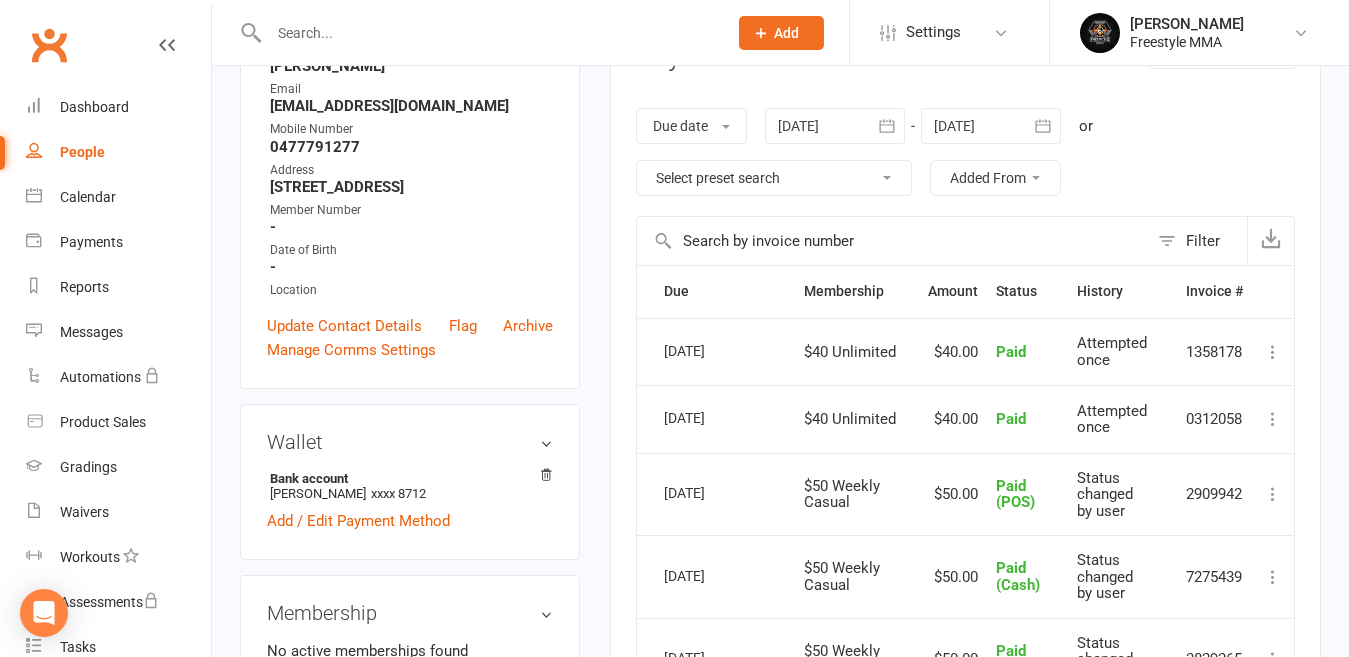 scroll, scrollTop: 263, scrollLeft: 0, axis: vertical 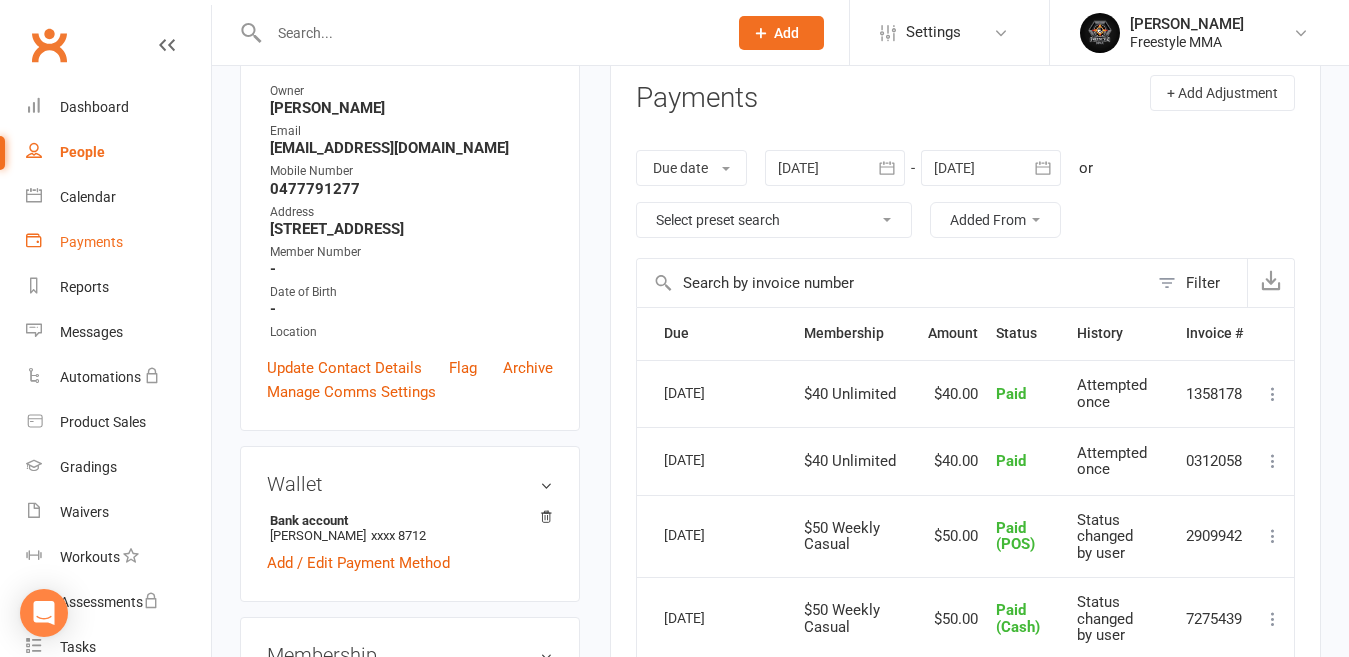 click on "Payments" at bounding box center [91, 242] 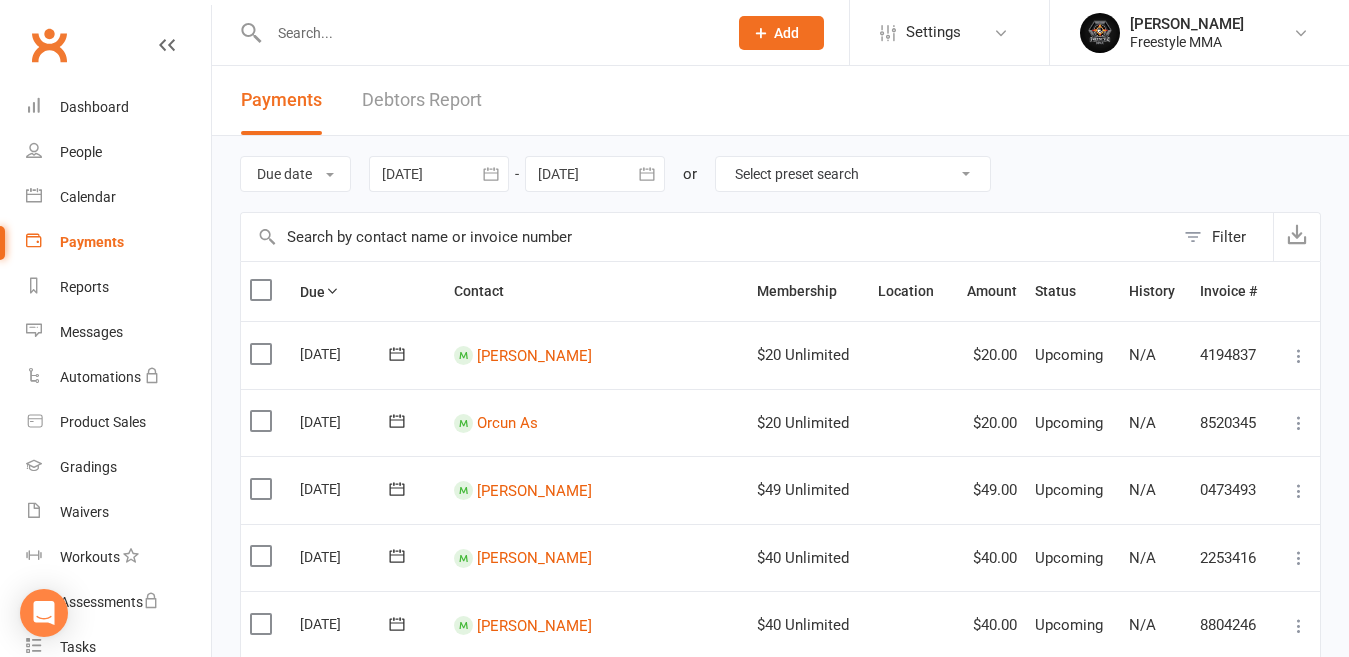 click on "Debtors Report" at bounding box center [422, 100] 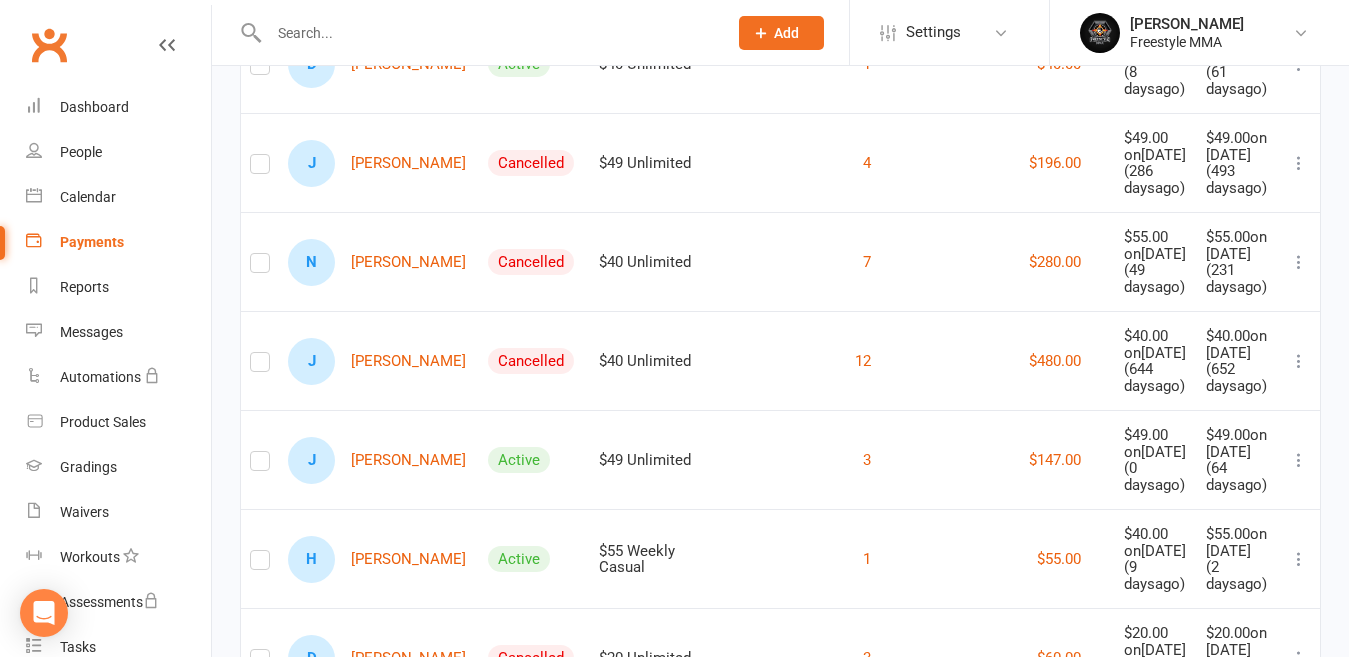 scroll, scrollTop: 1600, scrollLeft: 0, axis: vertical 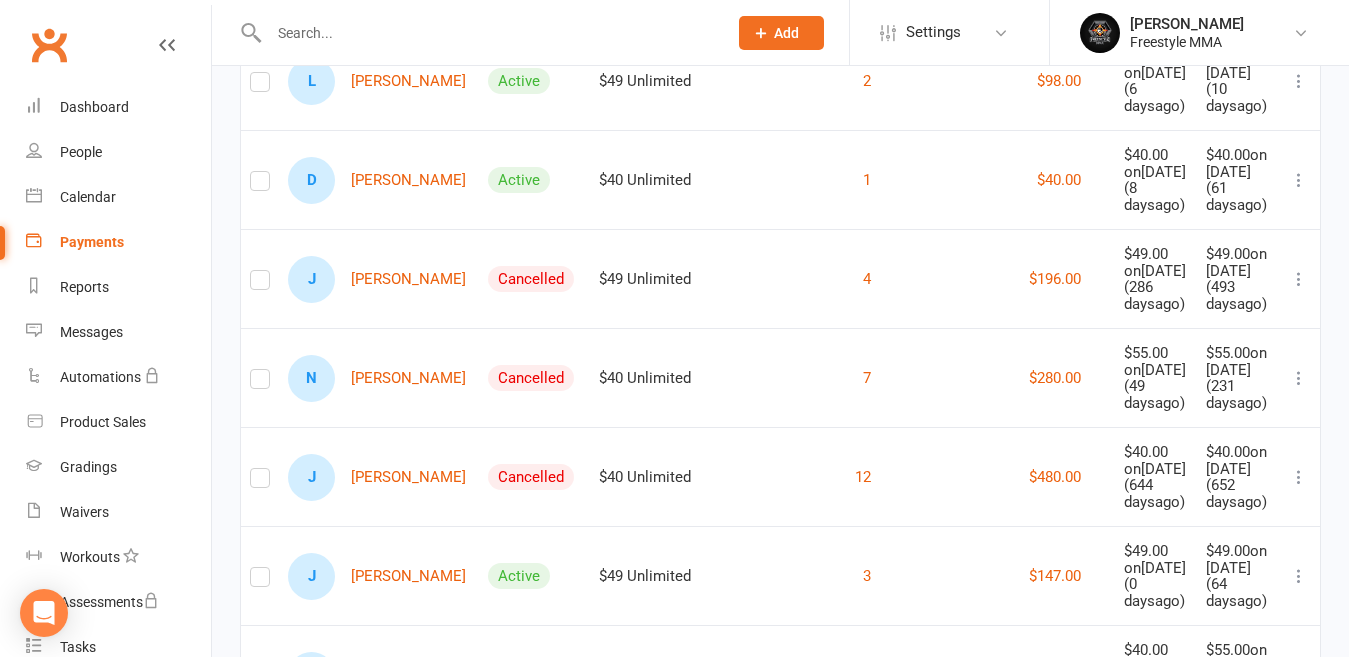 click on "A [PERSON_NAME]" at bounding box center [377, -18] 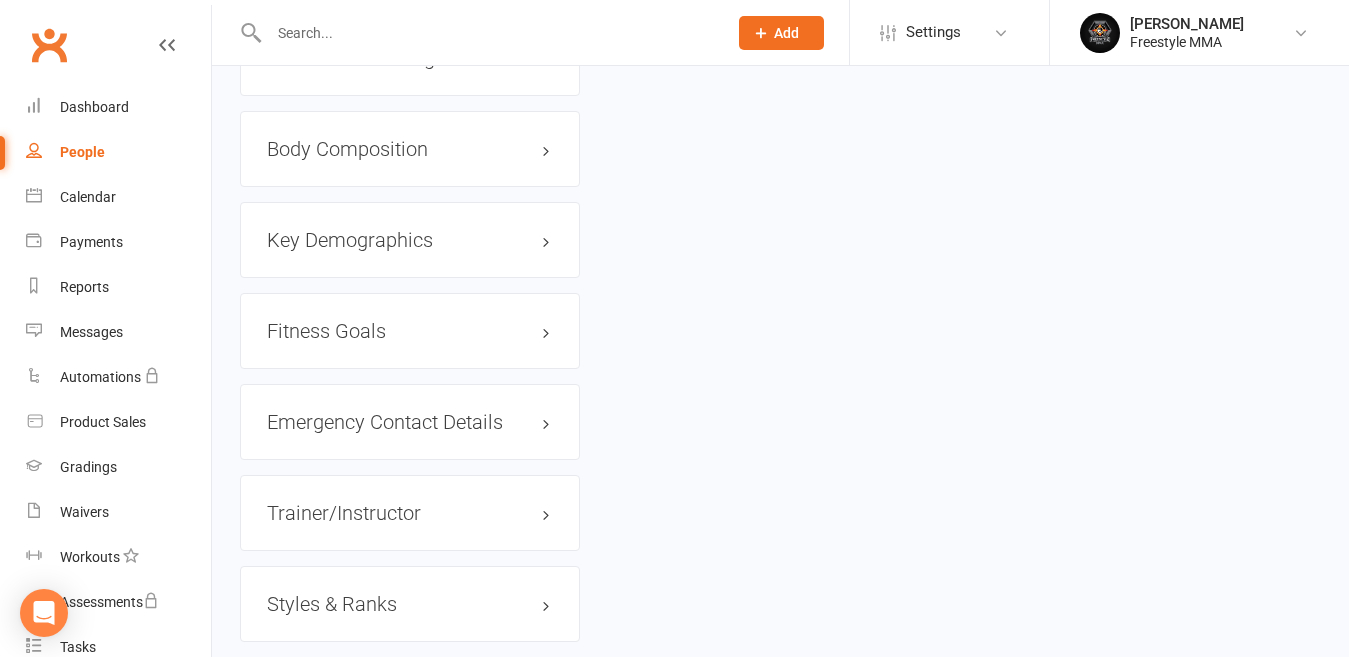 scroll, scrollTop: 0, scrollLeft: 0, axis: both 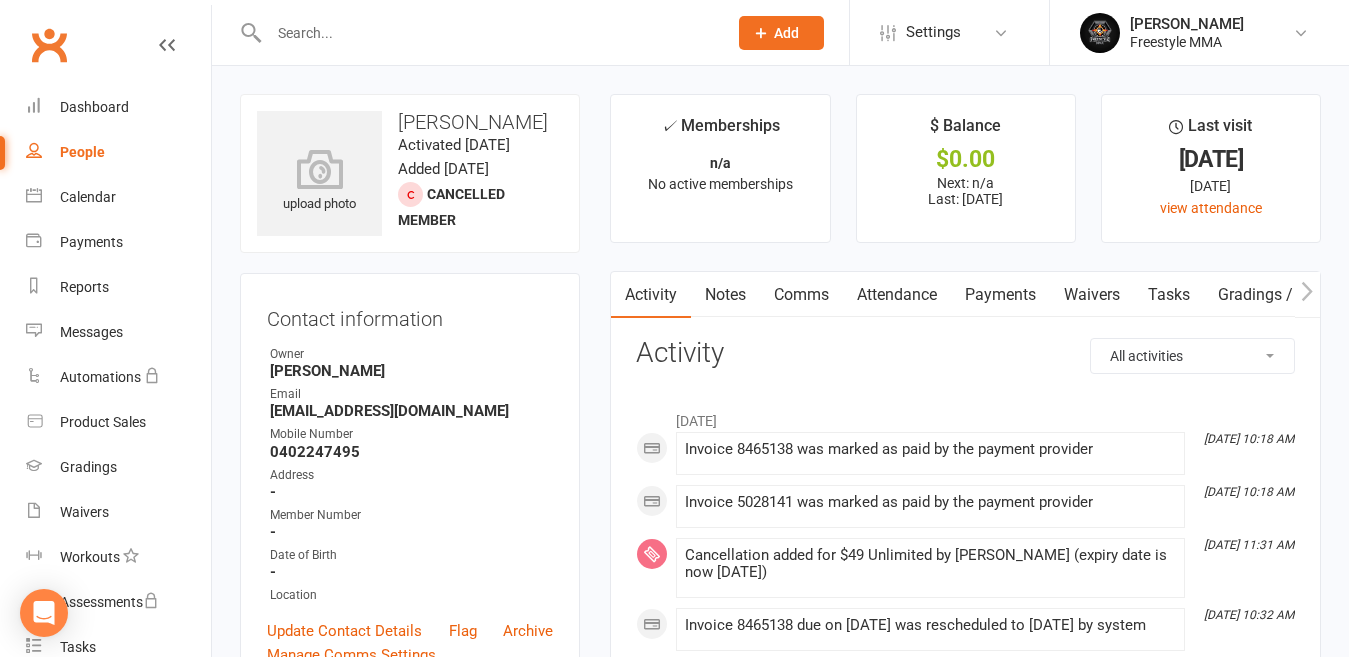 click on "Payments" at bounding box center [1000, 295] 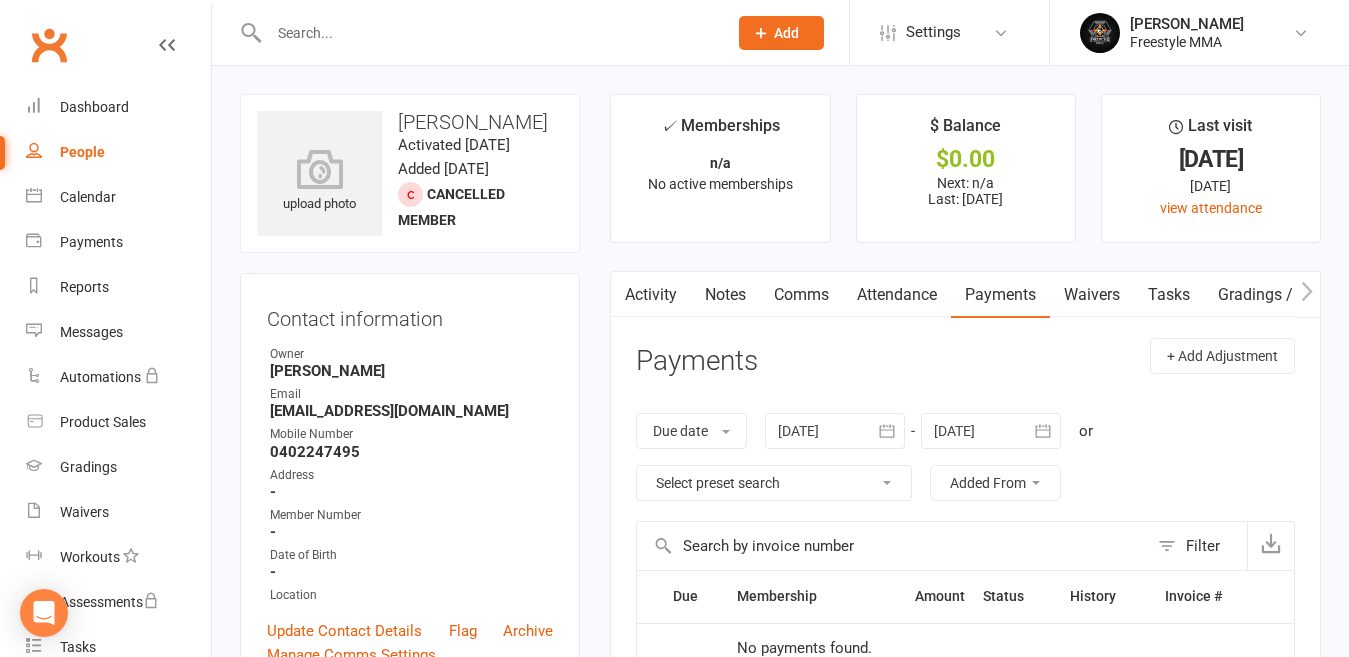 click at bounding box center [835, 431] 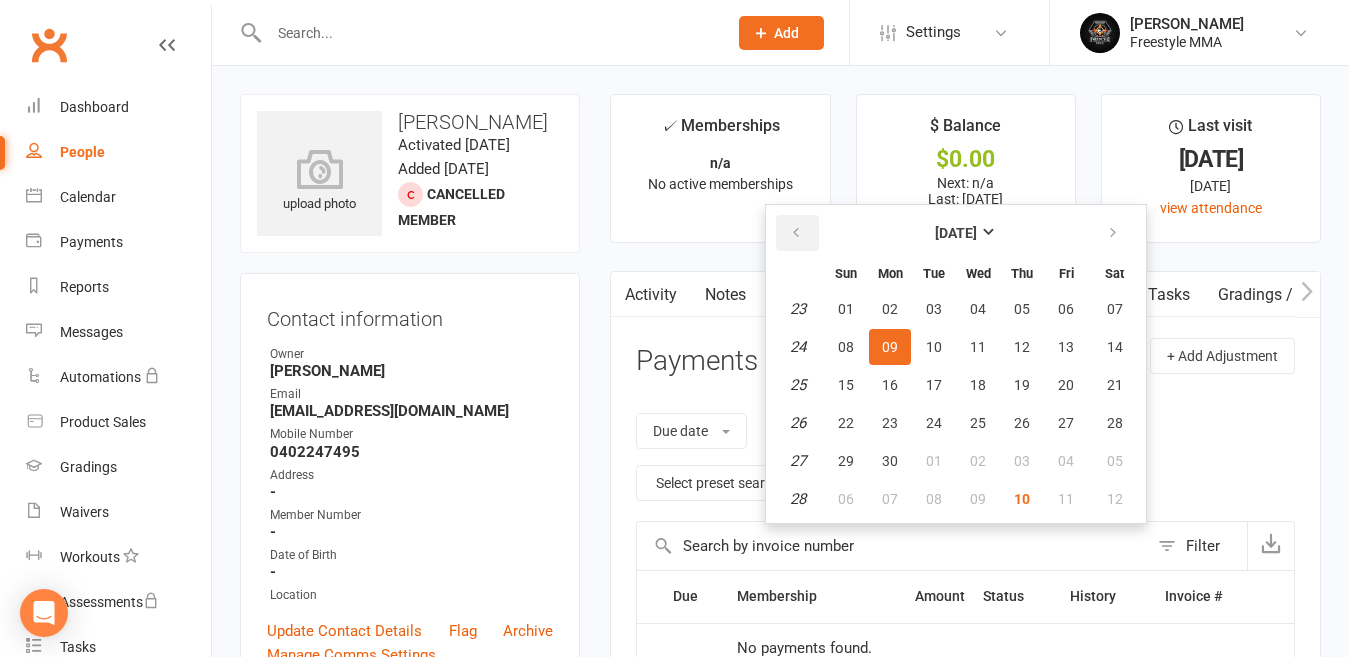 click at bounding box center [797, 233] 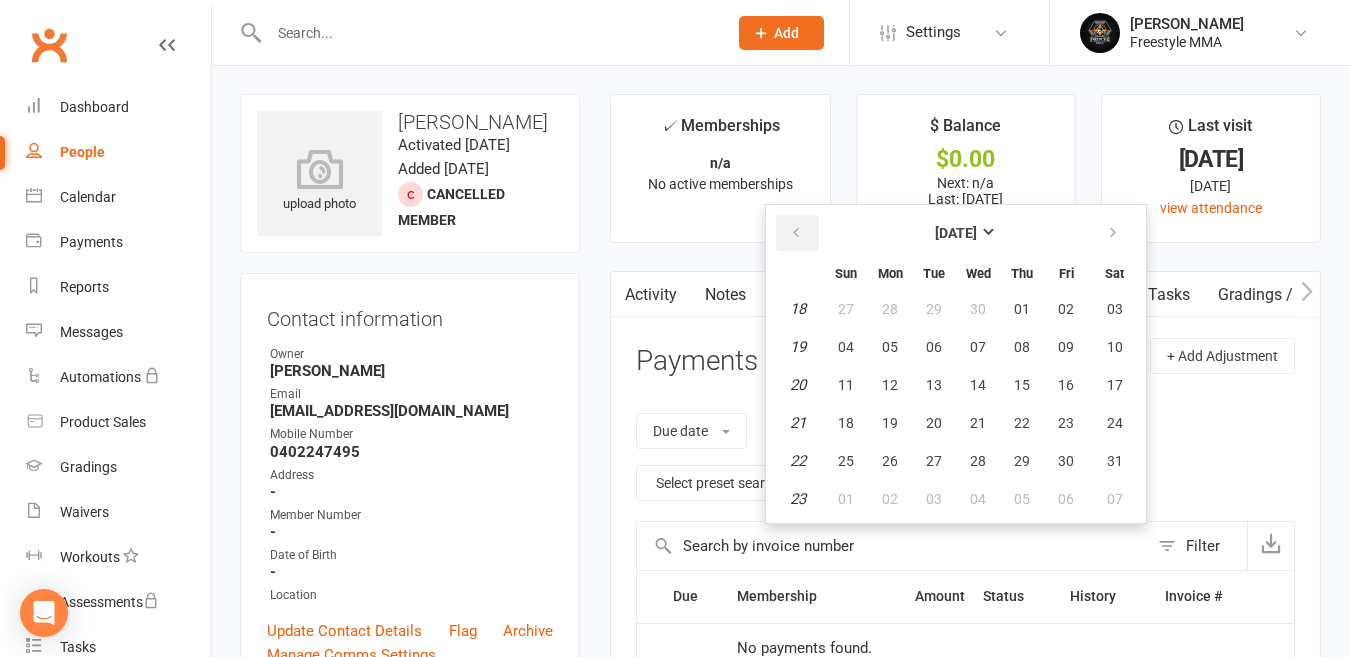 click at bounding box center (797, 233) 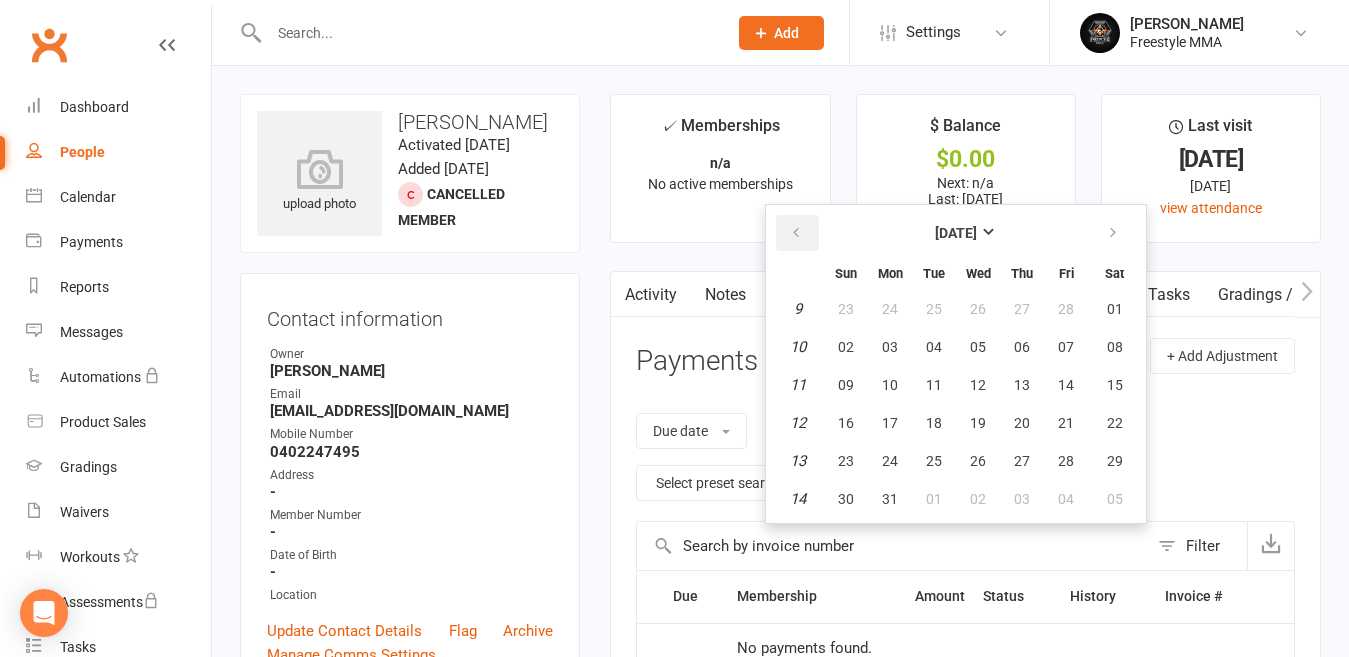 click at bounding box center [796, 233] 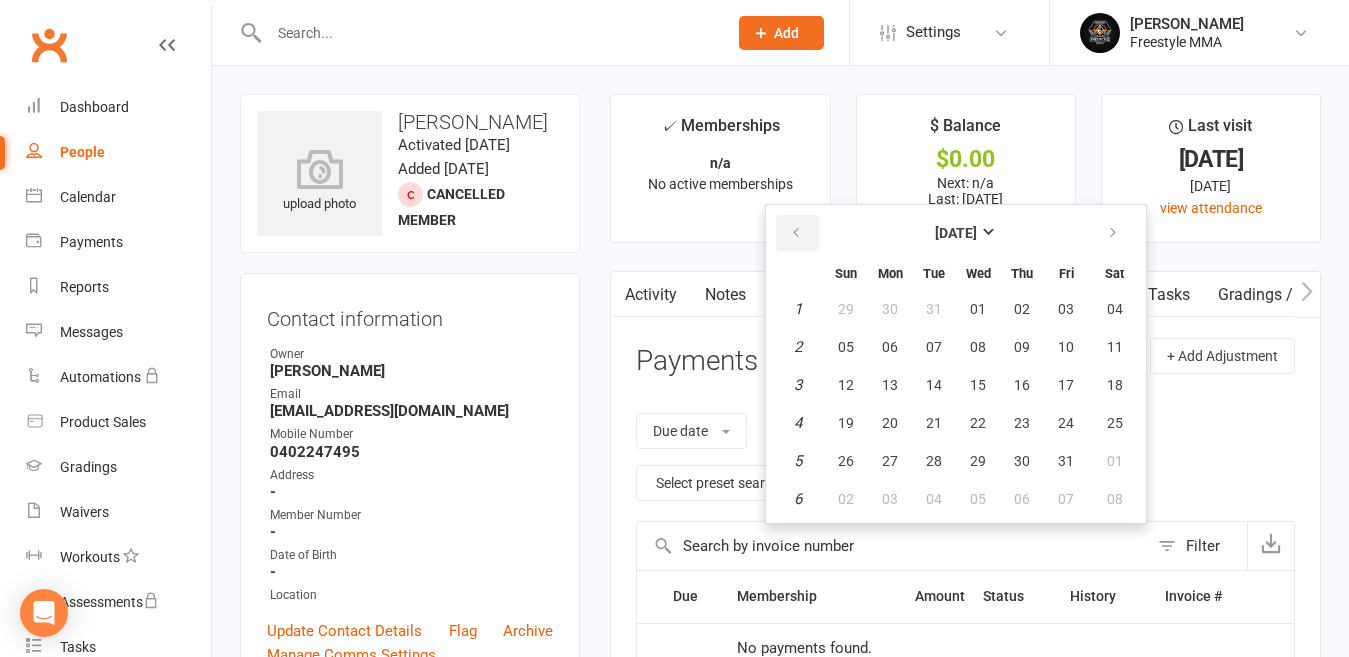 click at bounding box center (796, 233) 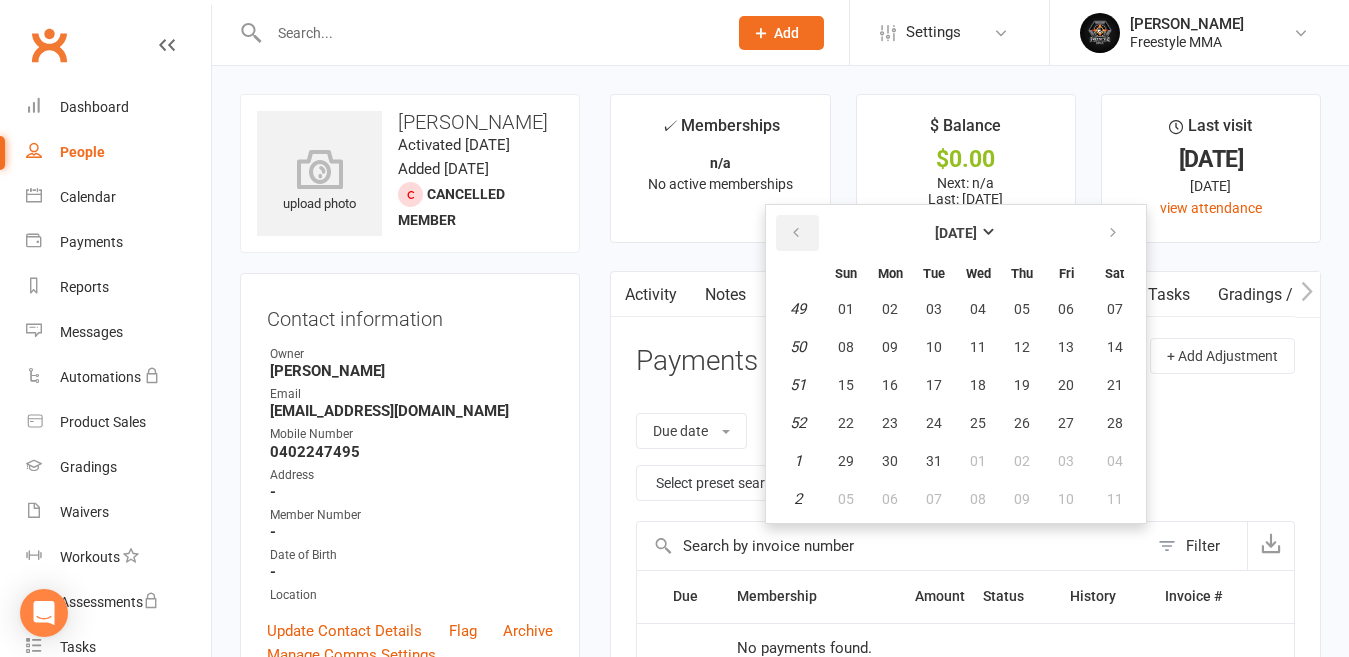 click at bounding box center [796, 233] 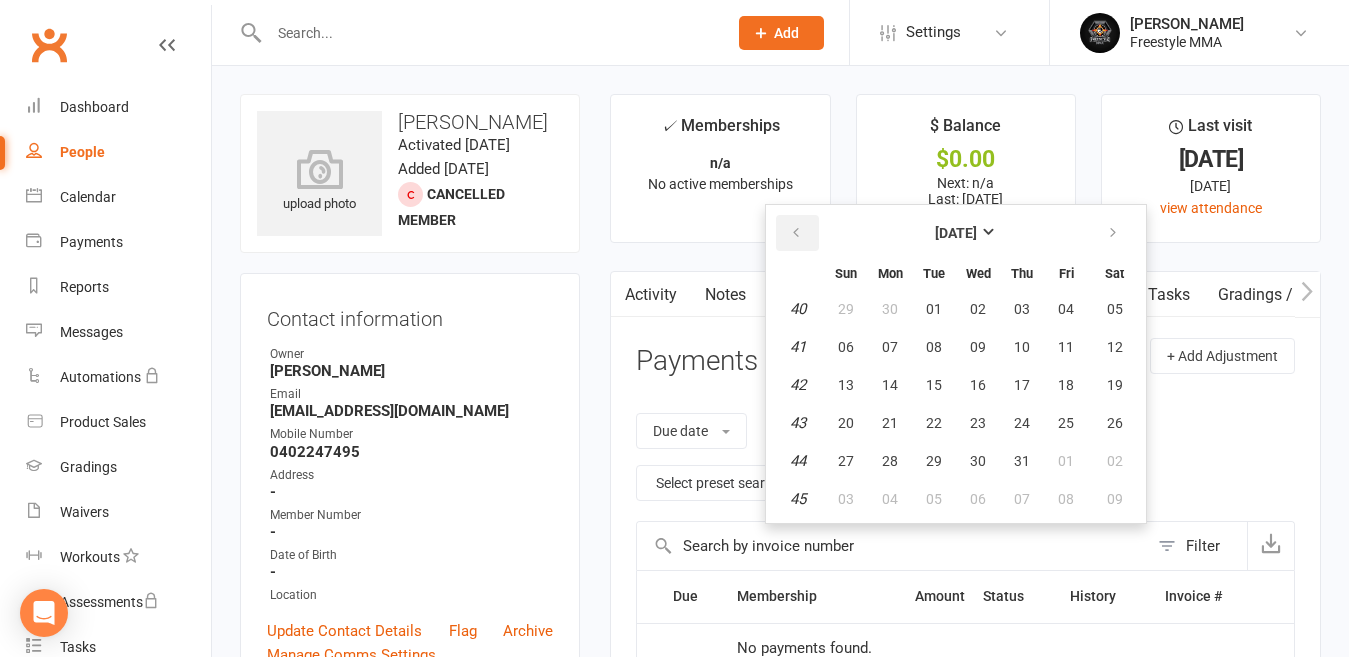 click at bounding box center (796, 233) 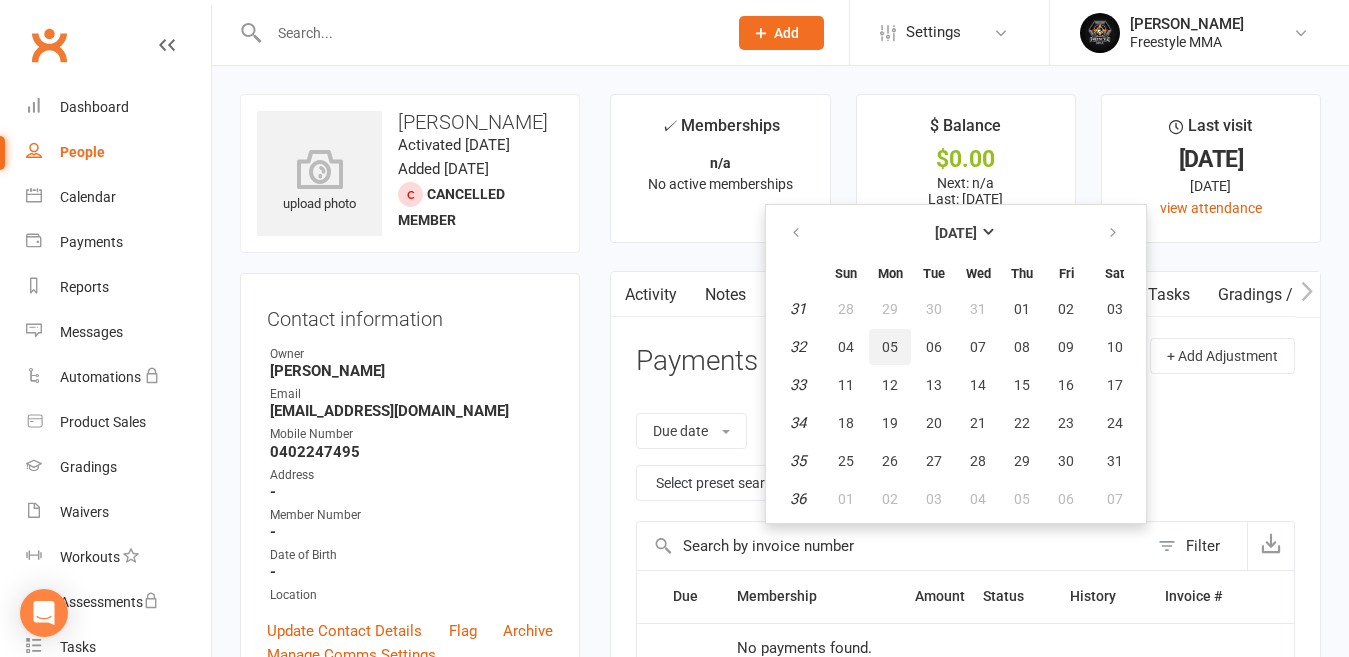 click on "05" at bounding box center (890, 347) 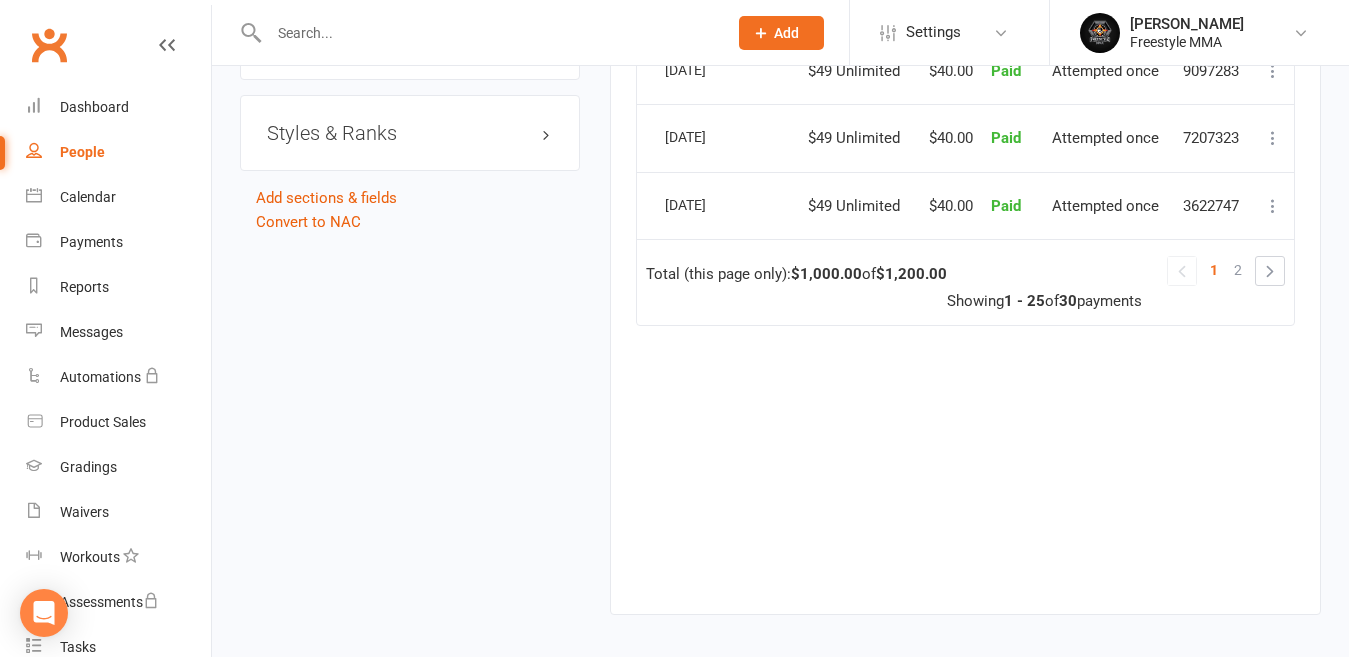 scroll, scrollTop: 2156, scrollLeft: 0, axis: vertical 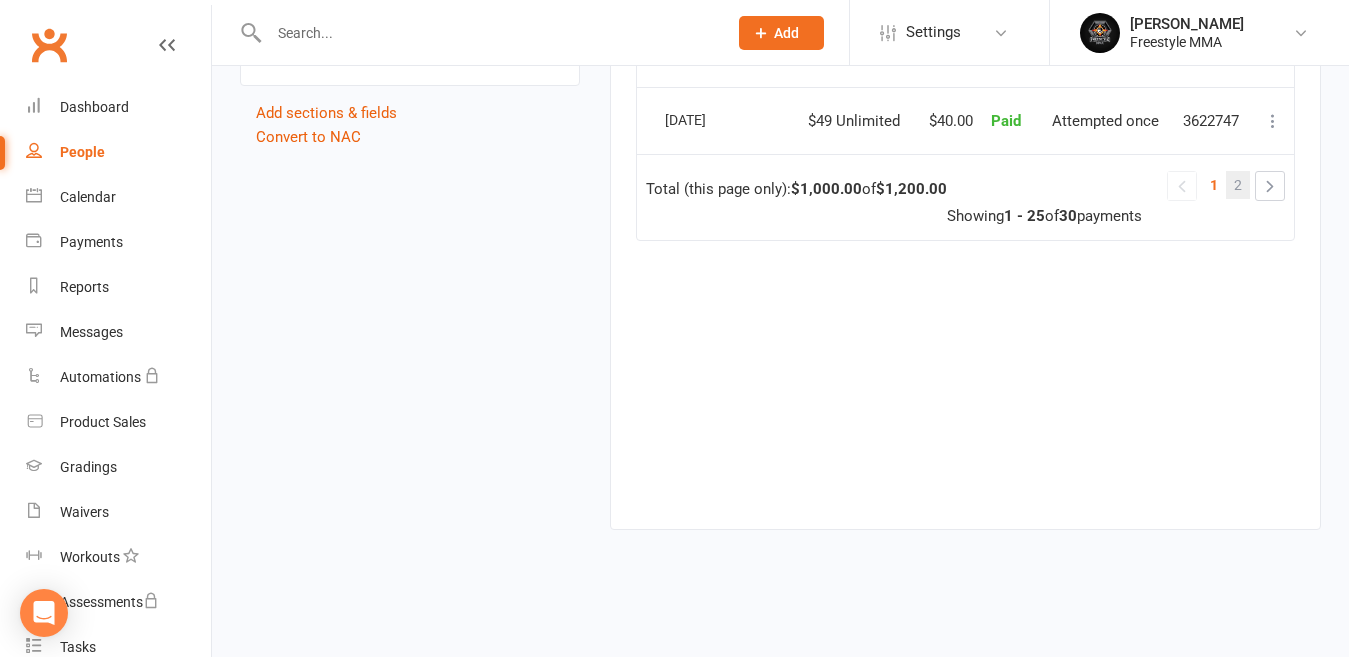 click on "2" at bounding box center (1238, 185) 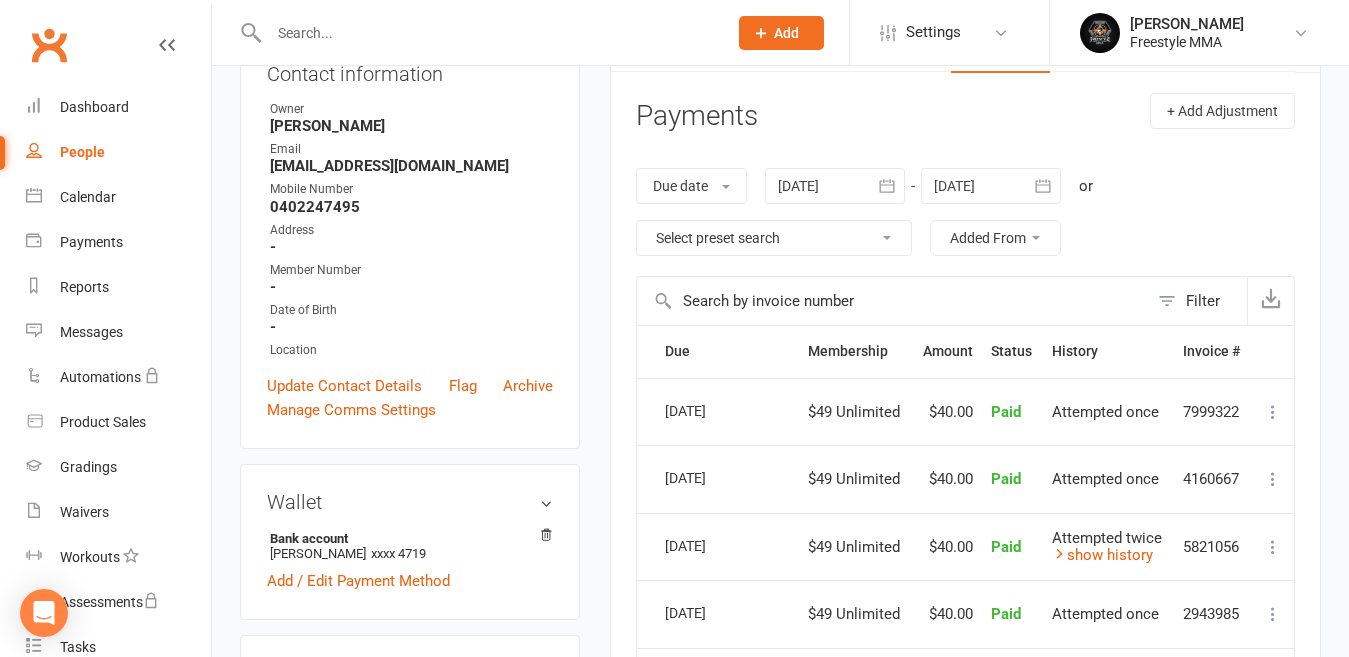 scroll, scrollTop: 145, scrollLeft: 0, axis: vertical 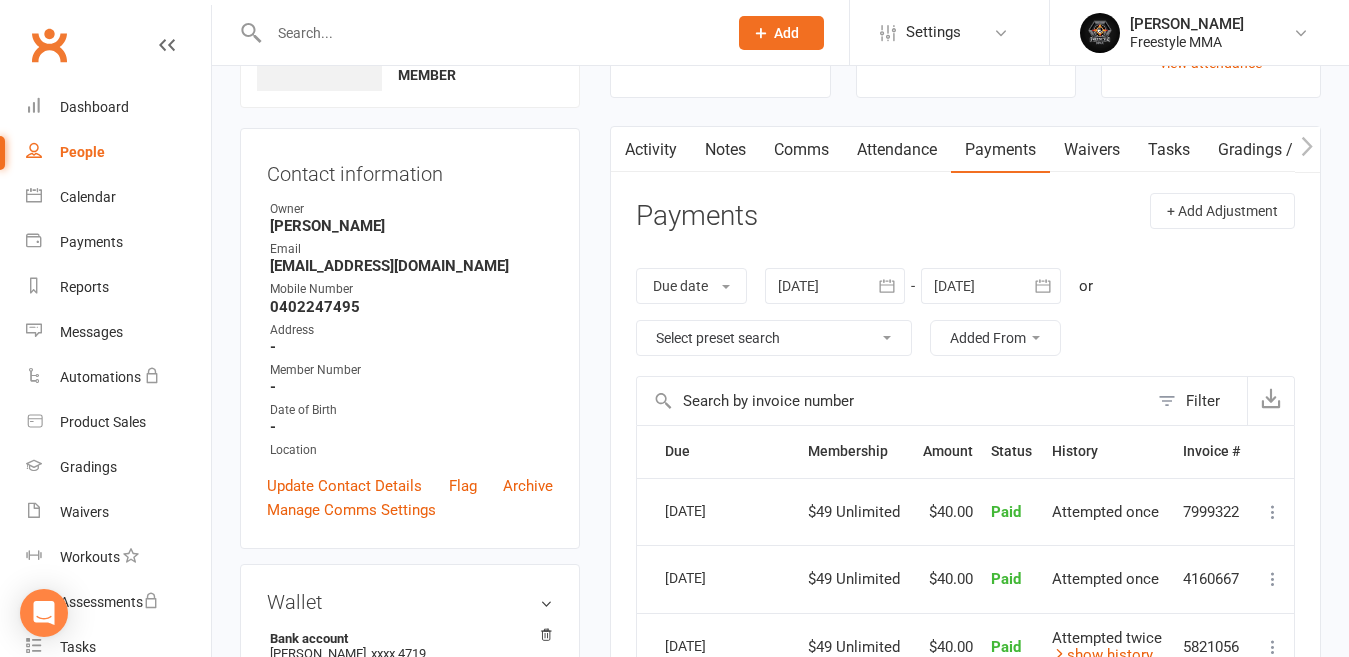 click 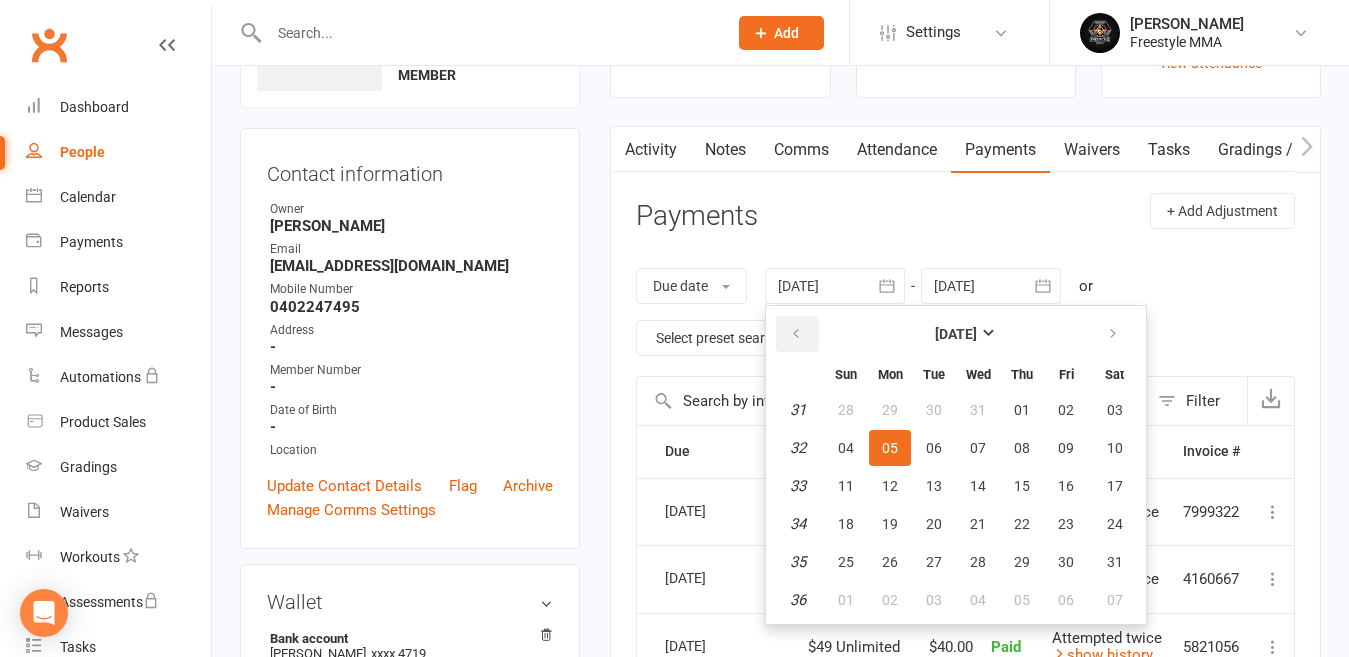 click at bounding box center (797, 334) 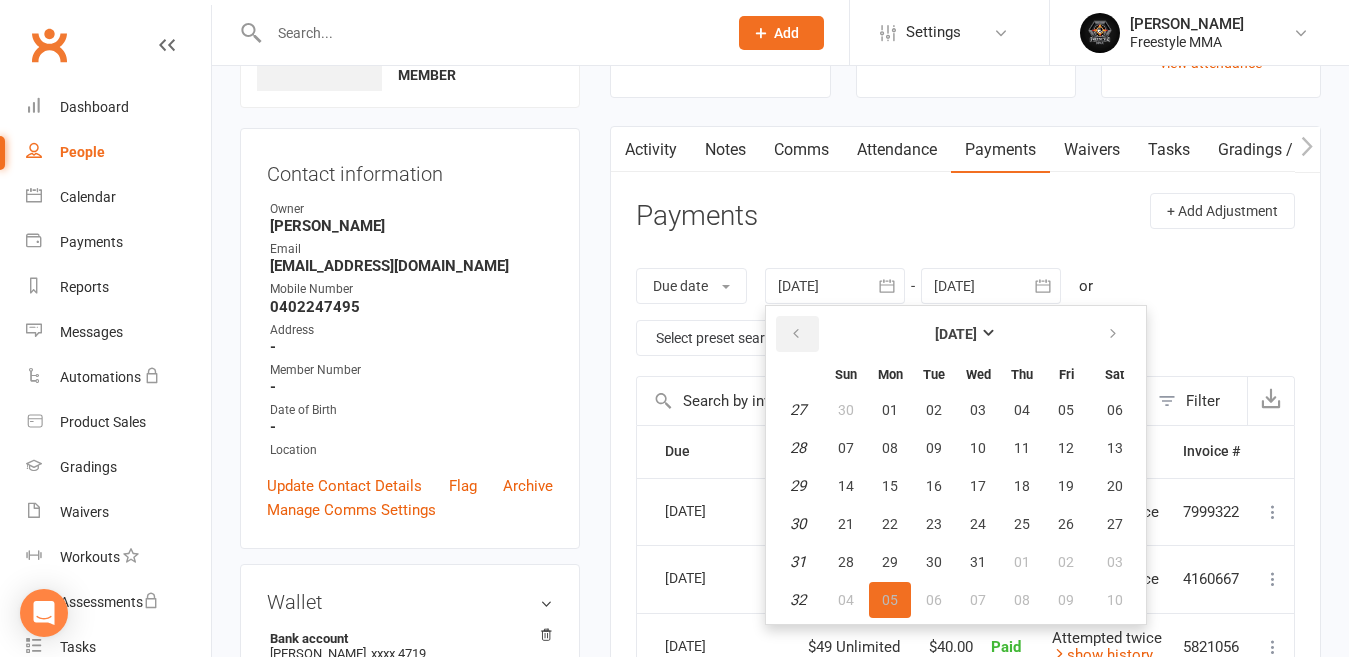 click at bounding box center (797, 334) 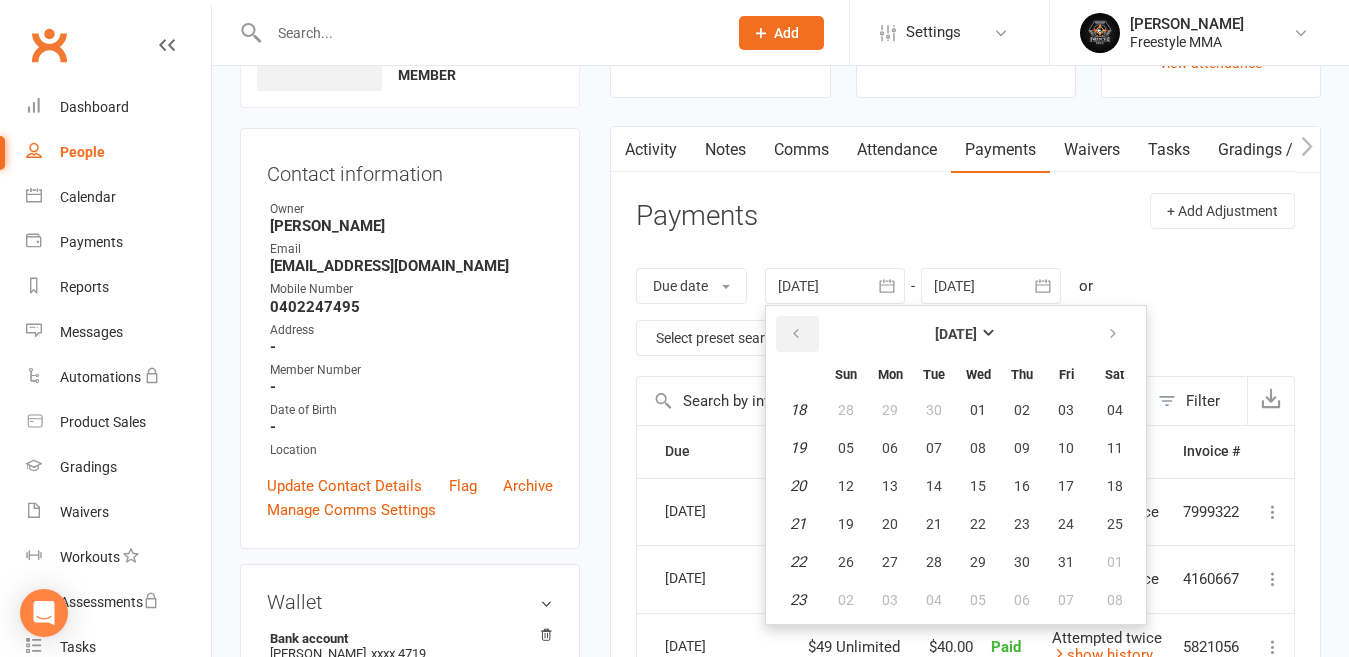 click at bounding box center (797, 334) 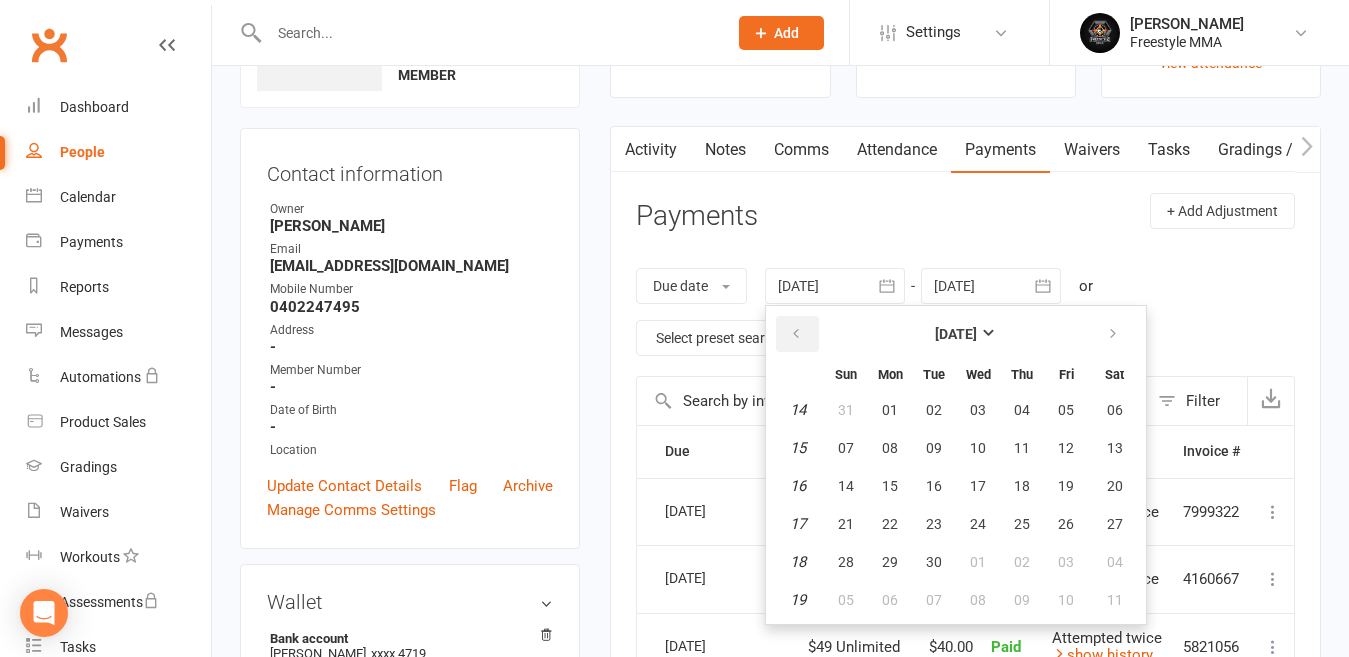click at bounding box center (797, 334) 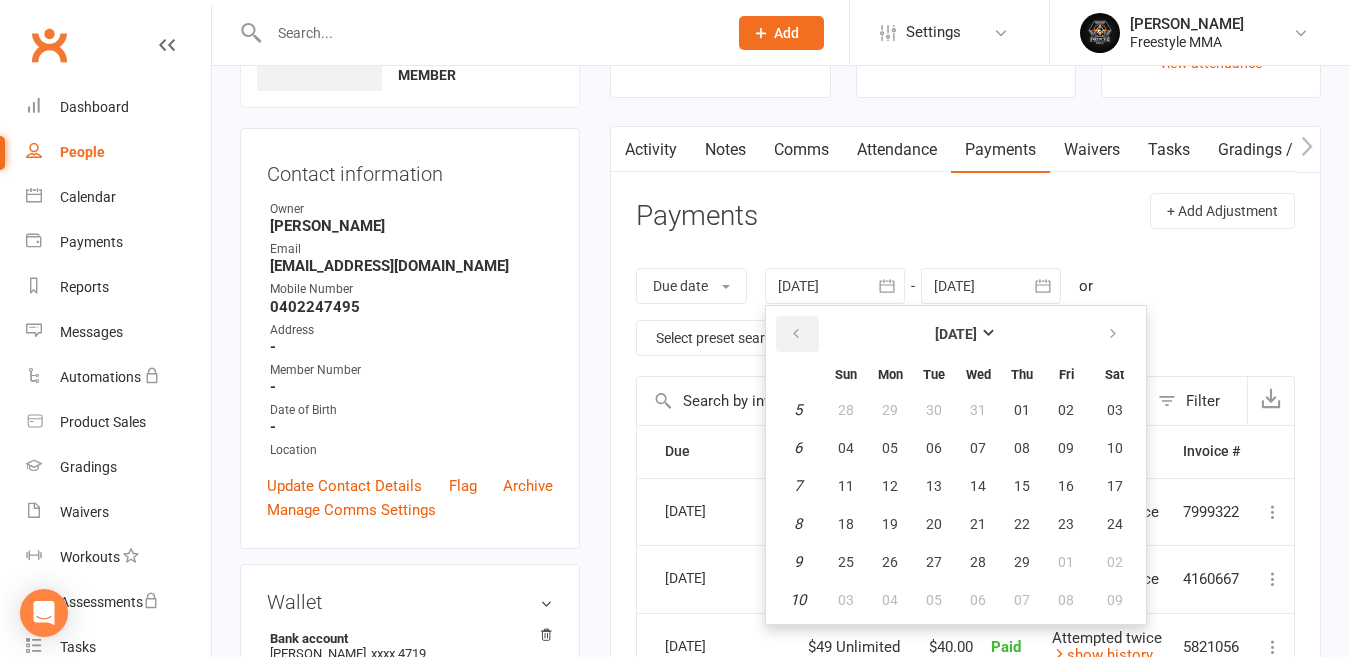 click at bounding box center (797, 334) 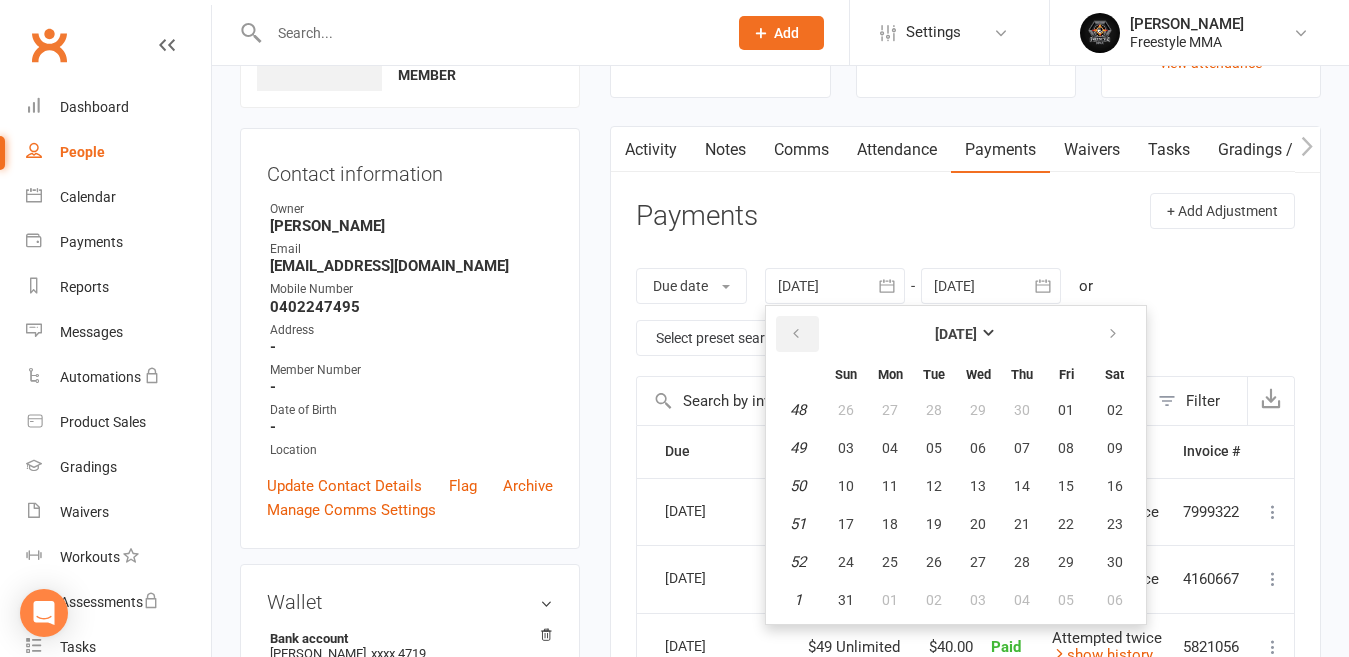 click at bounding box center [797, 334] 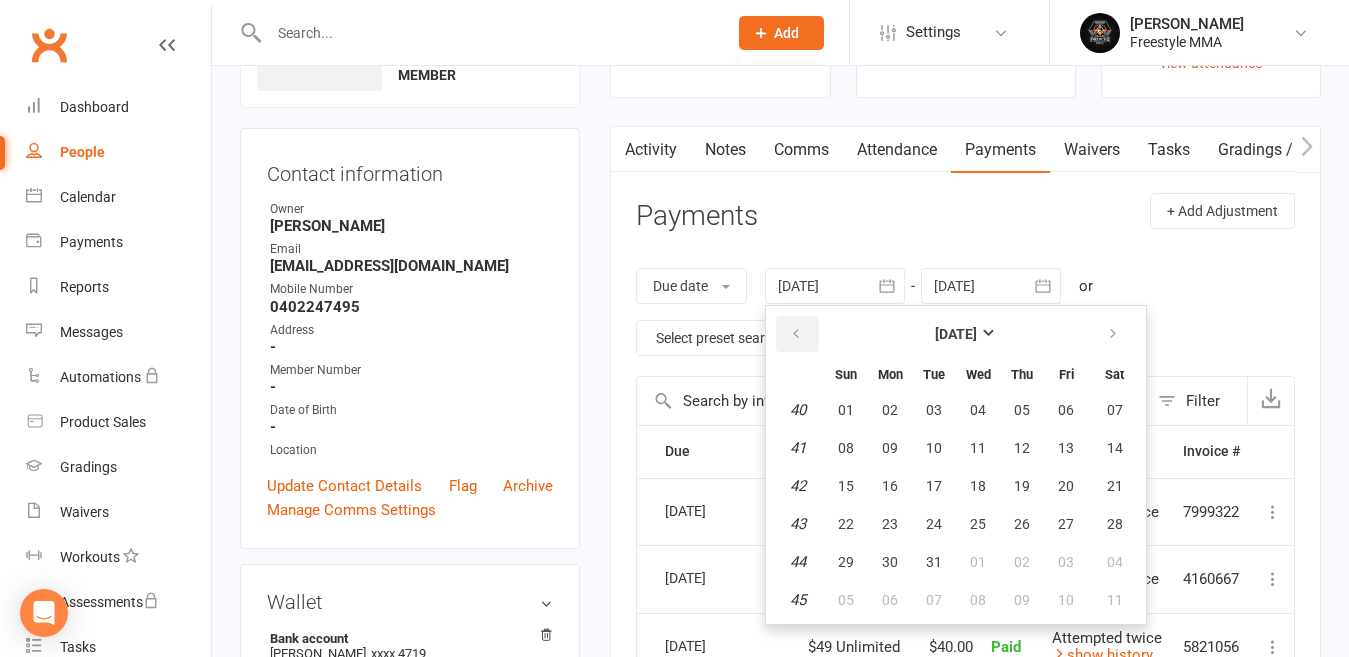 click at bounding box center (797, 334) 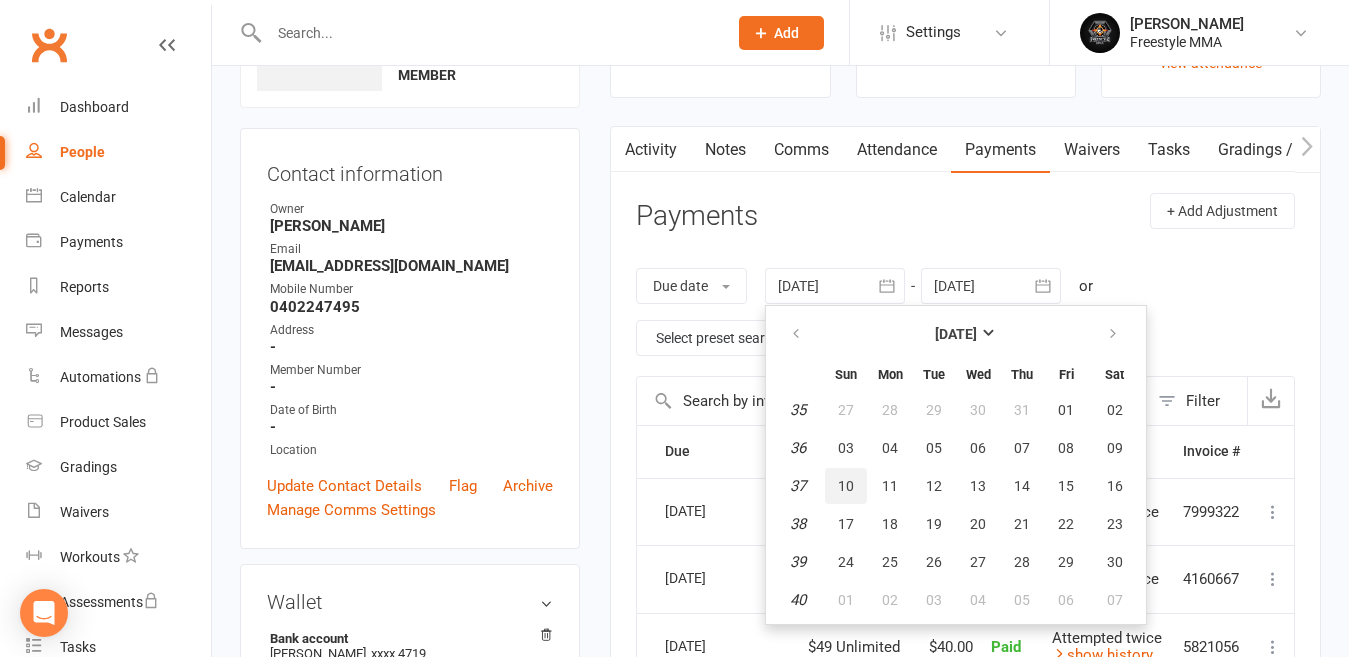 click on "10" at bounding box center [846, 486] 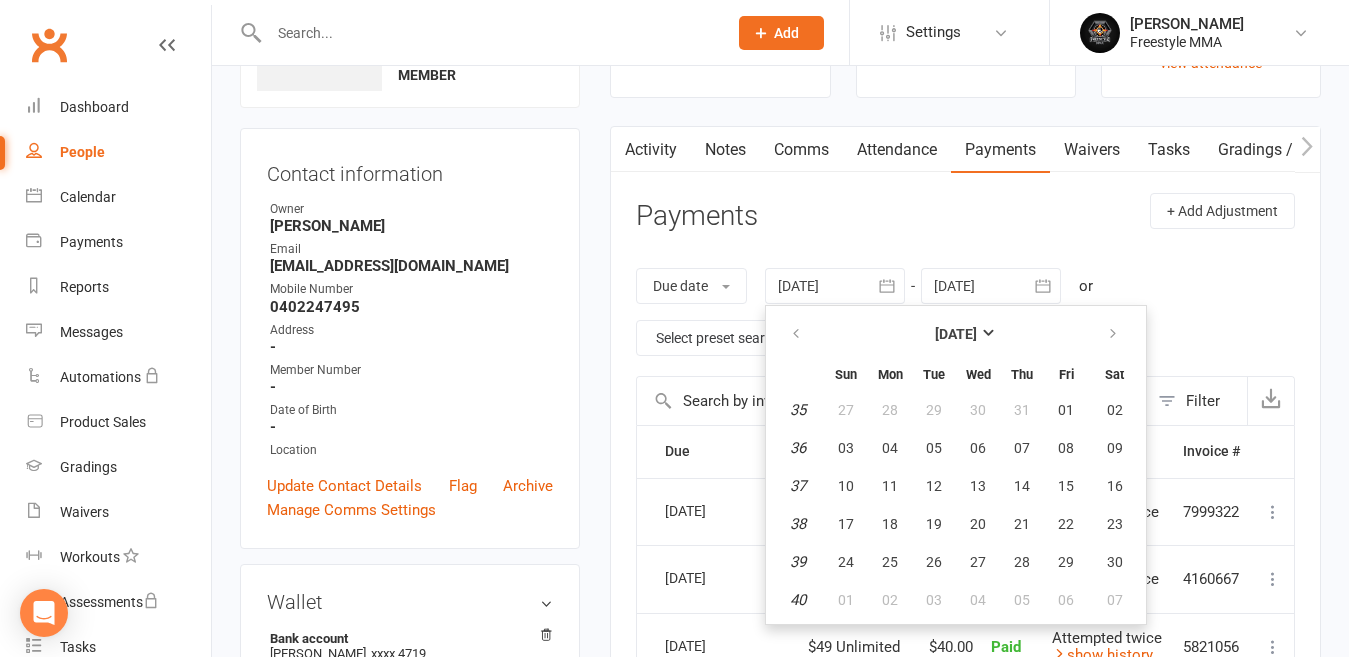 type on "[DATE]" 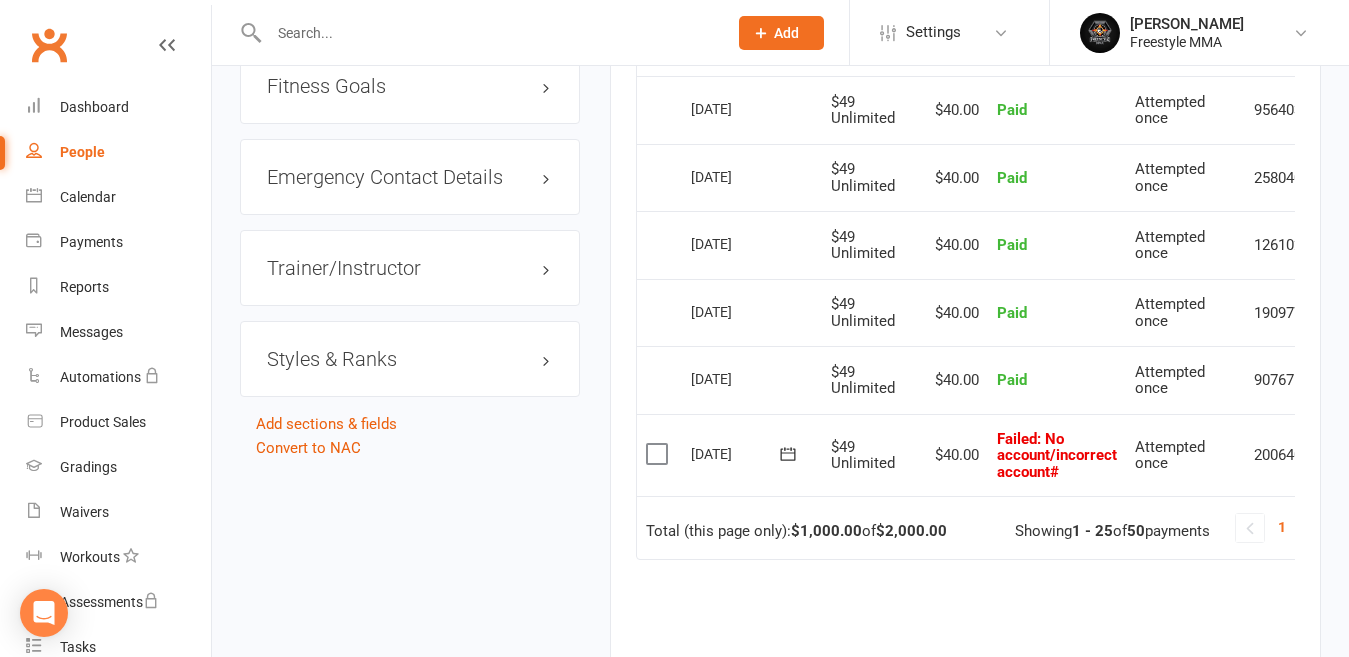 scroll, scrollTop: 2145, scrollLeft: 0, axis: vertical 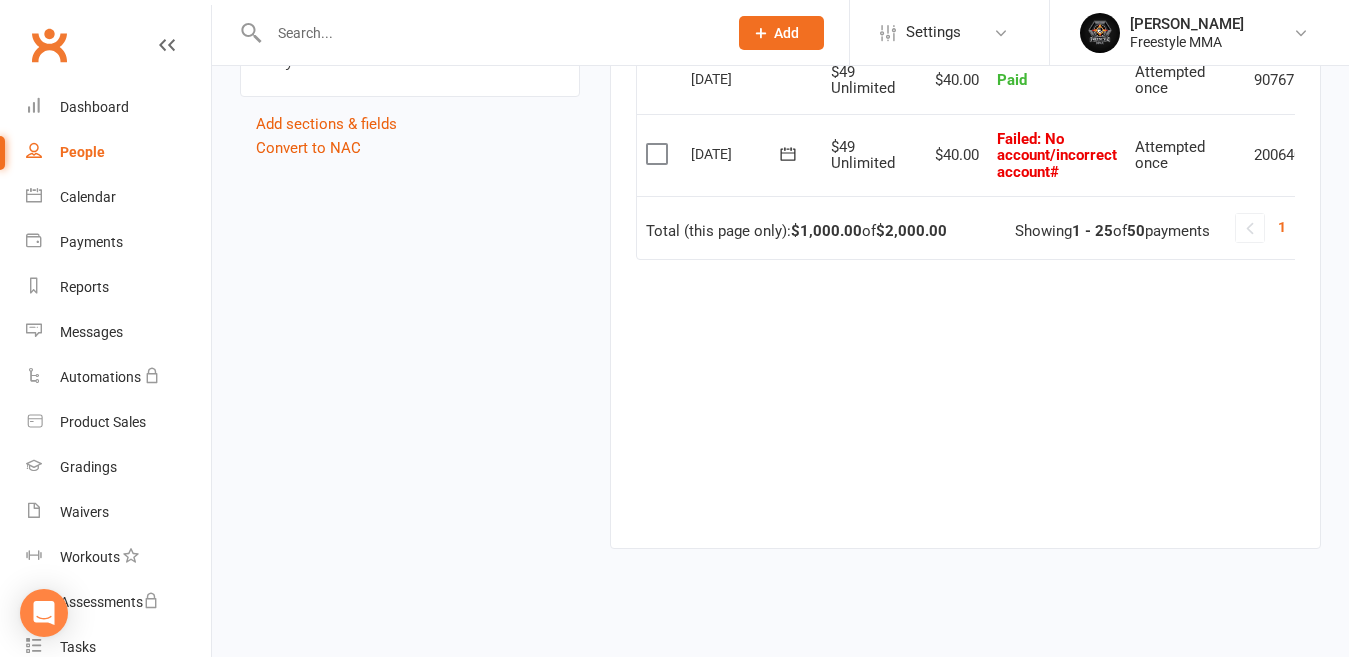 click at bounding box center (659, 154) 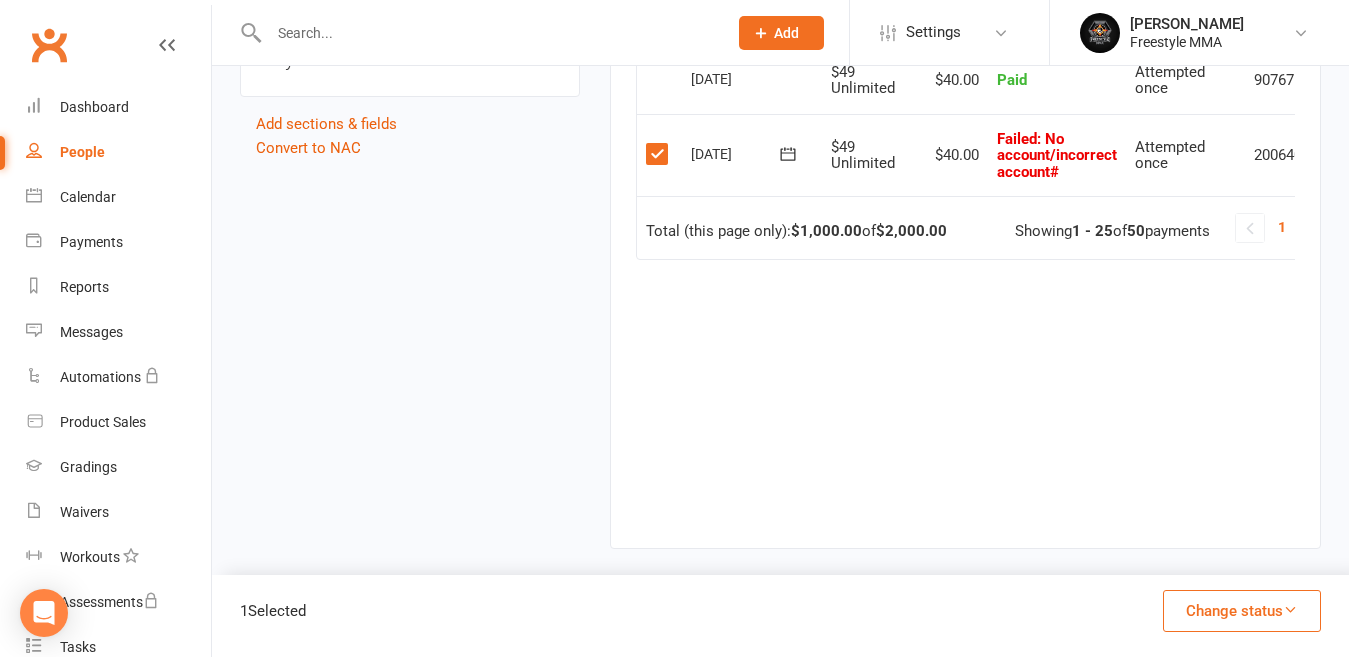 click on "Change status" at bounding box center [1242, 611] 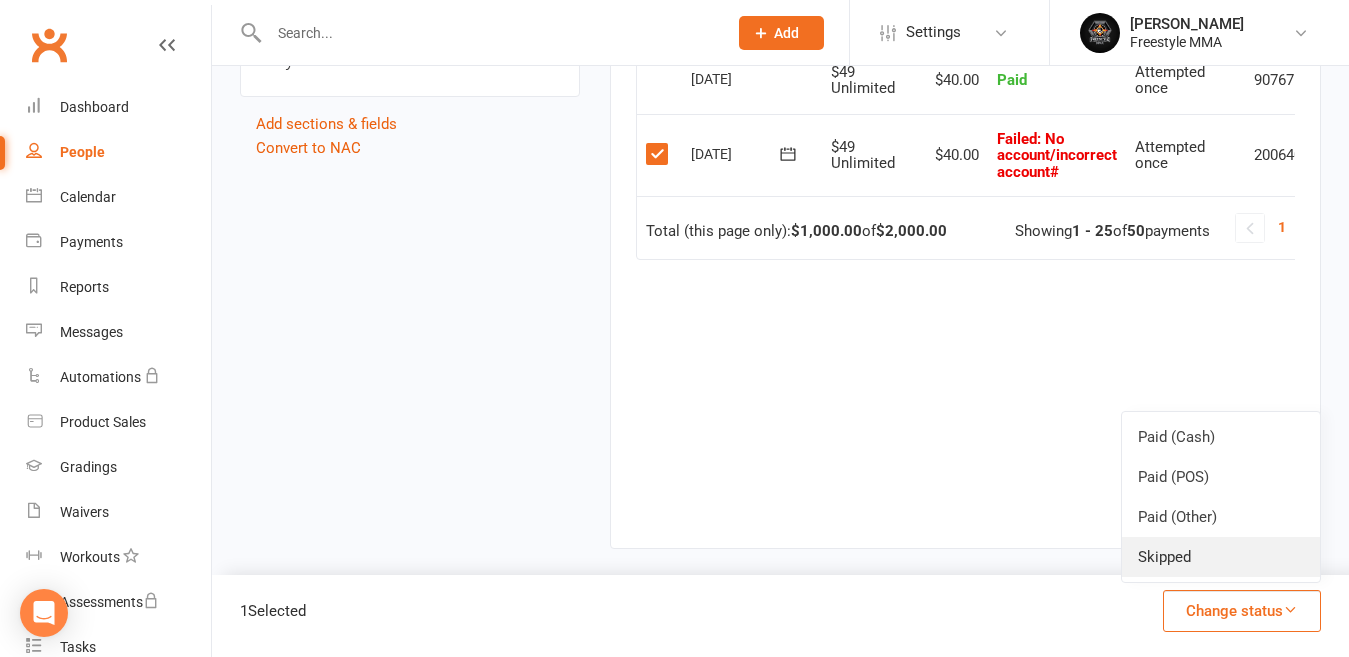 click on "Skipped" at bounding box center [1221, 557] 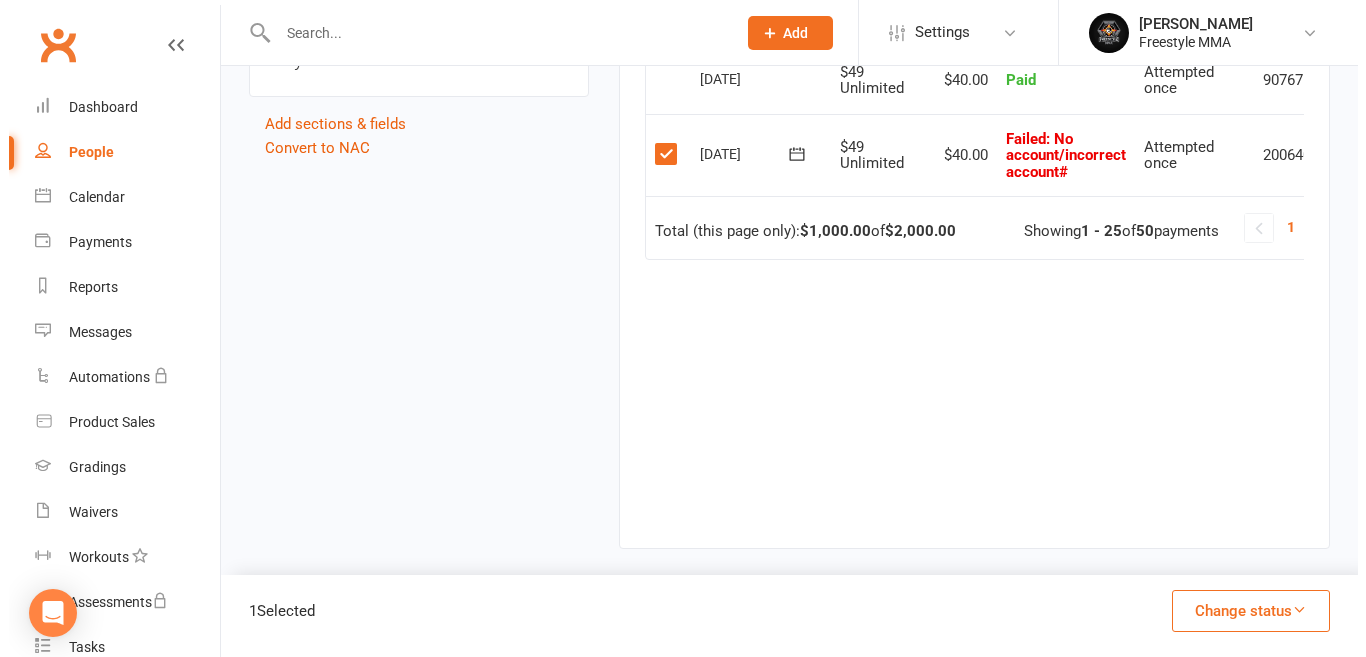 scroll, scrollTop: 2127, scrollLeft: 0, axis: vertical 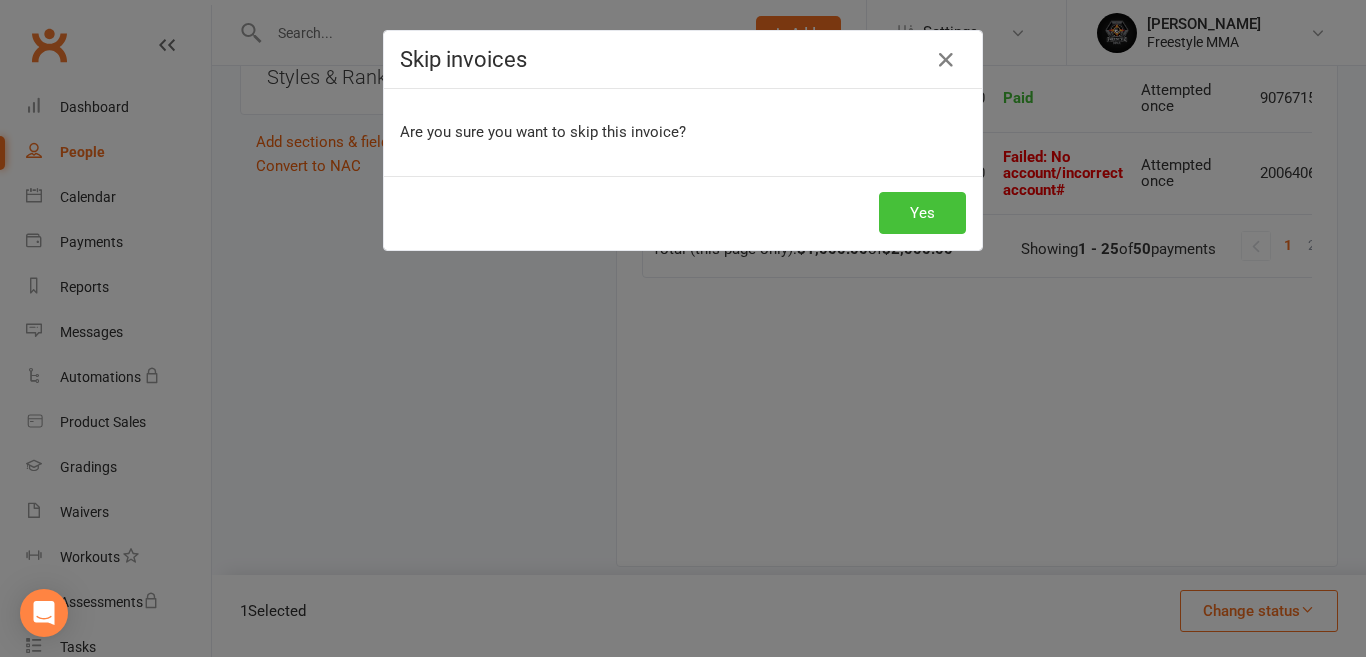 click on "Yes" at bounding box center [922, 213] 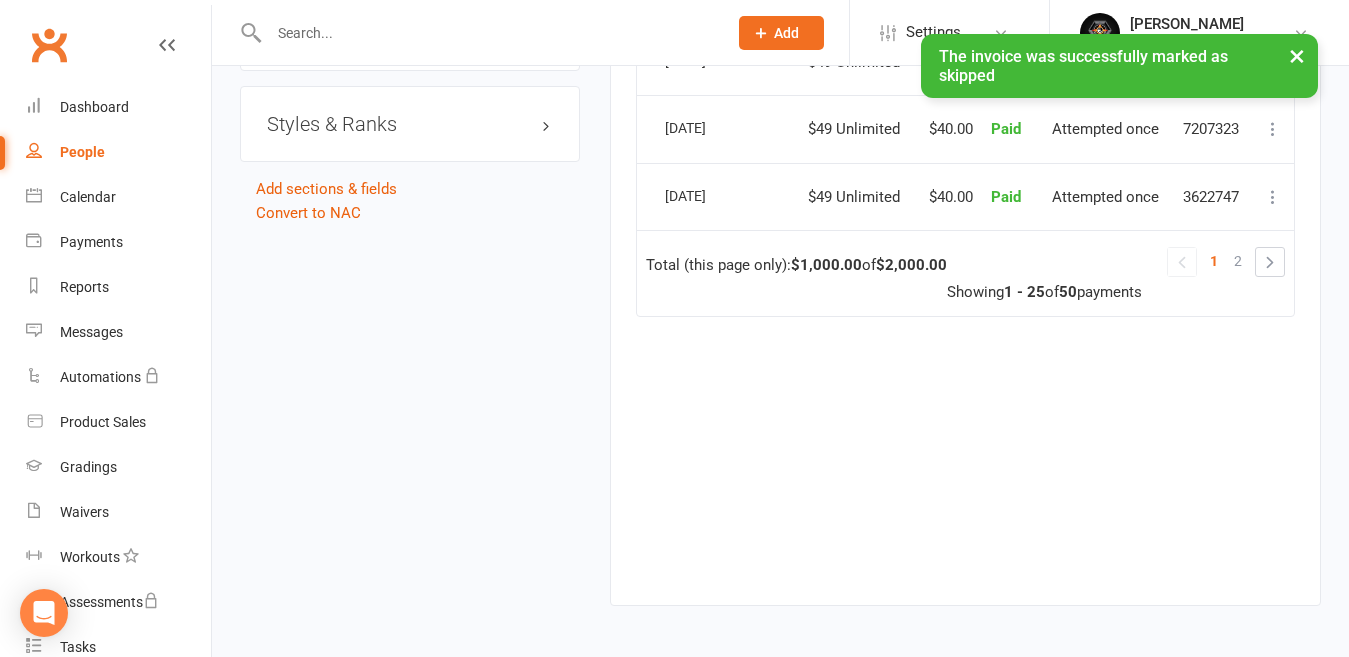 scroll, scrollTop: 2045, scrollLeft: 0, axis: vertical 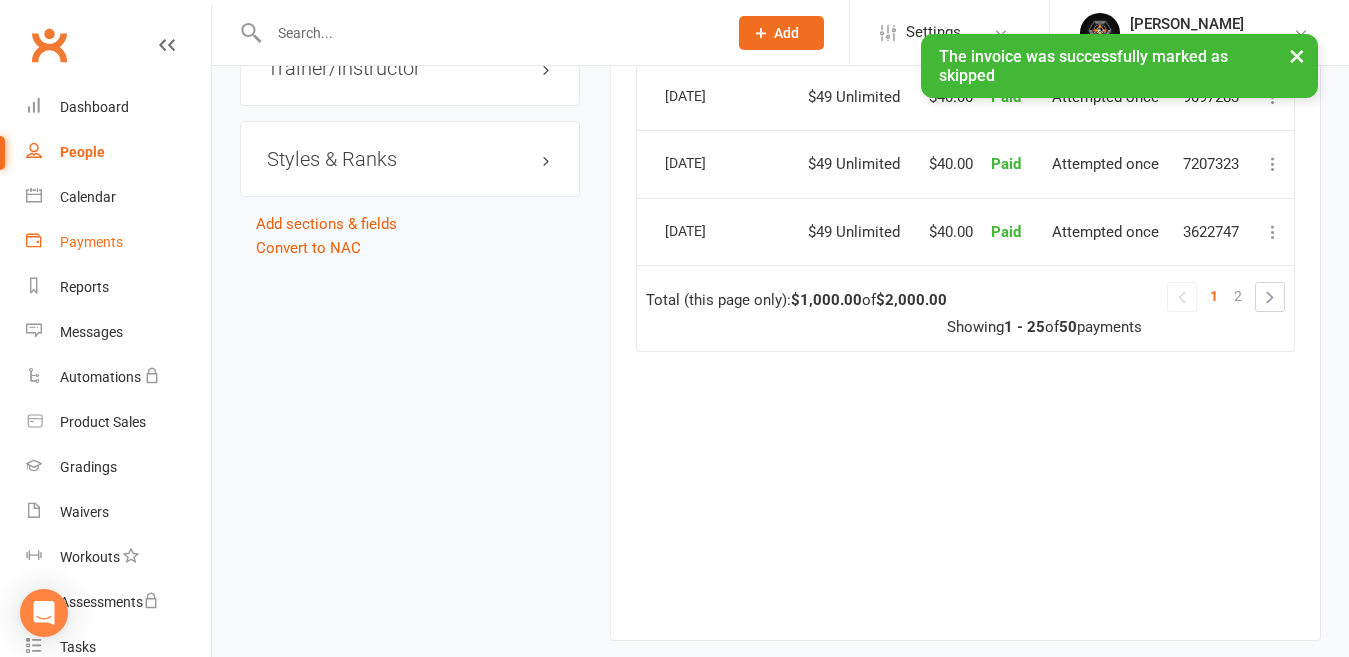drag, startPoint x: 71, startPoint y: 249, endPoint x: 88, endPoint y: 242, distance: 18.384777 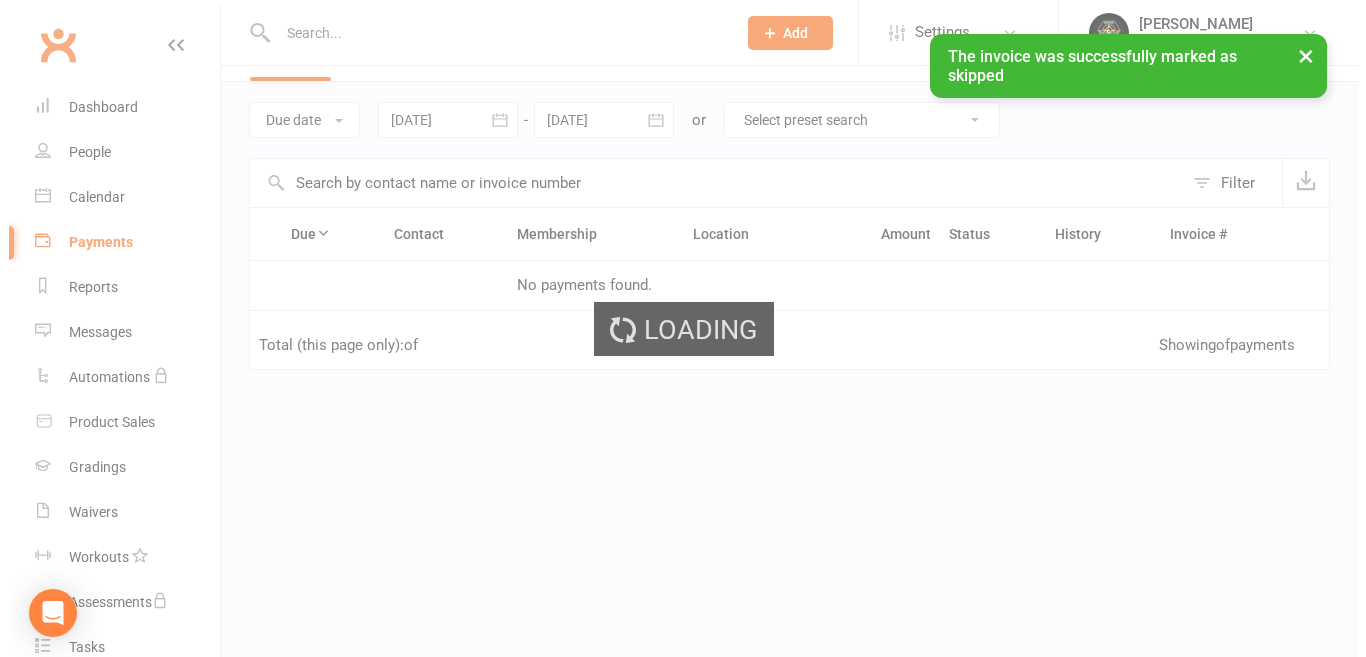 scroll, scrollTop: 0, scrollLeft: 0, axis: both 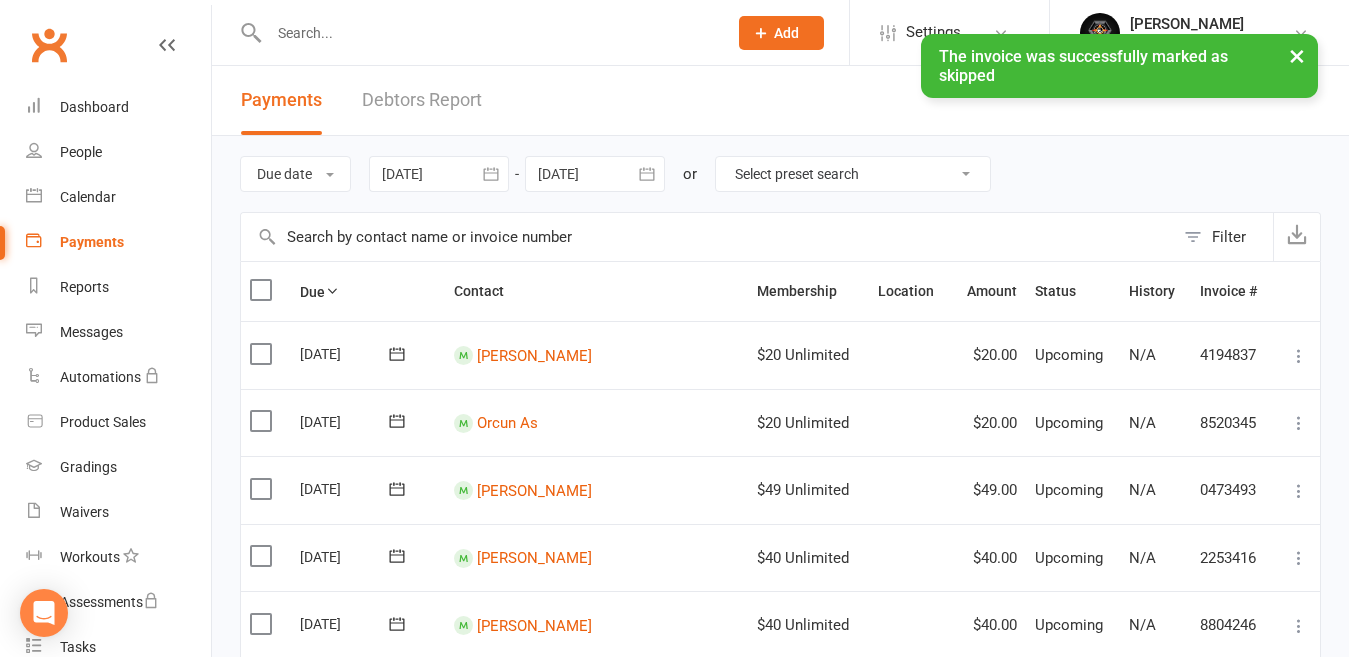 click on "× The invoice was successfully marked as skipped" at bounding box center [661, 34] 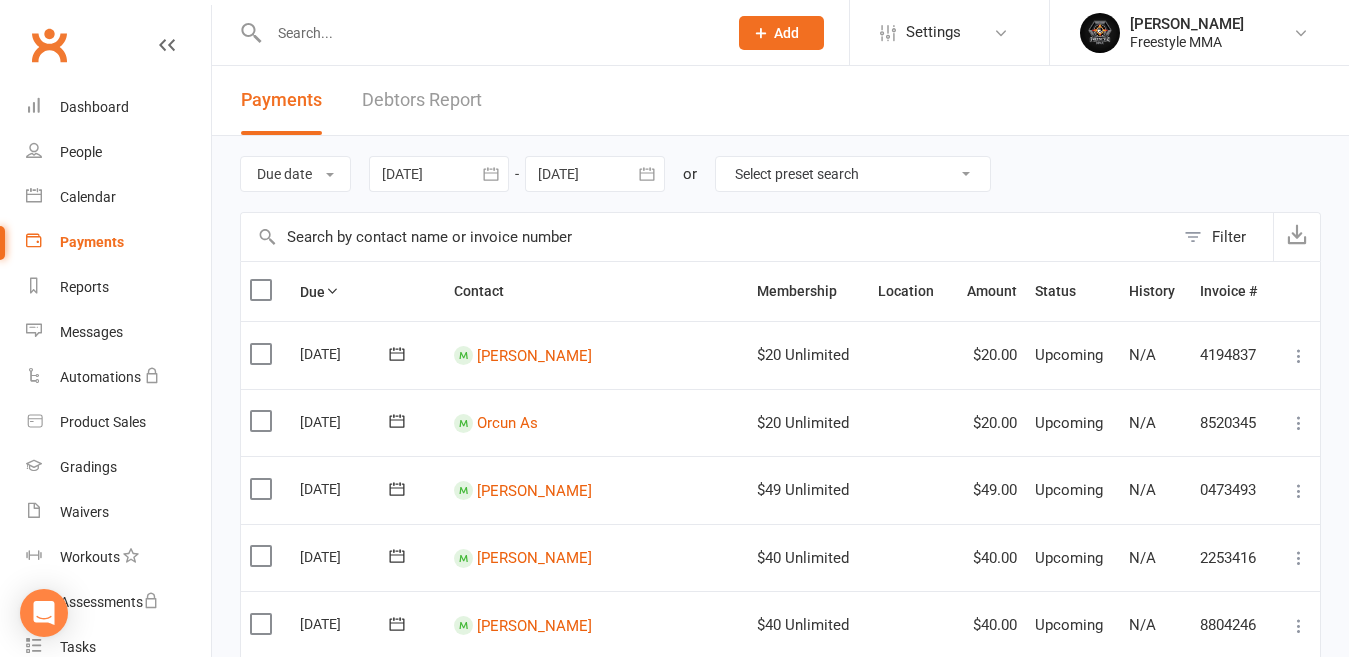 click on "Debtors Report" at bounding box center (422, 100) 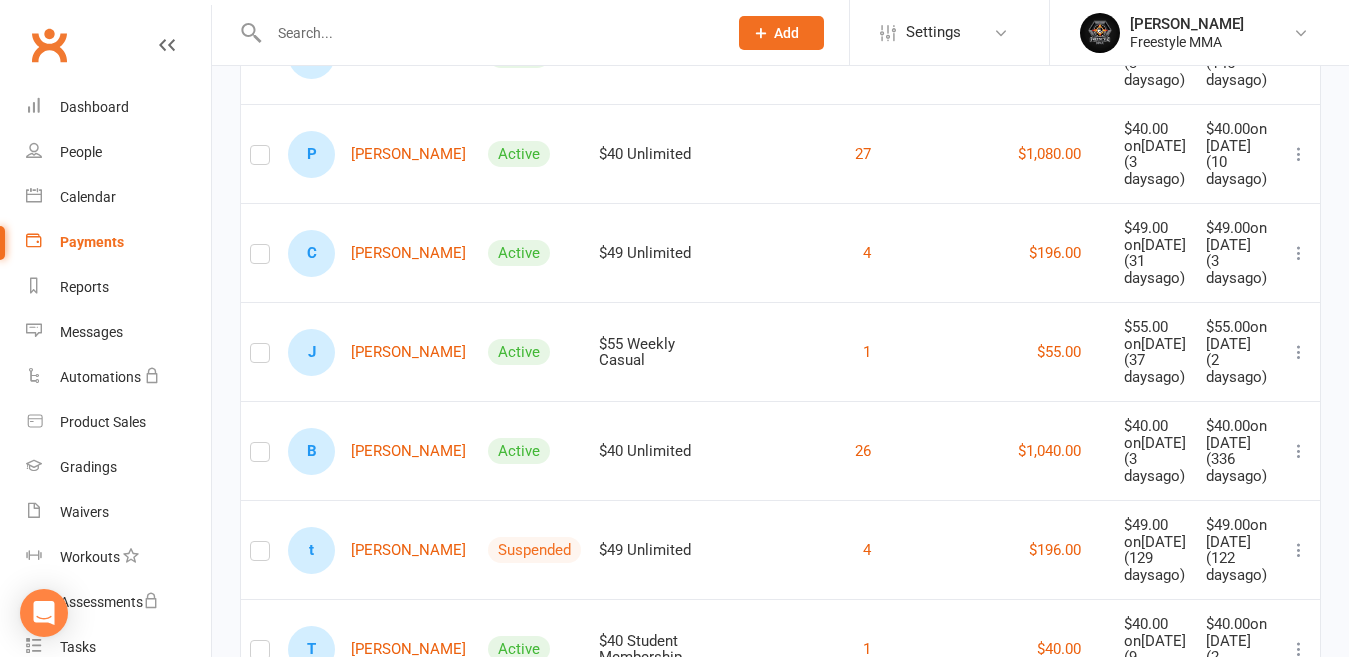 scroll, scrollTop: 500, scrollLeft: 0, axis: vertical 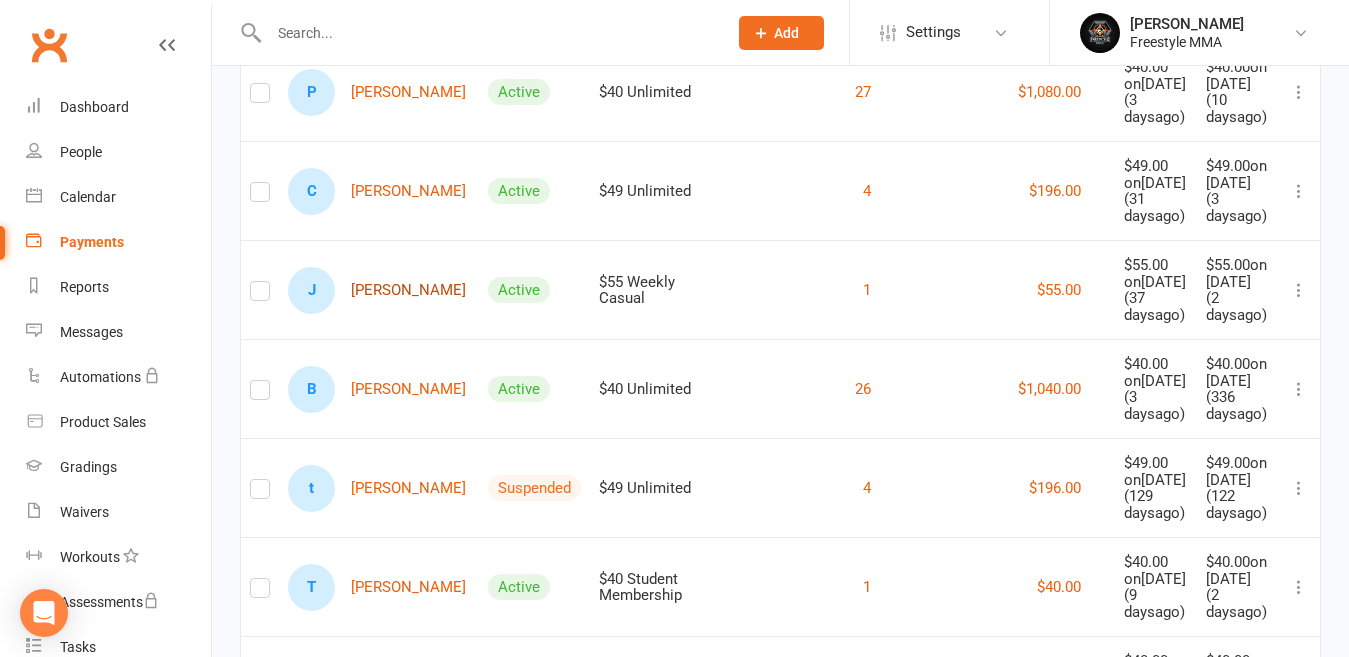 click on "J [PERSON_NAME]" at bounding box center (377, 290) 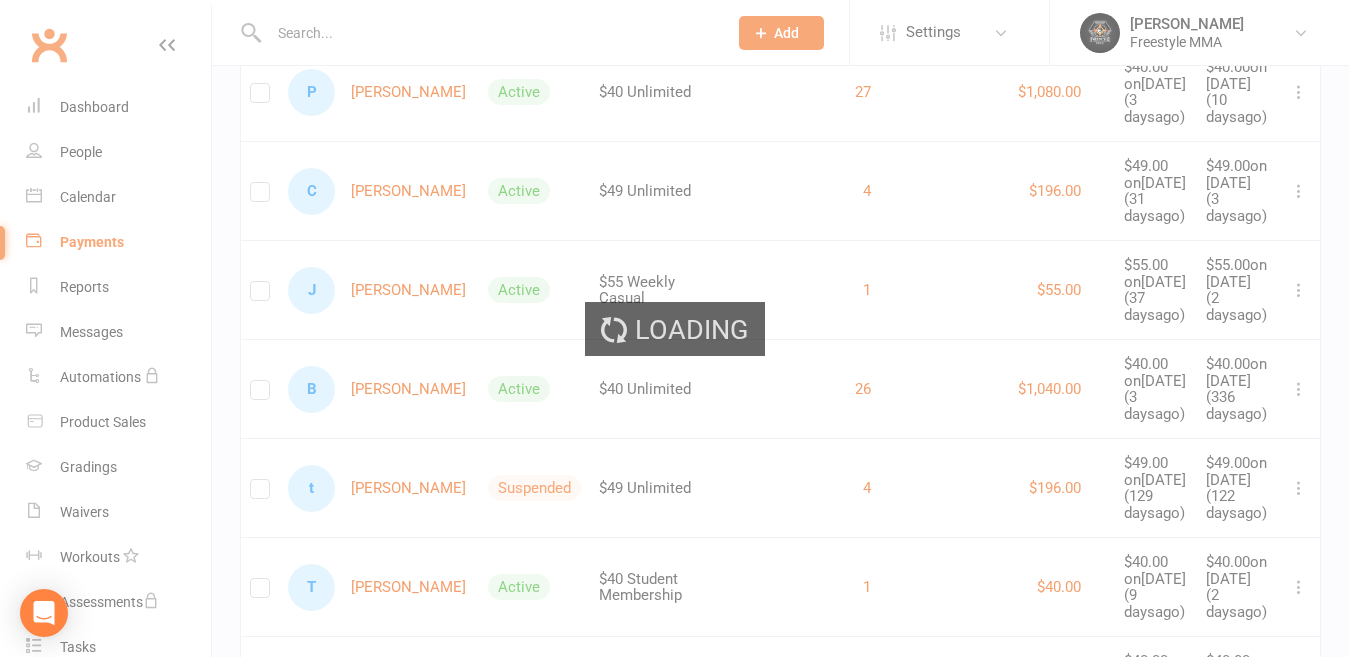 scroll, scrollTop: 0, scrollLeft: 0, axis: both 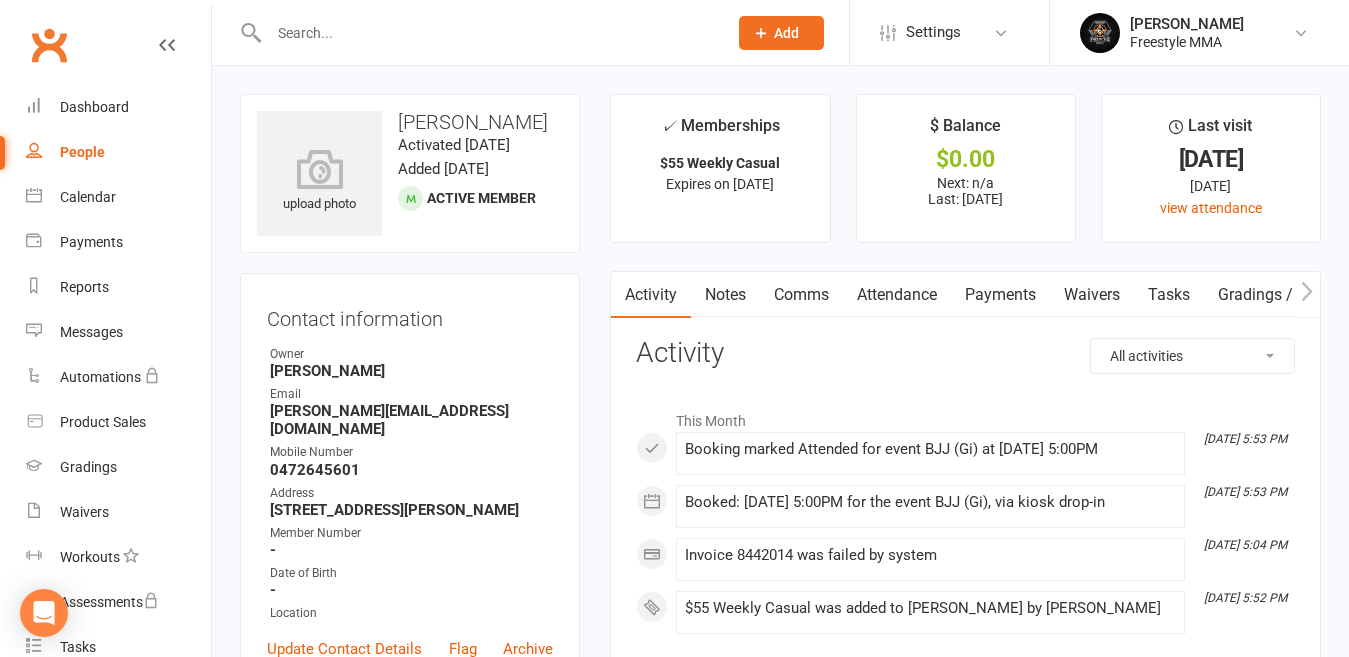 click on "Payments" at bounding box center [1000, 295] 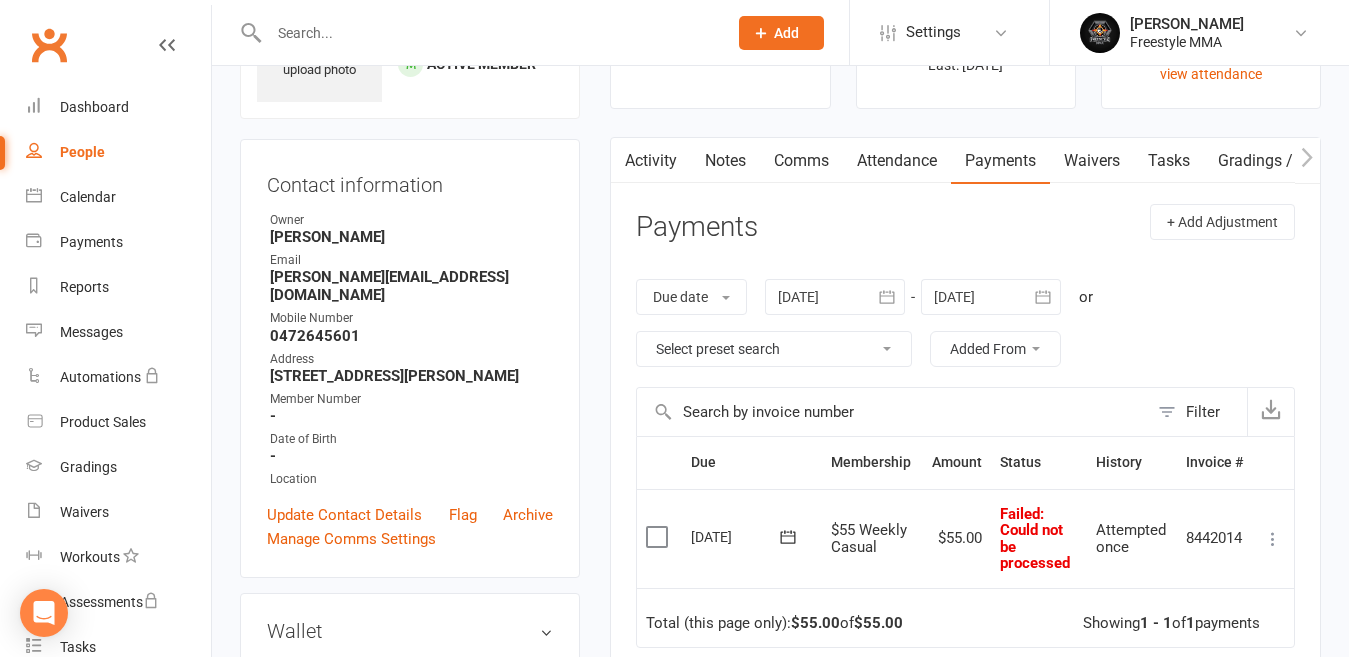 scroll, scrollTop: 200, scrollLeft: 0, axis: vertical 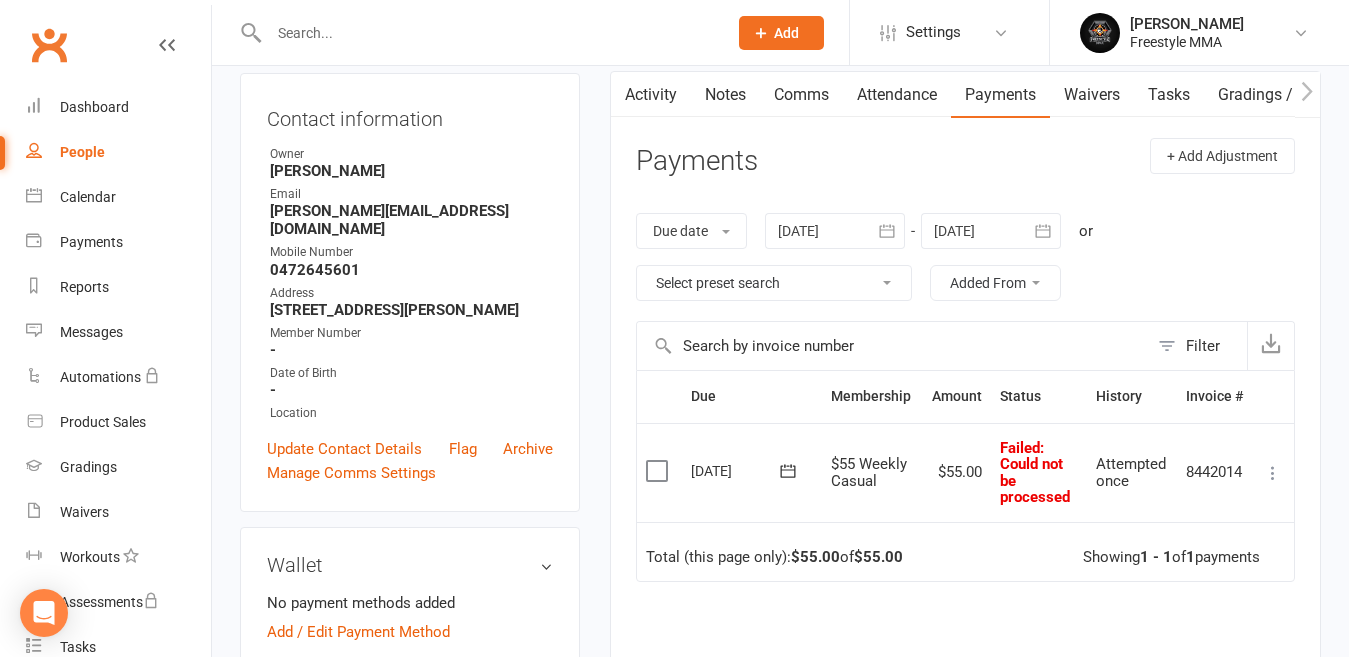 drag, startPoint x: 648, startPoint y: 466, endPoint x: 940, endPoint y: 568, distance: 309.30243 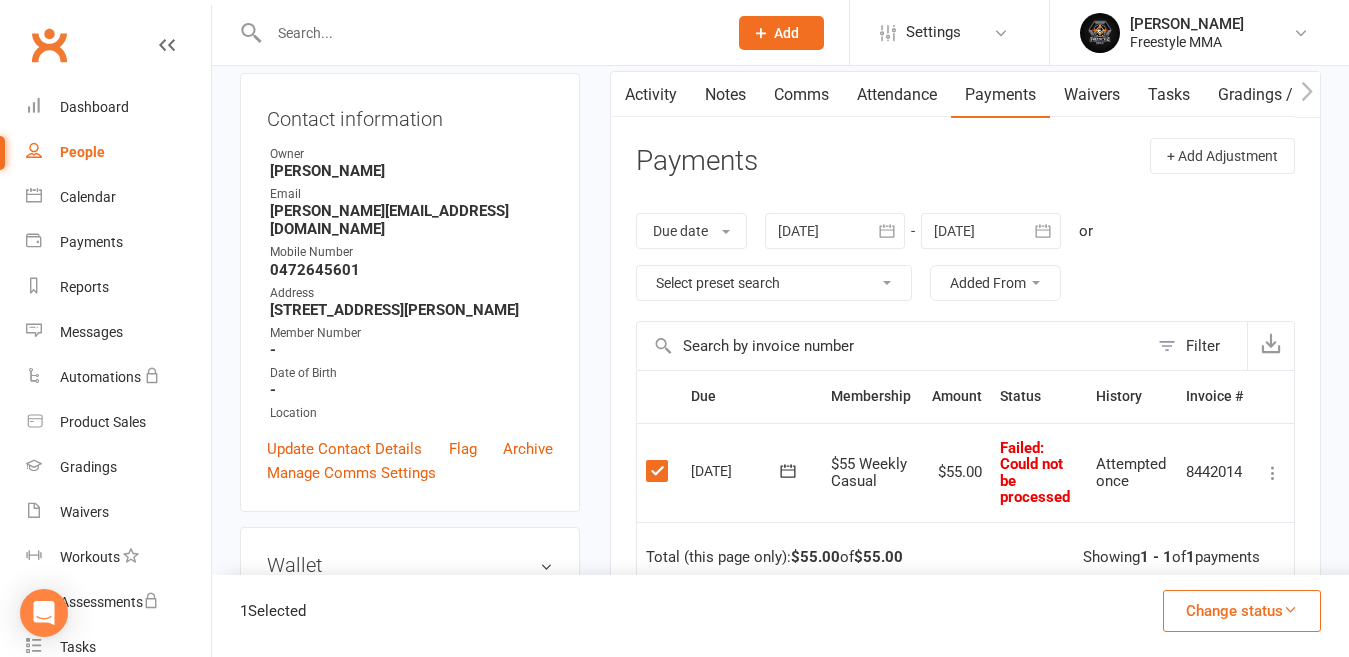 click on "Change status" at bounding box center [1242, 611] 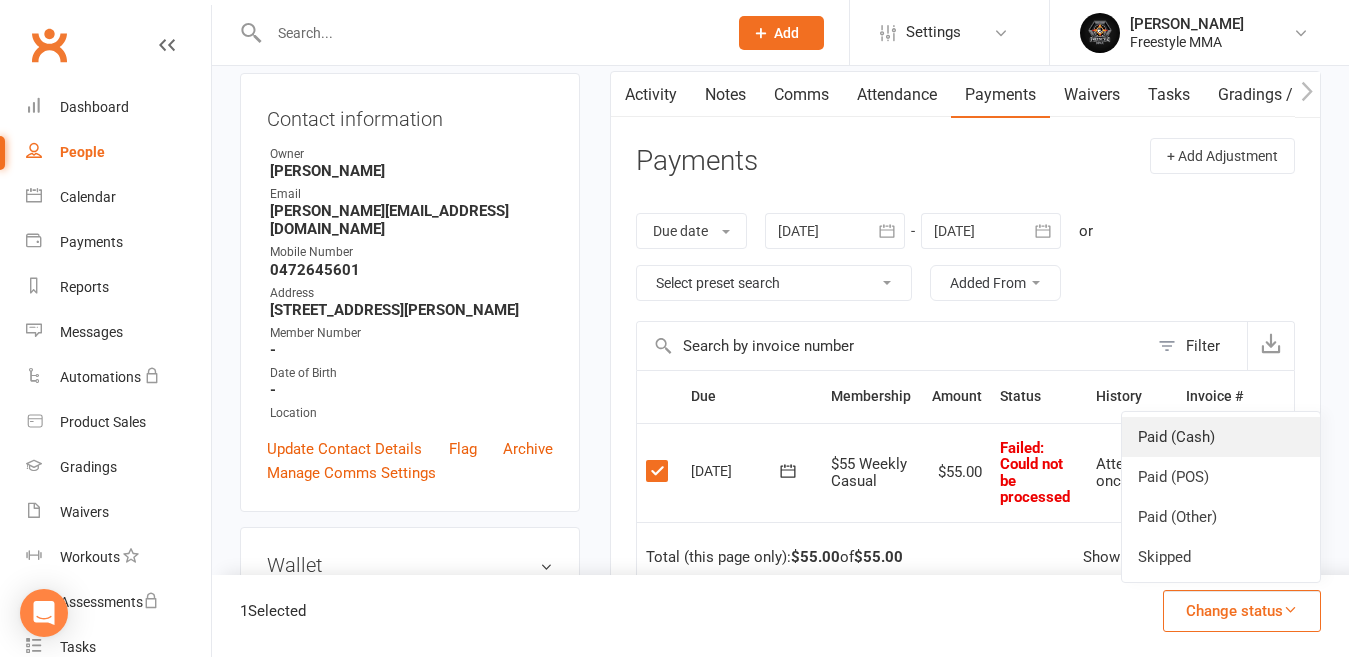 click on "Paid (Cash)" at bounding box center [1221, 437] 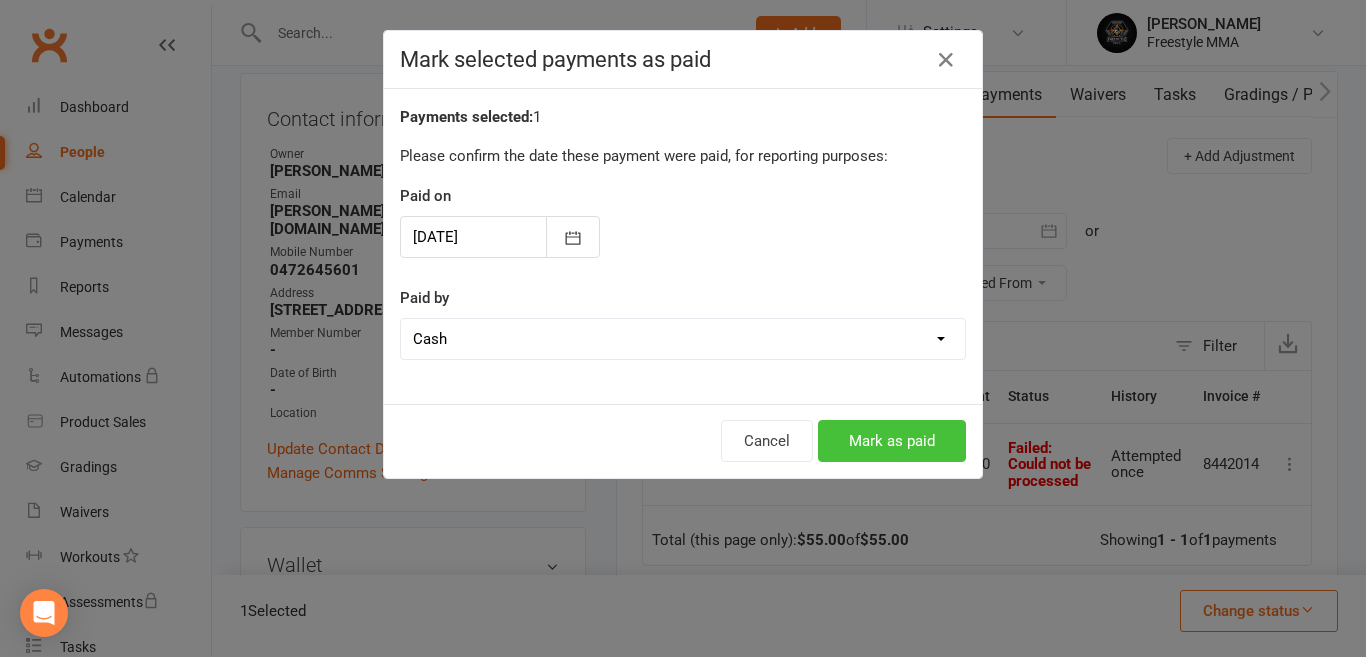 click on "Mark as paid" at bounding box center [892, 441] 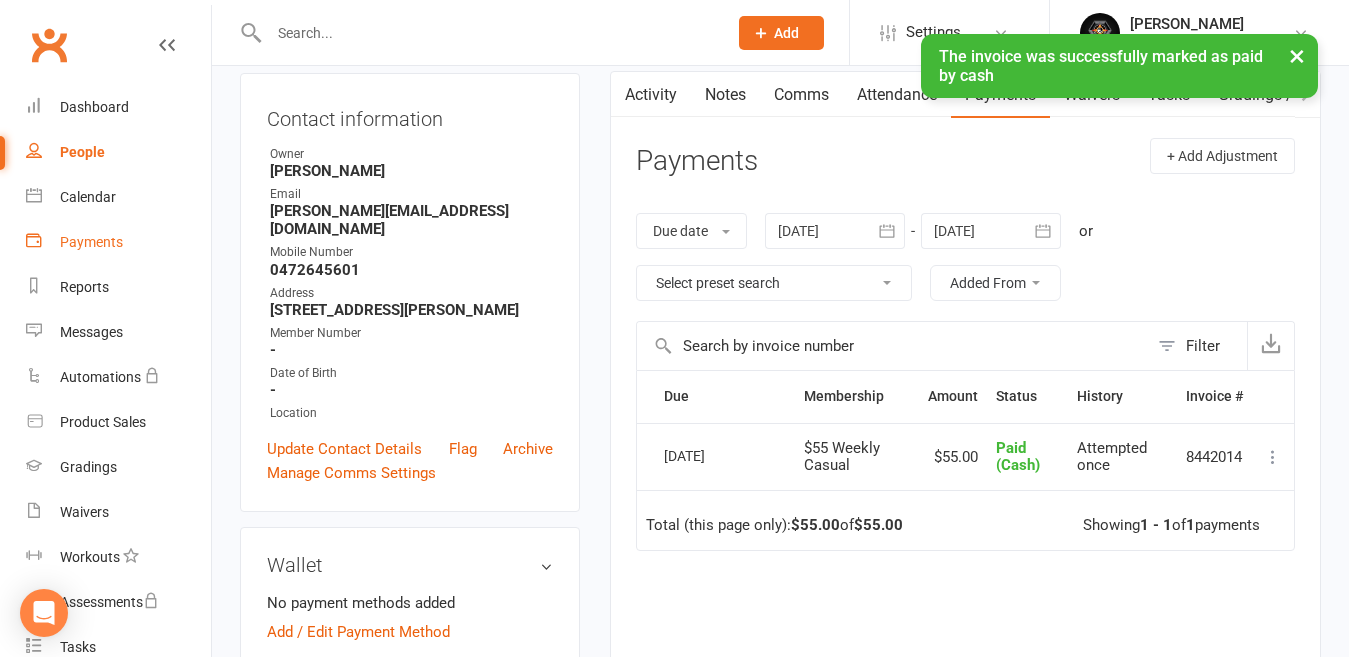 click on "Payments" at bounding box center (91, 242) 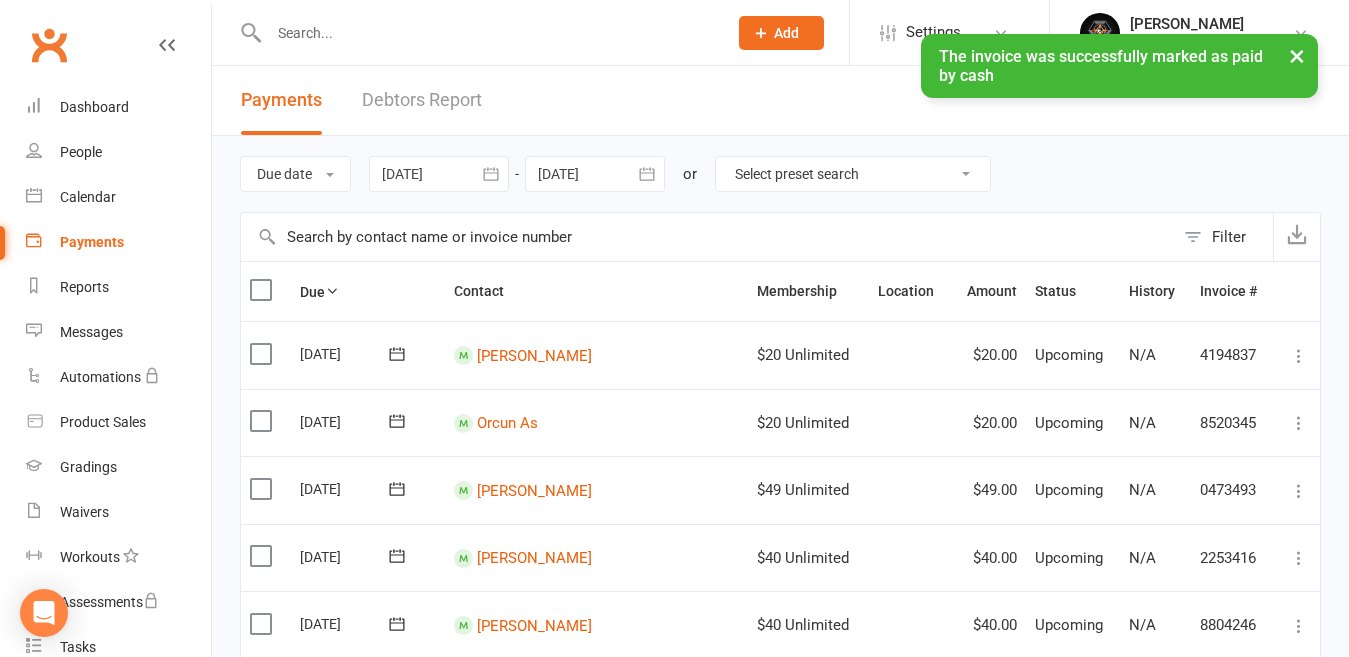 click on "× The invoice was successfully marked as paid by cash" at bounding box center (661, 34) 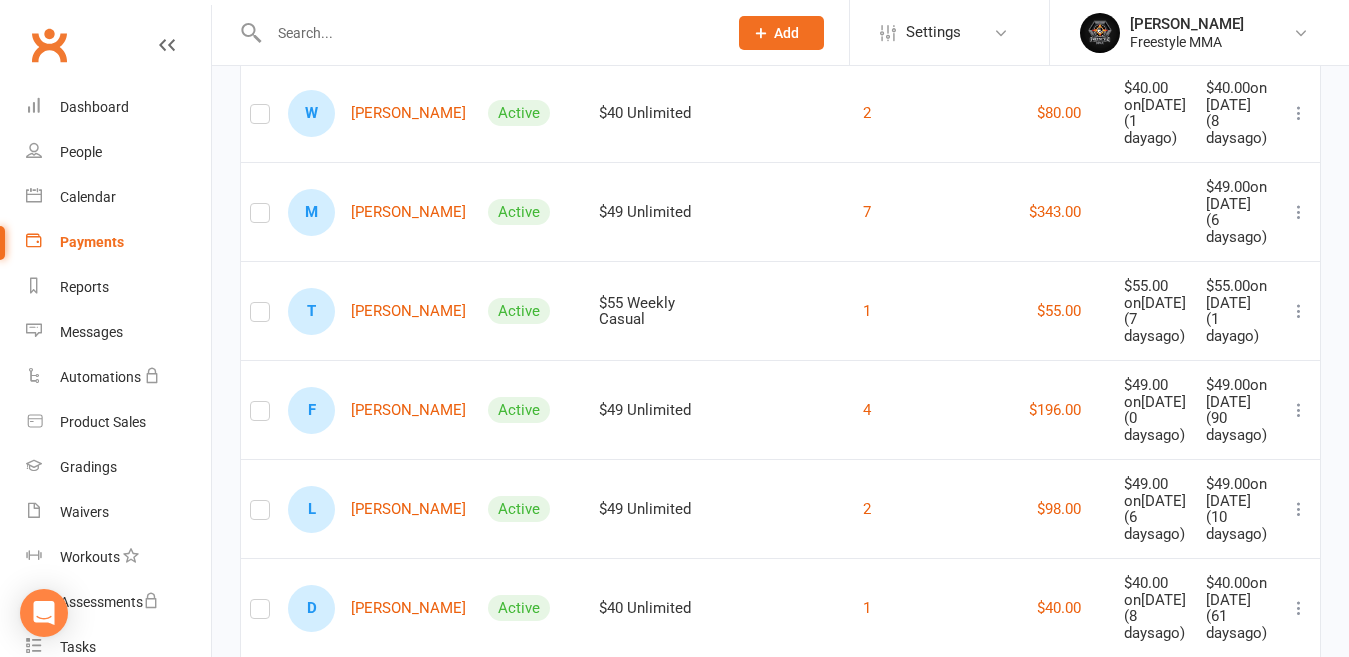 scroll, scrollTop: 1000, scrollLeft: 0, axis: vertical 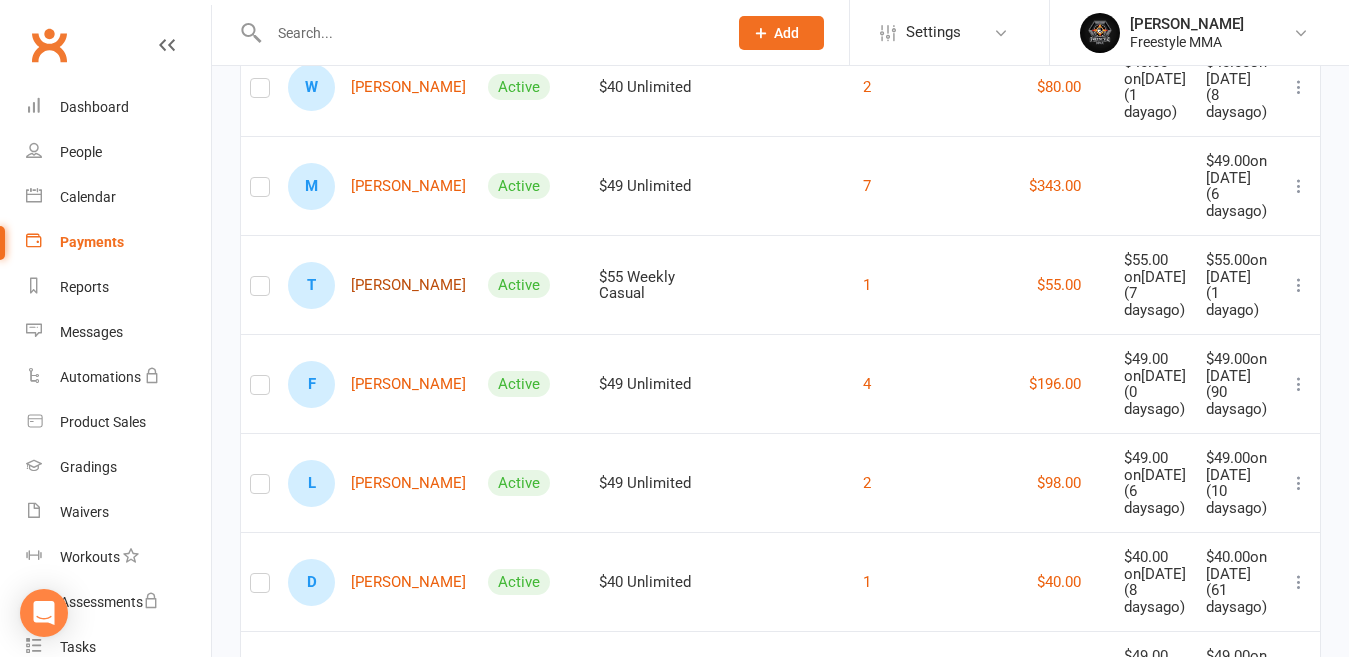 click on "T [PERSON_NAME]" at bounding box center [377, 285] 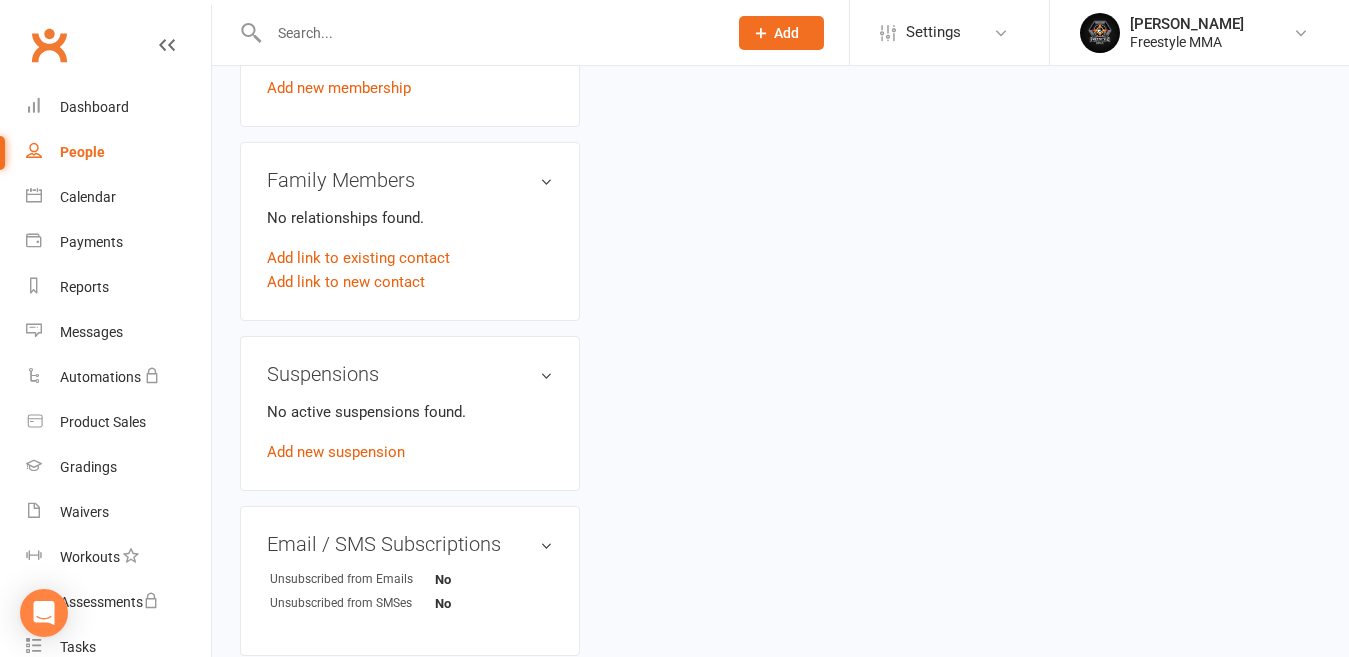 scroll, scrollTop: 0, scrollLeft: 0, axis: both 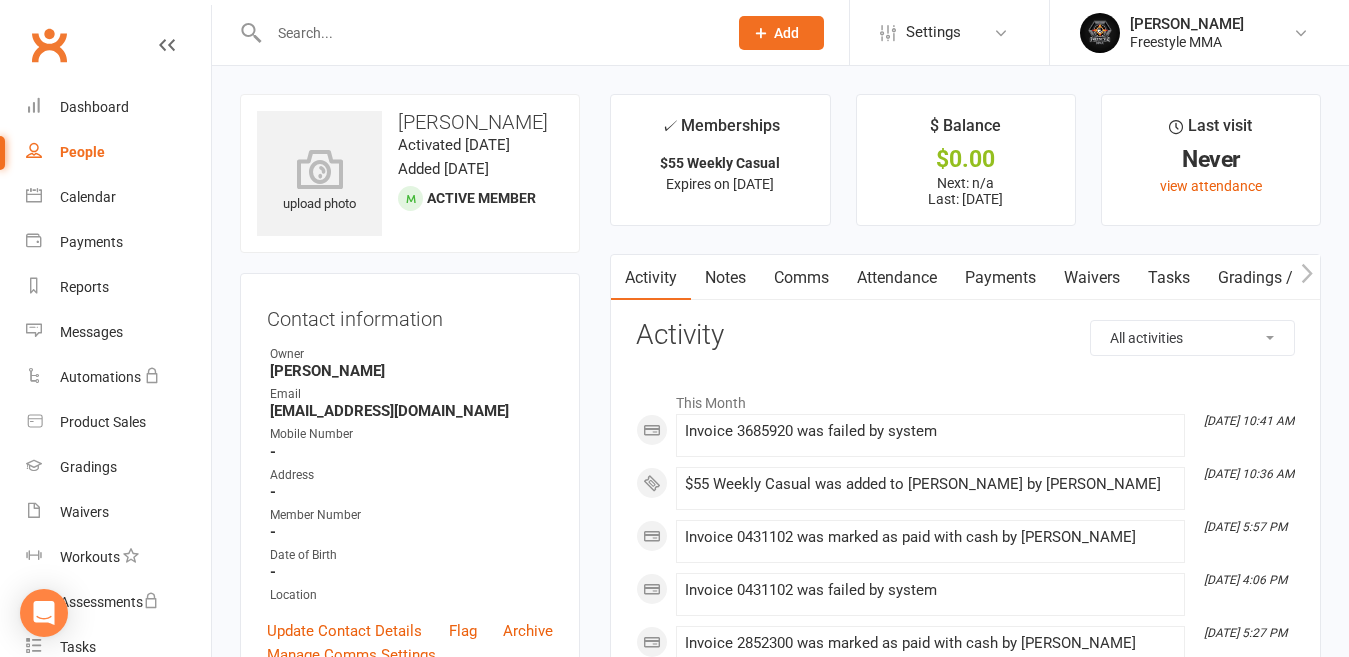 click on "Payments" at bounding box center (1000, 278) 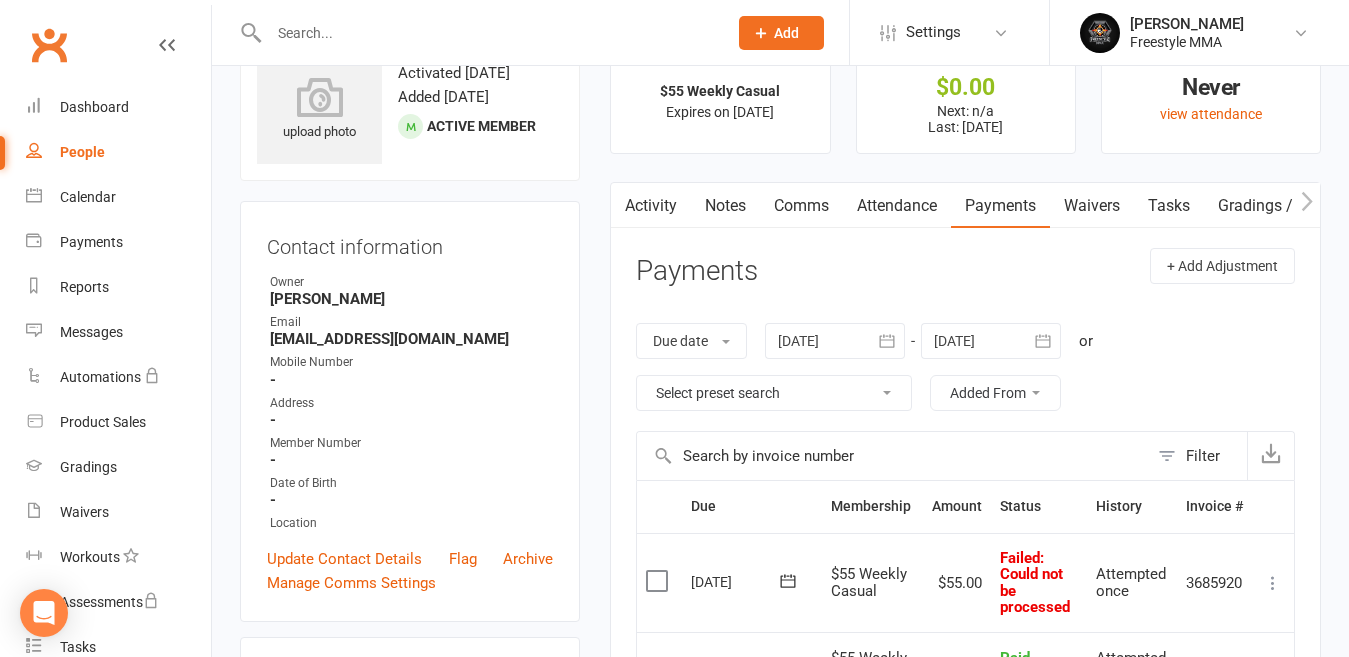 scroll, scrollTop: 200, scrollLeft: 0, axis: vertical 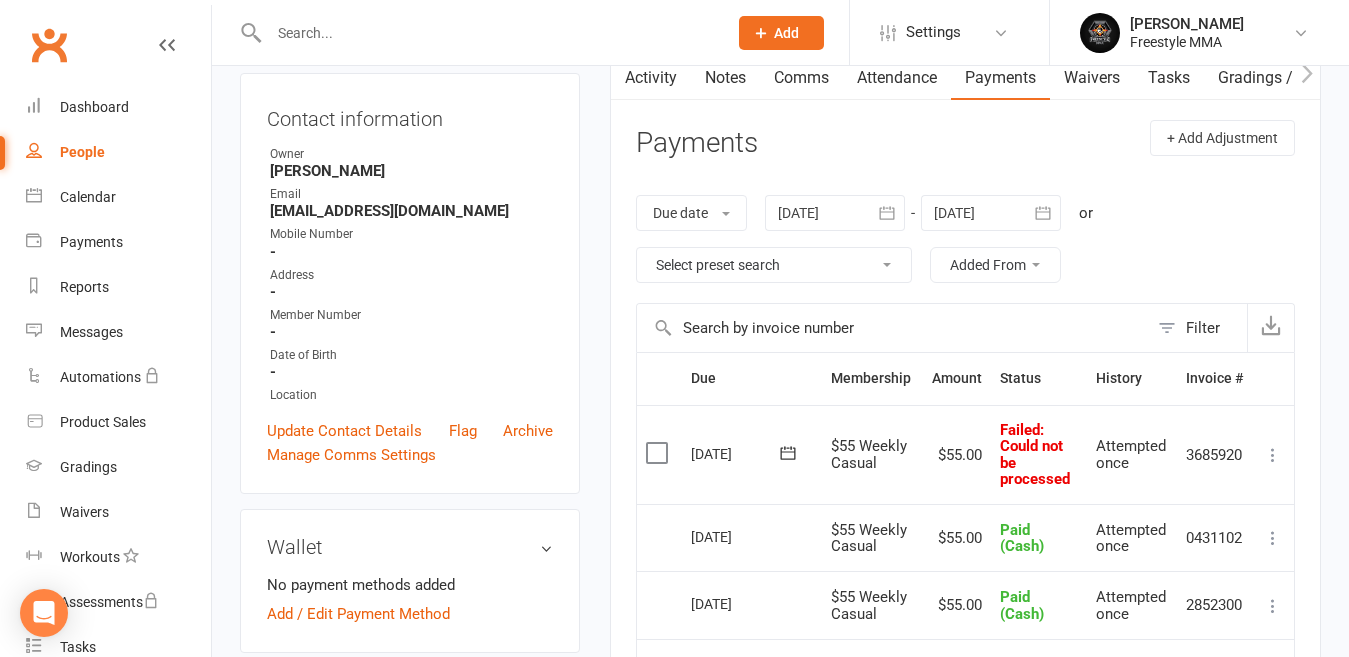 click at bounding box center [659, 453] 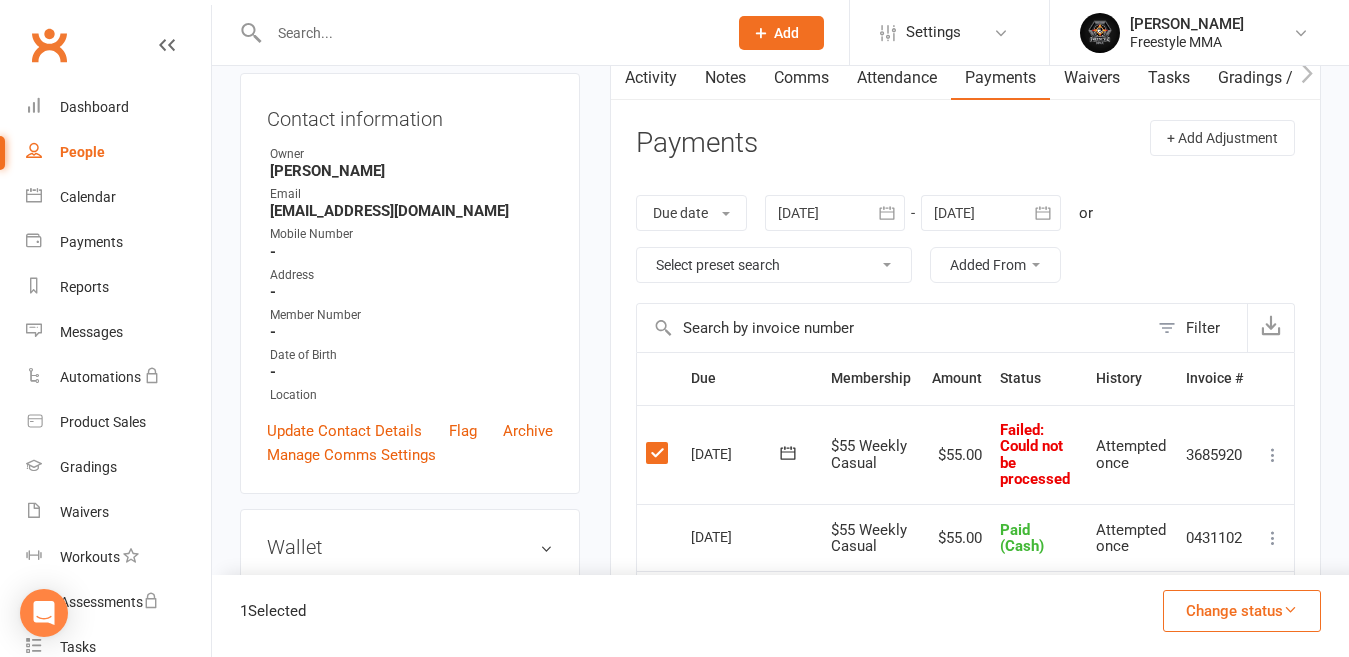 click at bounding box center [1290, 609] 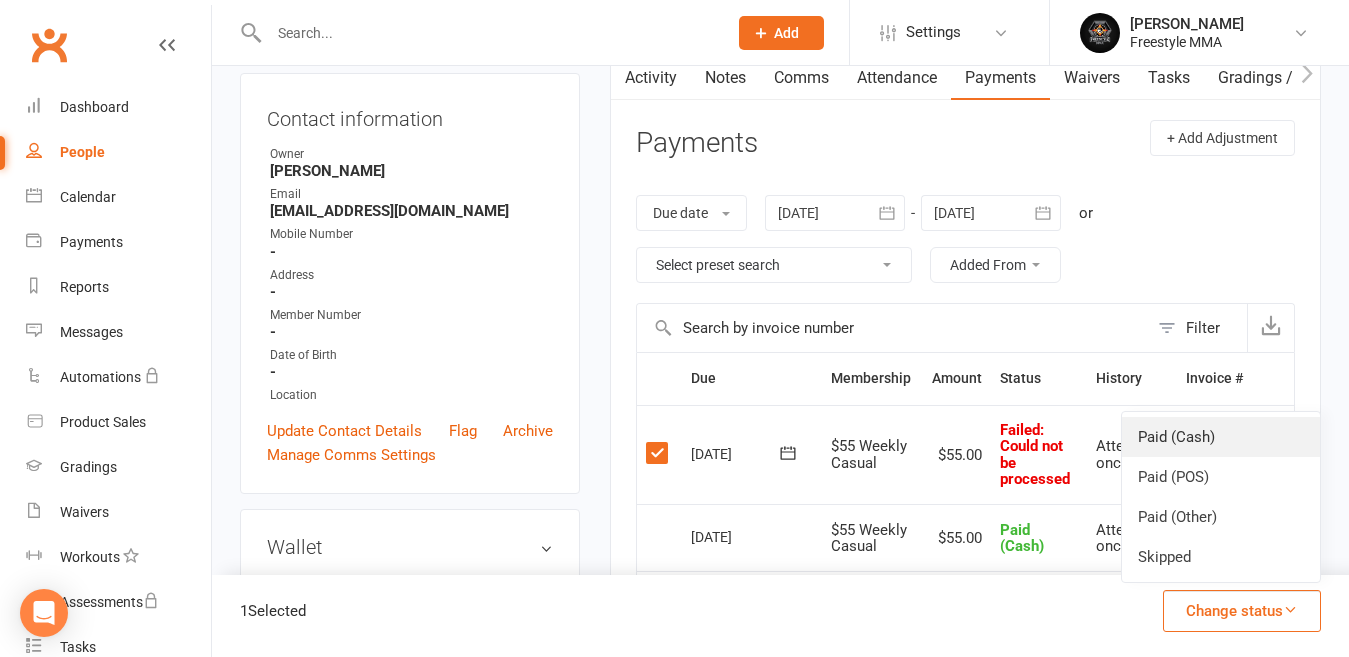 click on "Paid (Cash)" at bounding box center [1221, 437] 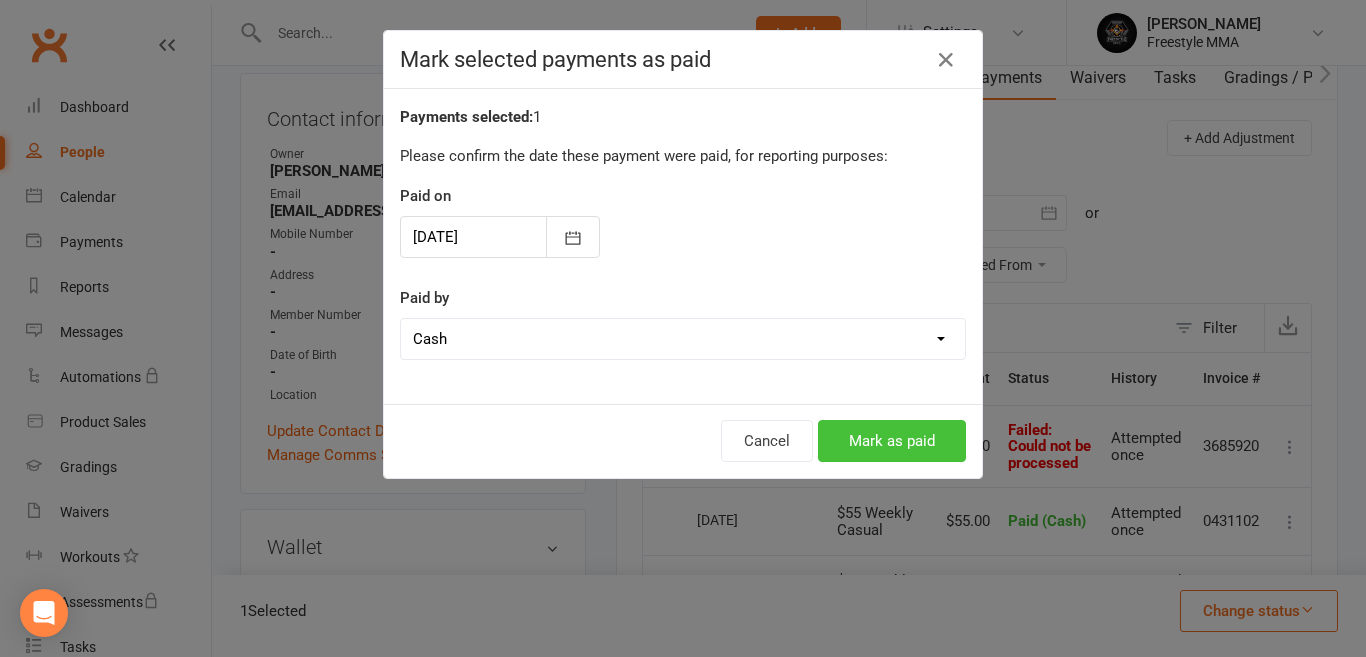 click on "Mark as paid" at bounding box center [892, 441] 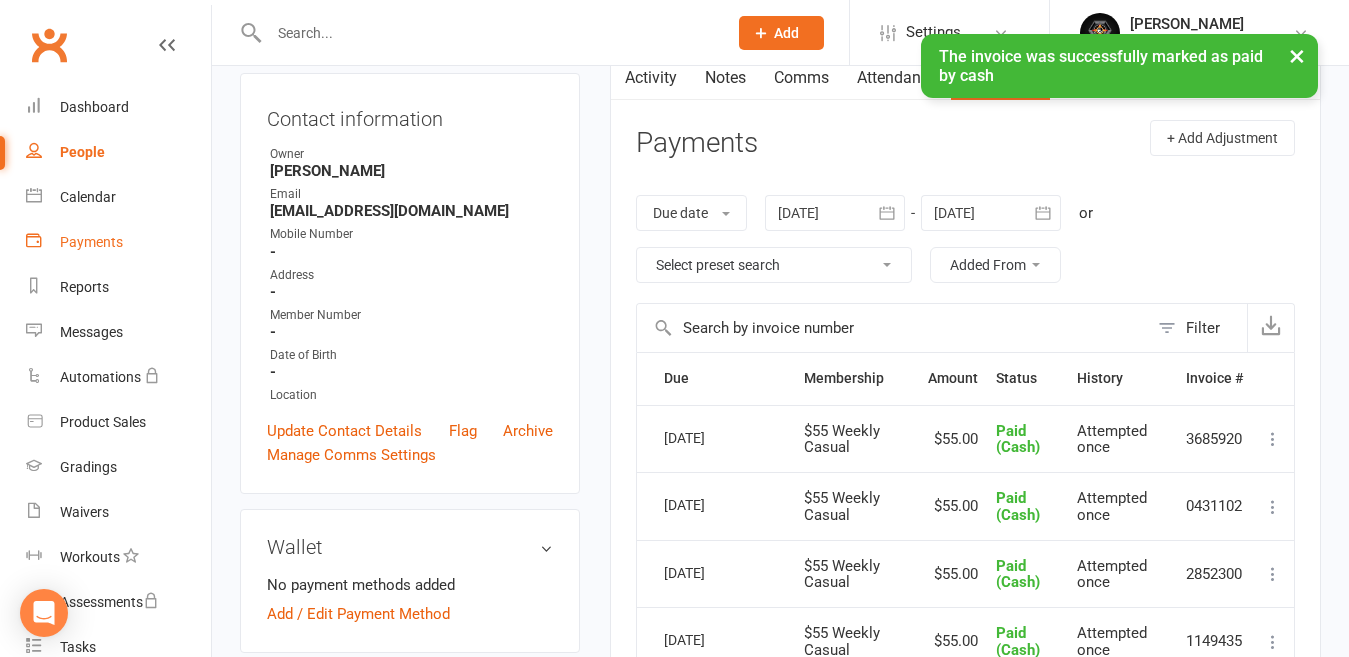 click on "Payments" at bounding box center (91, 242) 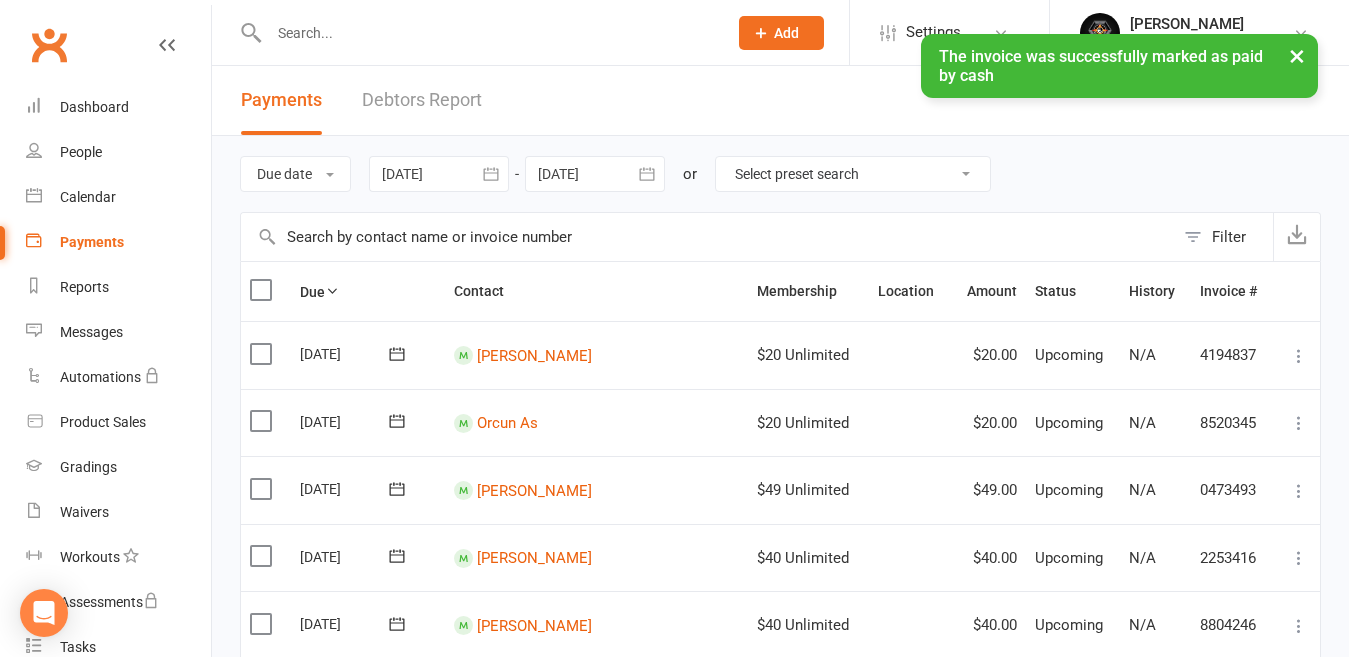 click on "Debtors Report" at bounding box center [422, 100] 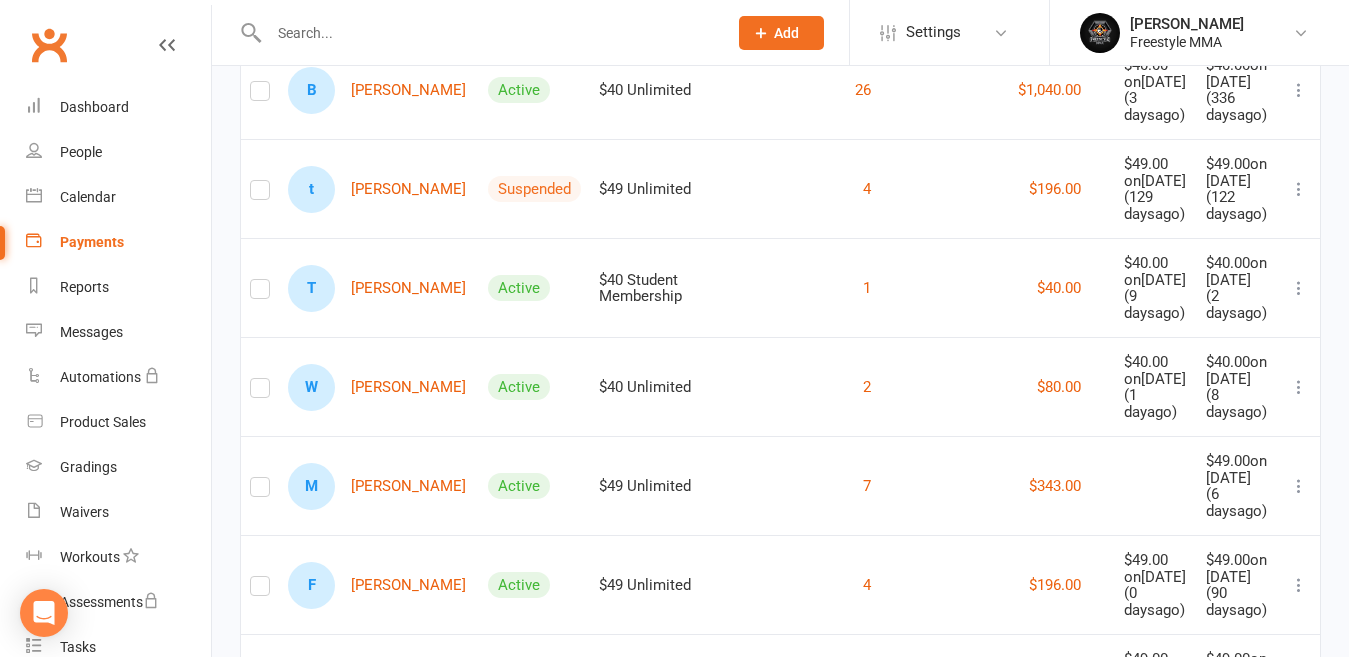 scroll, scrollTop: 800, scrollLeft: 0, axis: vertical 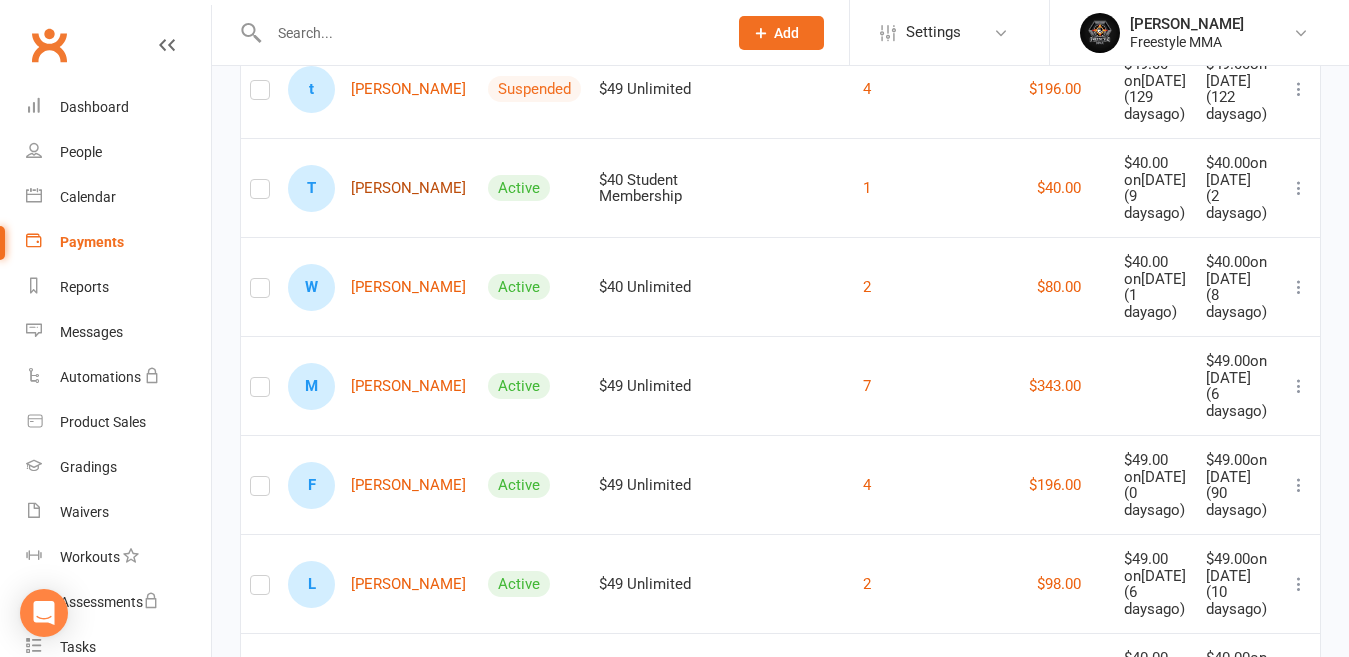 click on "T [PERSON_NAME]" at bounding box center [377, 188] 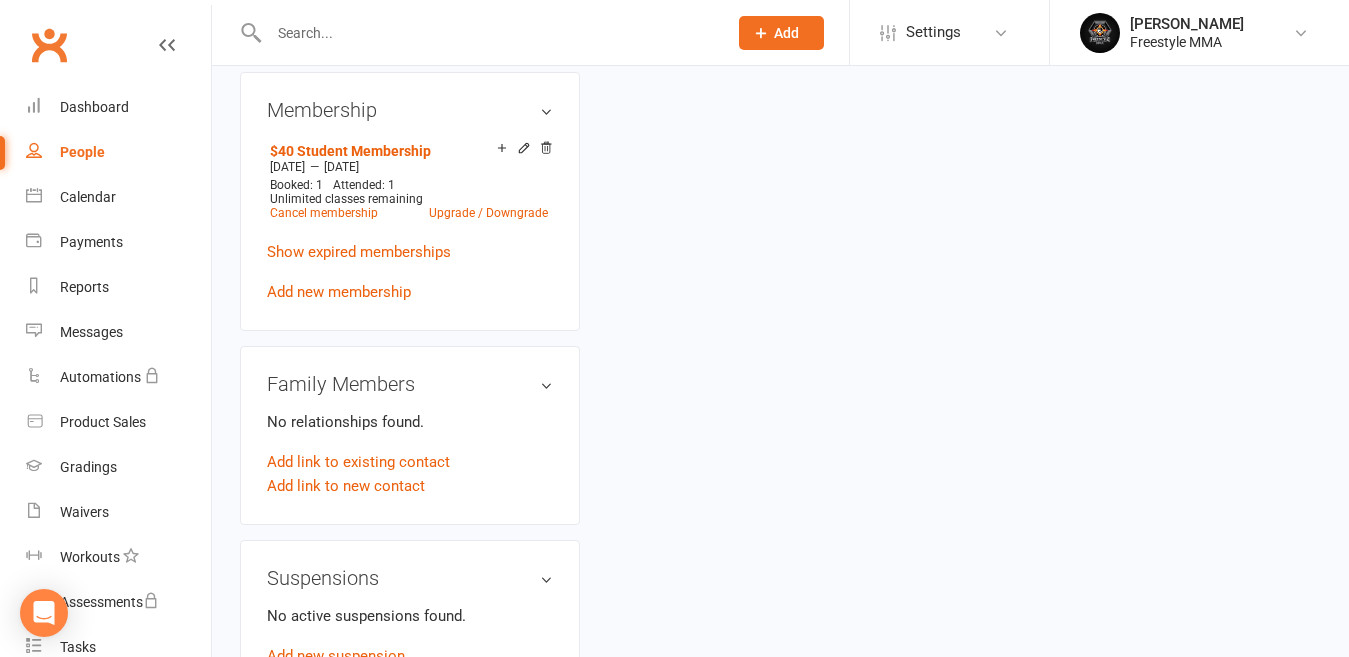 scroll, scrollTop: 0, scrollLeft: 0, axis: both 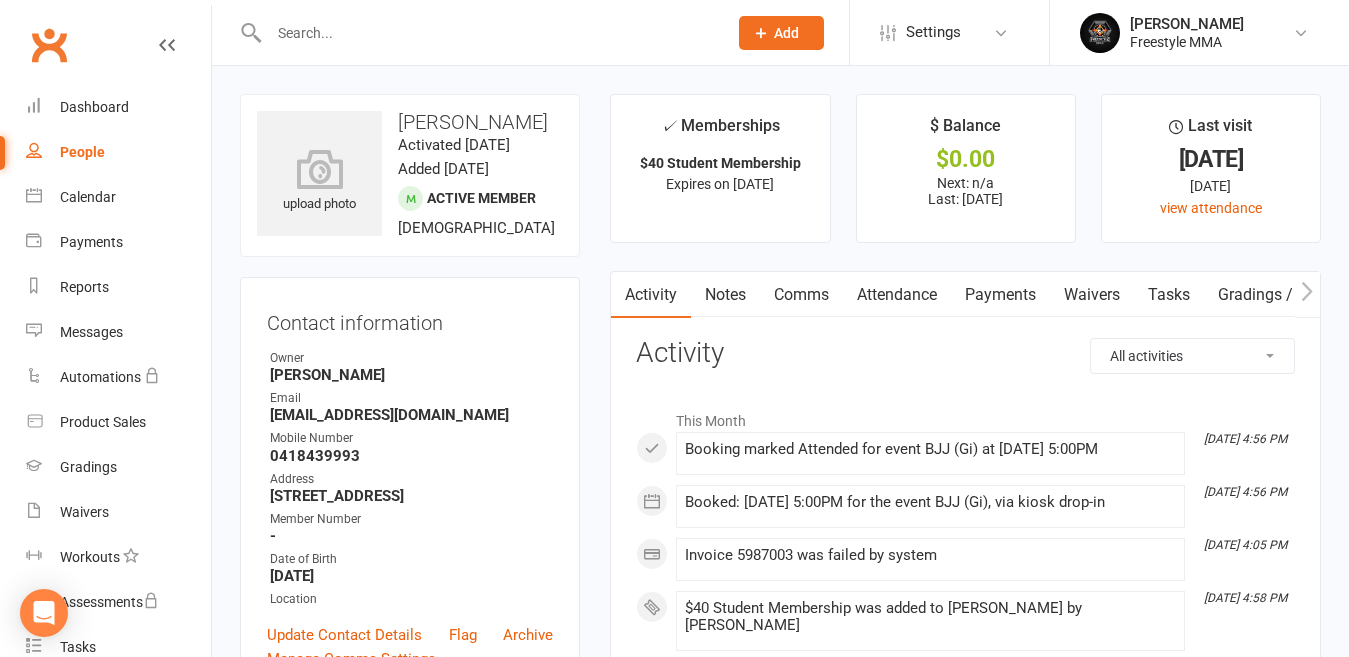 click on "Payments" at bounding box center [1000, 295] 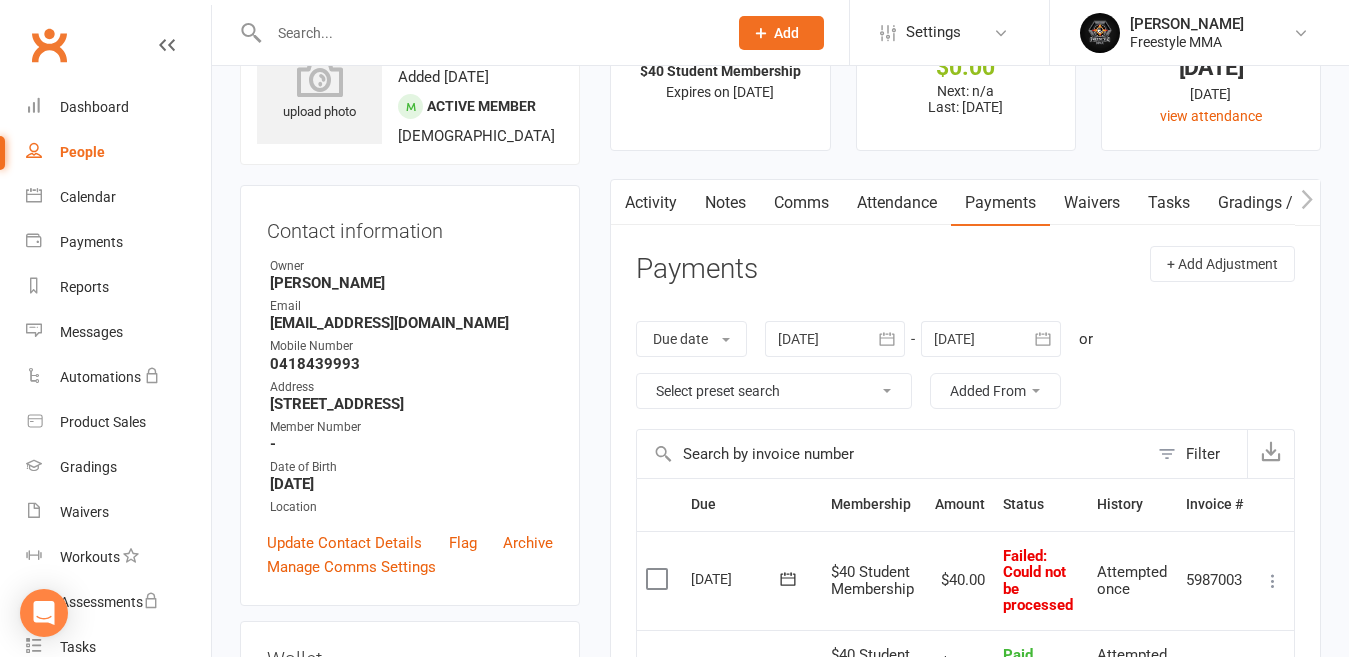 scroll, scrollTop: 200, scrollLeft: 0, axis: vertical 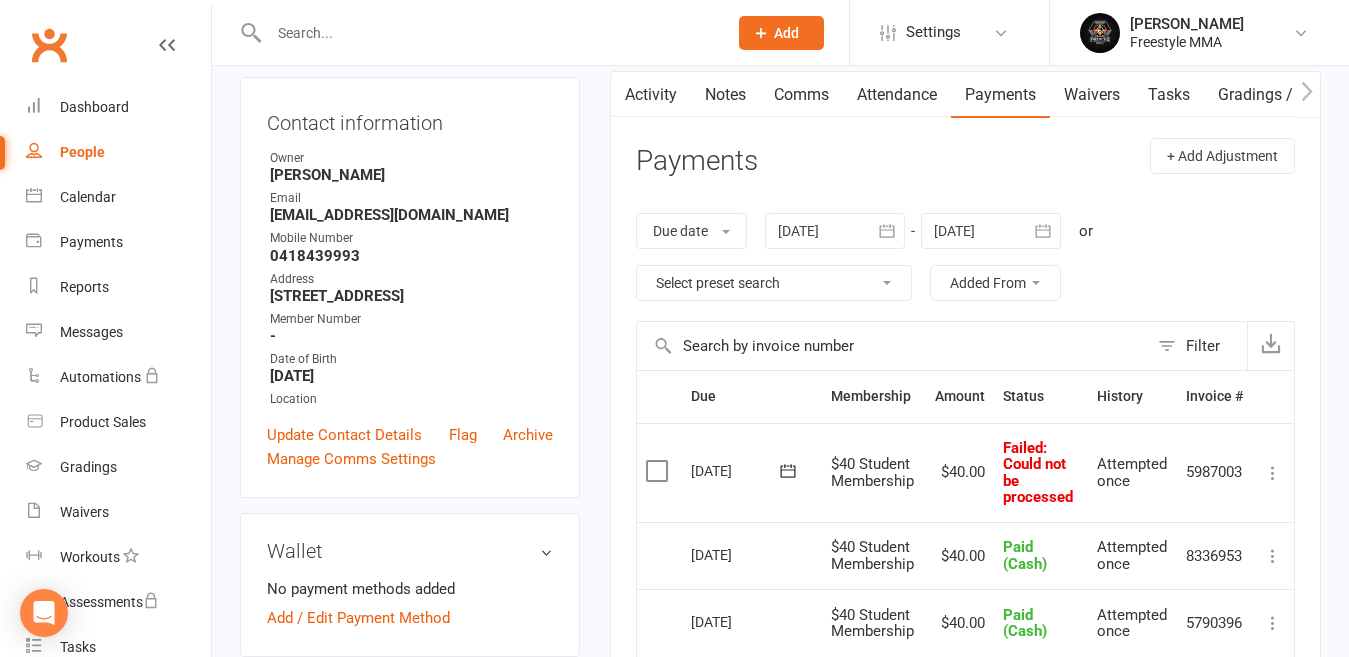 click at bounding box center [659, 471] 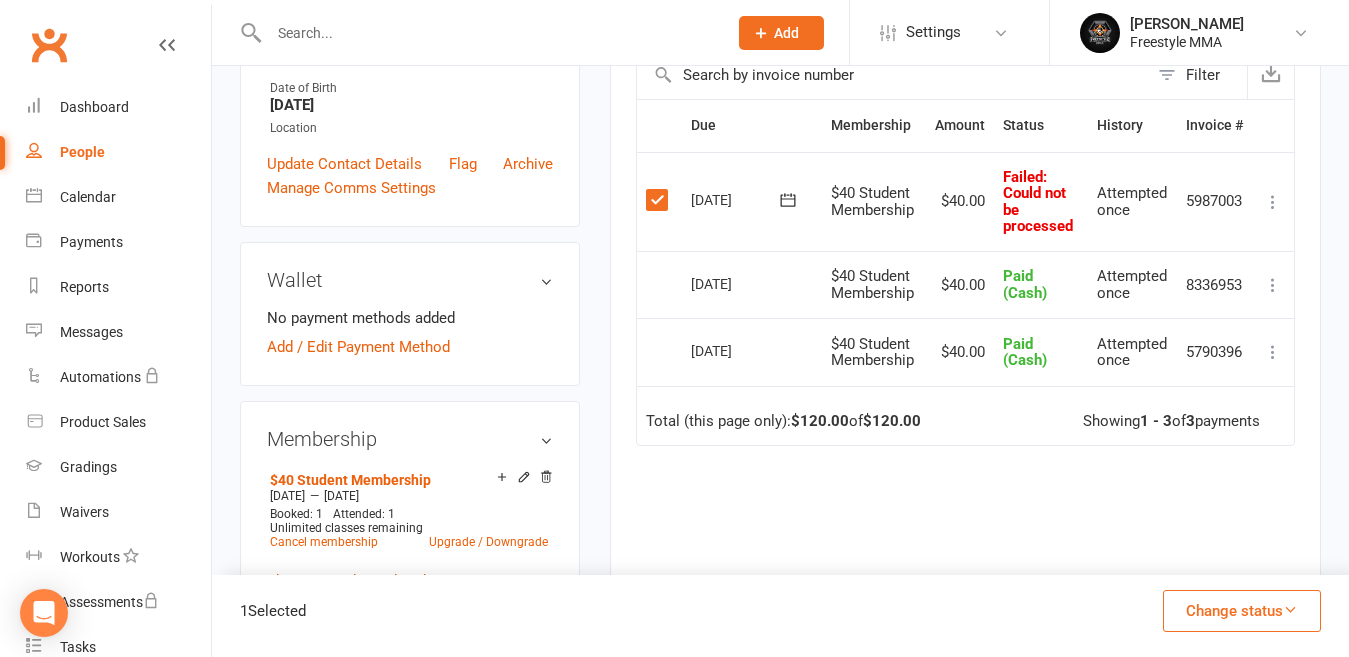 scroll, scrollTop: 500, scrollLeft: 0, axis: vertical 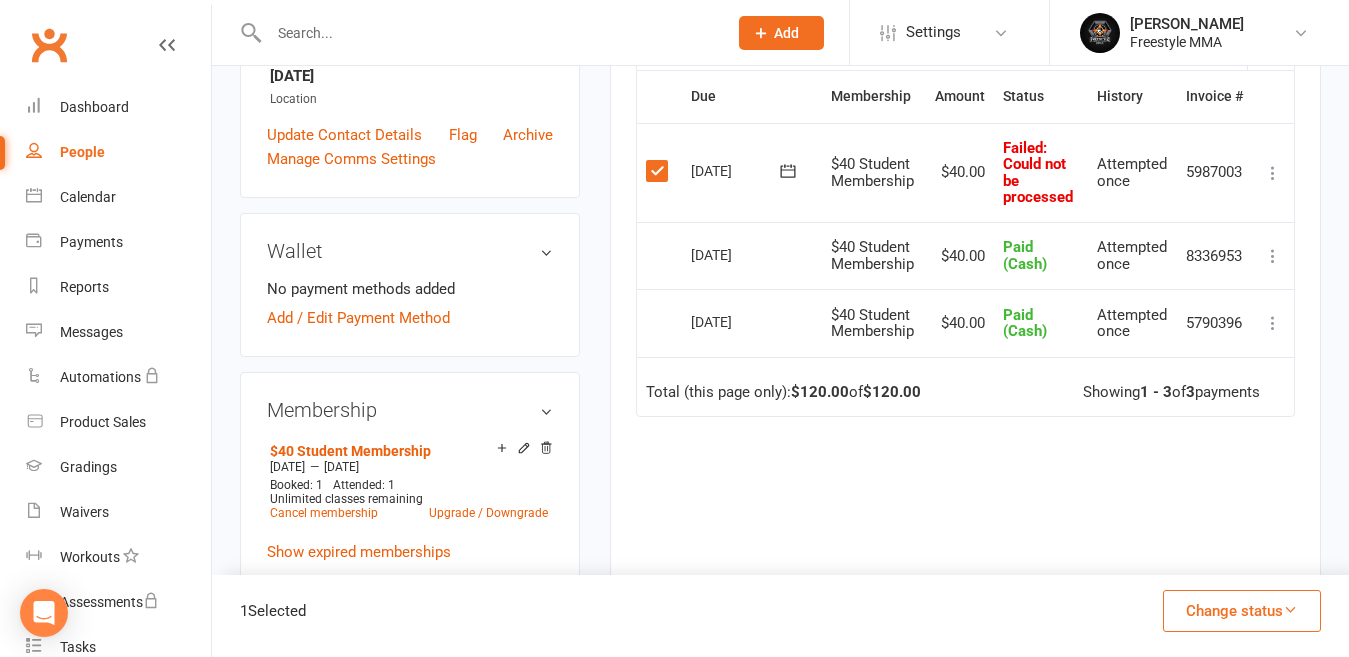 click on "Change status" at bounding box center [1242, 611] 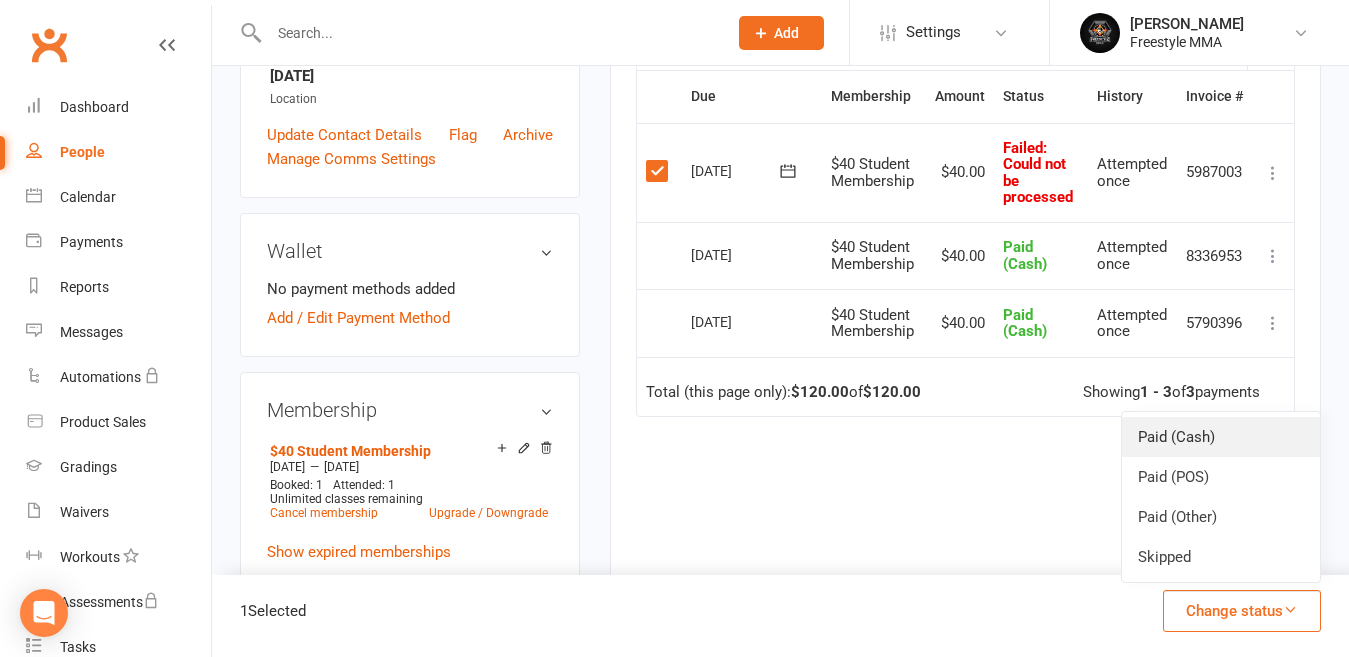 click on "Paid (Cash)" at bounding box center [1221, 437] 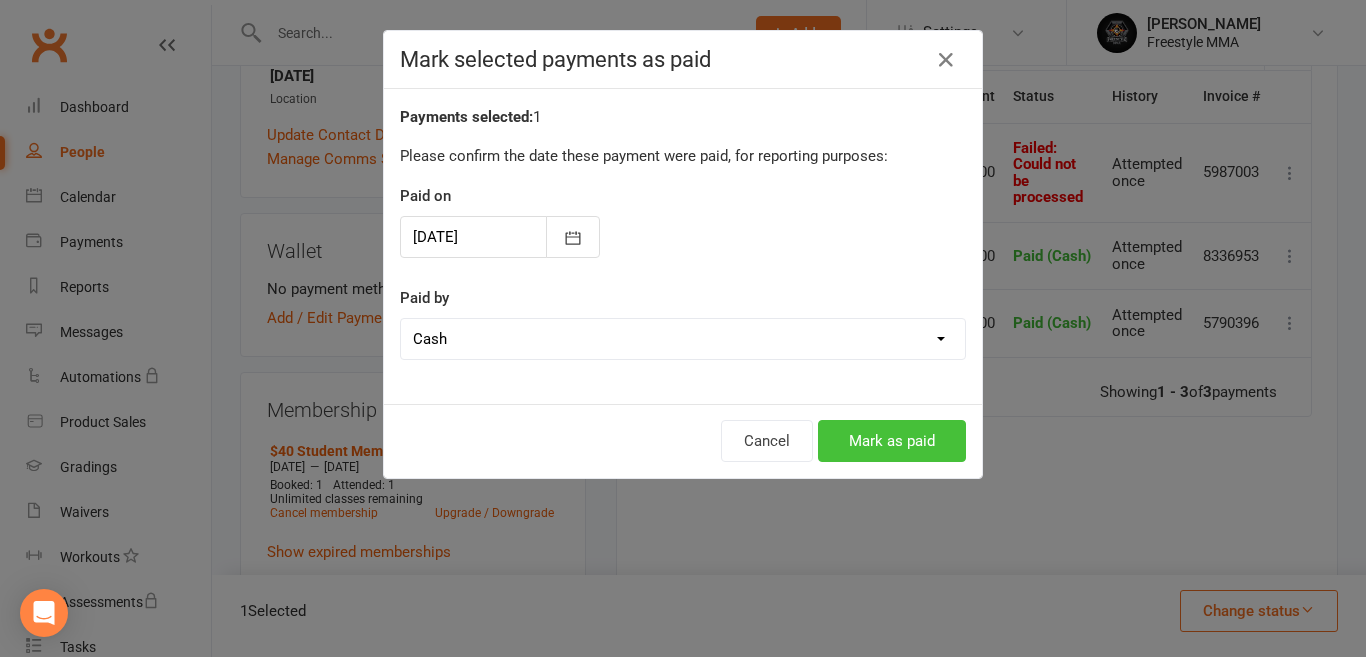 click on "Mark as paid" at bounding box center [892, 441] 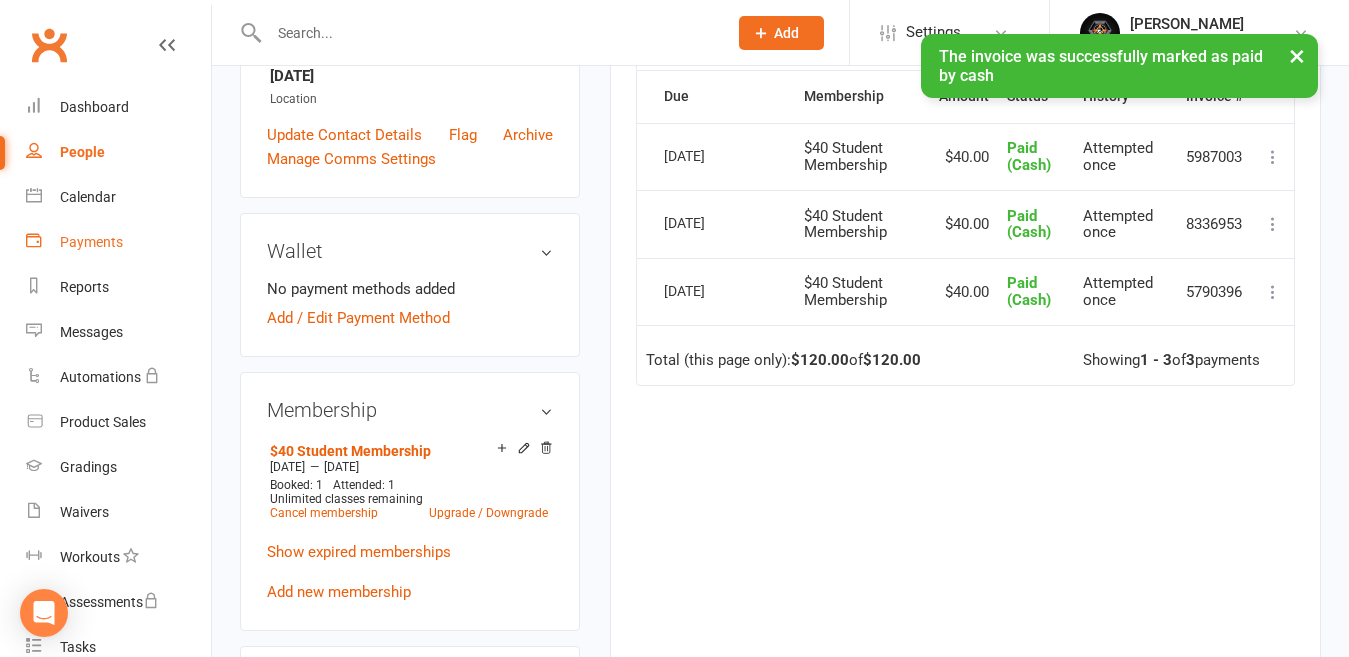 click on "Payments" at bounding box center (118, 242) 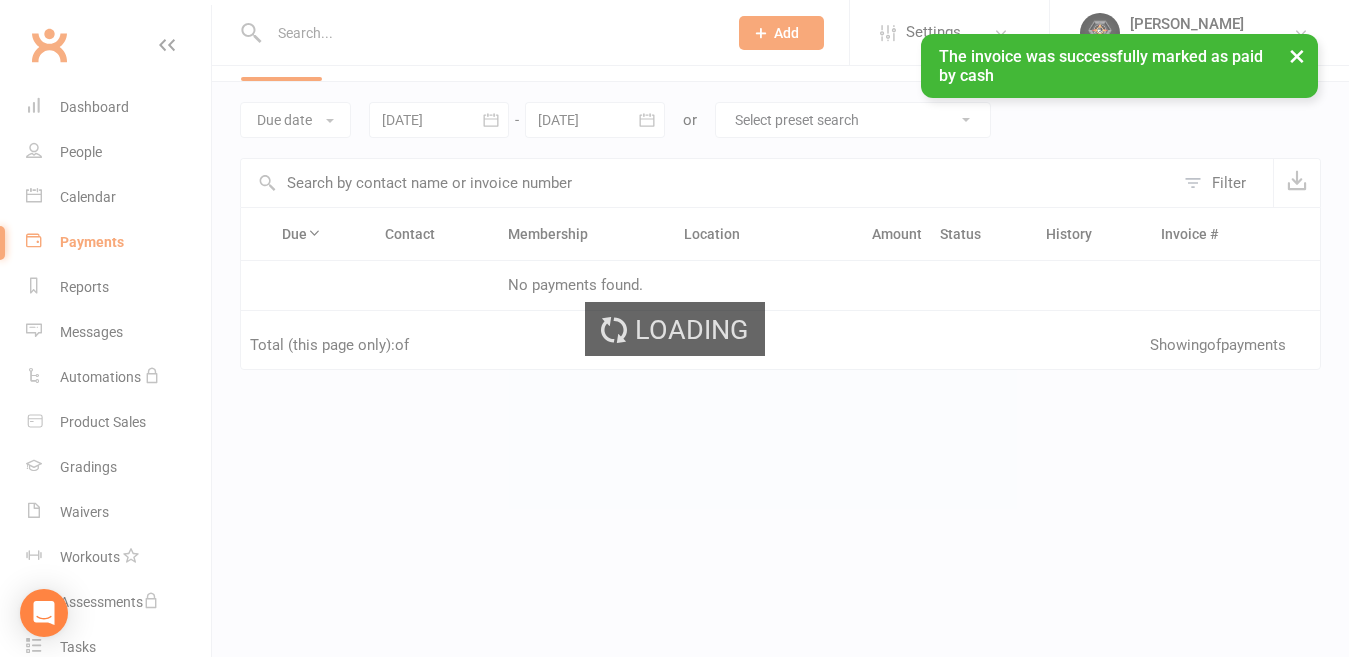 scroll, scrollTop: 0, scrollLeft: 0, axis: both 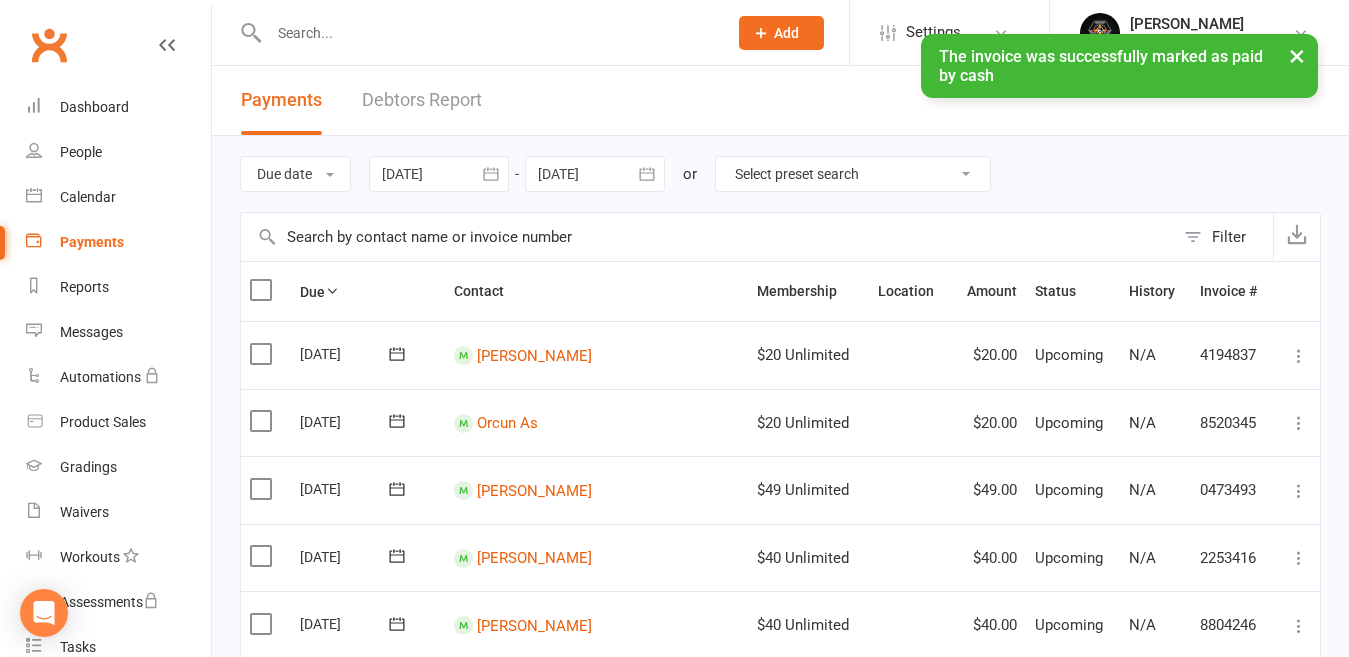 click on "× The invoice was successfully marked as paid by cash" at bounding box center (661, 34) 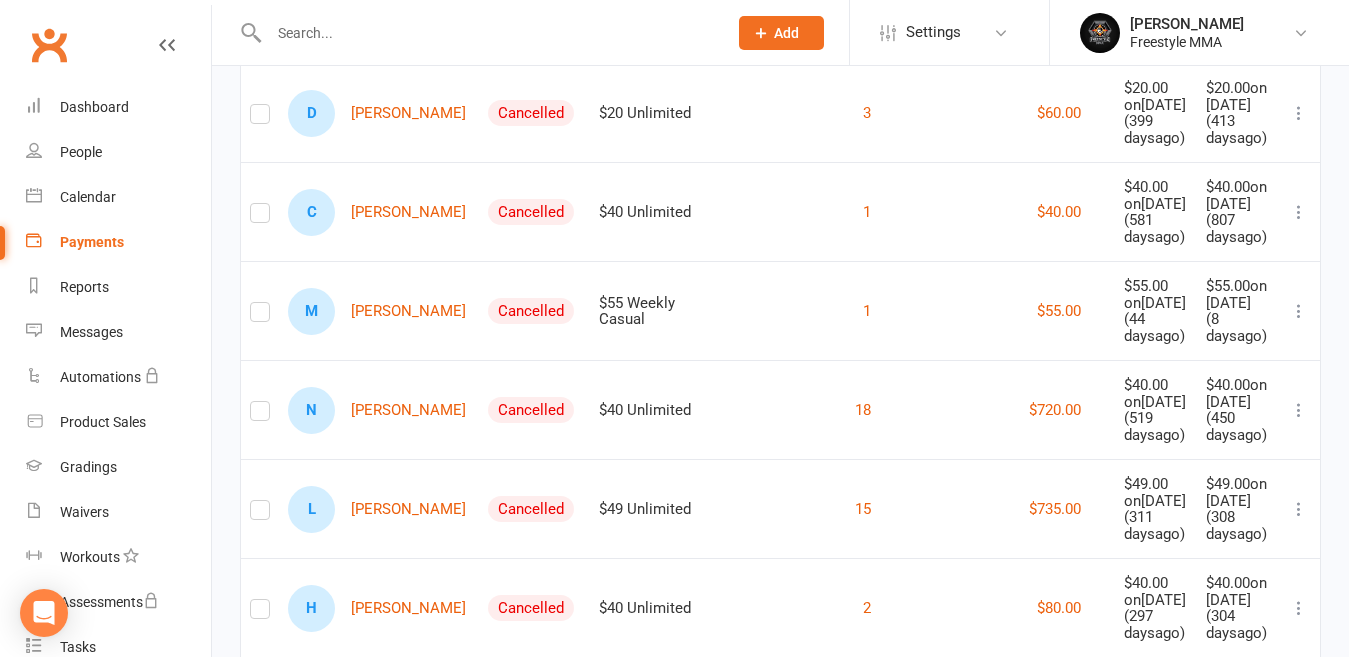 scroll, scrollTop: 1900, scrollLeft: 0, axis: vertical 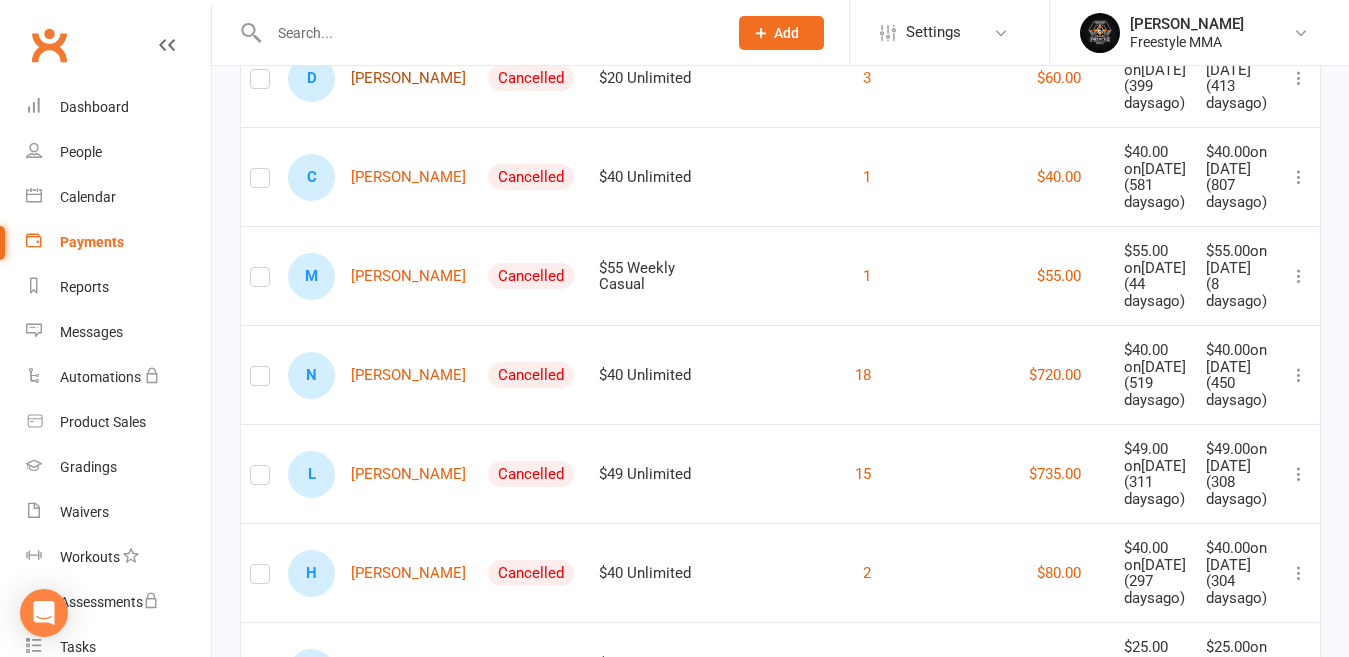 click on "D [PERSON_NAME]" at bounding box center [377, 78] 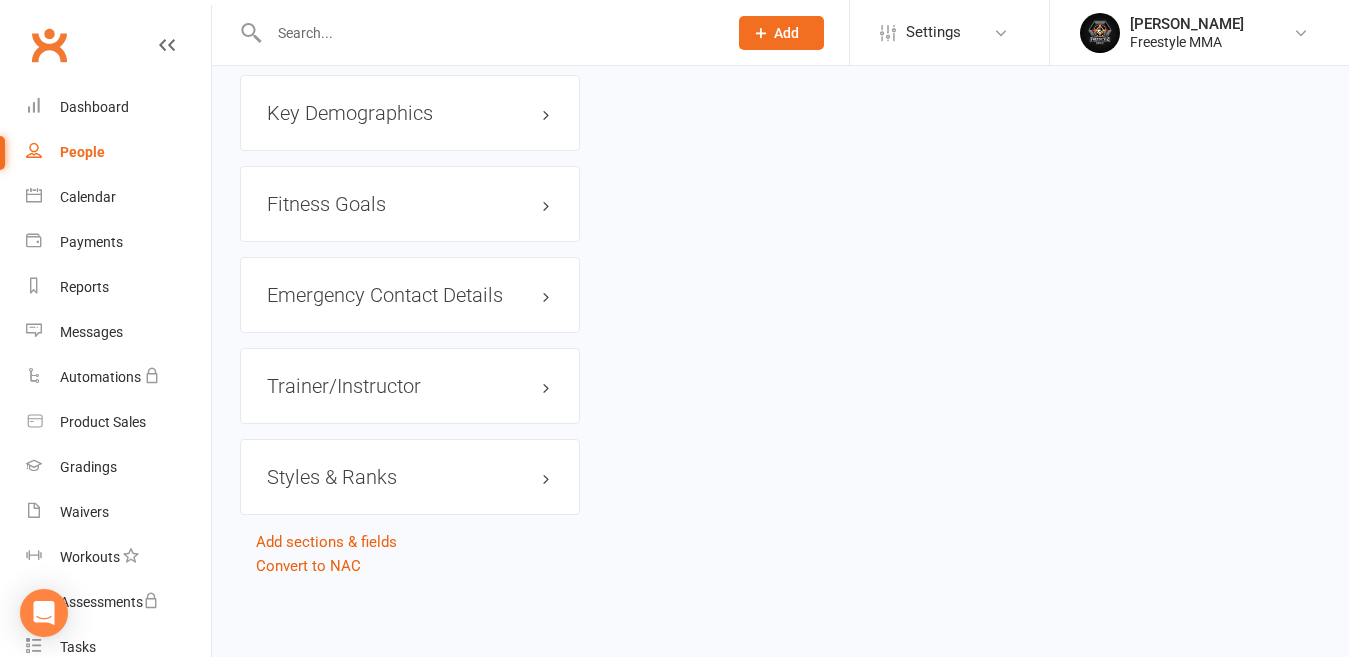 scroll, scrollTop: 0, scrollLeft: 0, axis: both 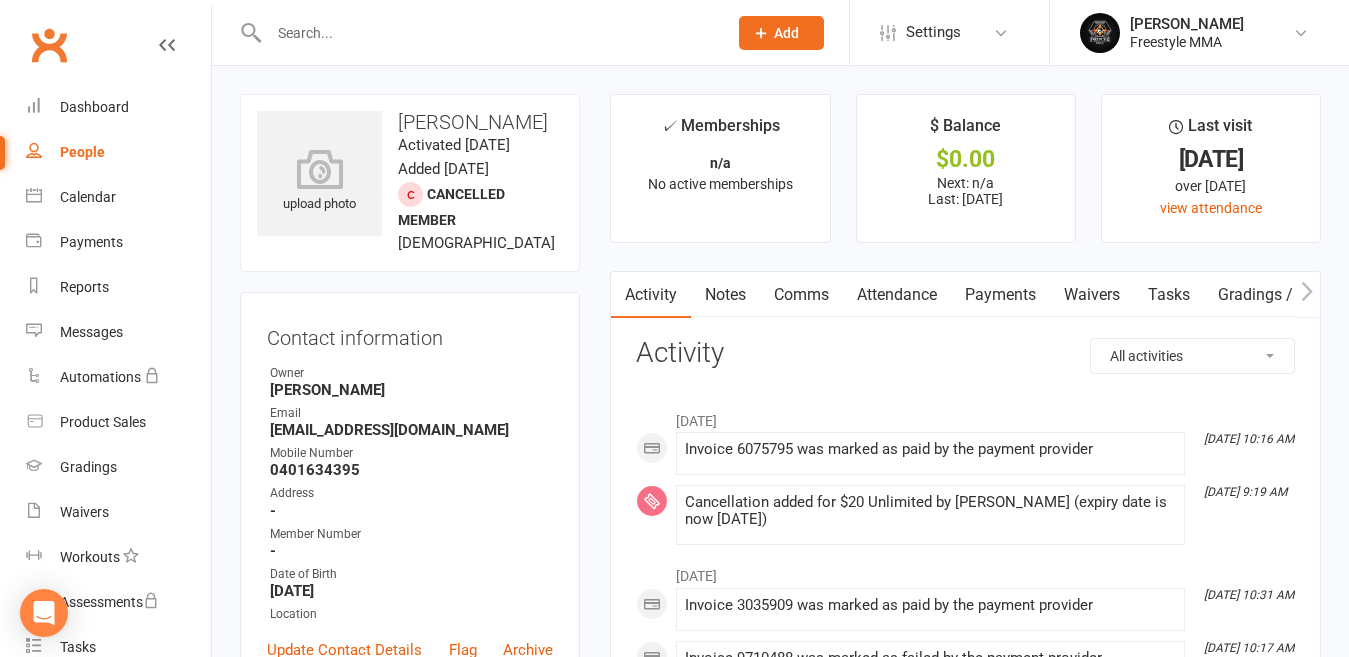 click on "Payments" at bounding box center (1000, 295) 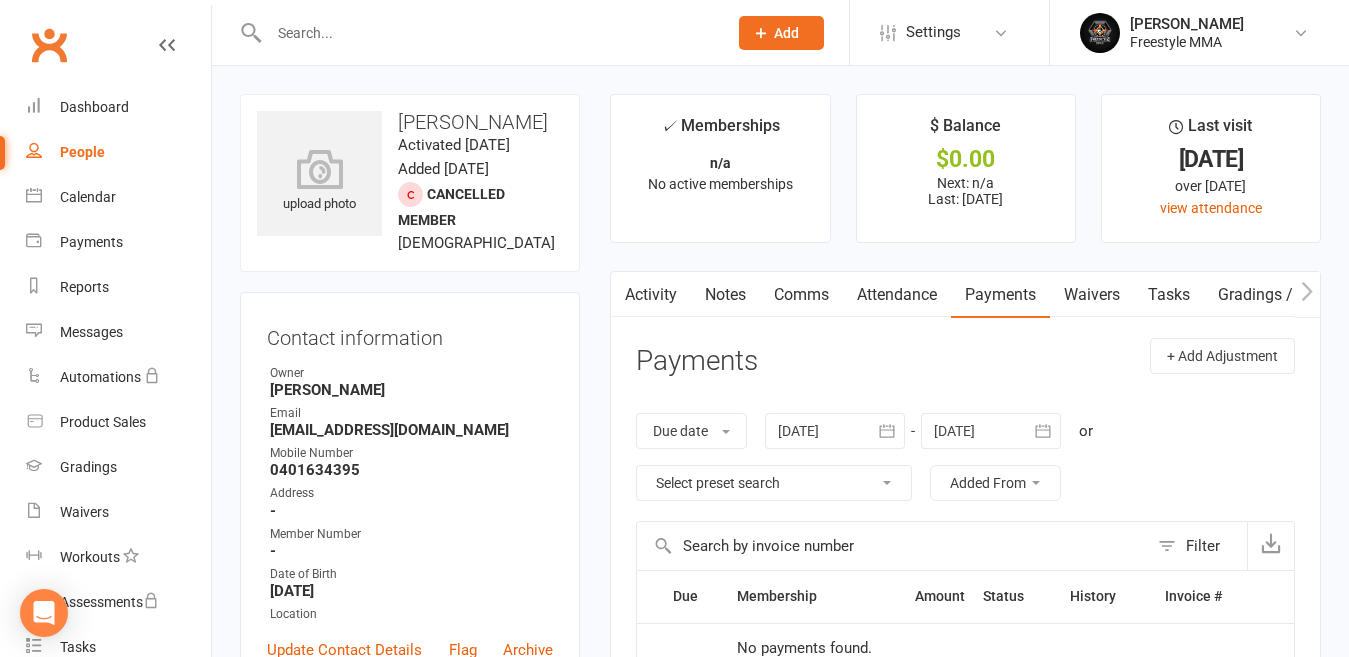 click at bounding box center (835, 431) 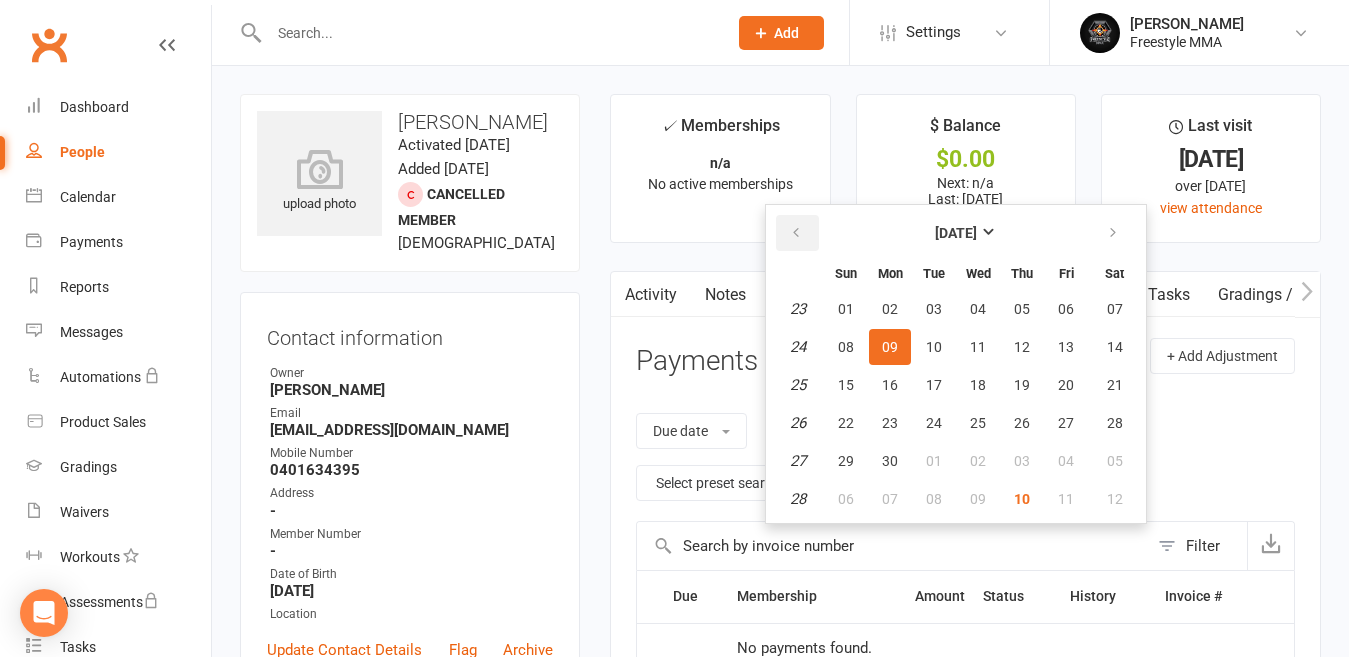 click at bounding box center [796, 233] 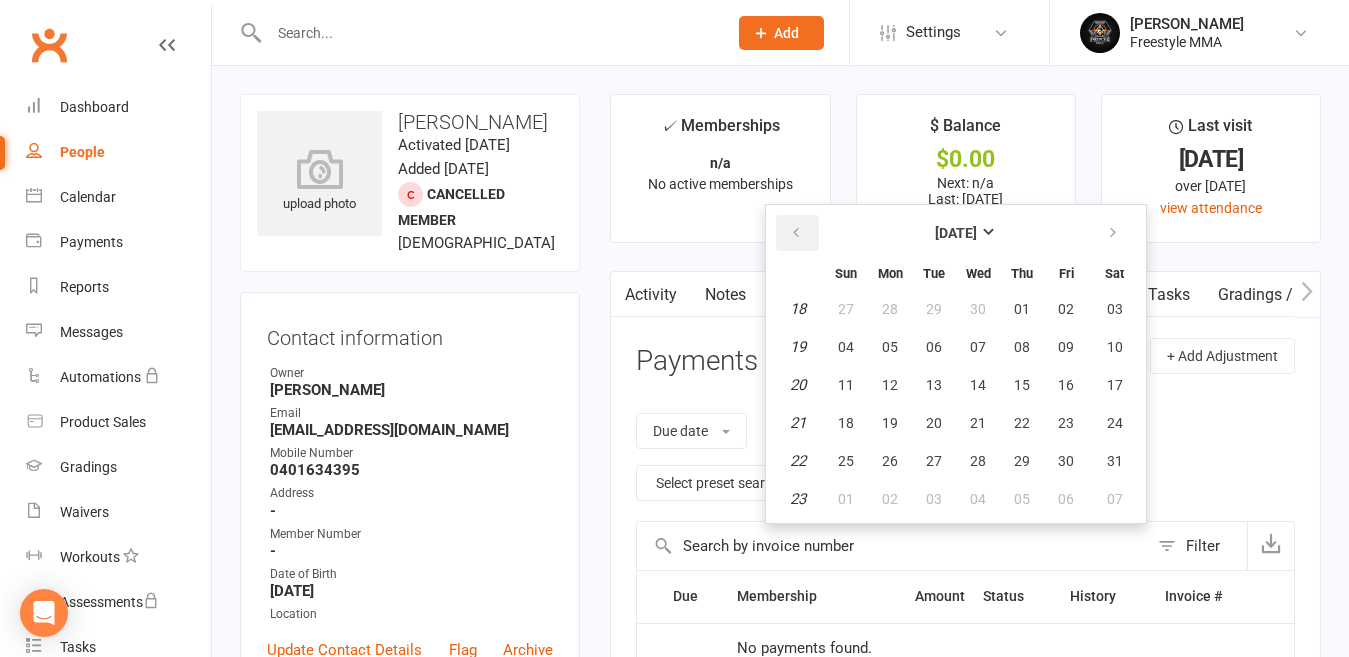 click at bounding box center (796, 233) 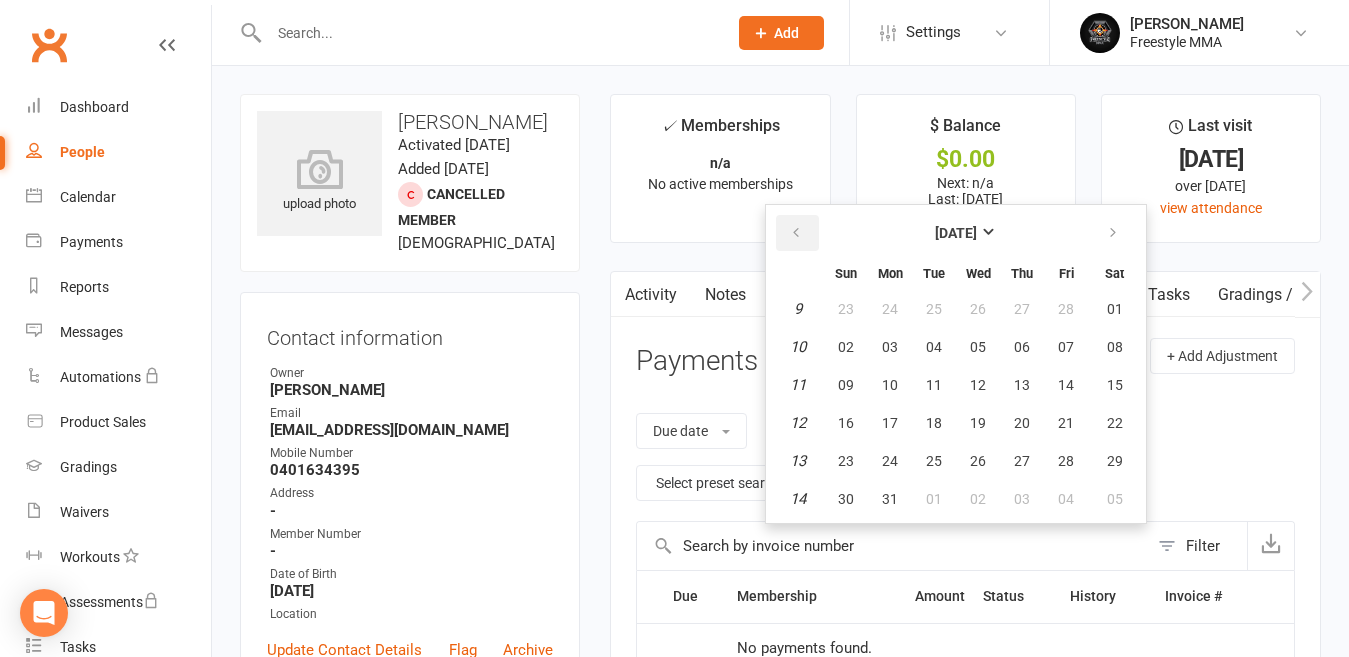 click at bounding box center [796, 233] 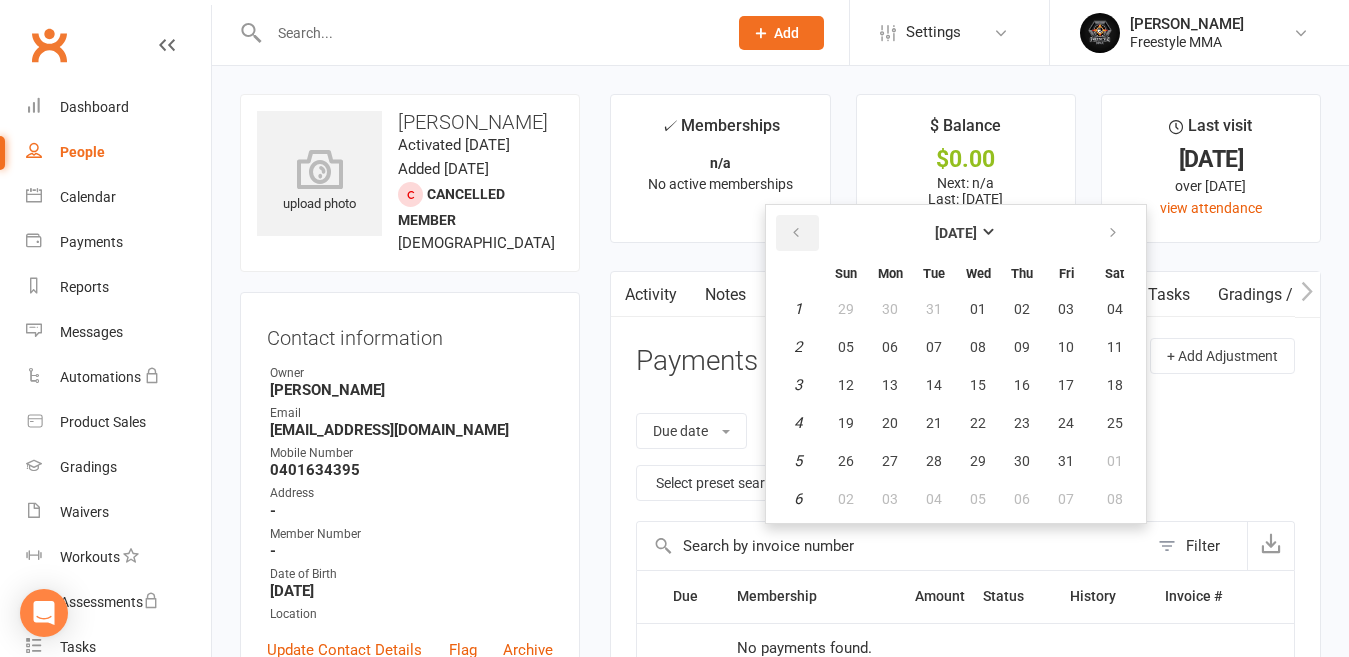 click at bounding box center [796, 233] 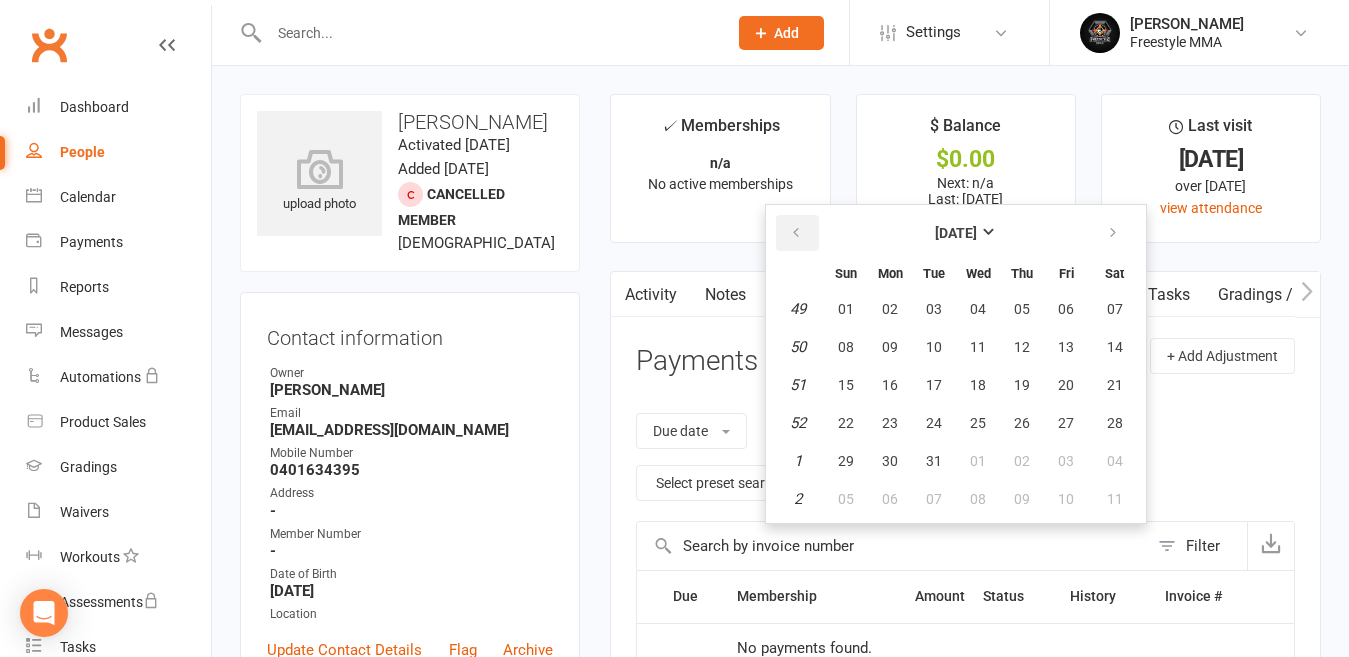 click at bounding box center [796, 233] 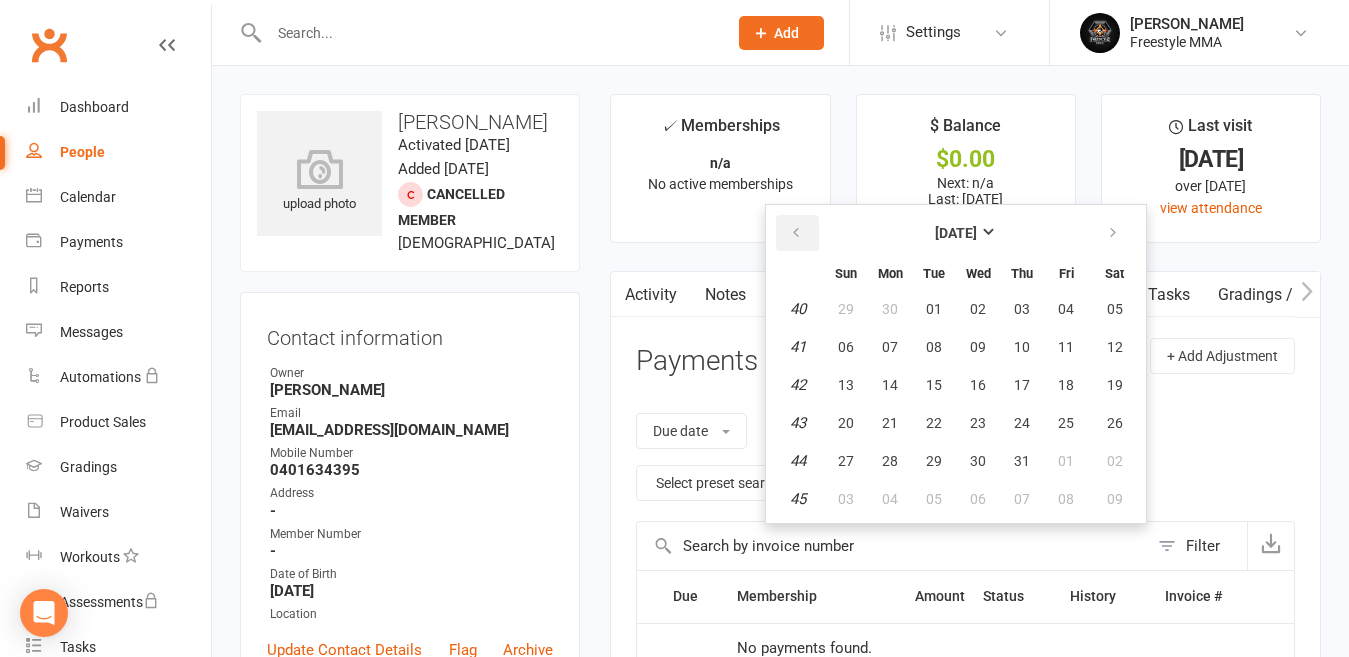 click at bounding box center (796, 233) 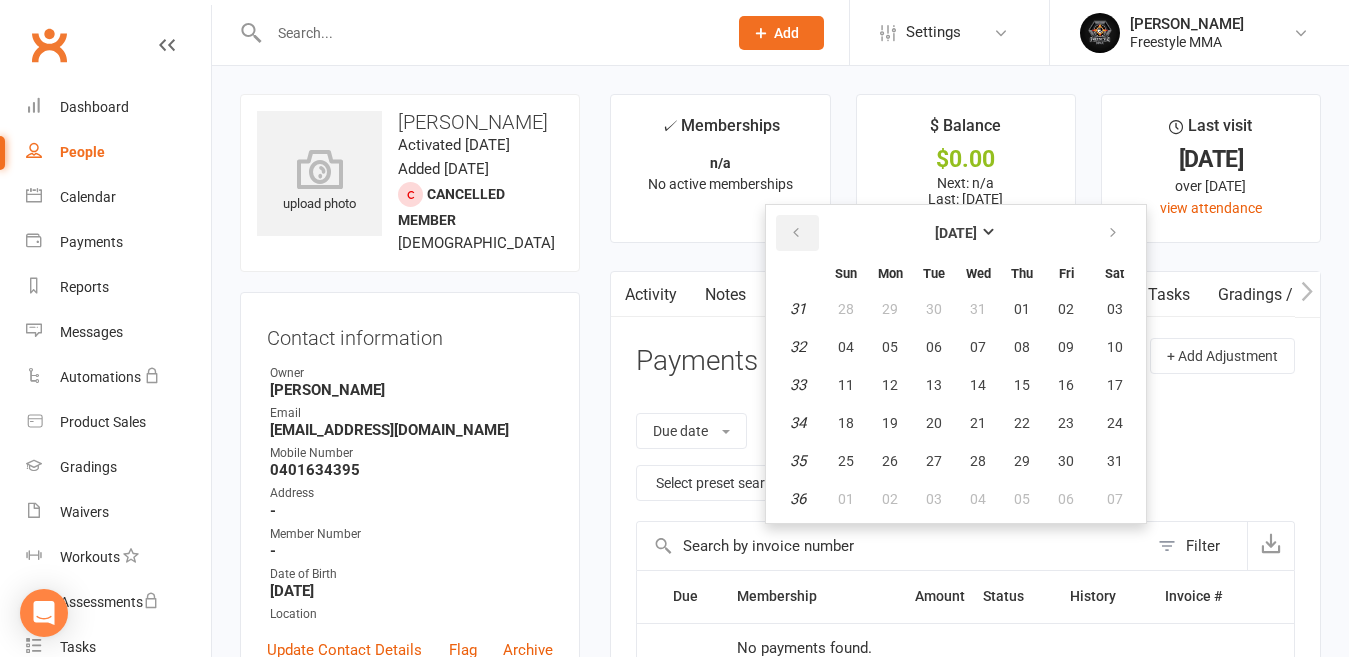 click at bounding box center [796, 233] 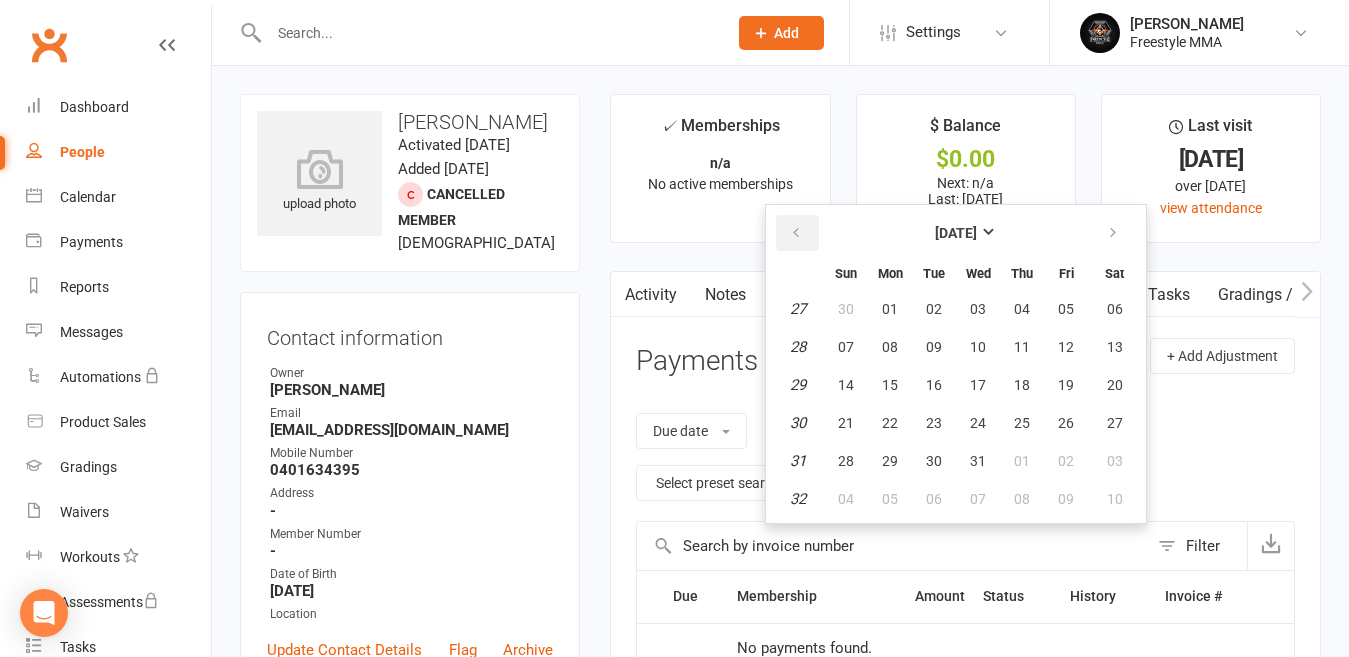 click at bounding box center [796, 233] 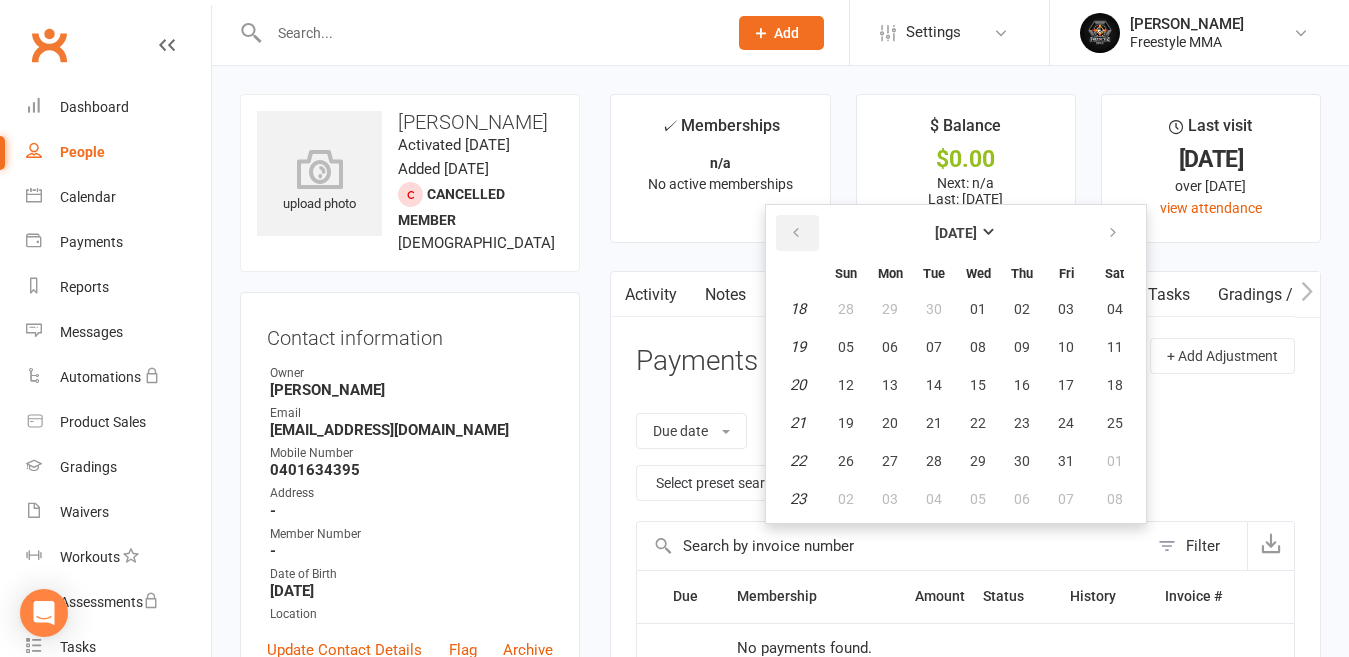 click at bounding box center [796, 233] 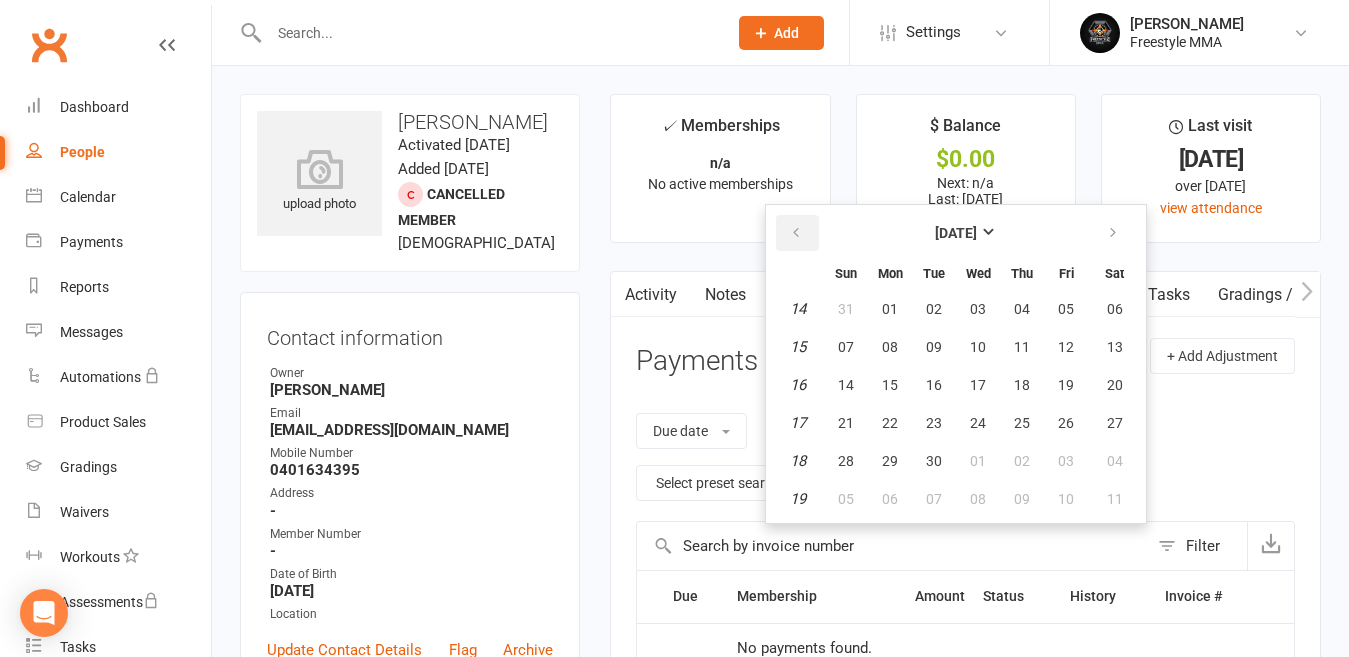 click at bounding box center [796, 233] 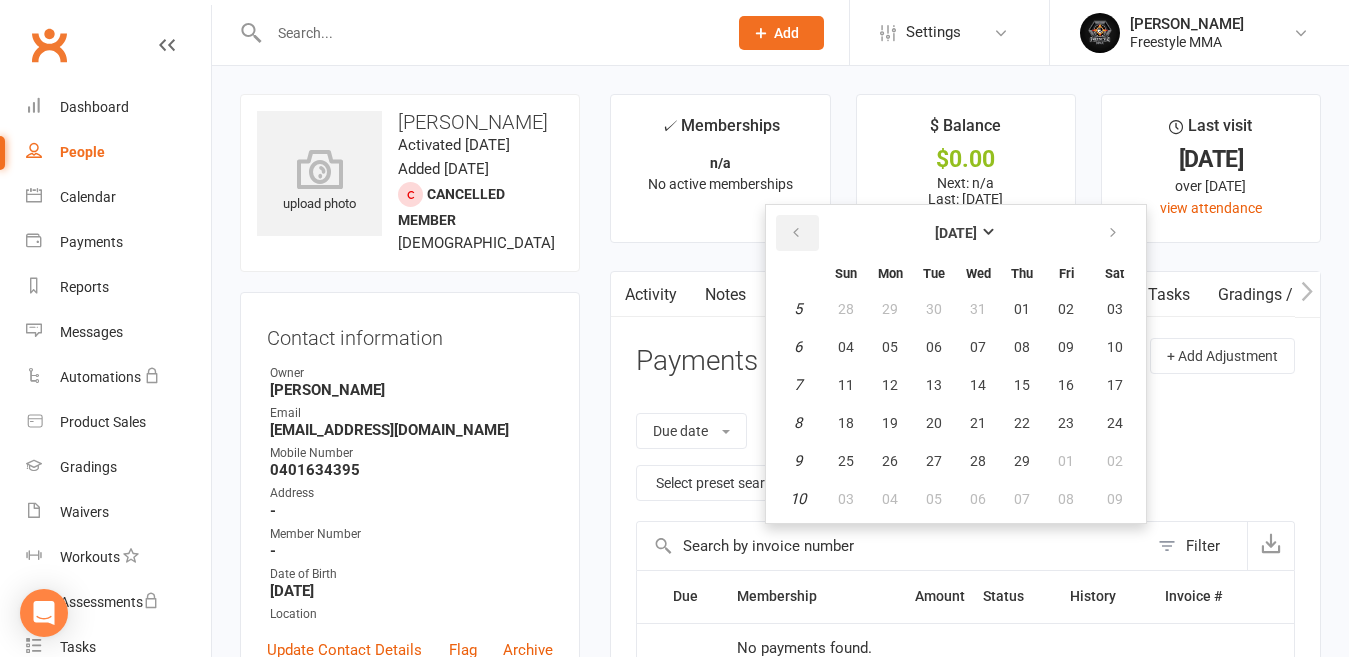 click at bounding box center (796, 233) 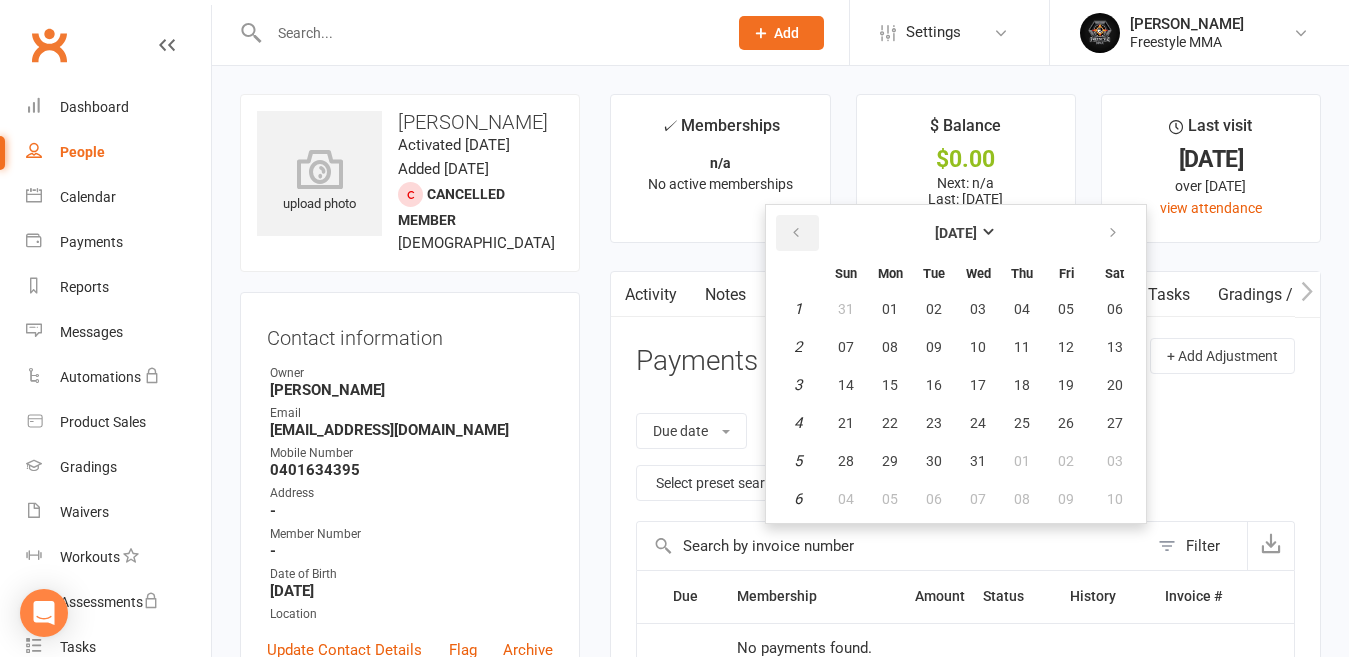 click at bounding box center (796, 233) 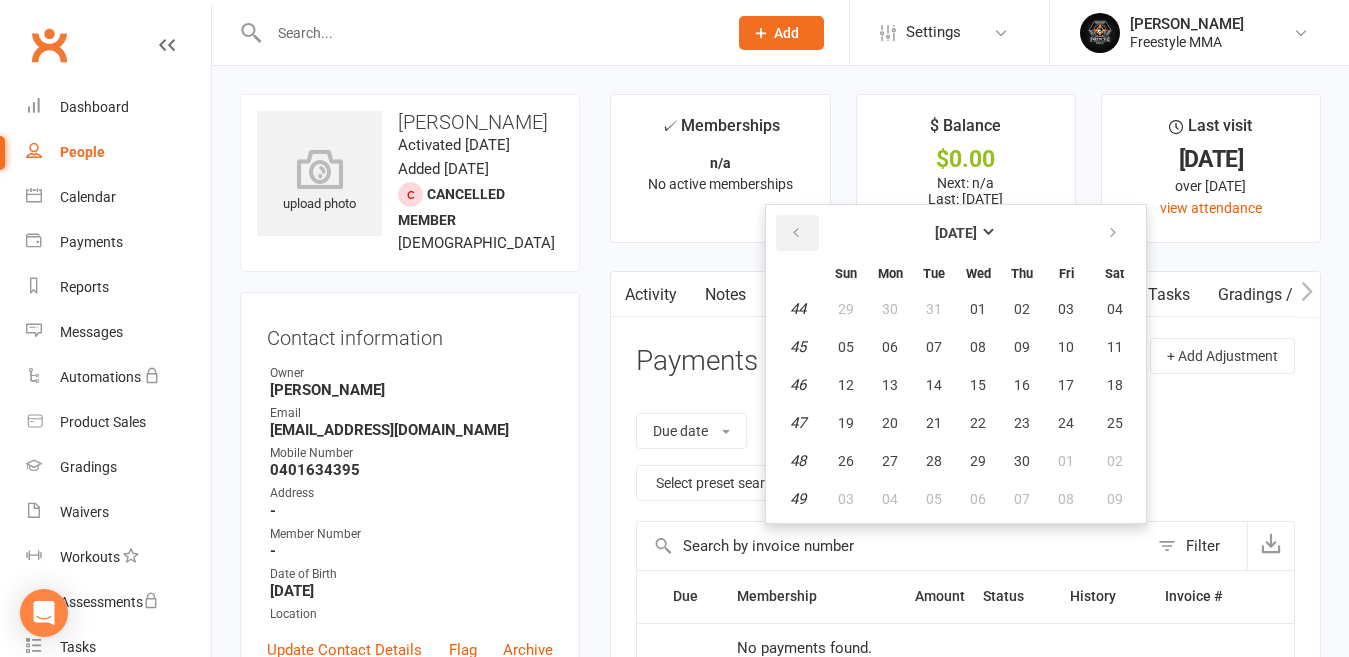 click at bounding box center [796, 233] 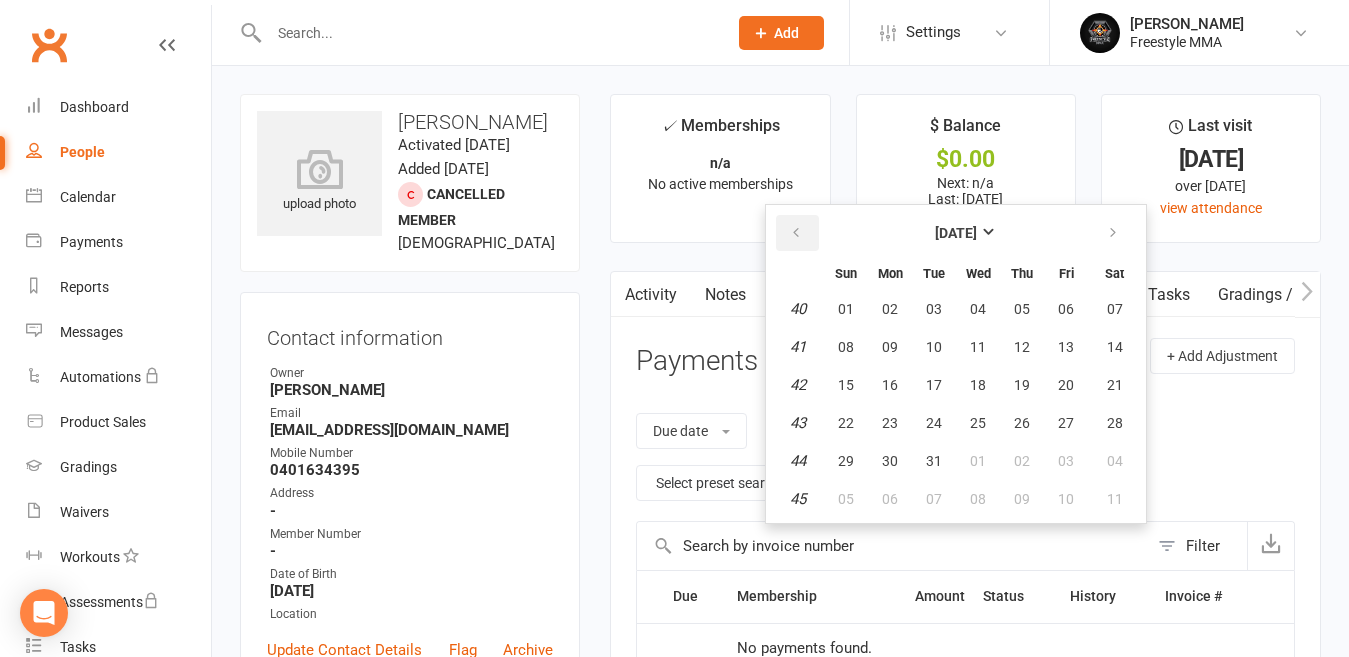 click at bounding box center [796, 233] 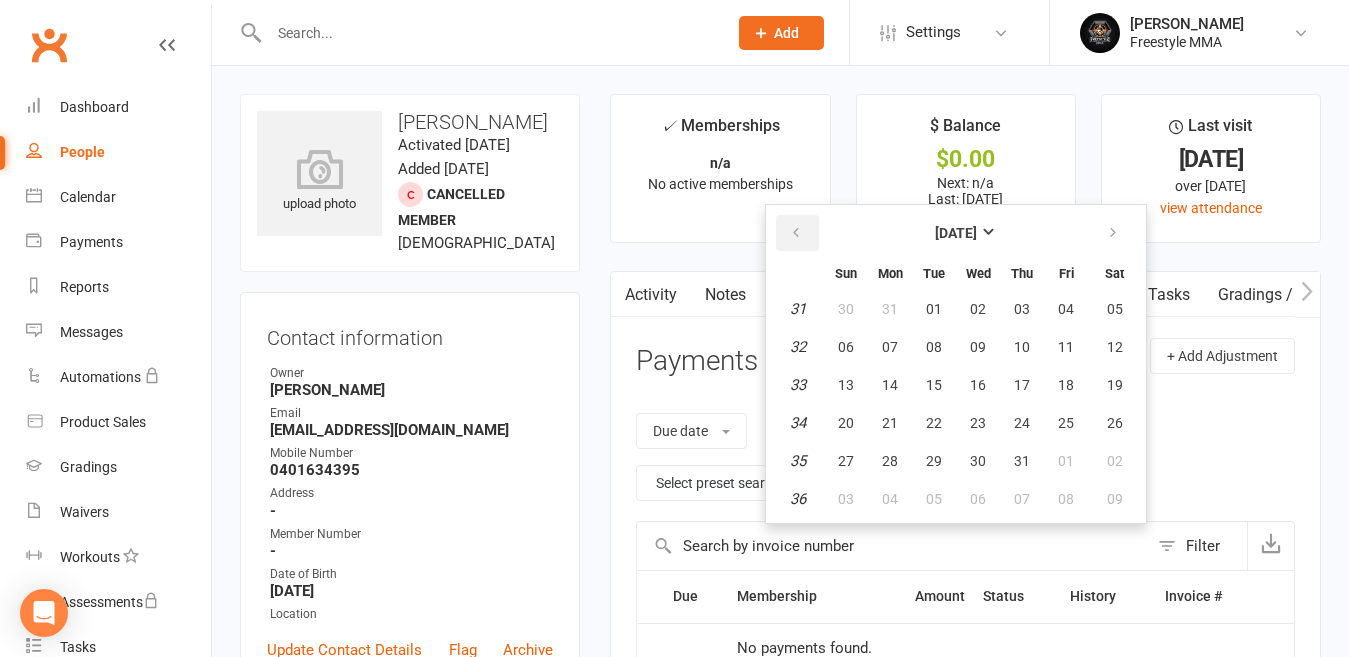 click at bounding box center [796, 233] 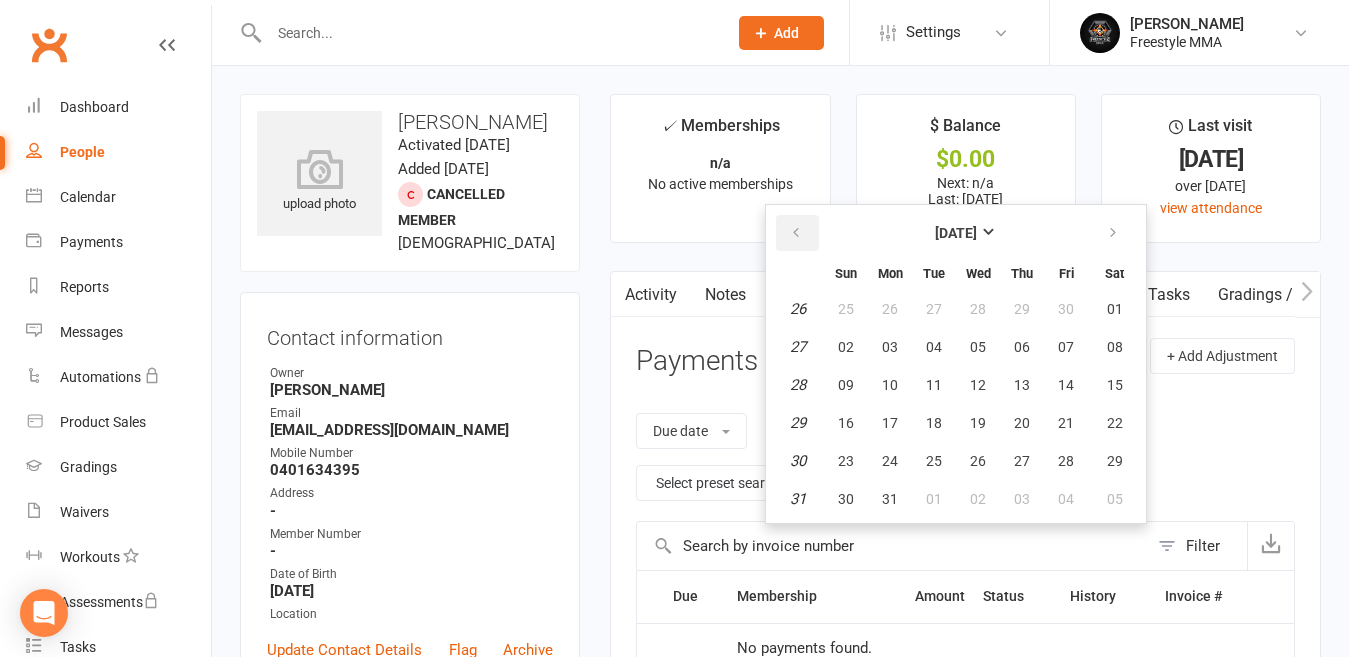 click at bounding box center (796, 233) 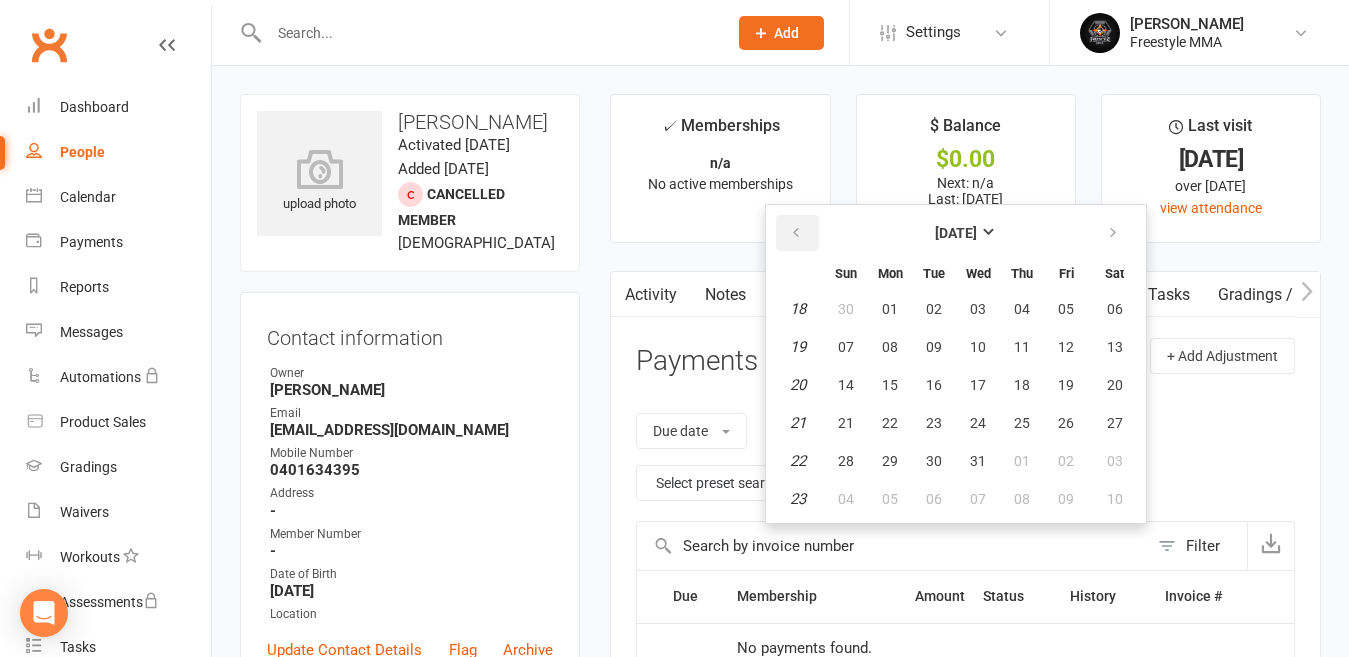 click at bounding box center (796, 233) 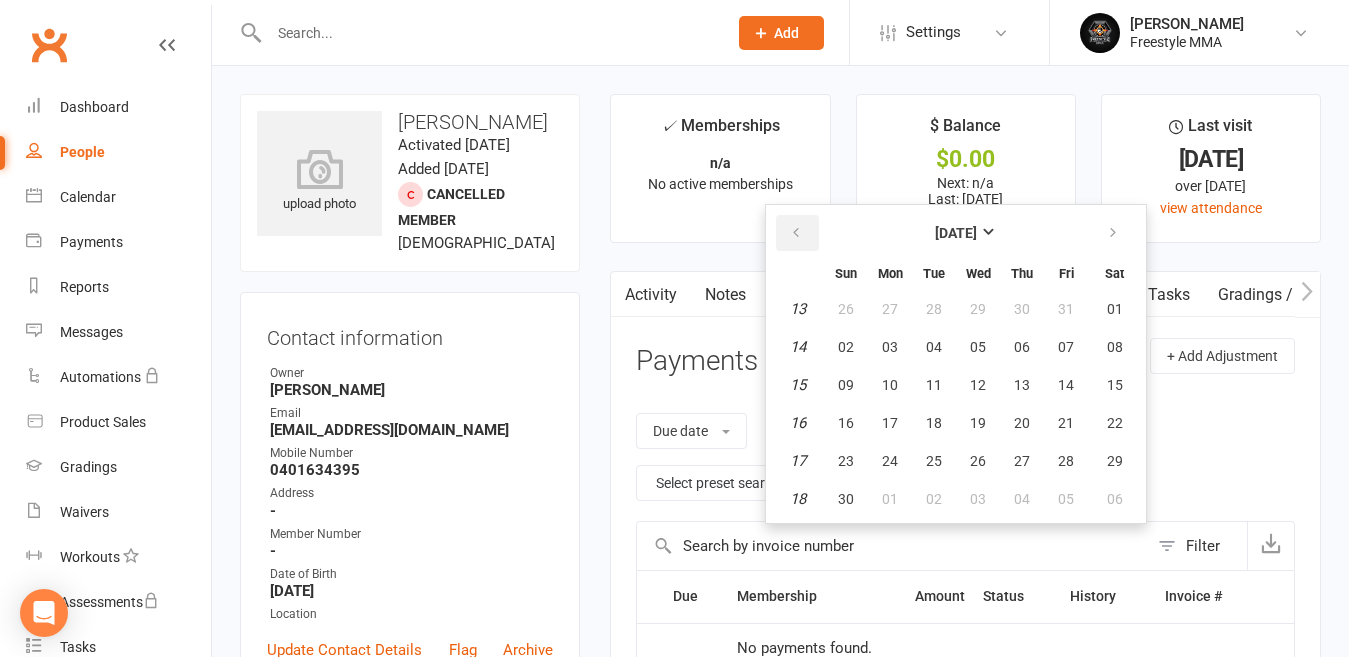 click at bounding box center [796, 233] 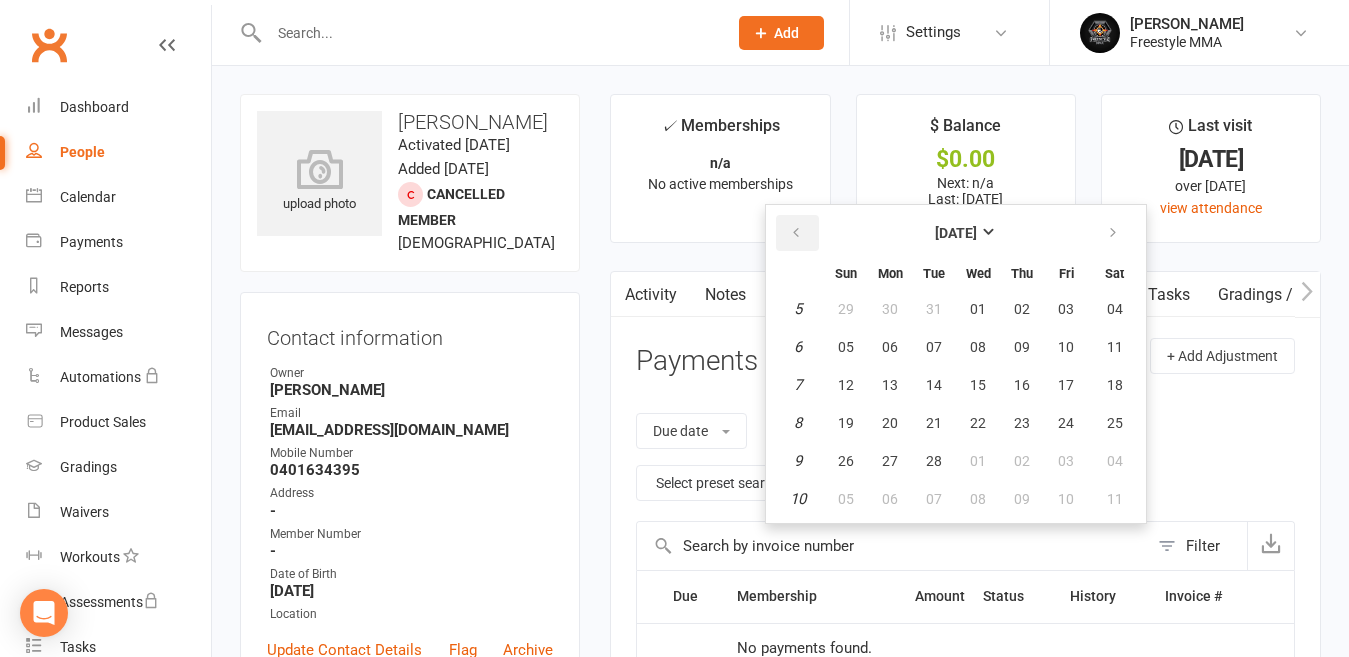 click at bounding box center (796, 233) 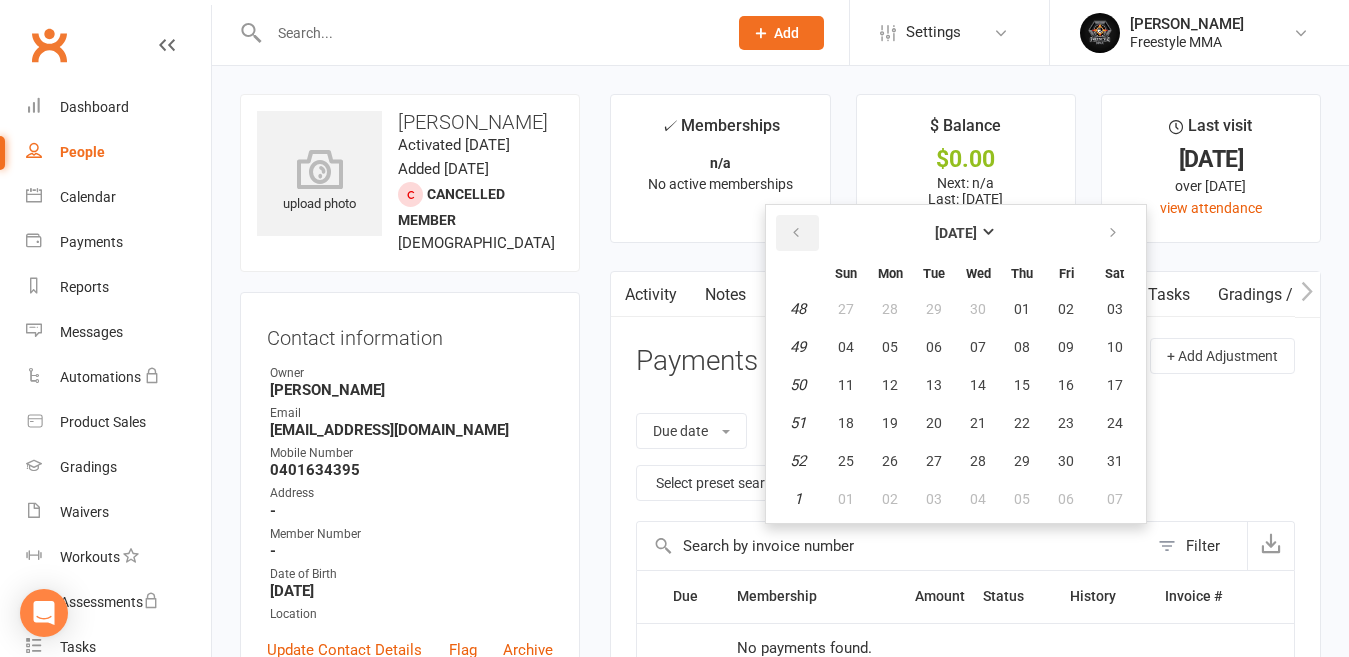 click at bounding box center (796, 233) 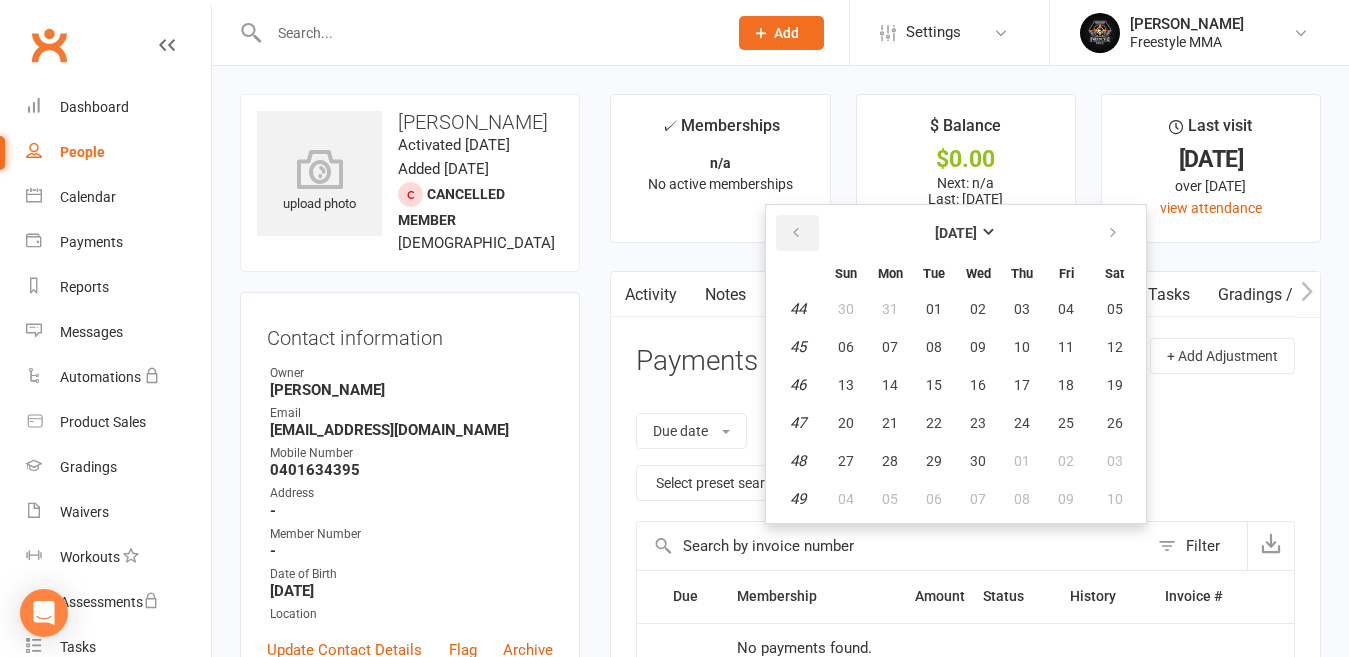 click at bounding box center (796, 233) 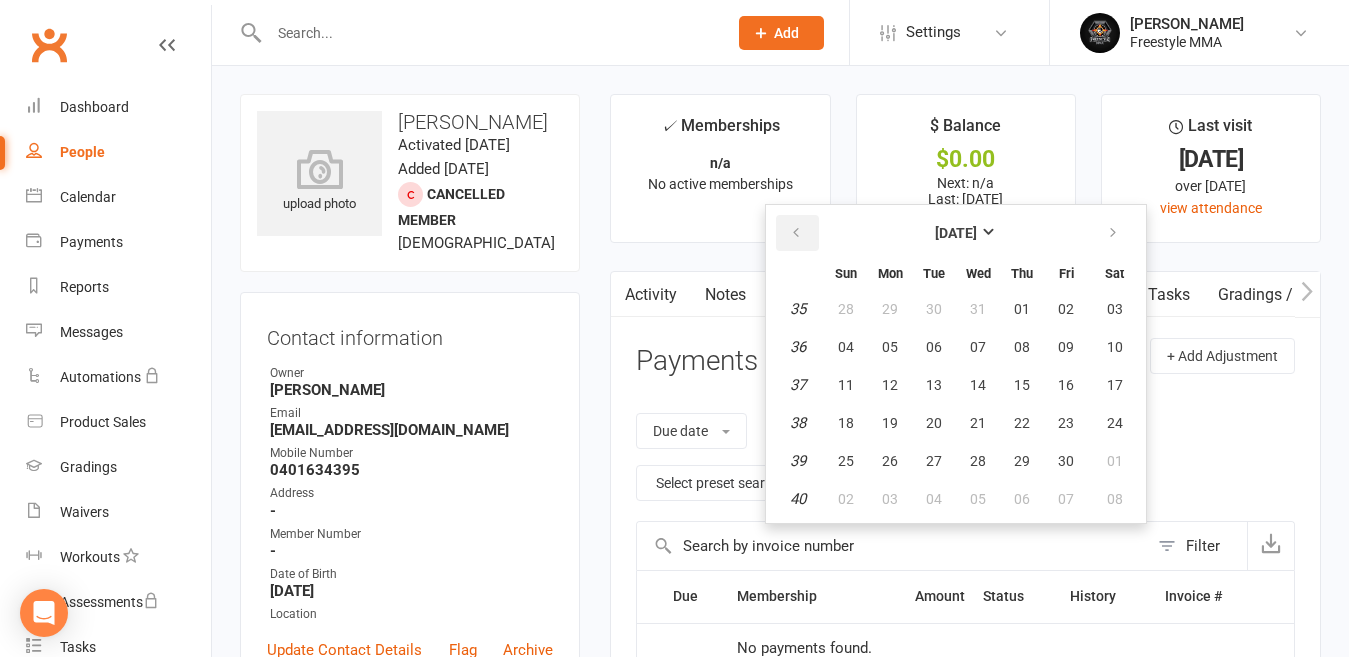 click at bounding box center [796, 233] 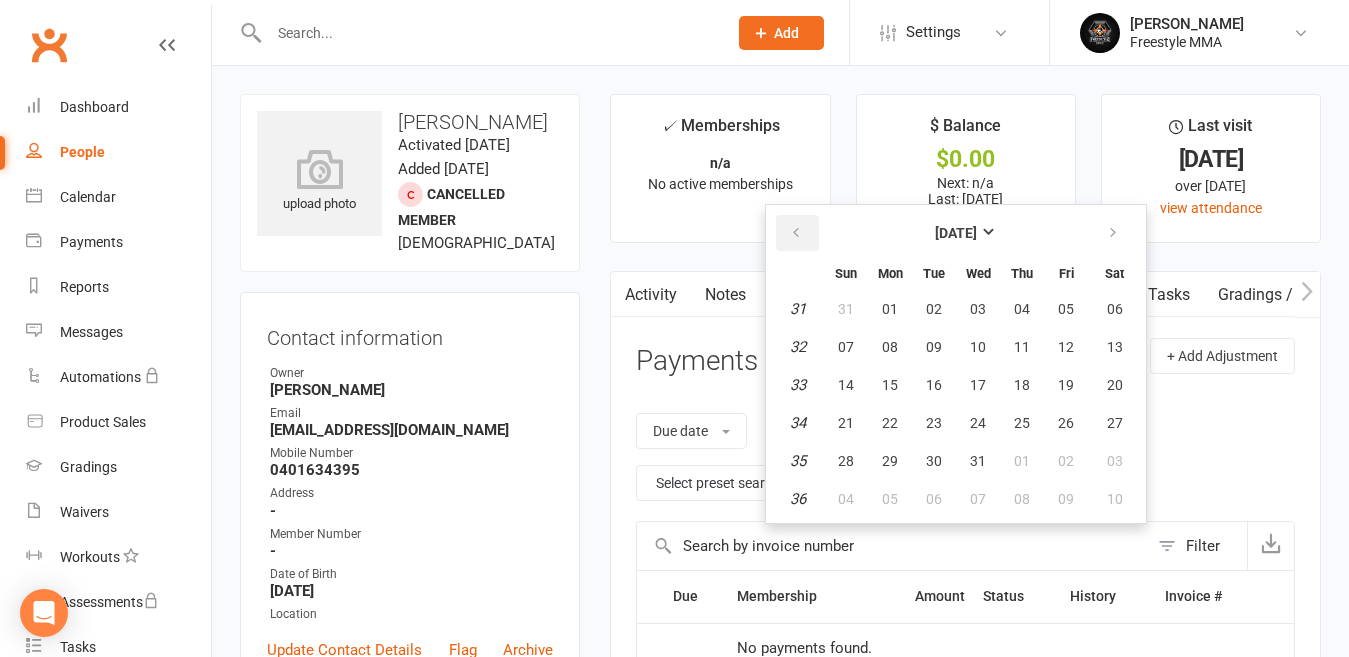 click at bounding box center [796, 233] 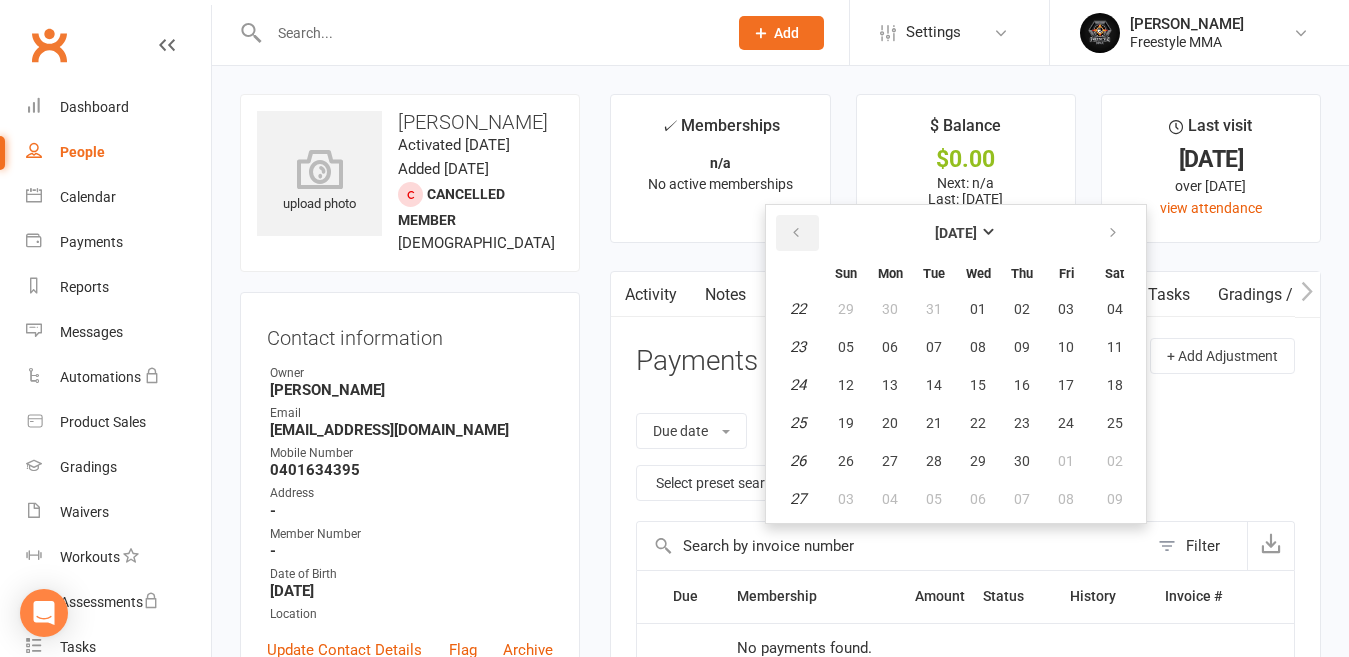 click at bounding box center [796, 233] 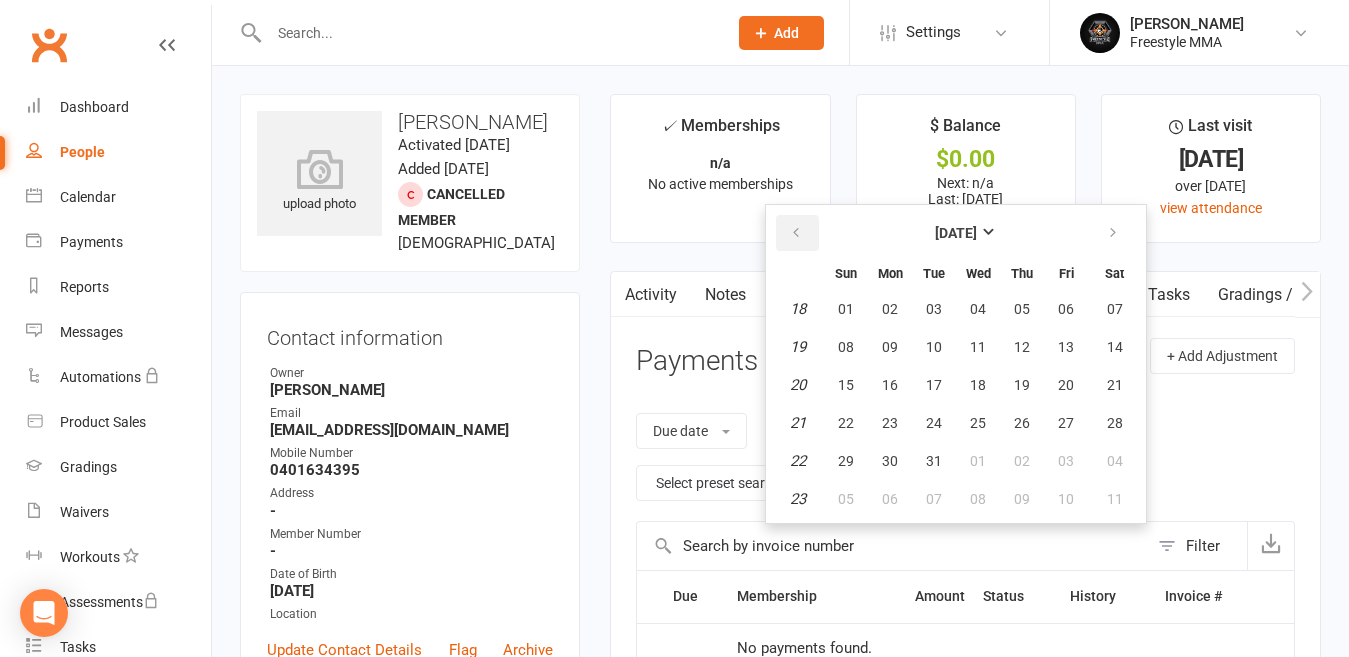 click at bounding box center [796, 233] 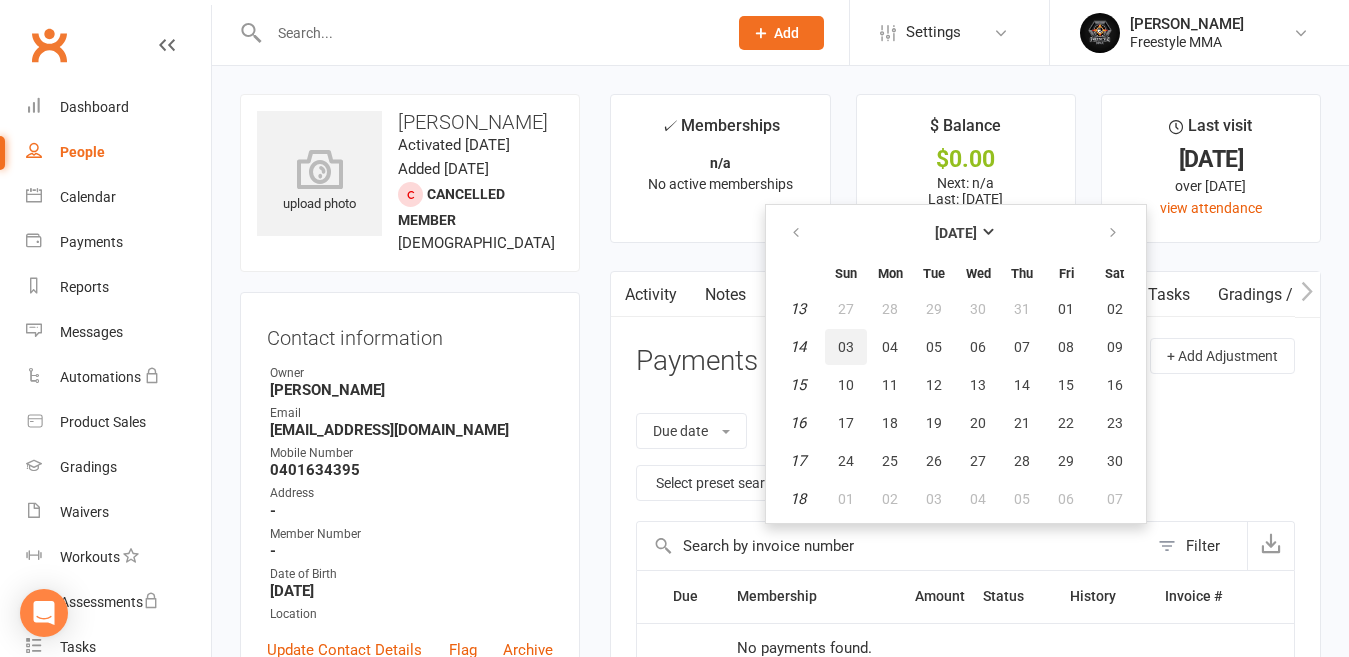 click on "03" at bounding box center (846, 347) 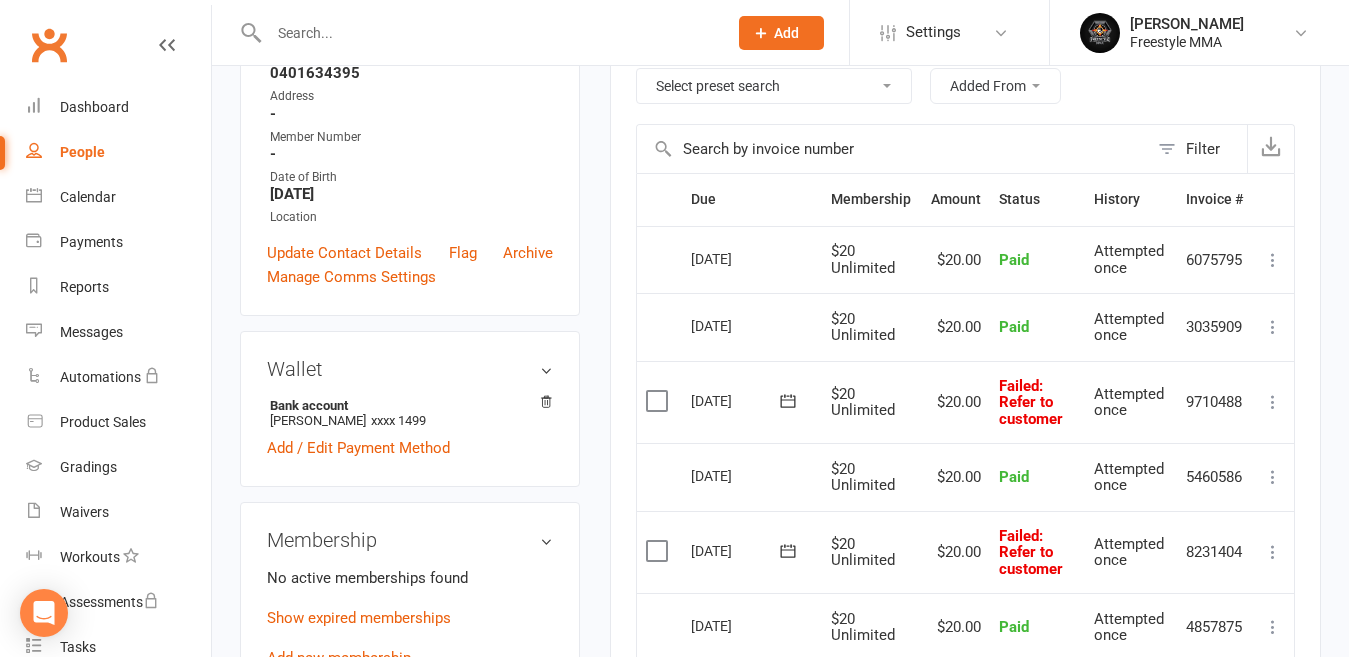 scroll, scrollTop: 400, scrollLeft: 0, axis: vertical 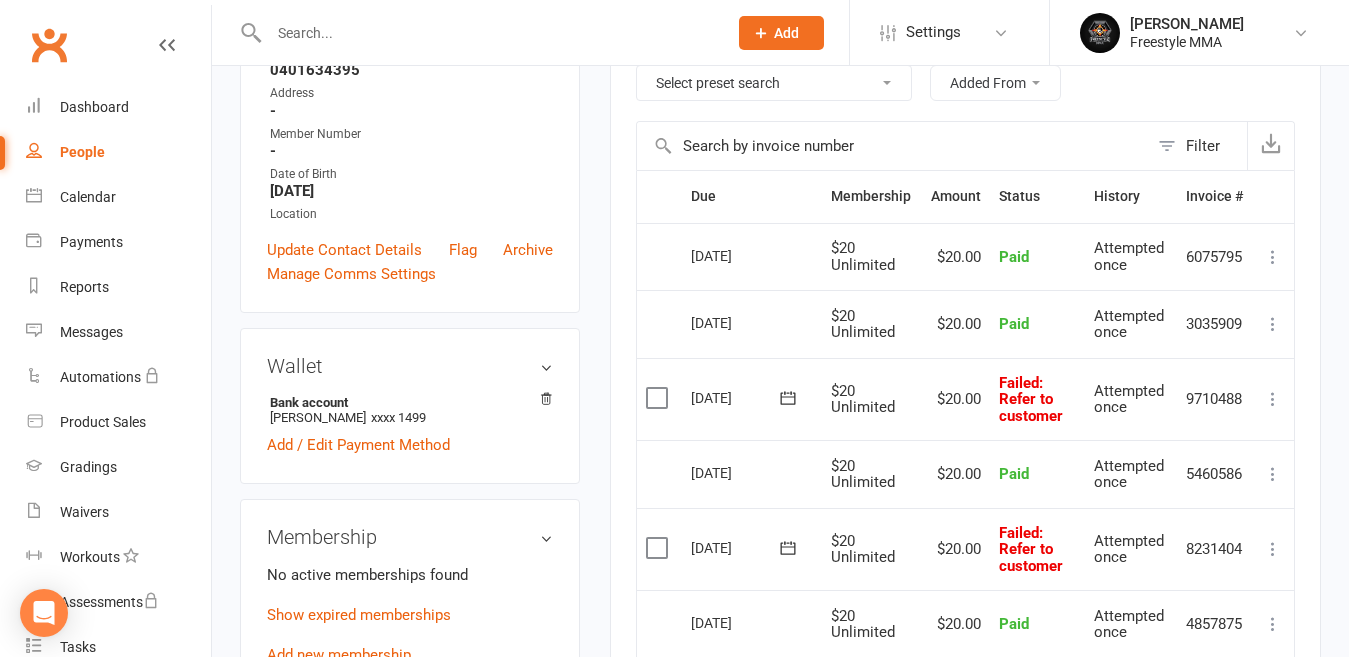 click at bounding box center (659, 398) 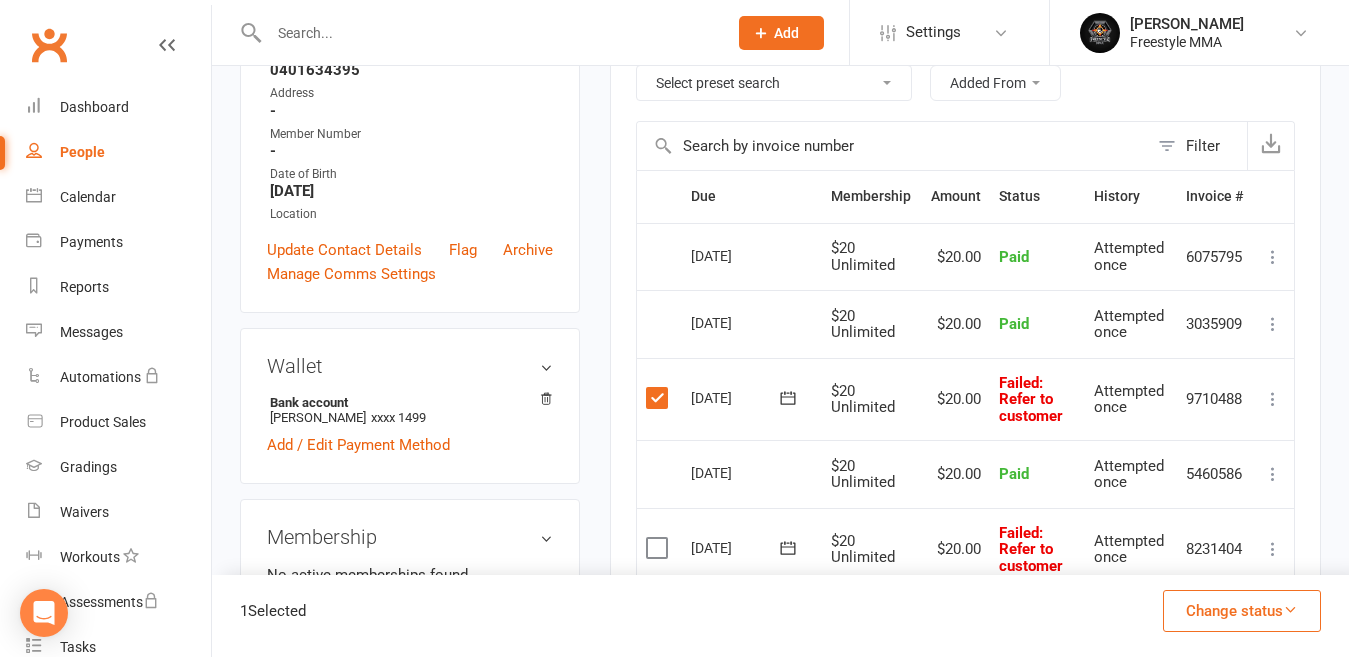 click at bounding box center (659, 548) 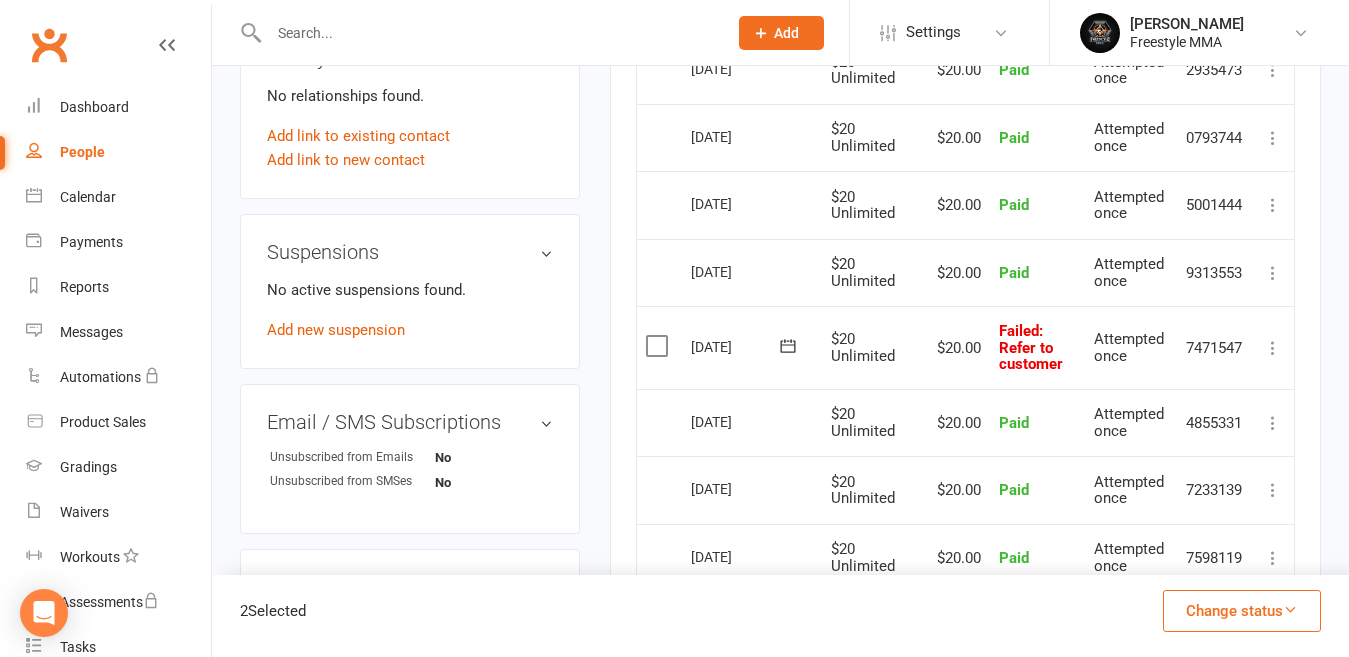 scroll, scrollTop: 1100, scrollLeft: 0, axis: vertical 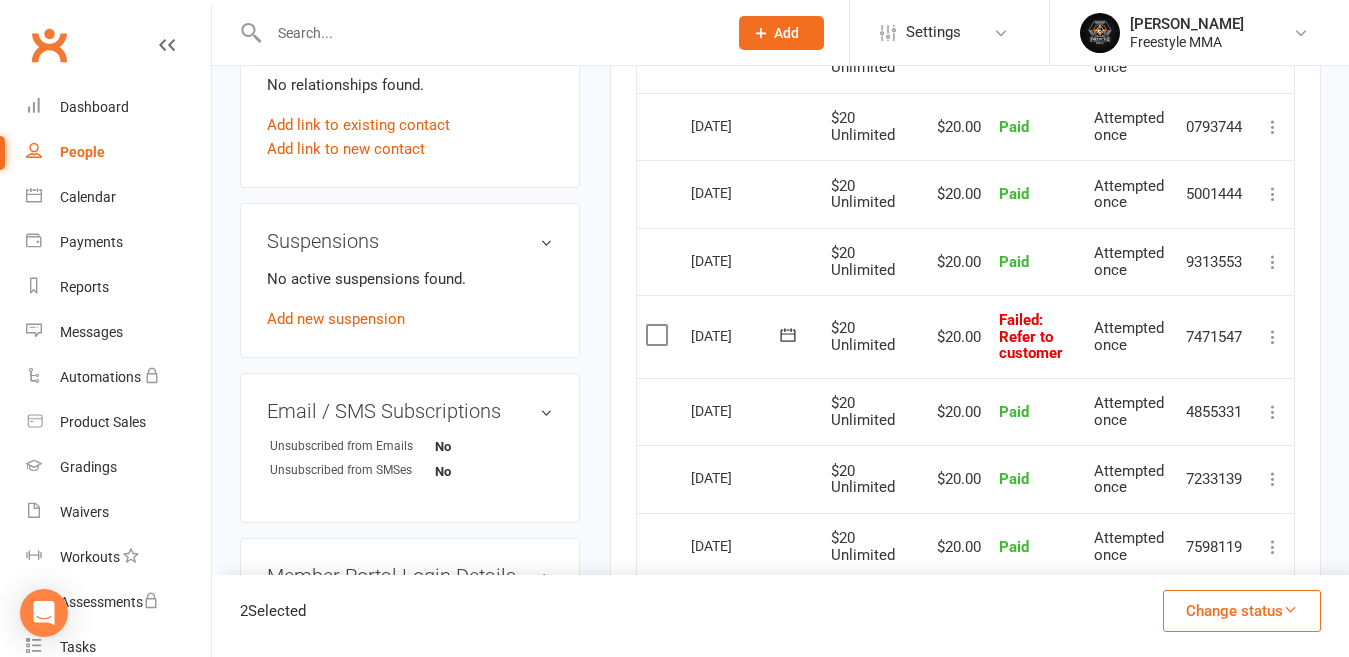 click at bounding box center [659, 335] 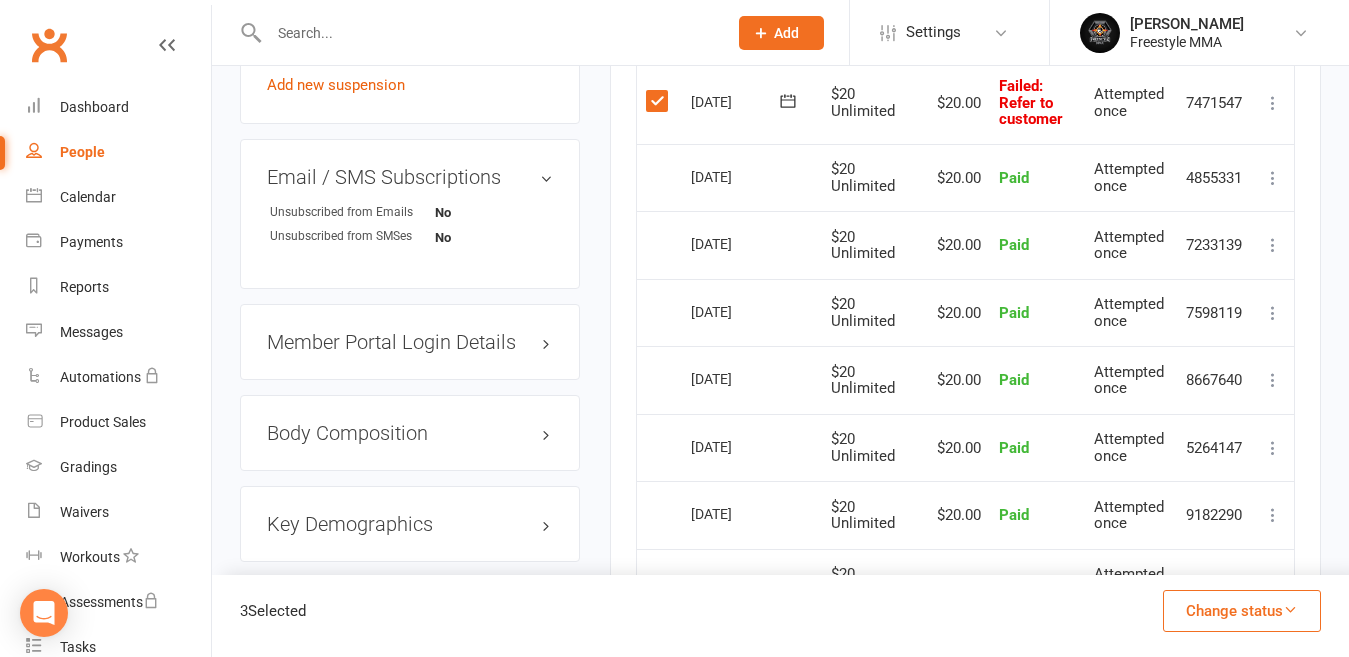 scroll, scrollTop: 1400, scrollLeft: 0, axis: vertical 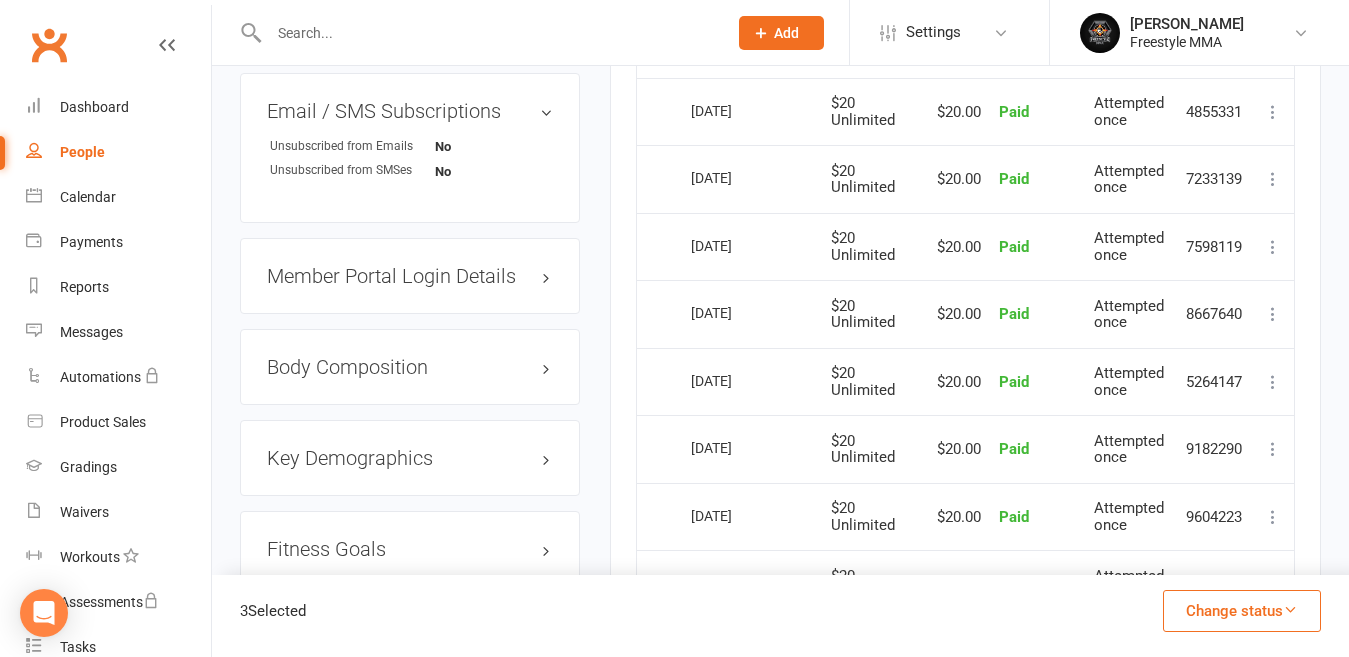 click on "Change status" at bounding box center [1242, 611] 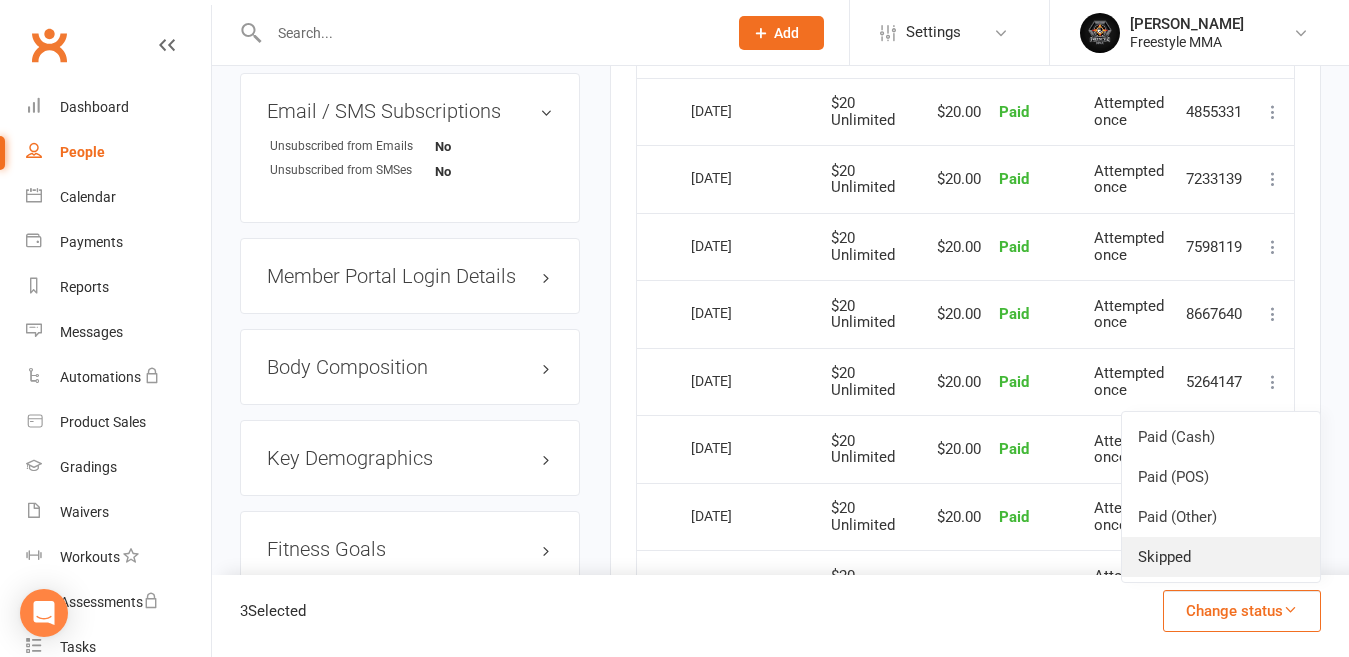click on "Skipped" at bounding box center (1221, 557) 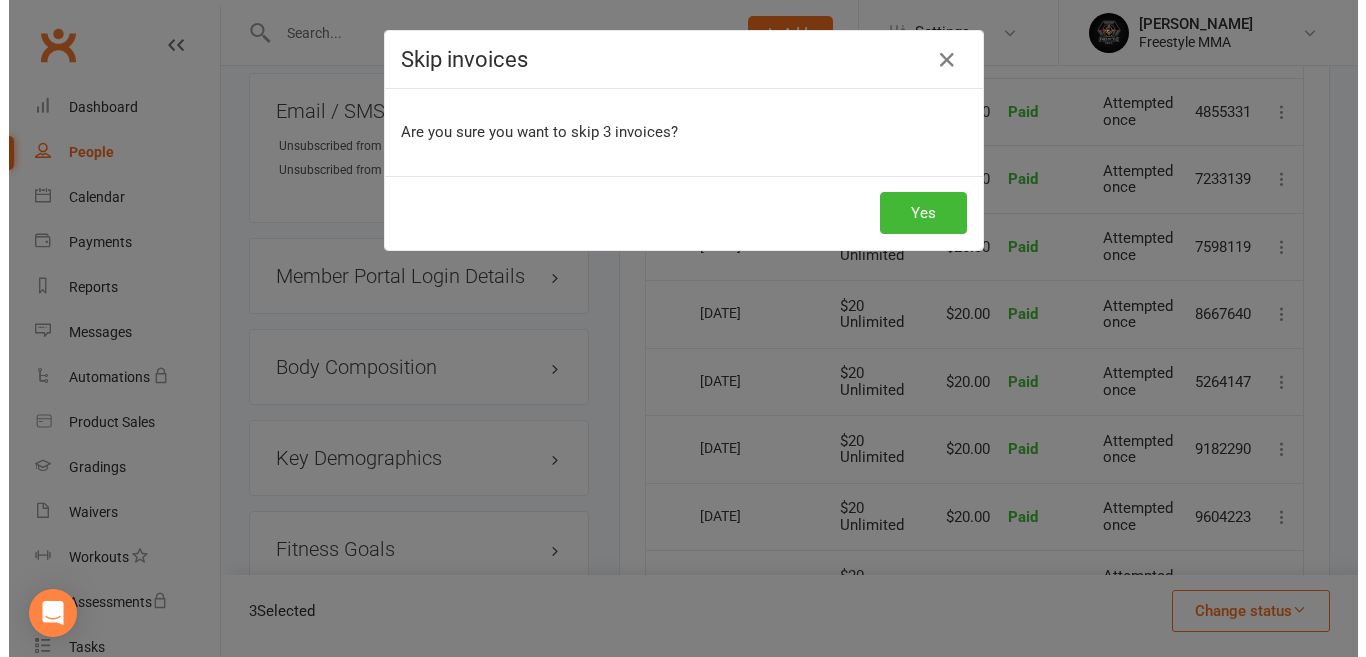 scroll, scrollTop: 1376, scrollLeft: 0, axis: vertical 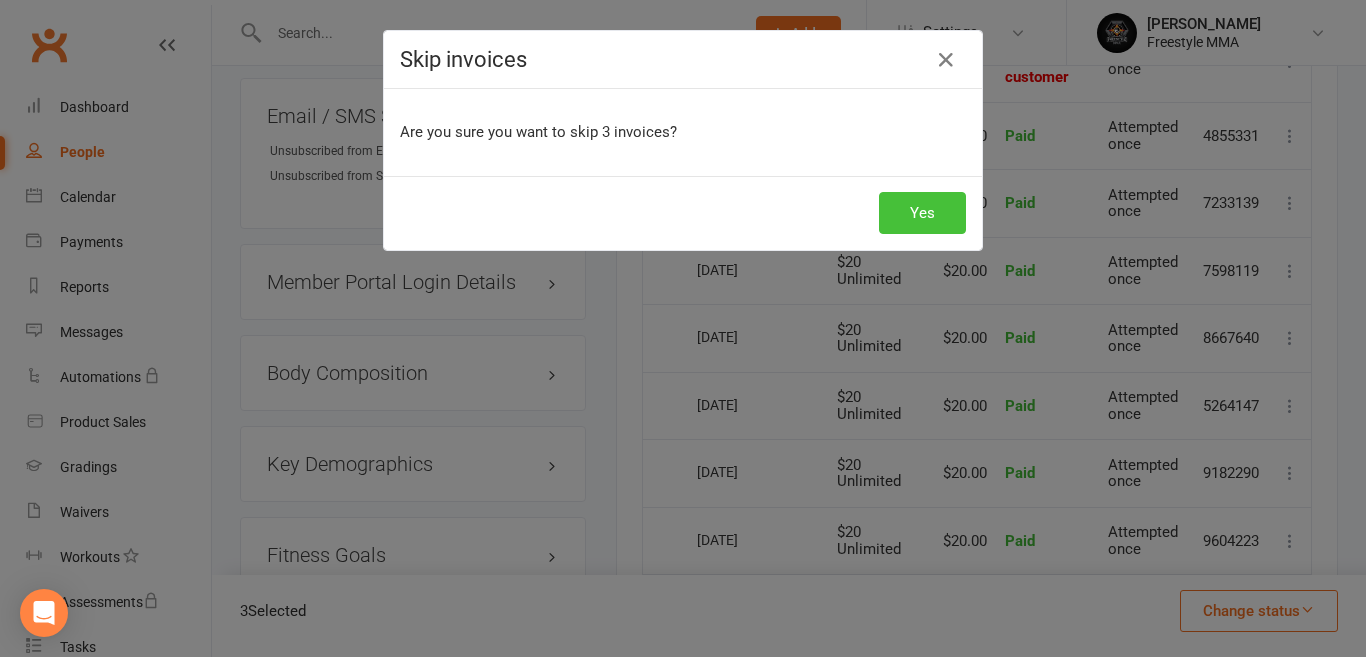 click on "Yes" at bounding box center (922, 213) 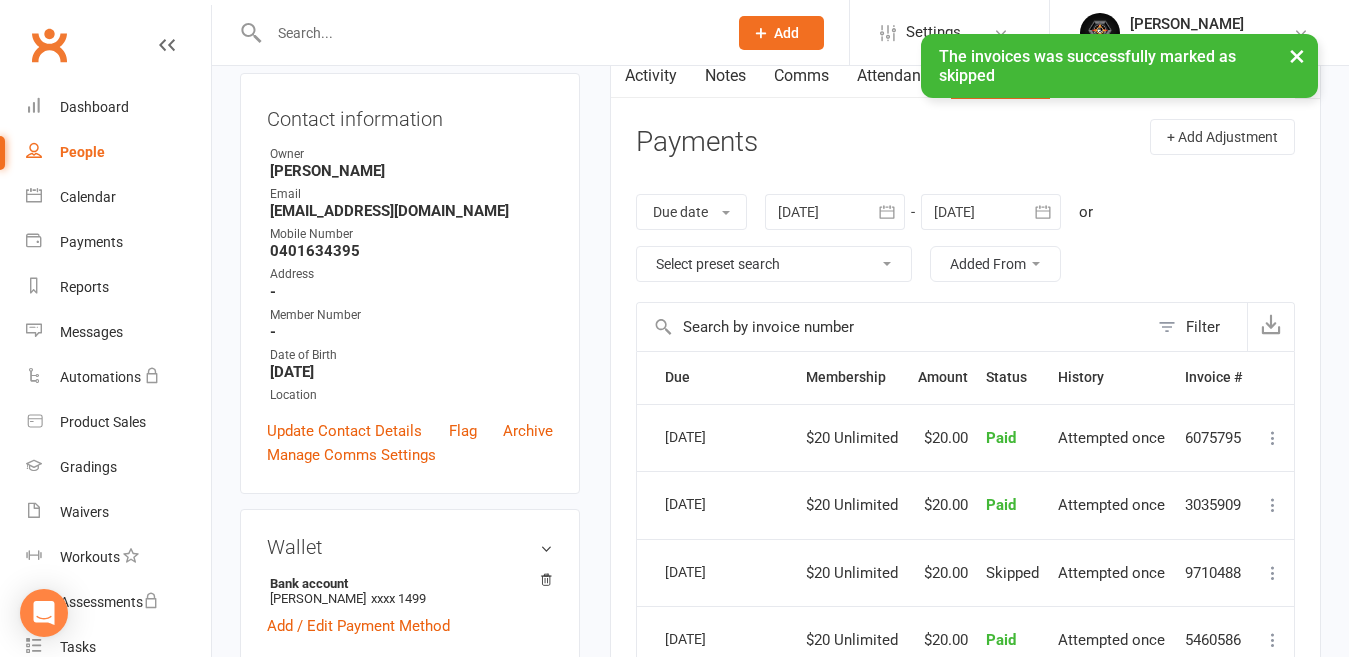 scroll, scrollTop: 0, scrollLeft: 0, axis: both 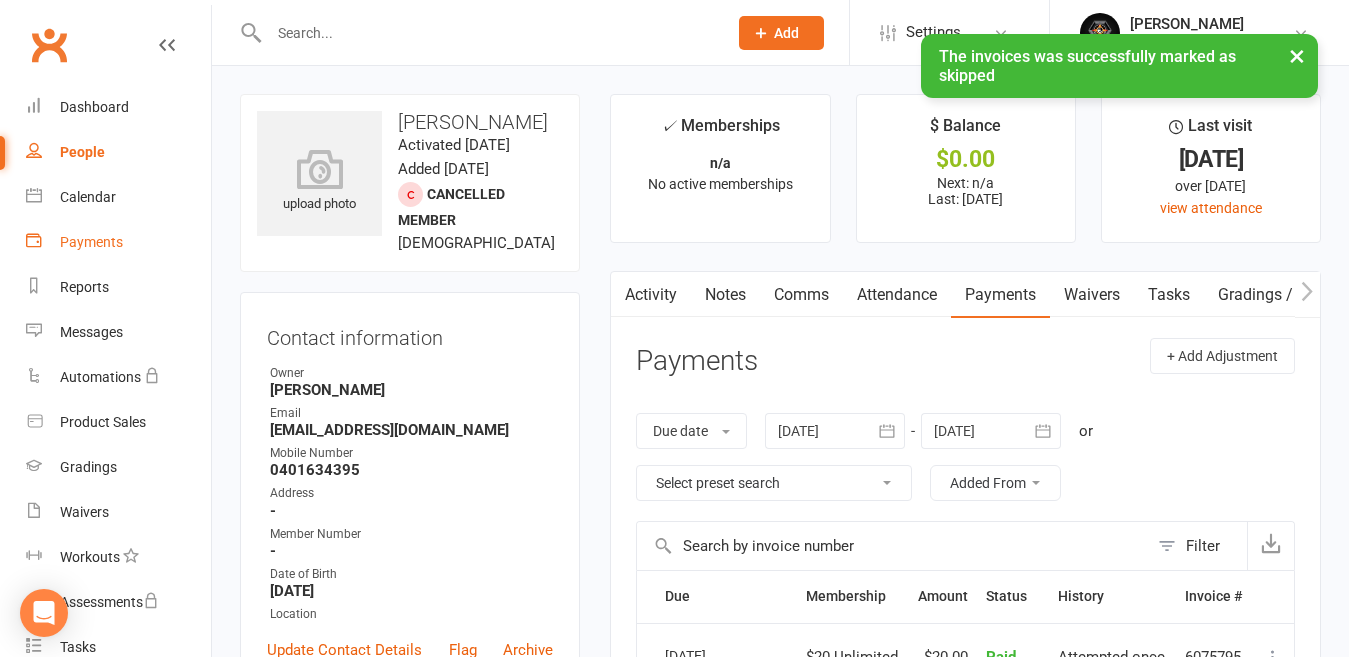 click on "Payments" at bounding box center [91, 242] 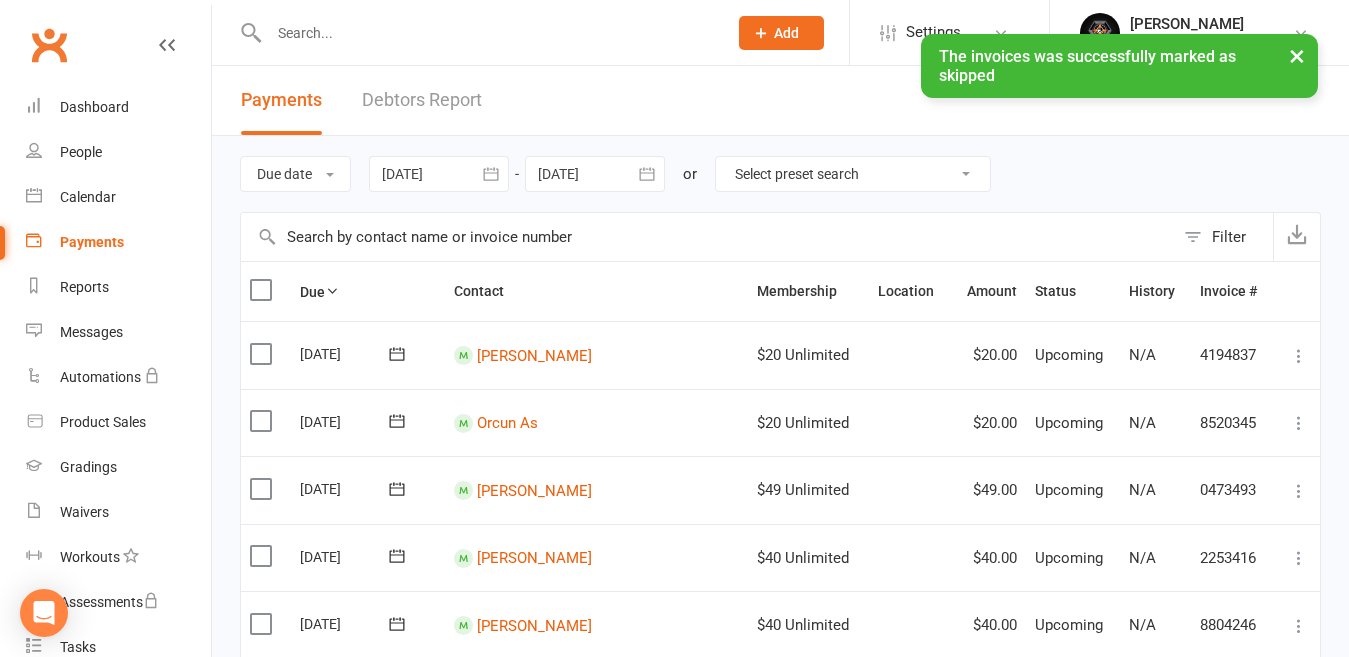 click on "Debtors Report" at bounding box center (422, 100) 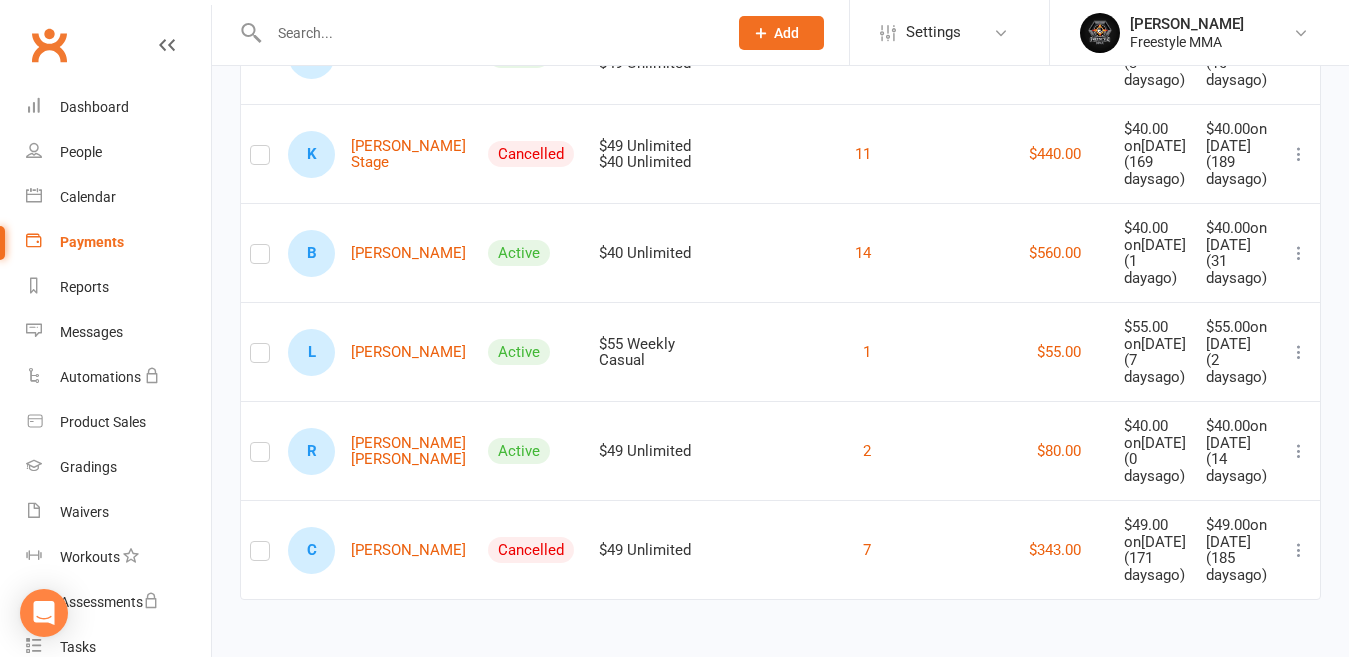 scroll, scrollTop: 5074, scrollLeft: 0, axis: vertical 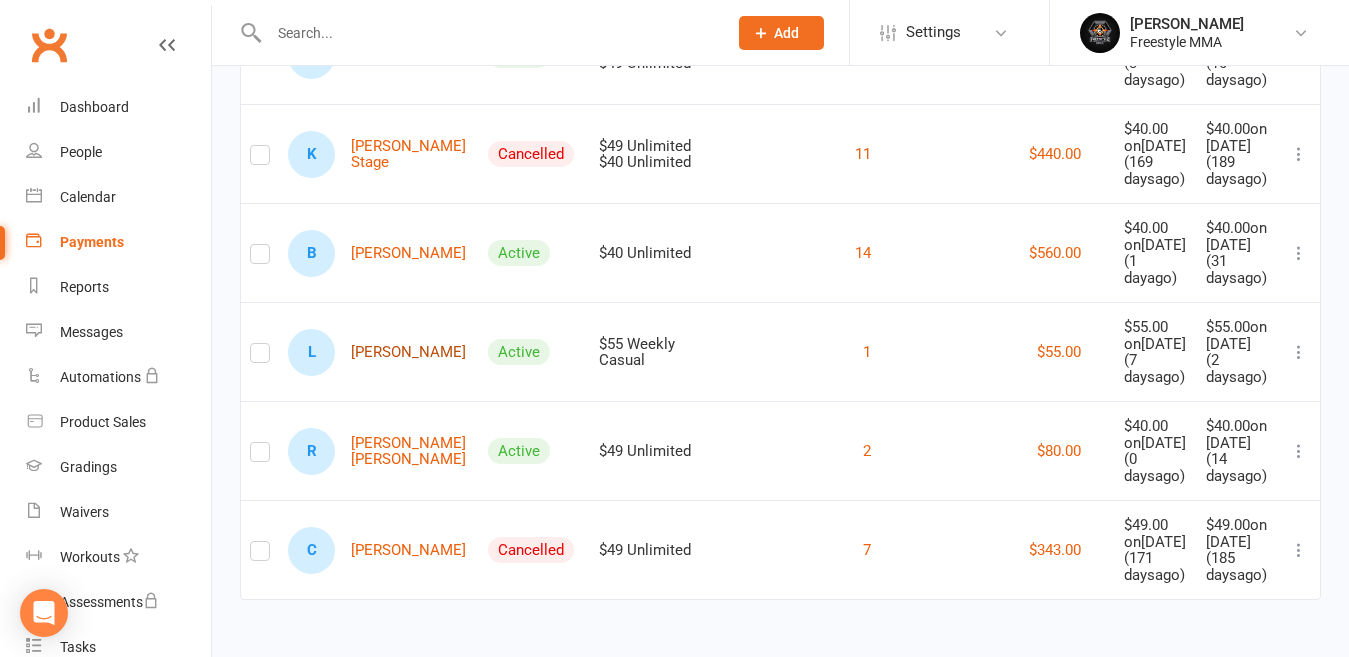 click on "L [PERSON_NAME]" at bounding box center (377, 352) 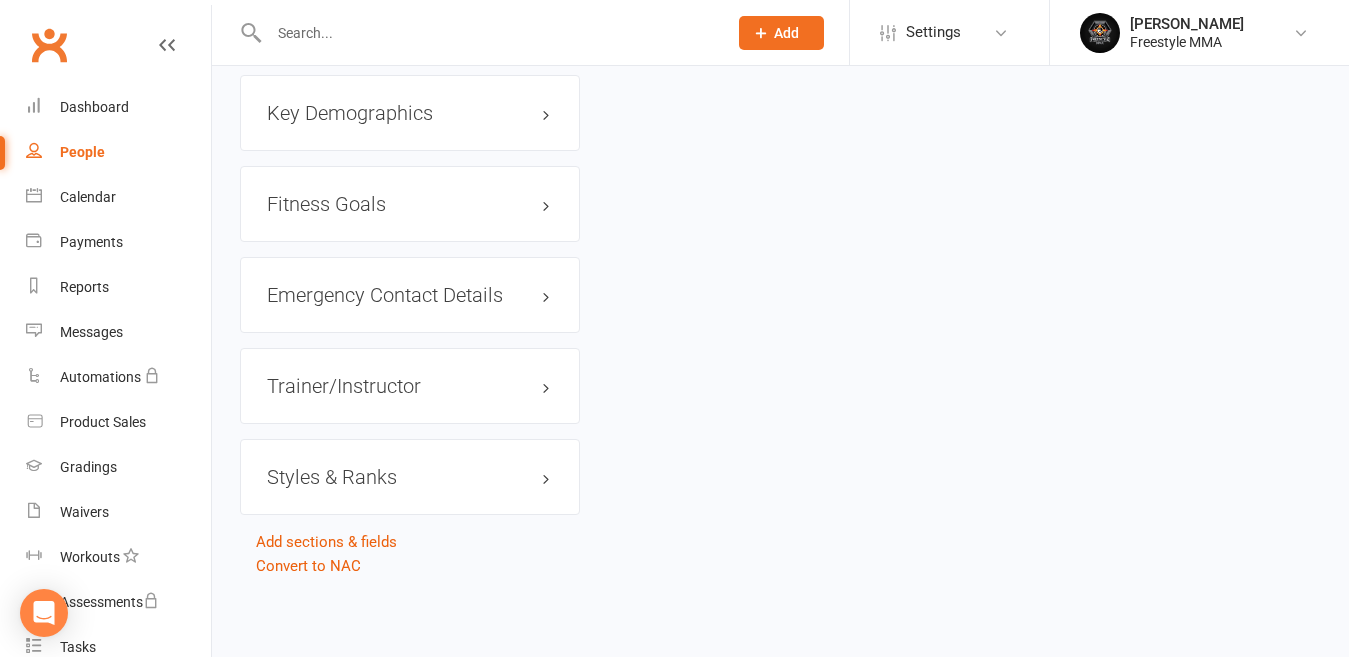 scroll, scrollTop: 0, scrollLeft: 0, axis: both 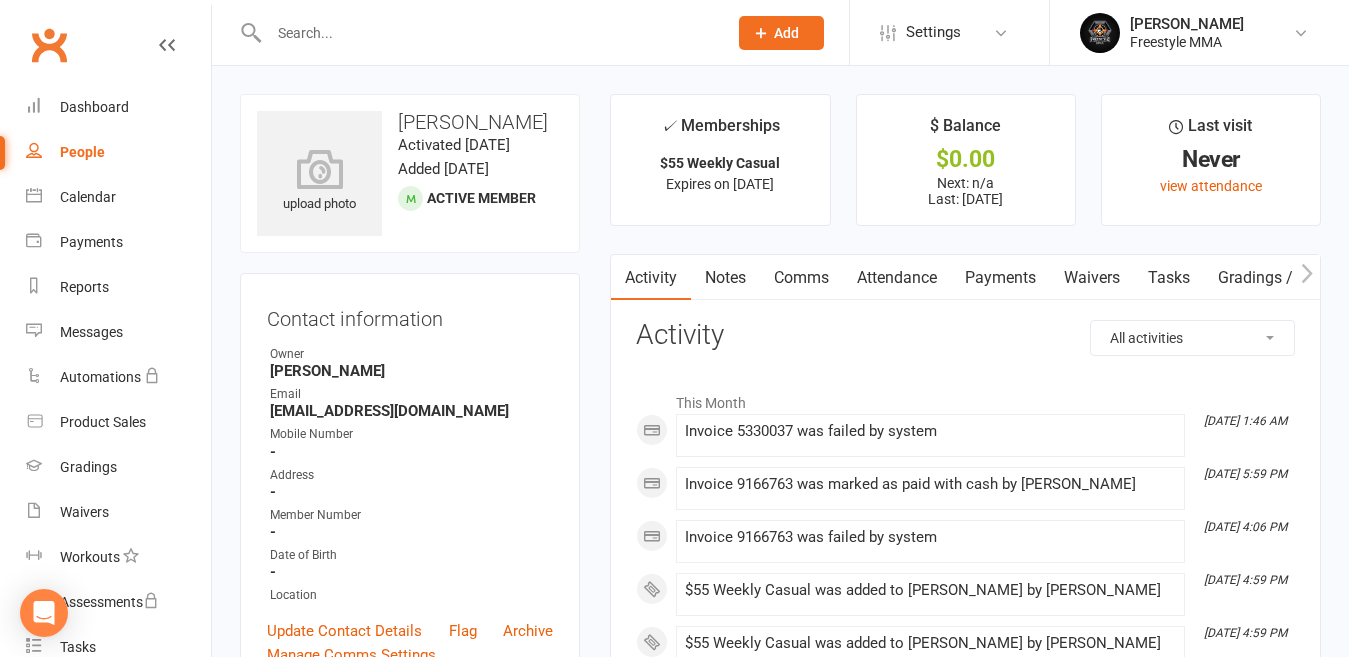 click on "Payments" at bounding box center [1000, 278] 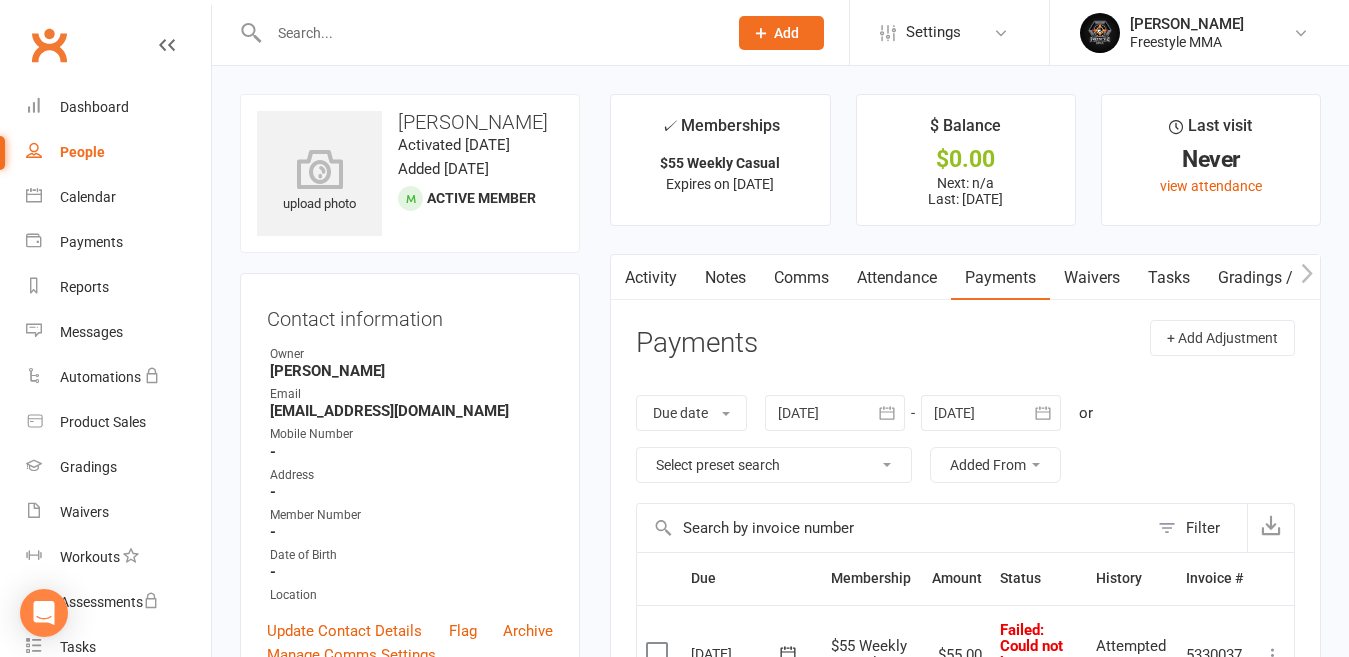 scroll, scrollTop: 200, scrollLeft: 0, axis: vertical 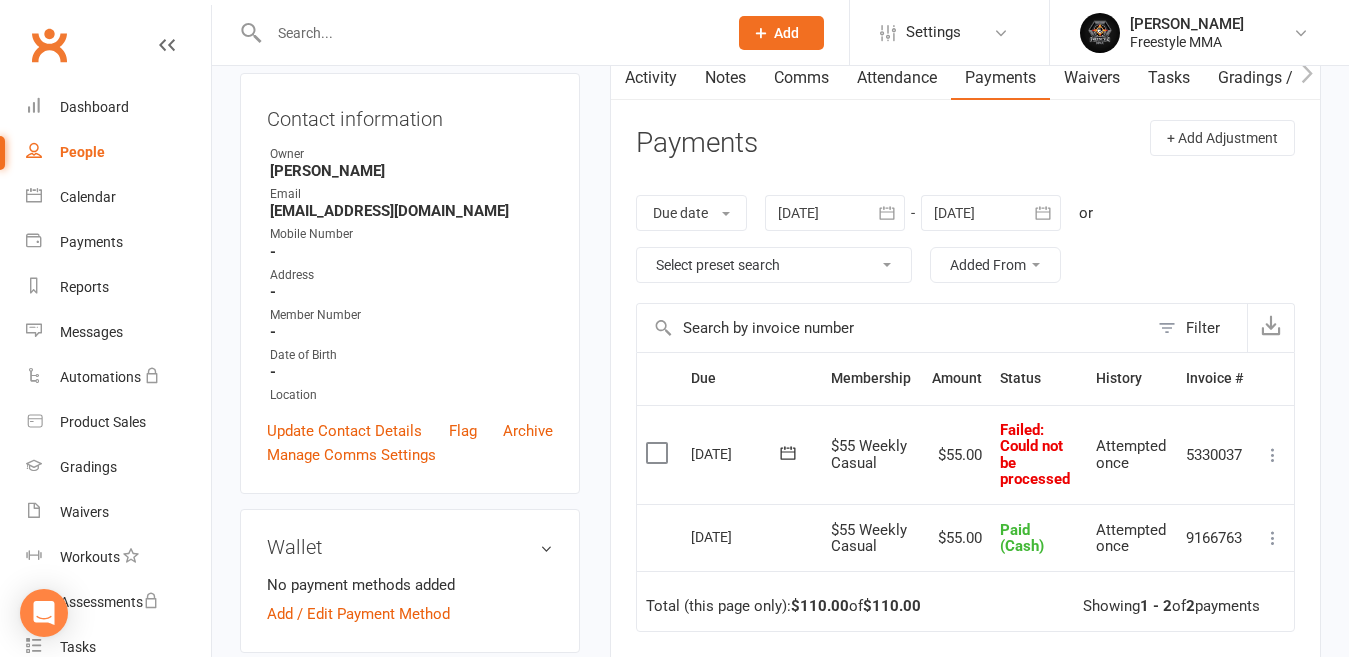 click at bounding box center (659, 453) 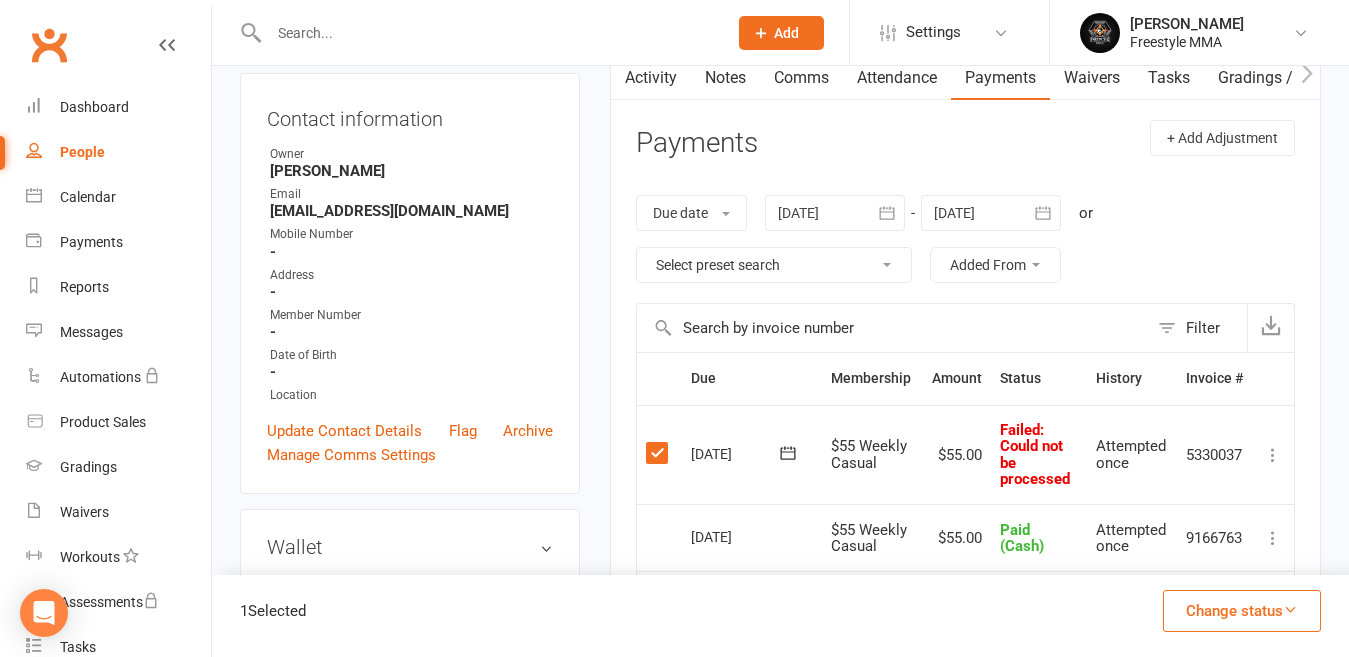 click on "Change status" at bounding box center (1242, 611) 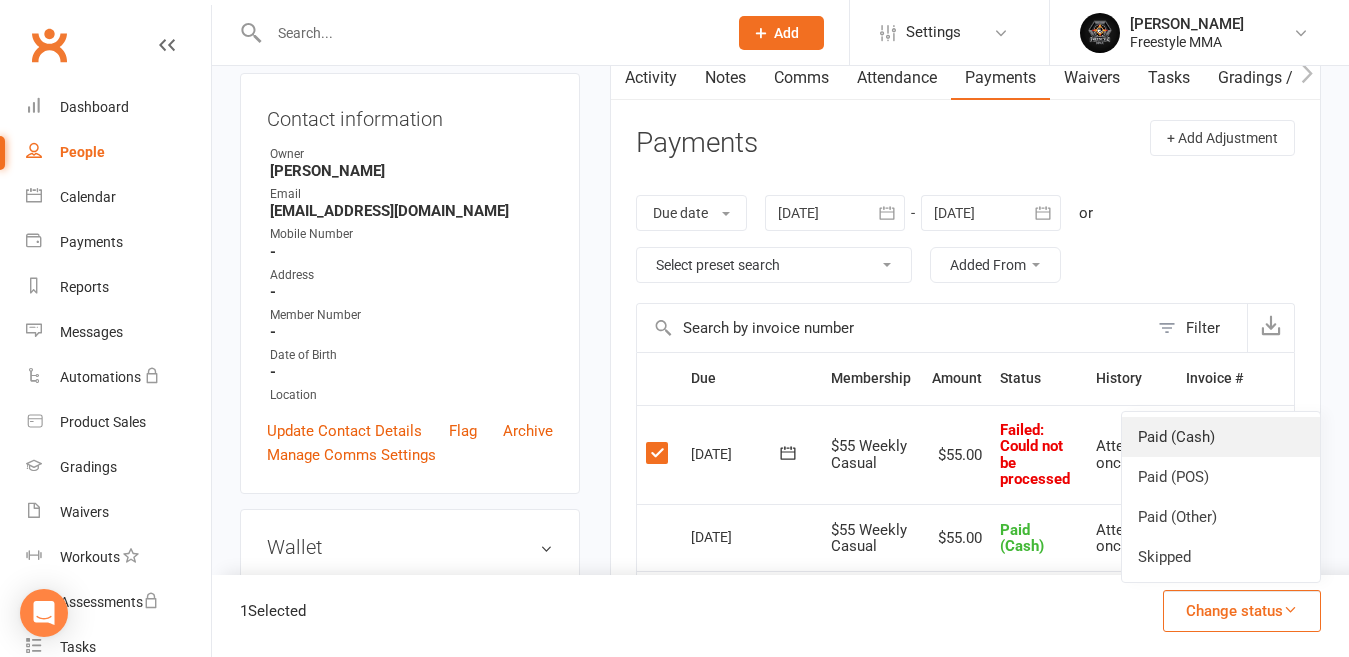 click on "Paid (Cash)" at bounding box center [1221, 437] 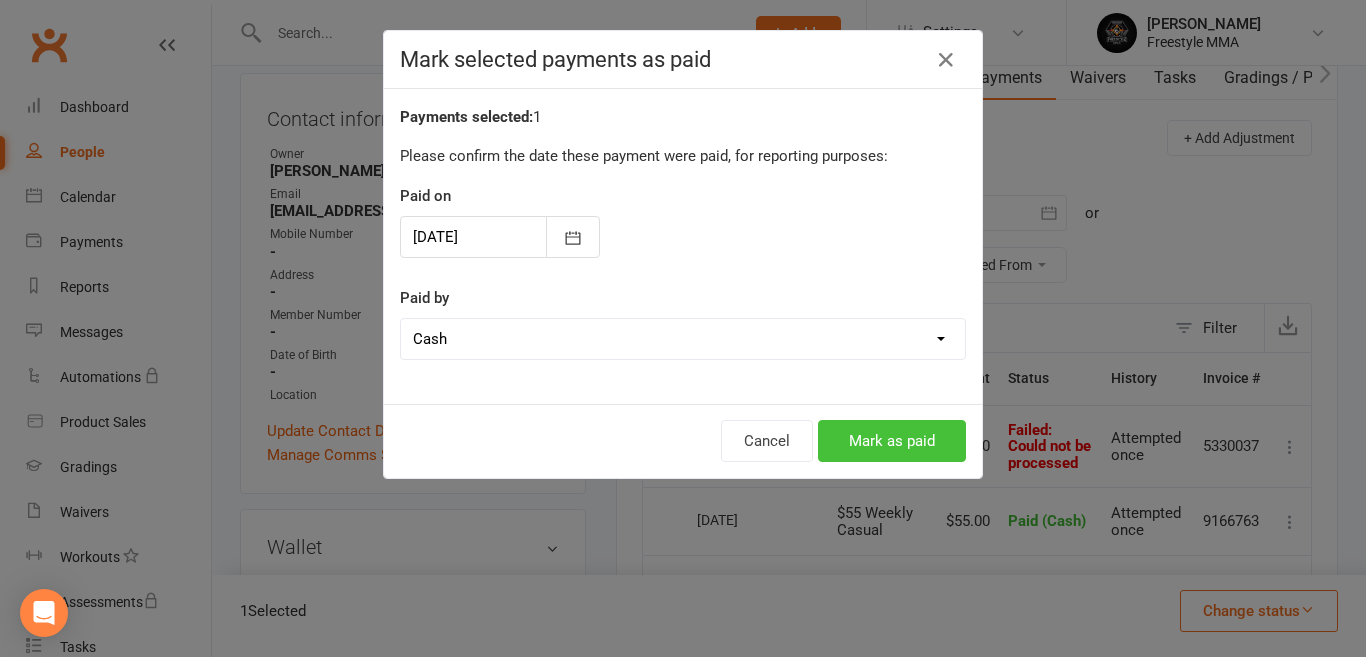 click on "Mark as paid" at bounding box center [892, 441] 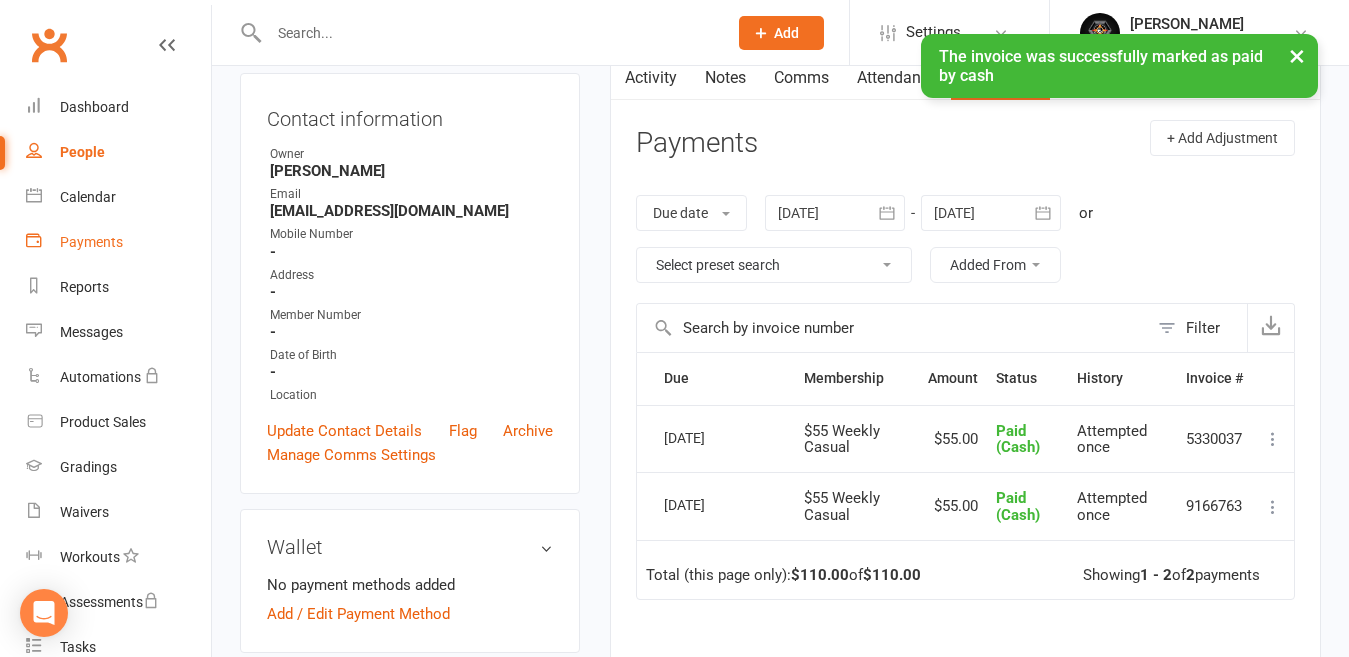 click on "Payments" at bounding box center [118, 242] 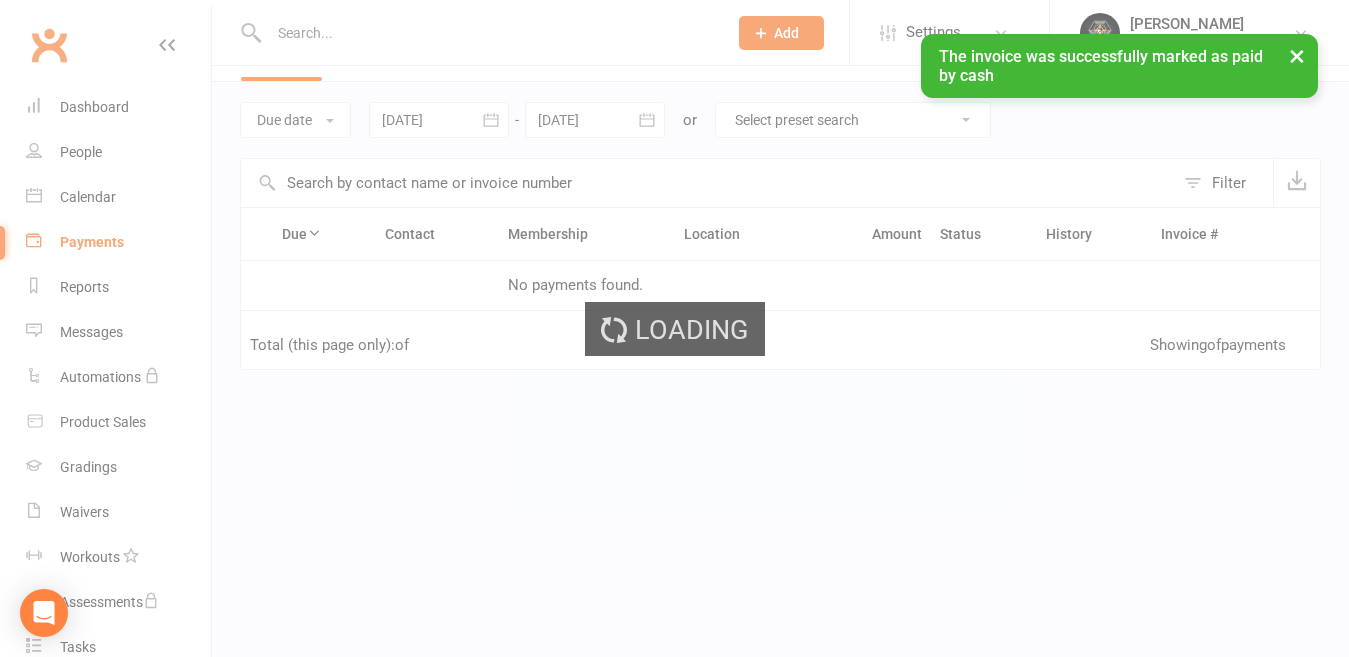 scroll, scrollTop: 0, scrollLeft: 0, axis: both 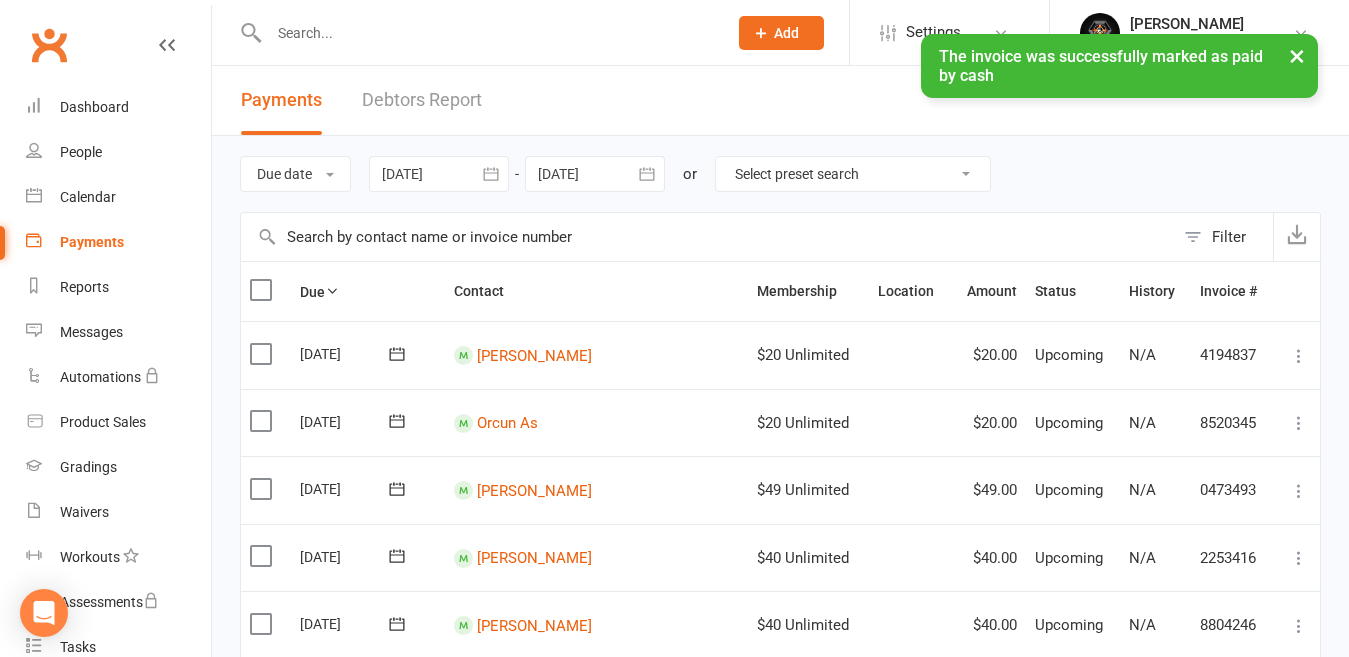 click on "× The invoice was successfully marked as paid by cash" at bounding box center [661, 34] 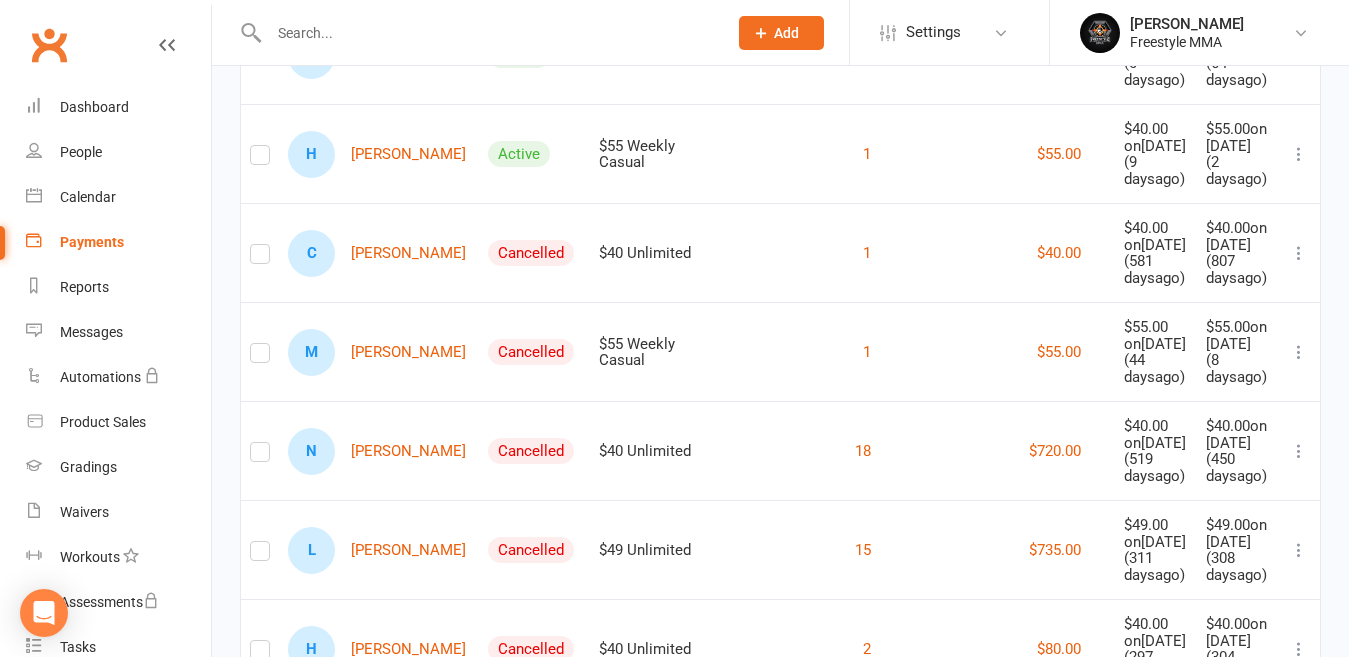scroll, scrollTop: 2000, scrollLeft: 0, axis: vertical 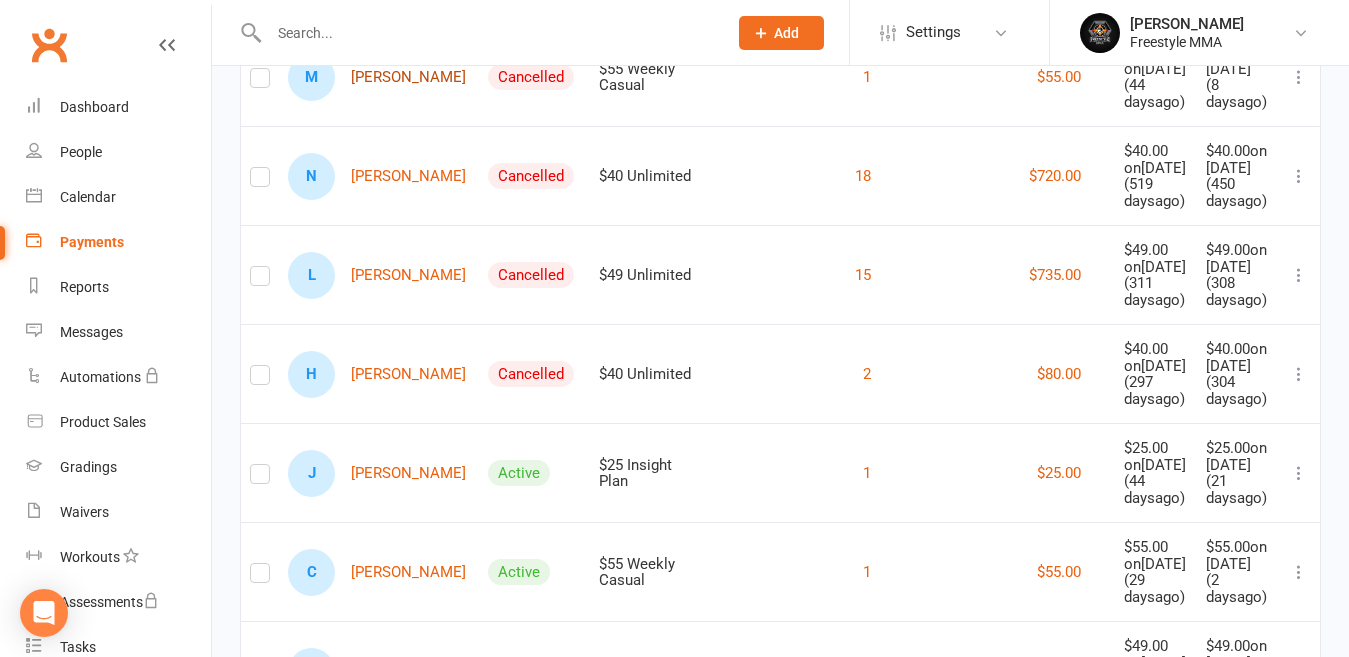 click on "M [PERSON_NAME]" at bounding box center (377, 77) 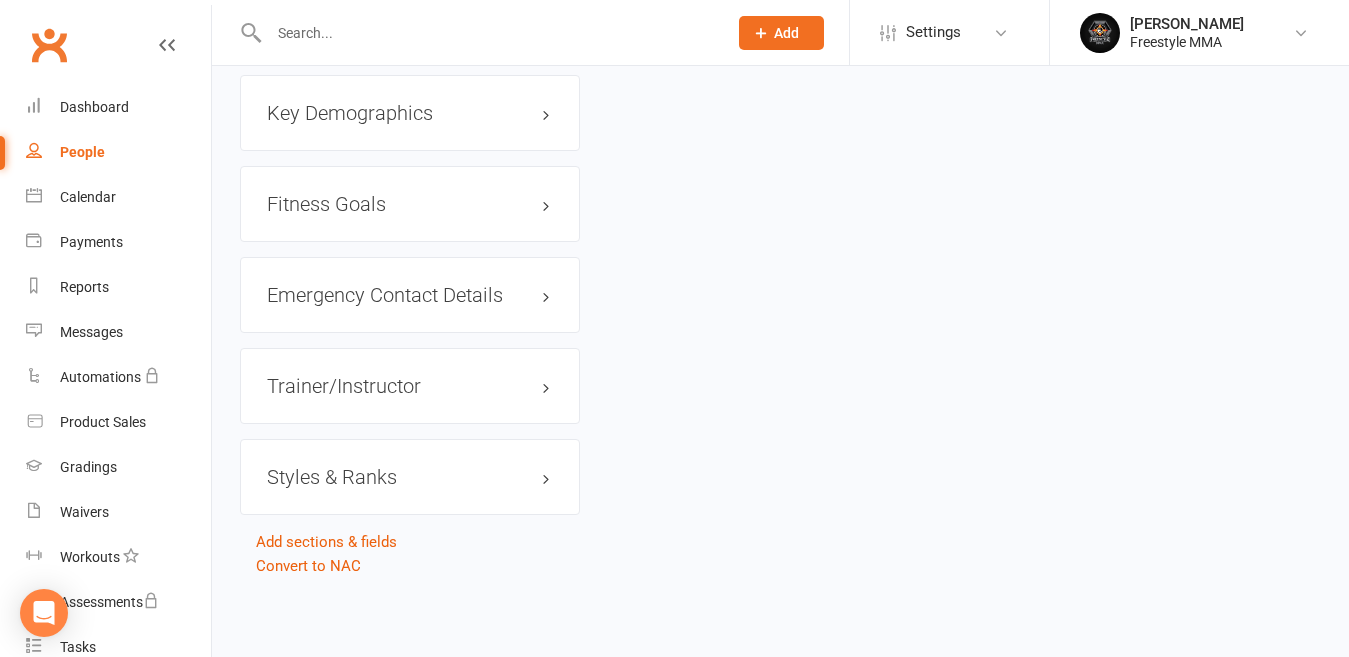 scroll, scrollTop: 0, scrollLeft: 0, axis: both 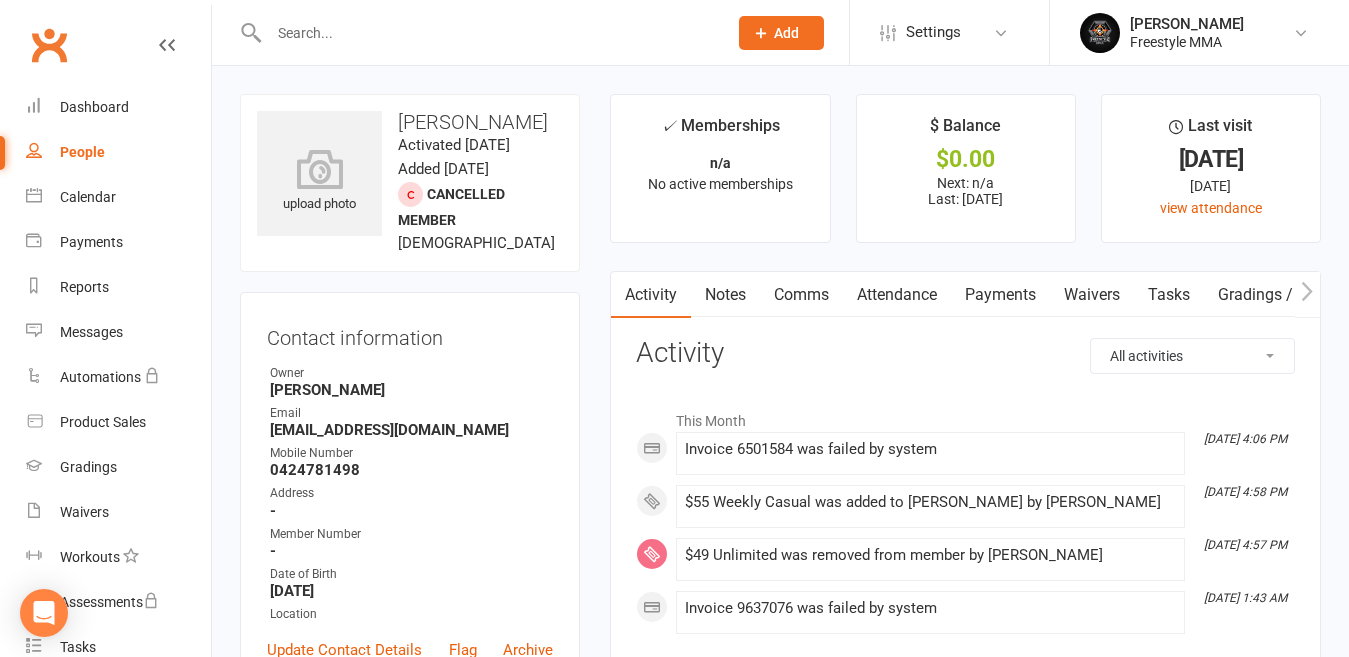 click on "Payments" at bounding box center (1000, 295) 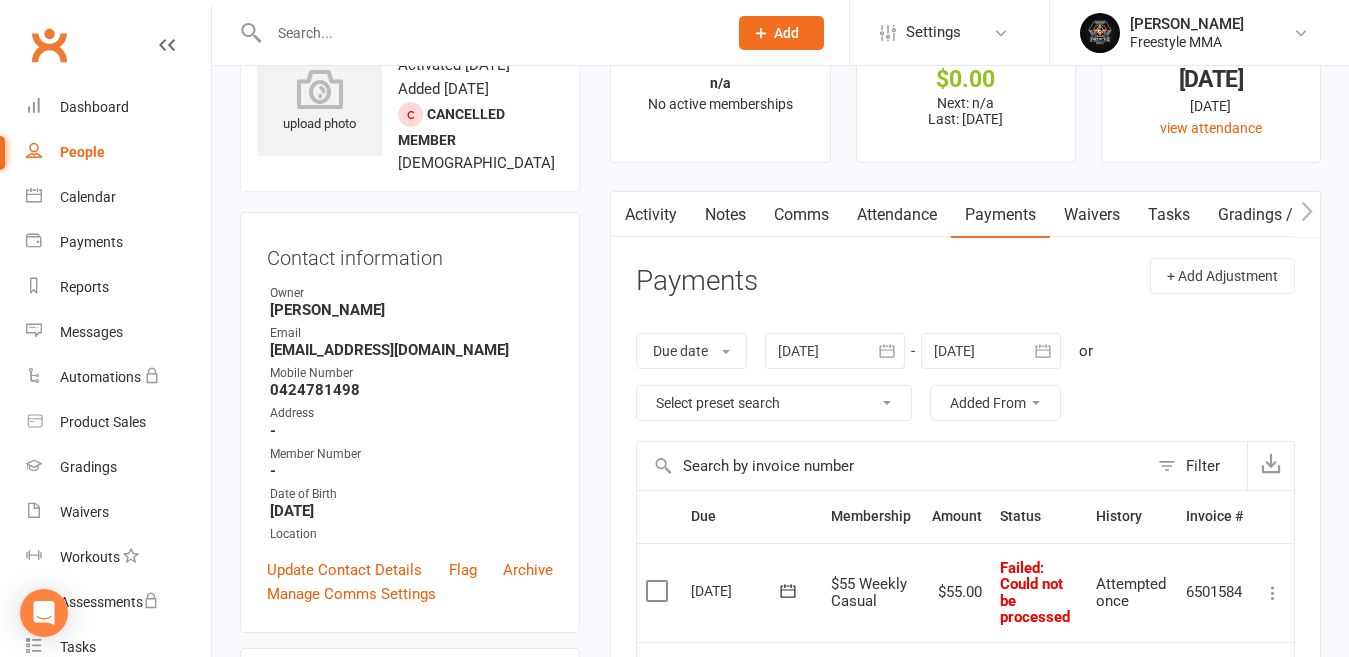 scroll, scrollTop: 200, scrollLeft: 0, axis: vertical 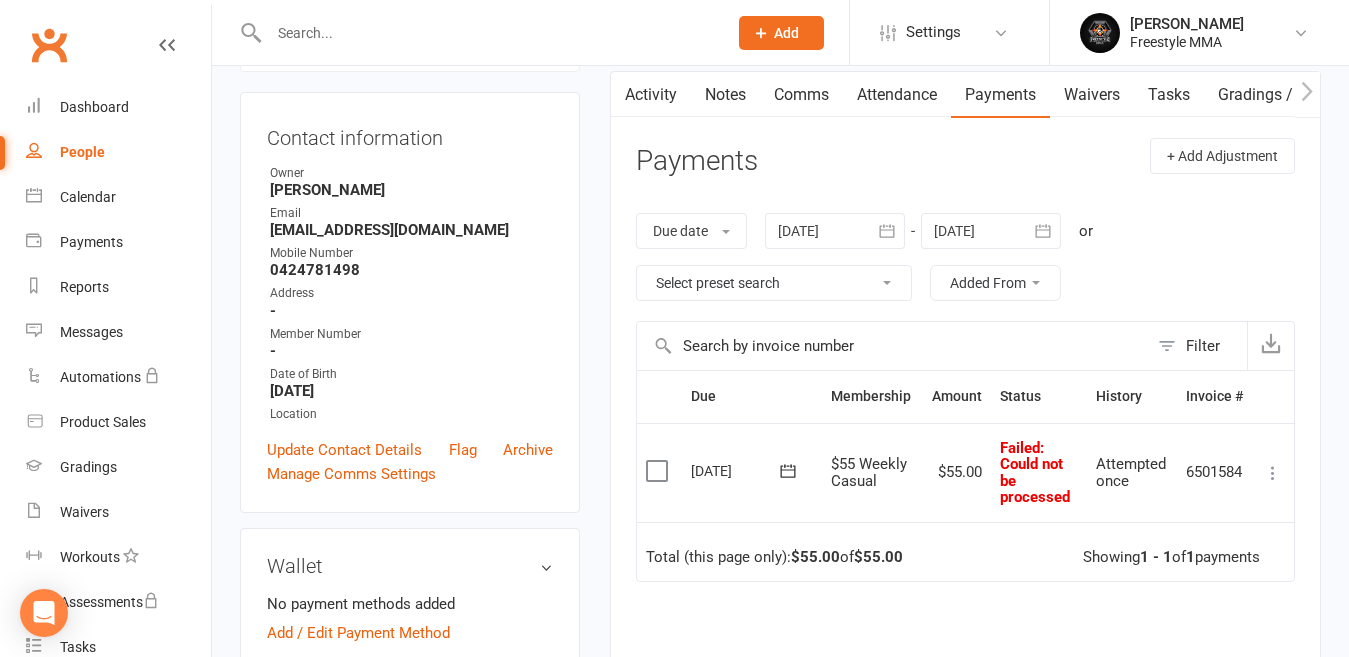 click at bounding box center [659, 471] 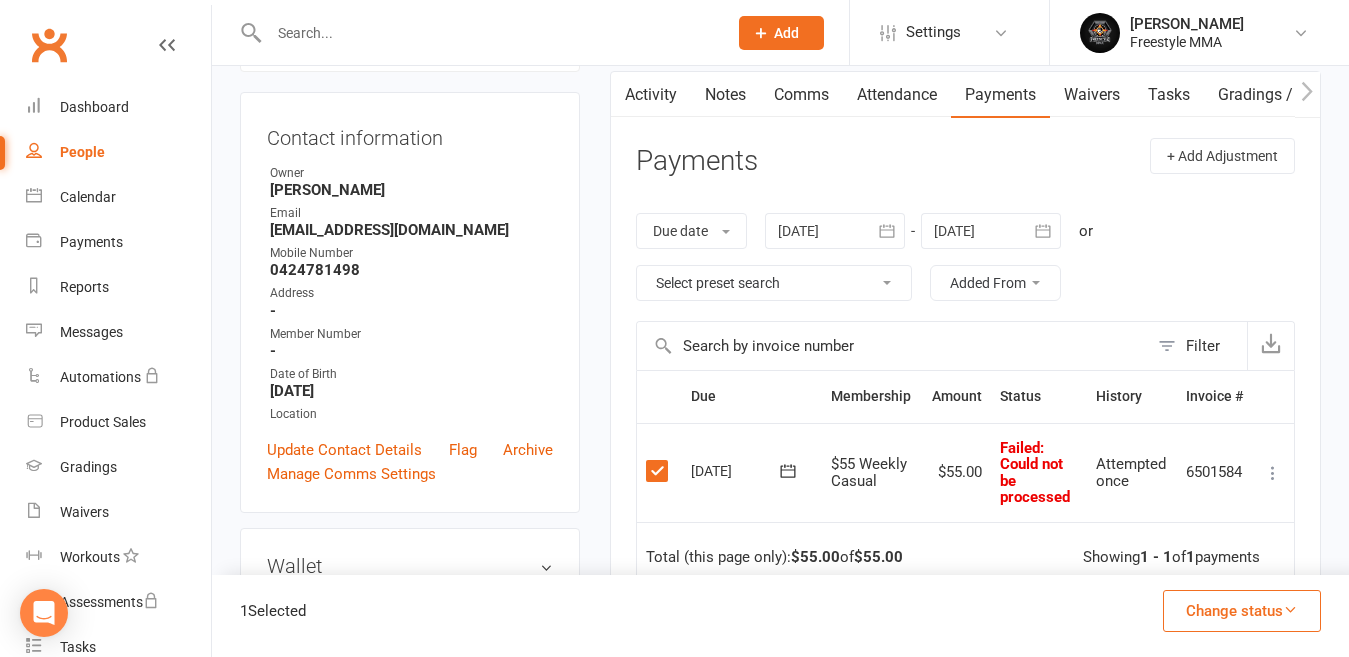 click on "Change status" at bounding box center (1242, 611) 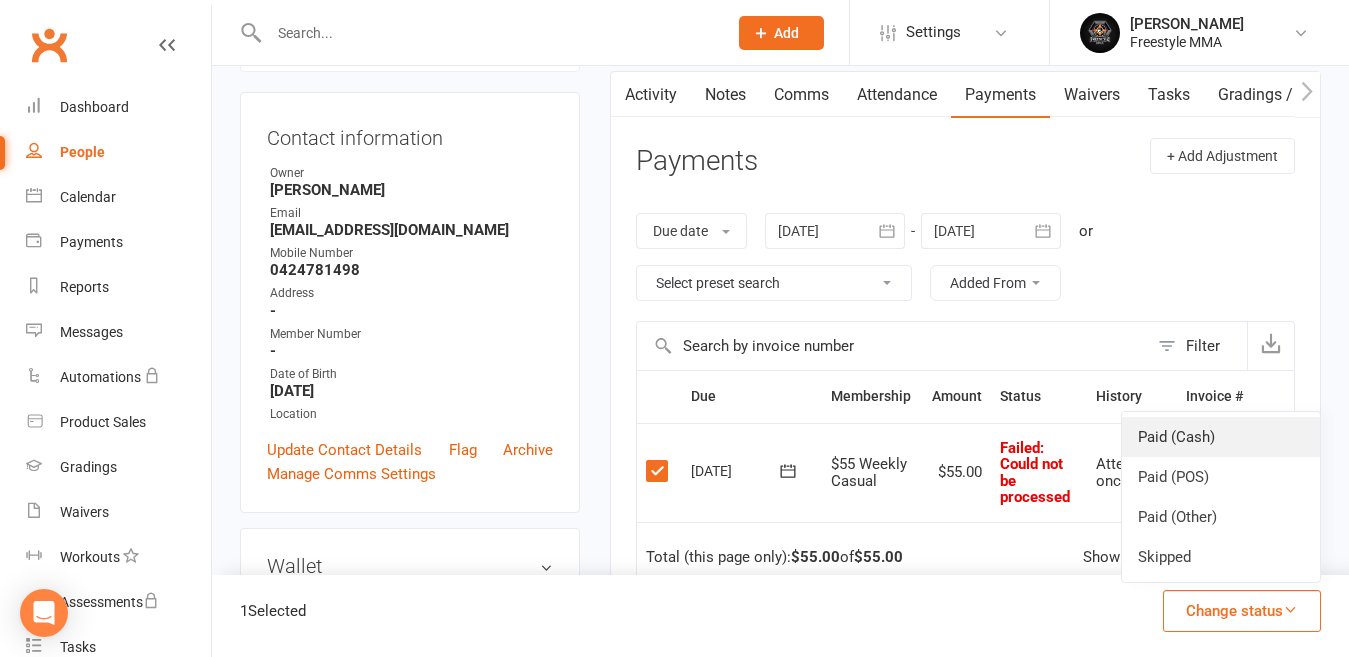 click on "Paid (Cash)" at bounding box center (1221, 437) 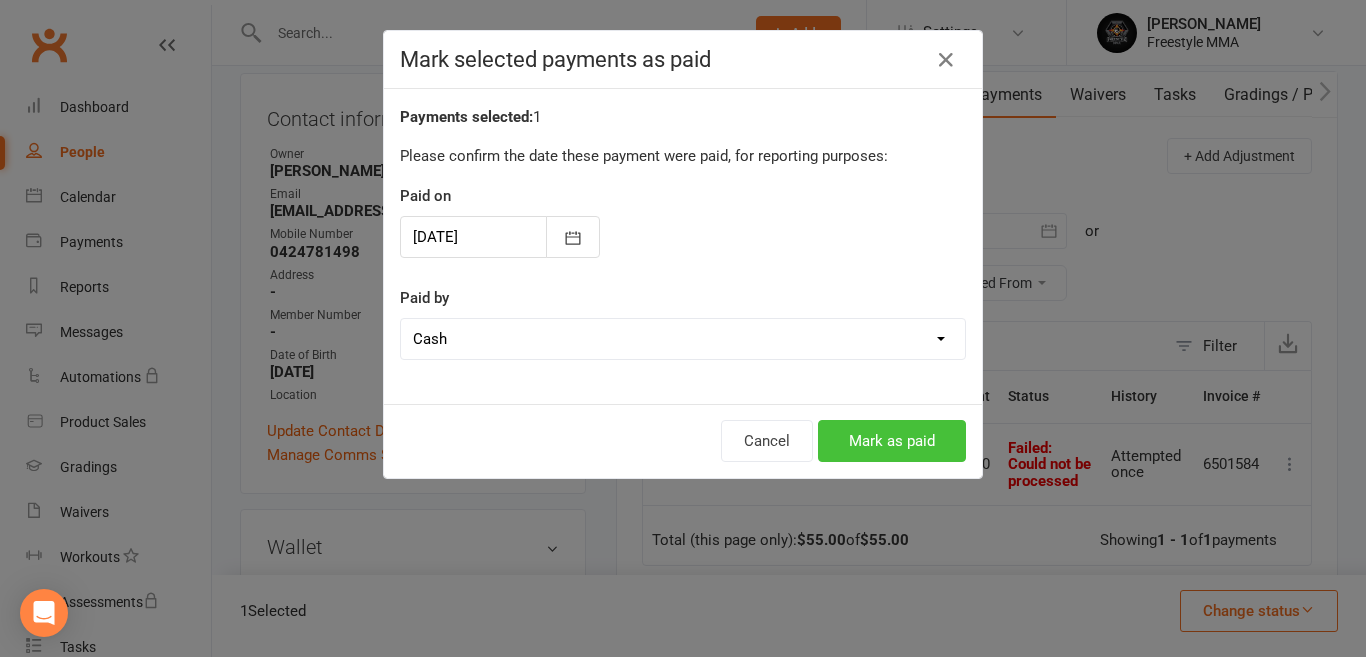 click on "Mark as paid" at bounding box center (892, 441) 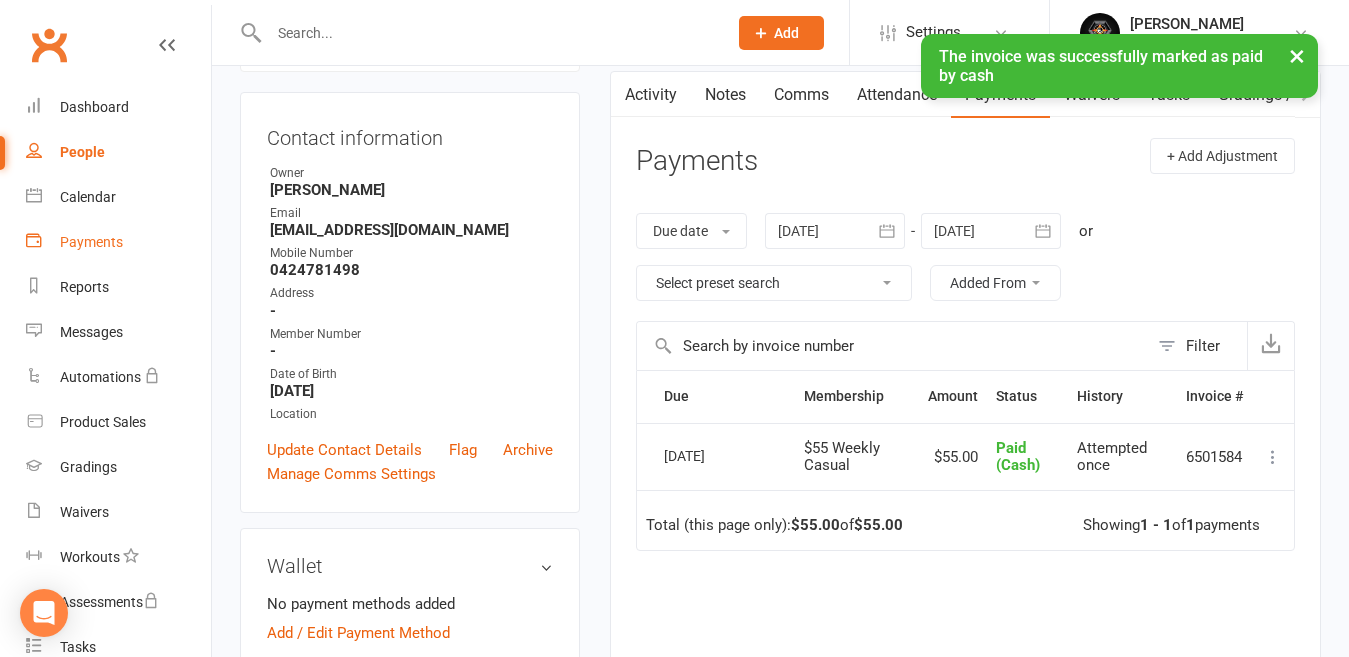click on "Payments" at bounding box center [91, 242] 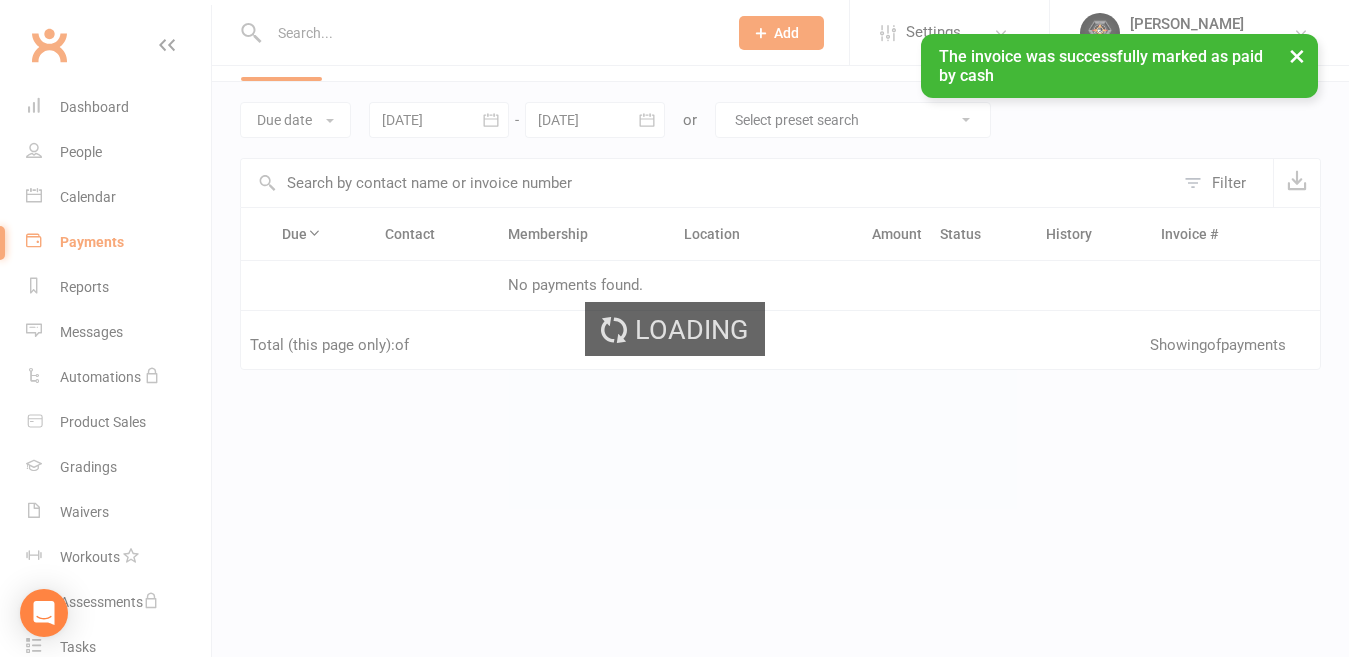 scroll, scrollTop: 0, scrollLeft: 0, axis: both 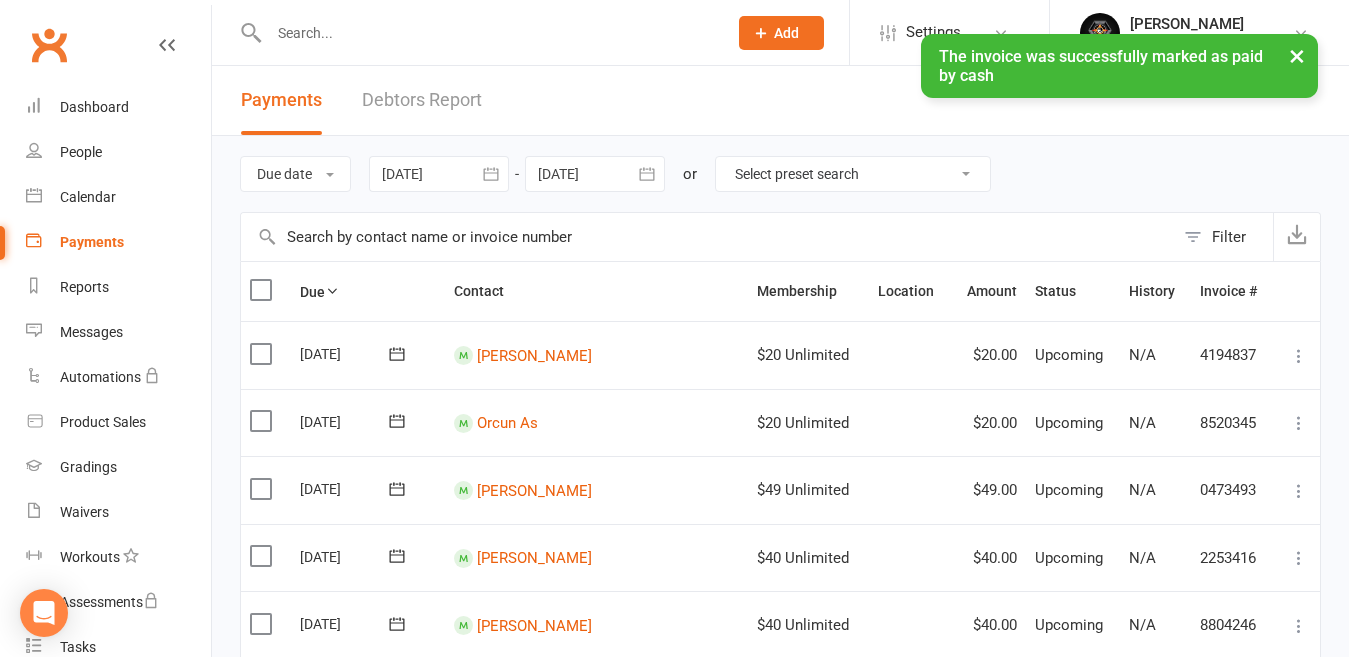 click on "× The invoice was successfully marked as paid by cash" at bounding box center (661, 34) 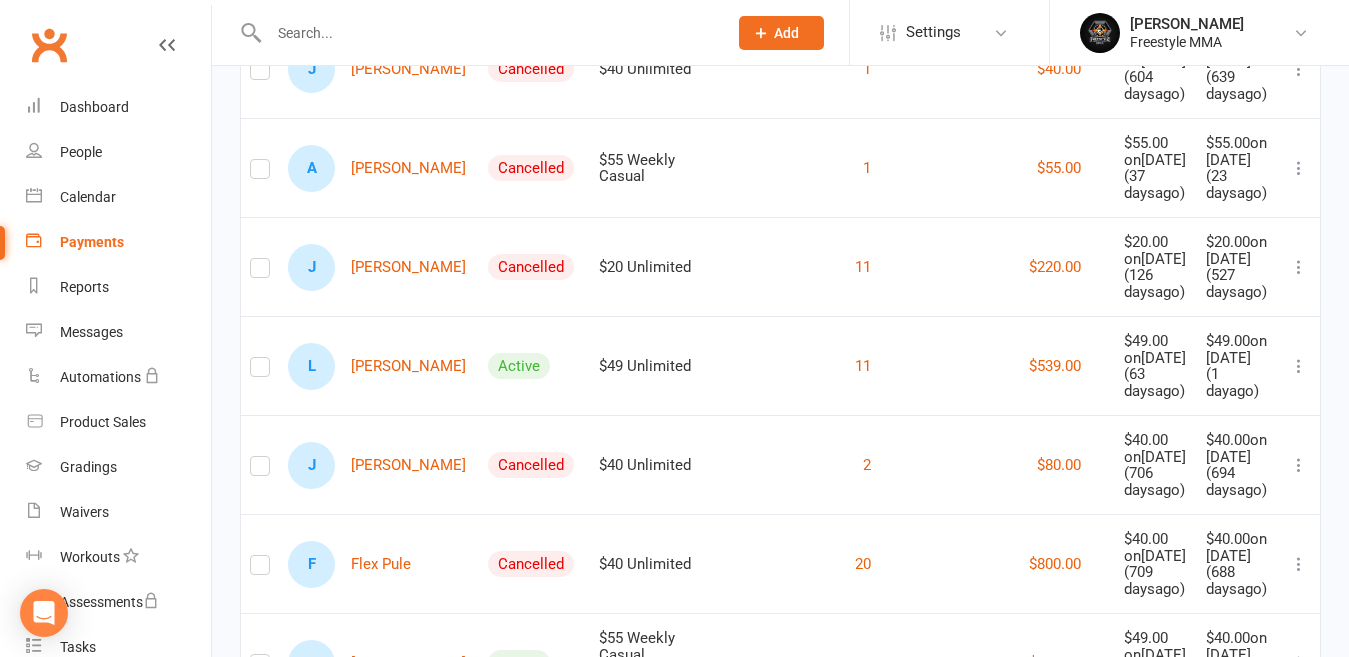 scroll, scrollTop: 2900, scrollLeft: 0, axis: vertical 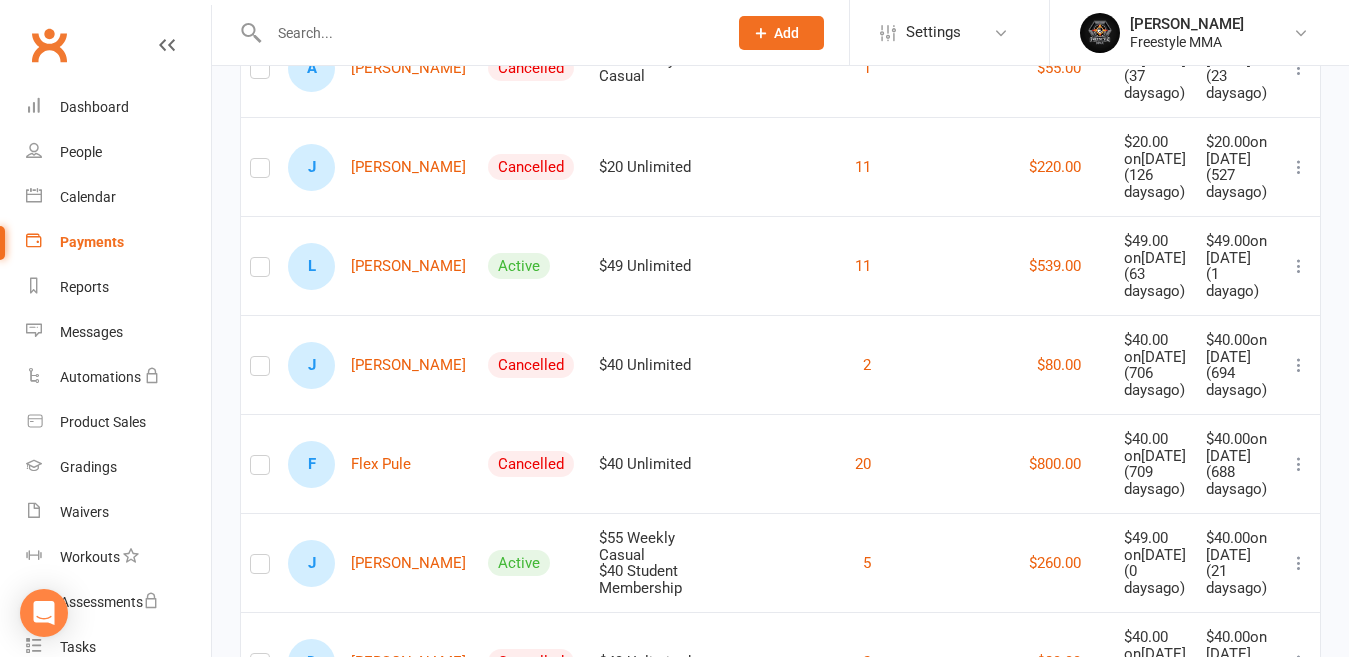 click on "C [PERSON_NAME] [PERSON_NAME]" at bounding box center [379, -229] 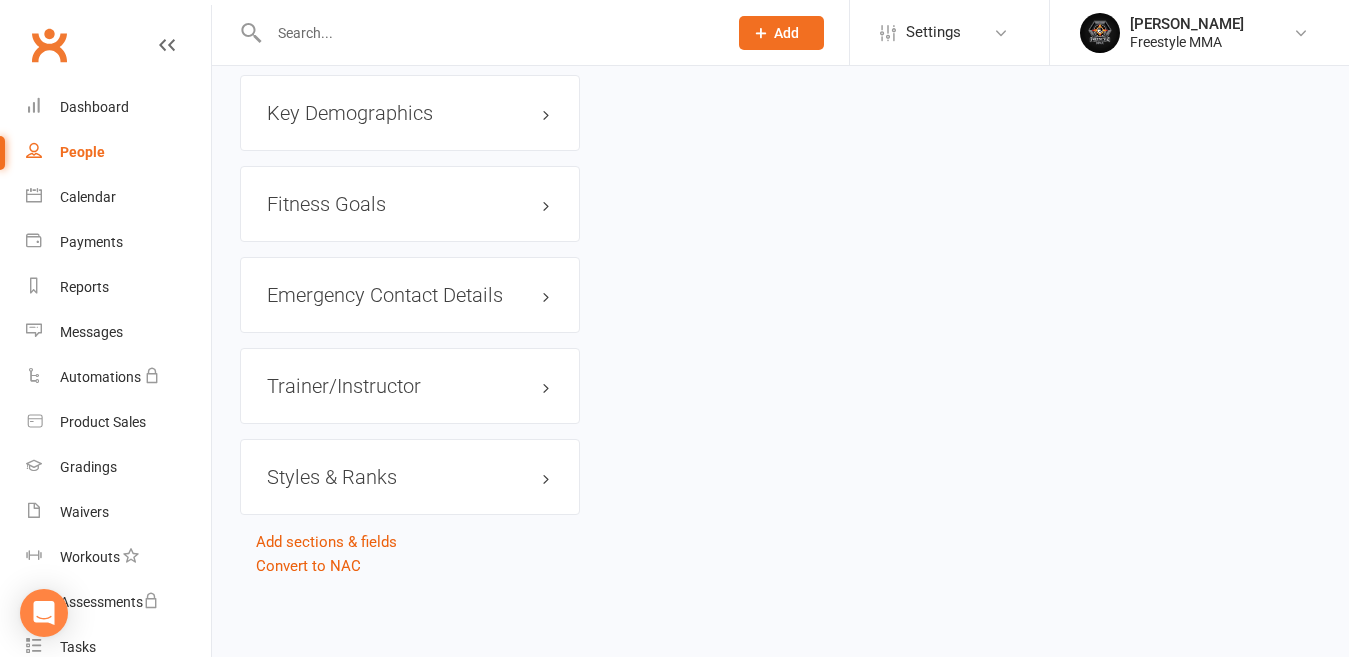scroll, scrollTop: 0, scrollLeft: 0, axis: both 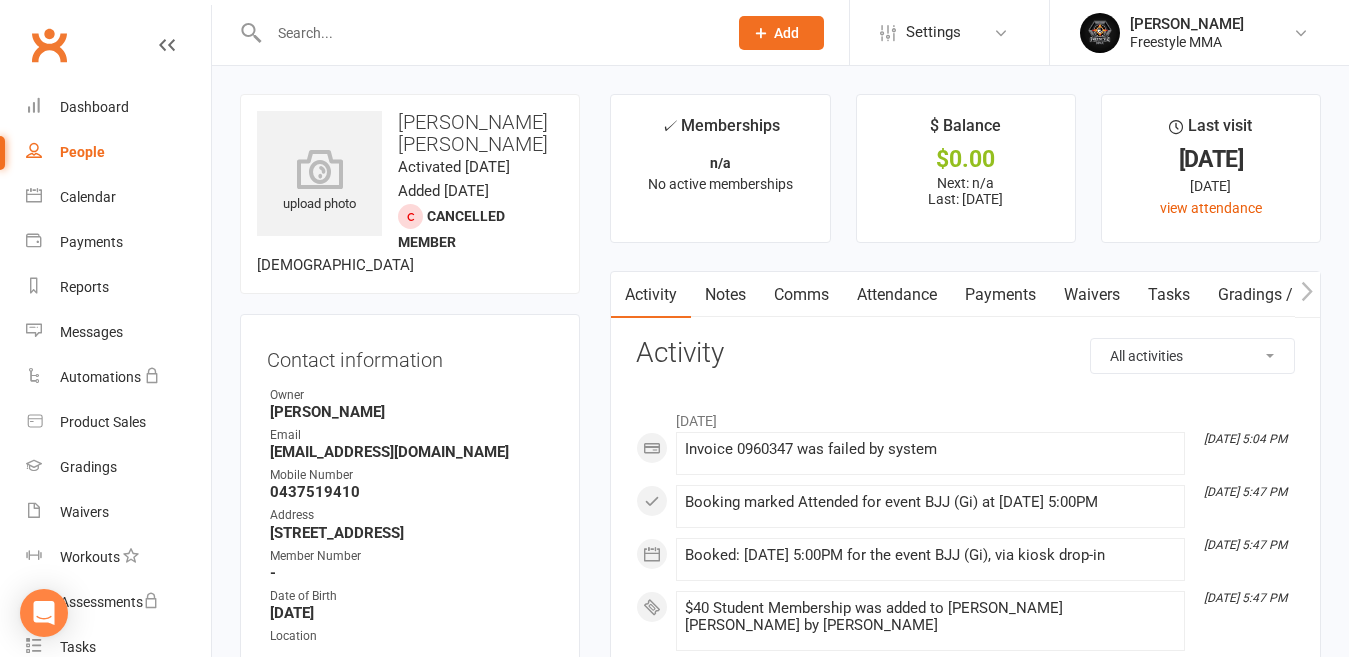 click on "Payments" at bounding box center [1000, 295] 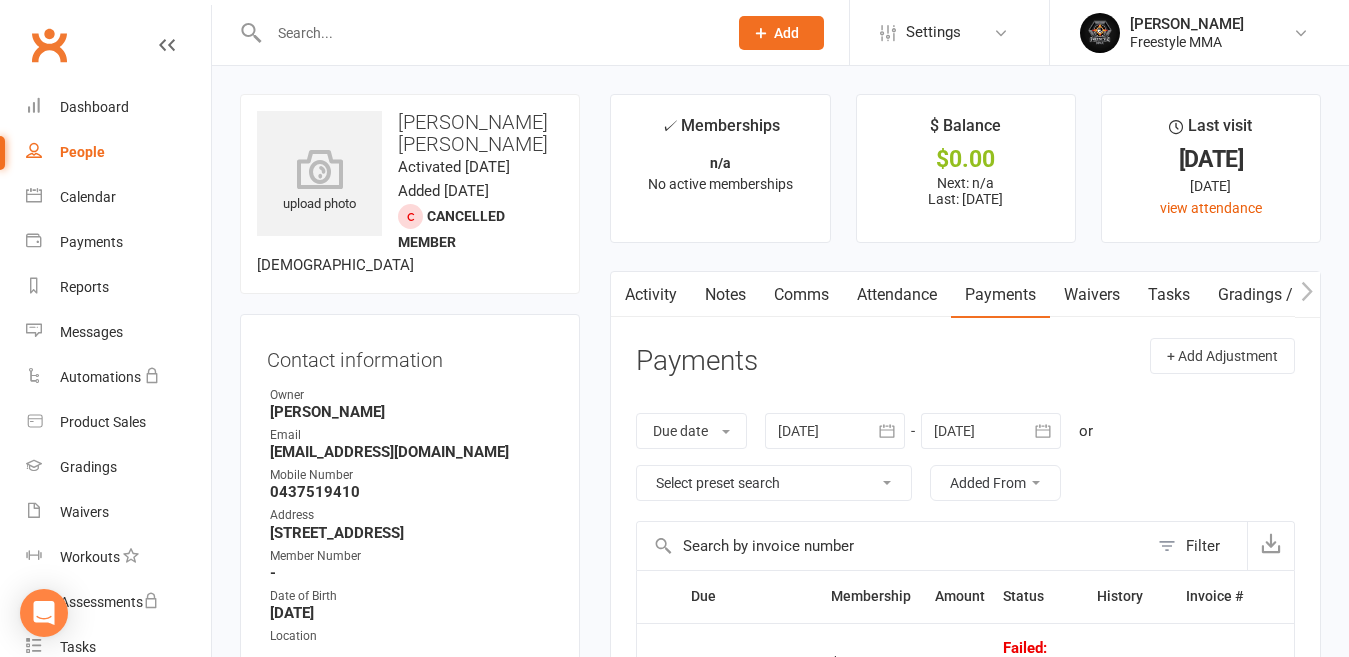 click at bounding box center (835, 431) 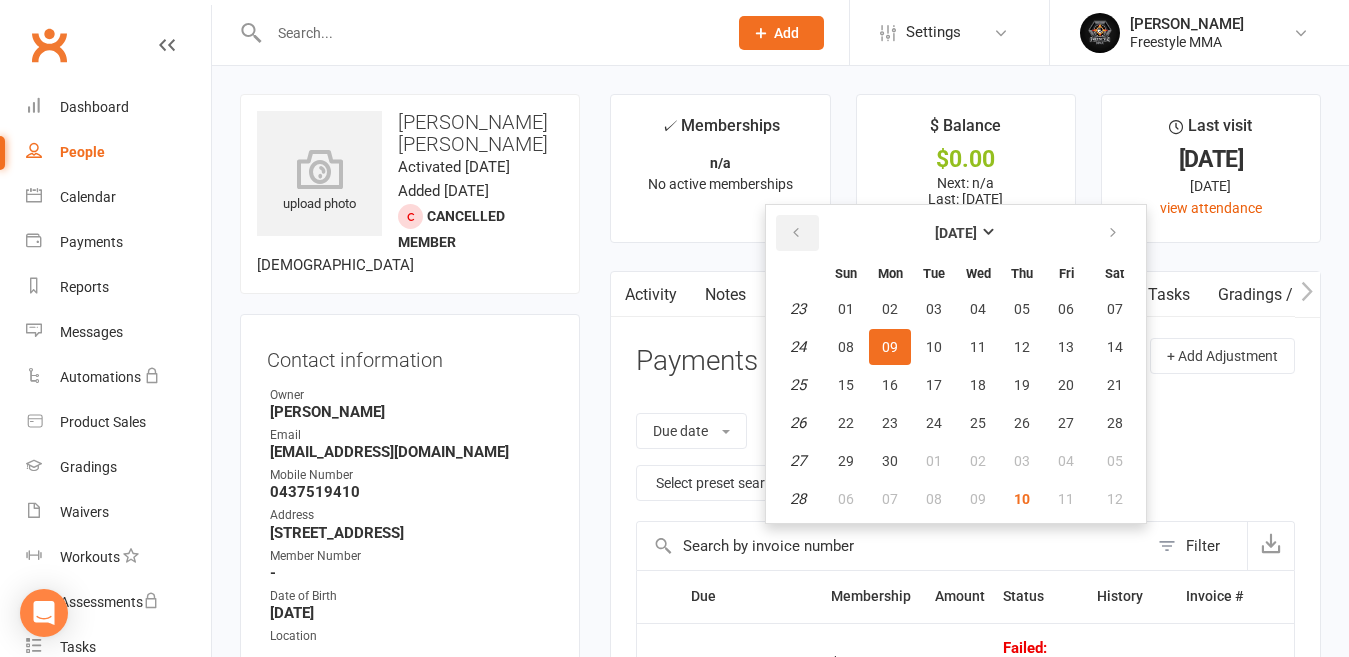 click at bounding box center (796, 233) 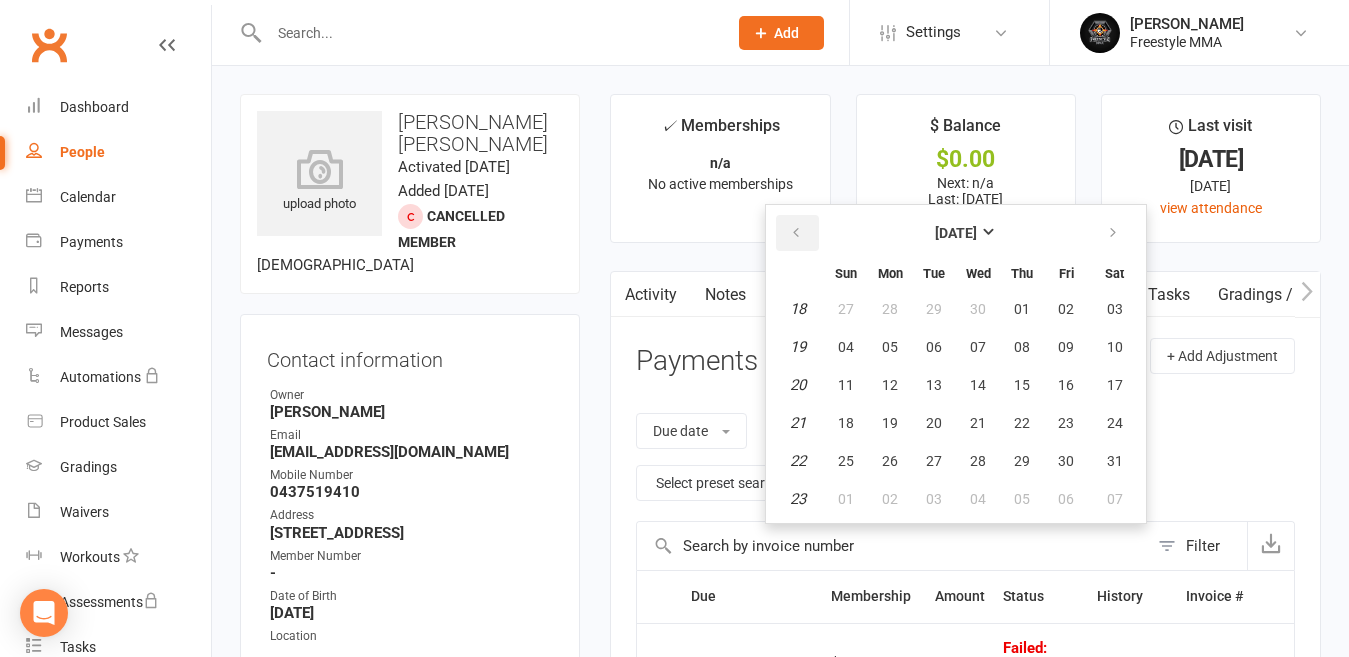 click at bounding box center (796, 233) 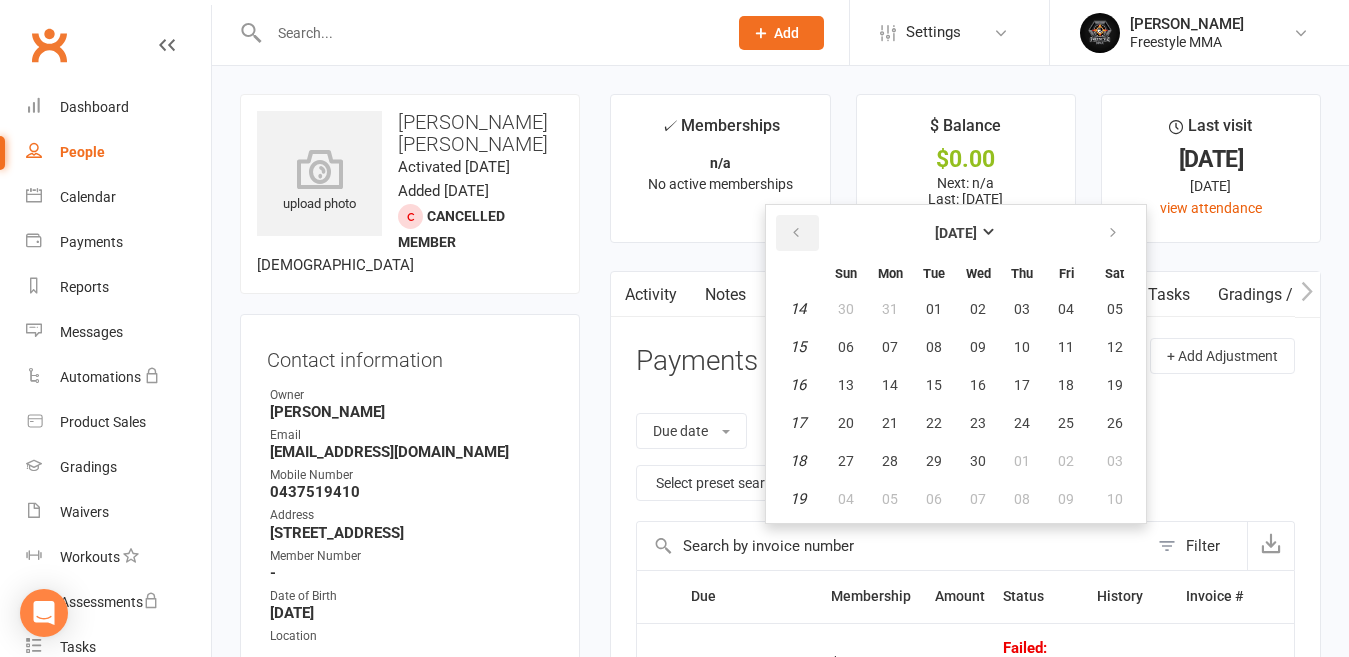 click at bounding box center (796, 233) 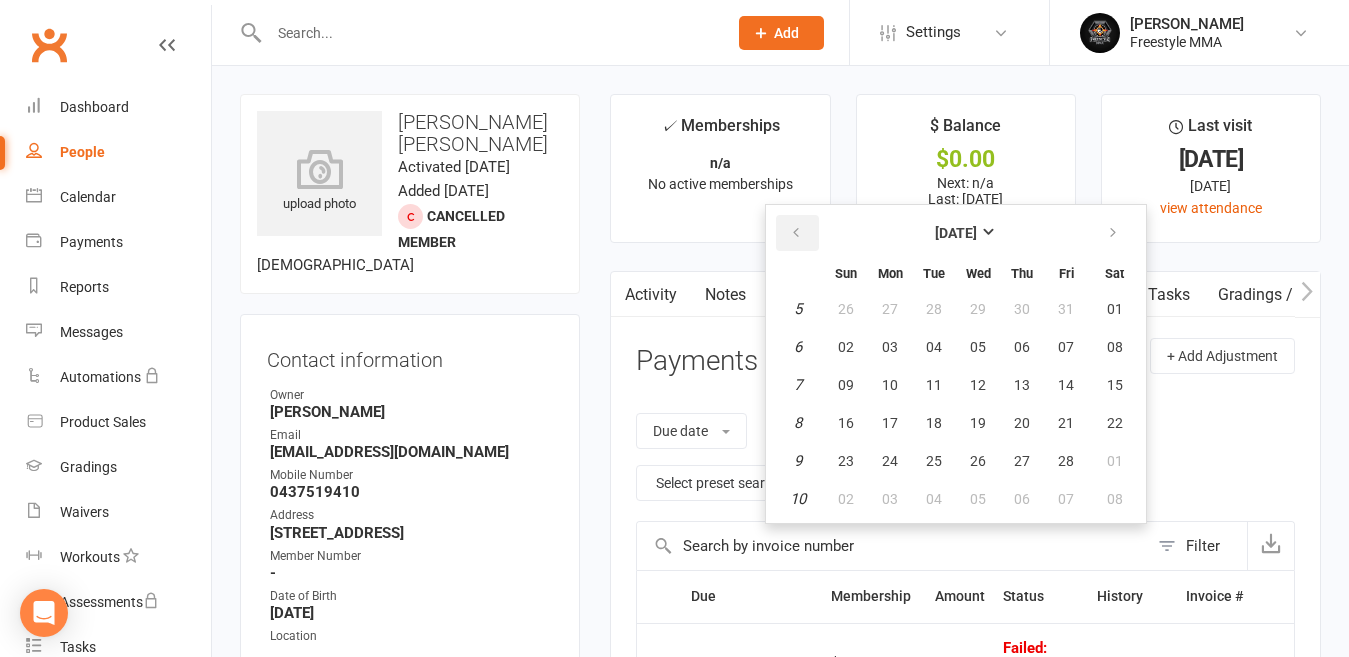click at bounding box center [796, 233] 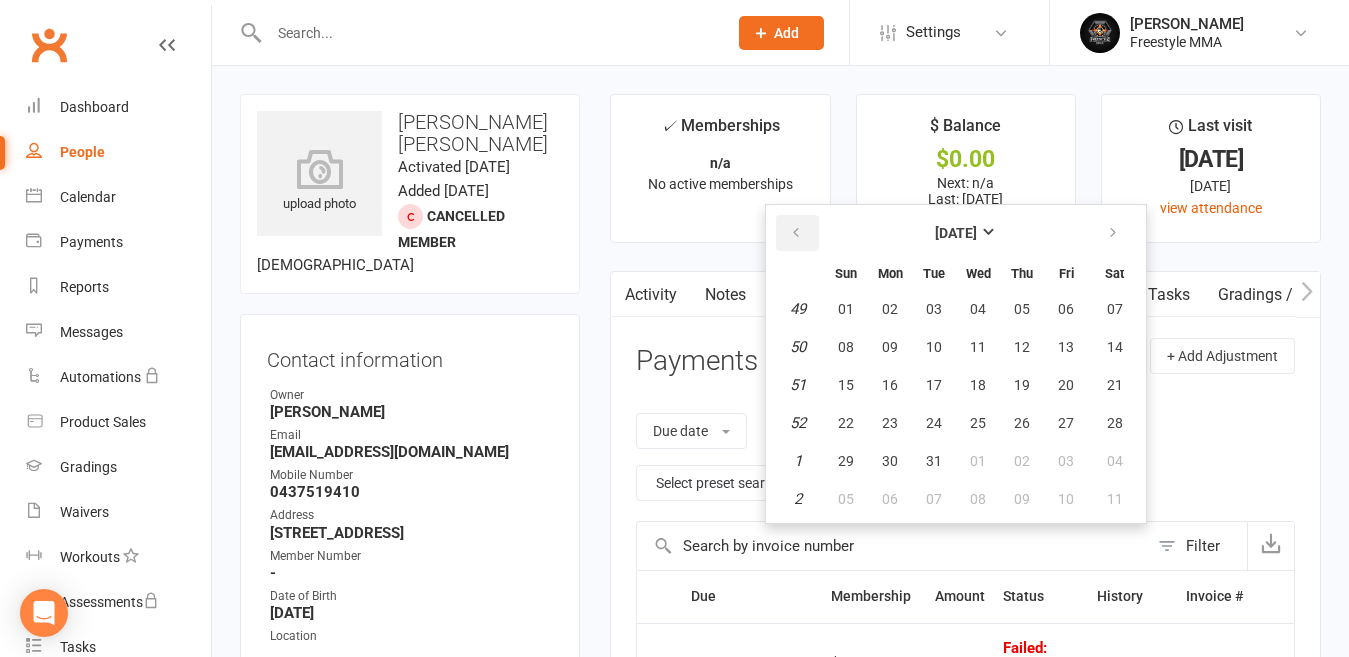 click at bounding box center [796, 233] 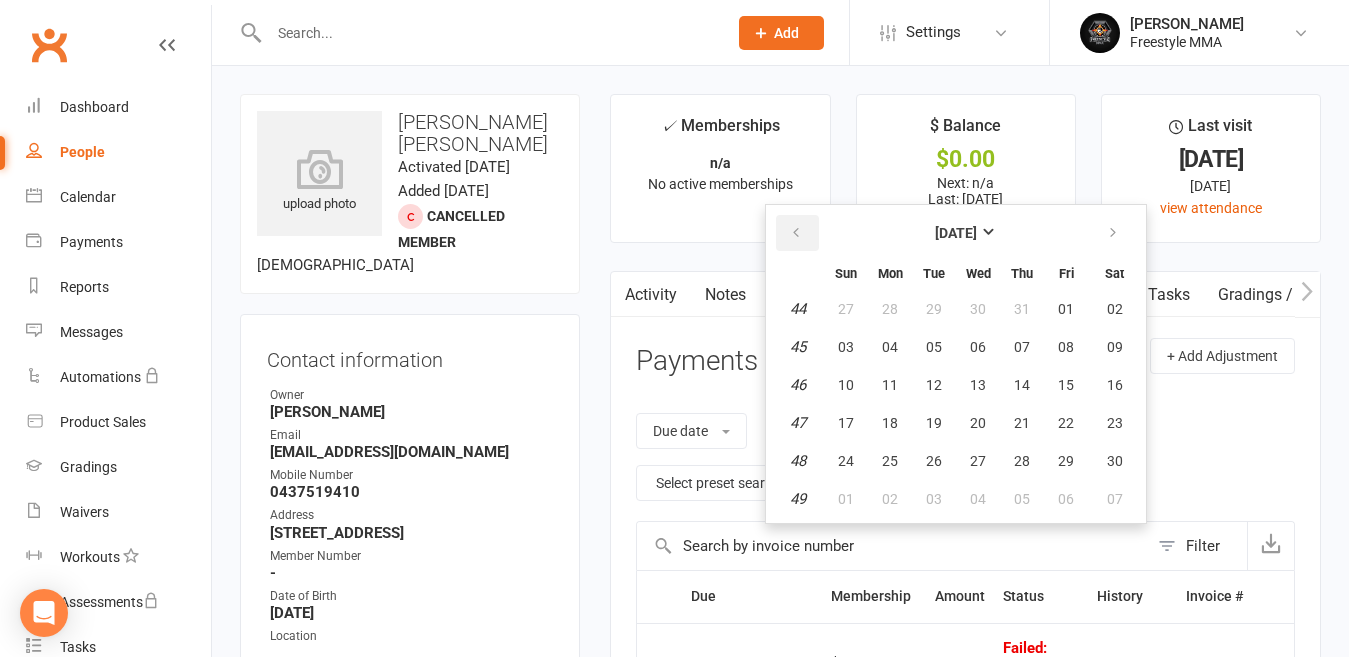 click at bounding box center [796, 233] 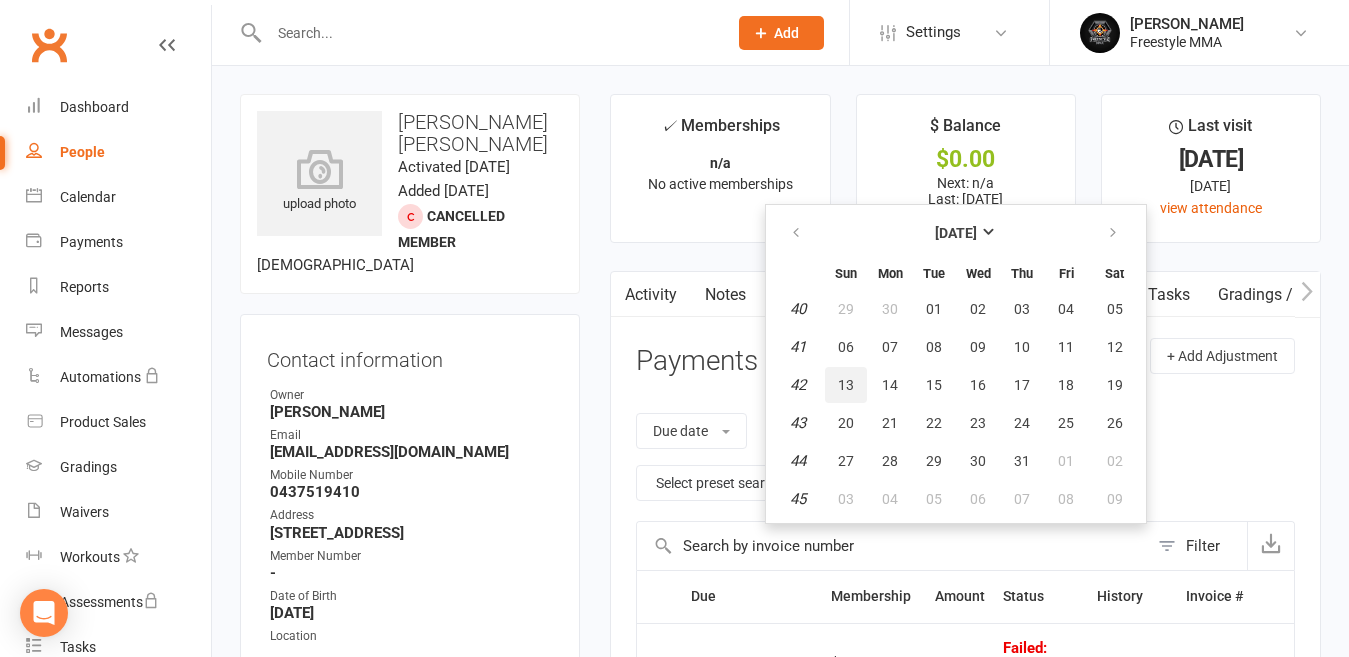 click on "13" at bounding box center (846, 385) 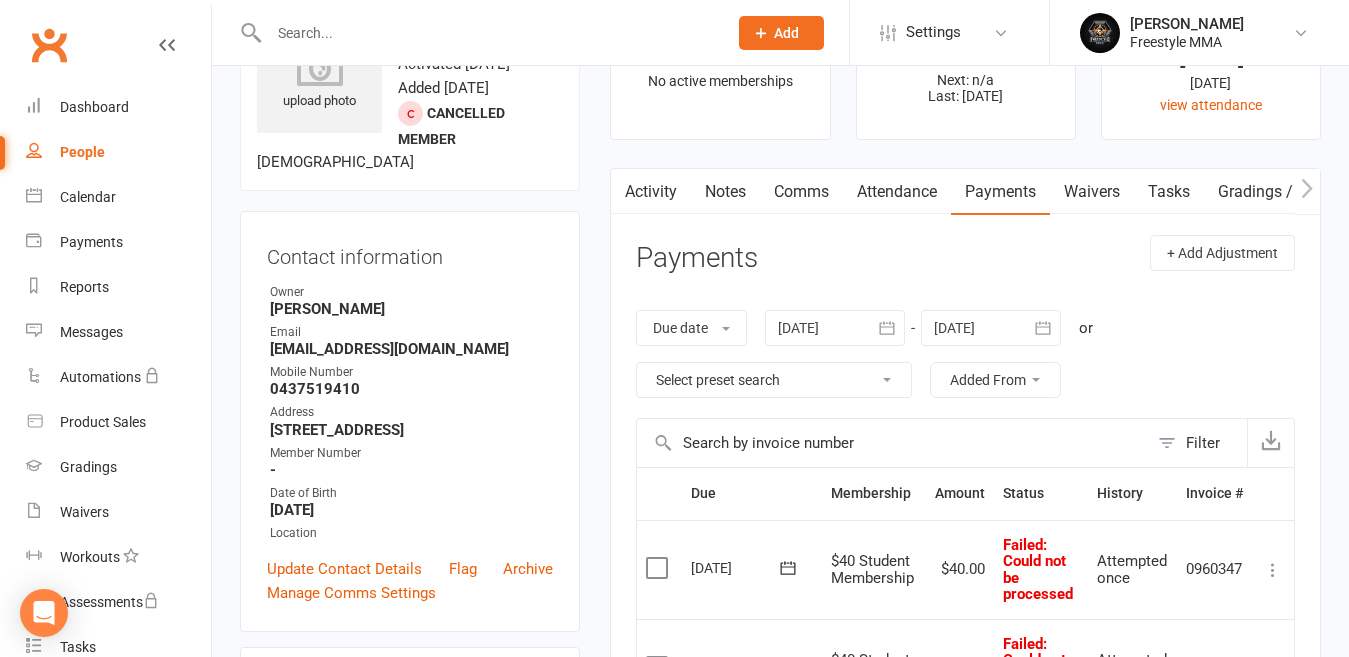 scroll, scrollTop: 400, scrollLeft: 0, axis: vertical 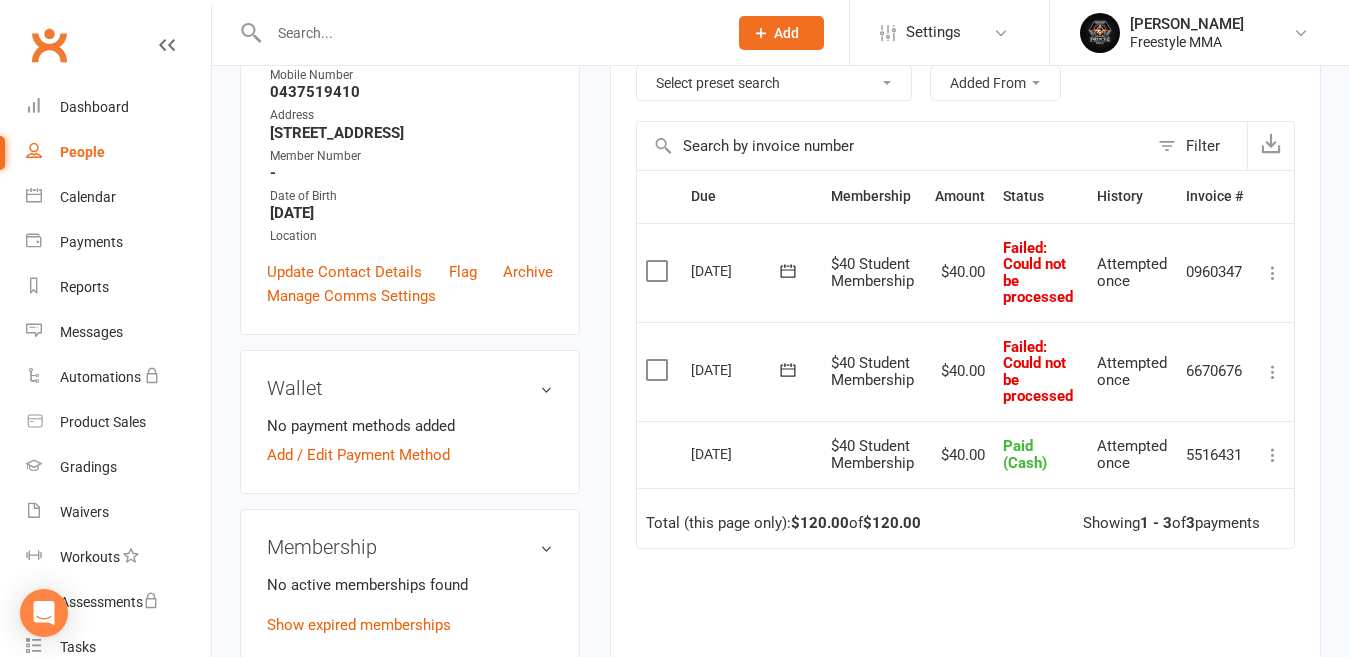 click at bounding box center [659, 271] 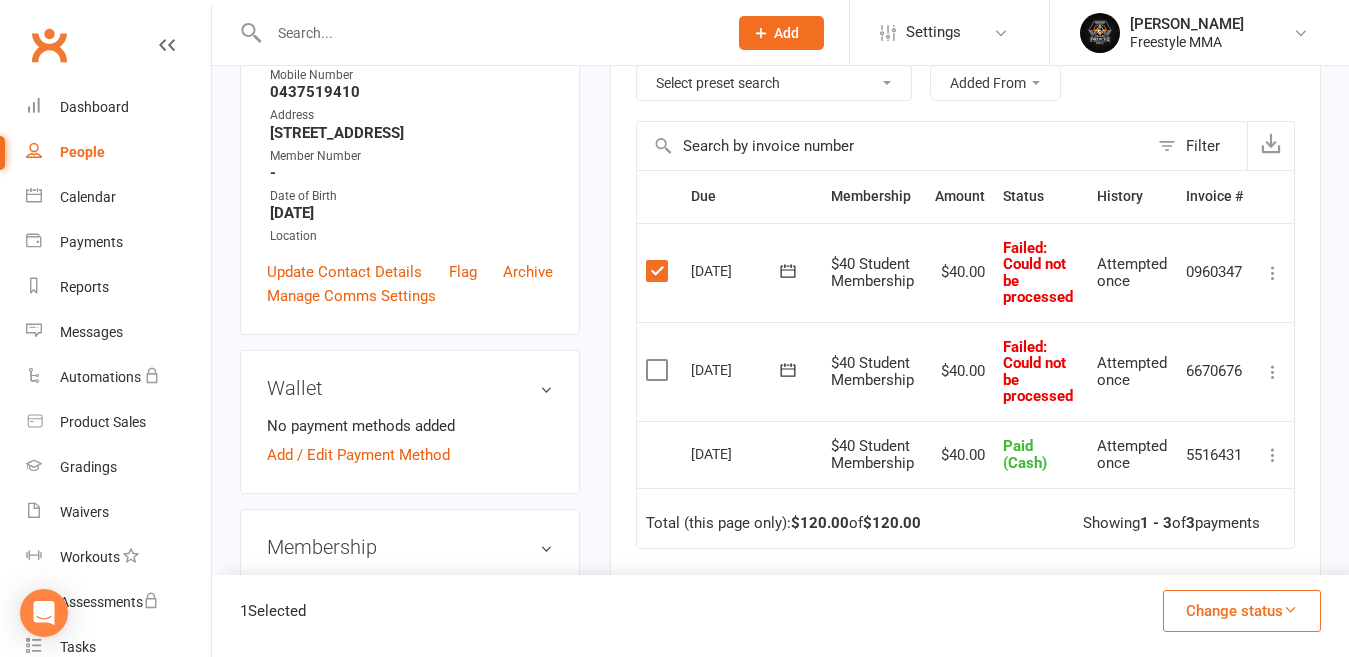 click at bounding box center (659, 370) 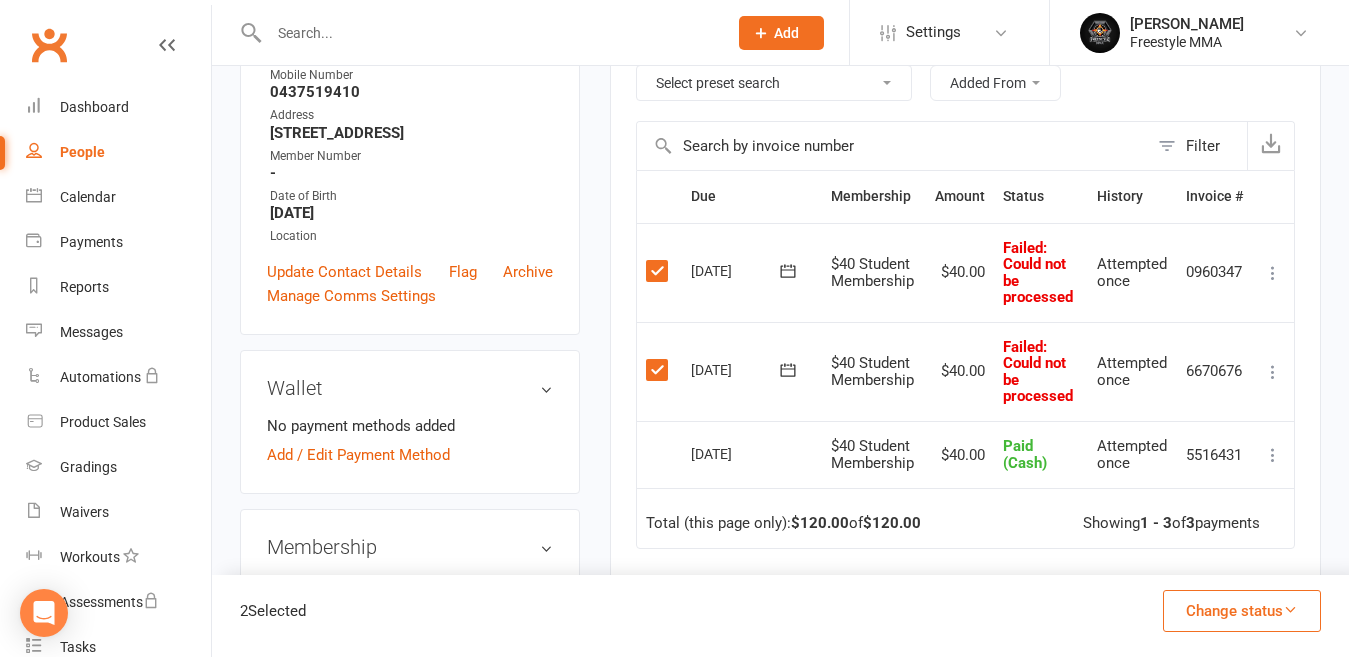 drag, startPoint x: 1279, startPoint y: 606, endPoint x: 1232, endPoint y: 506, distance: 110.49435 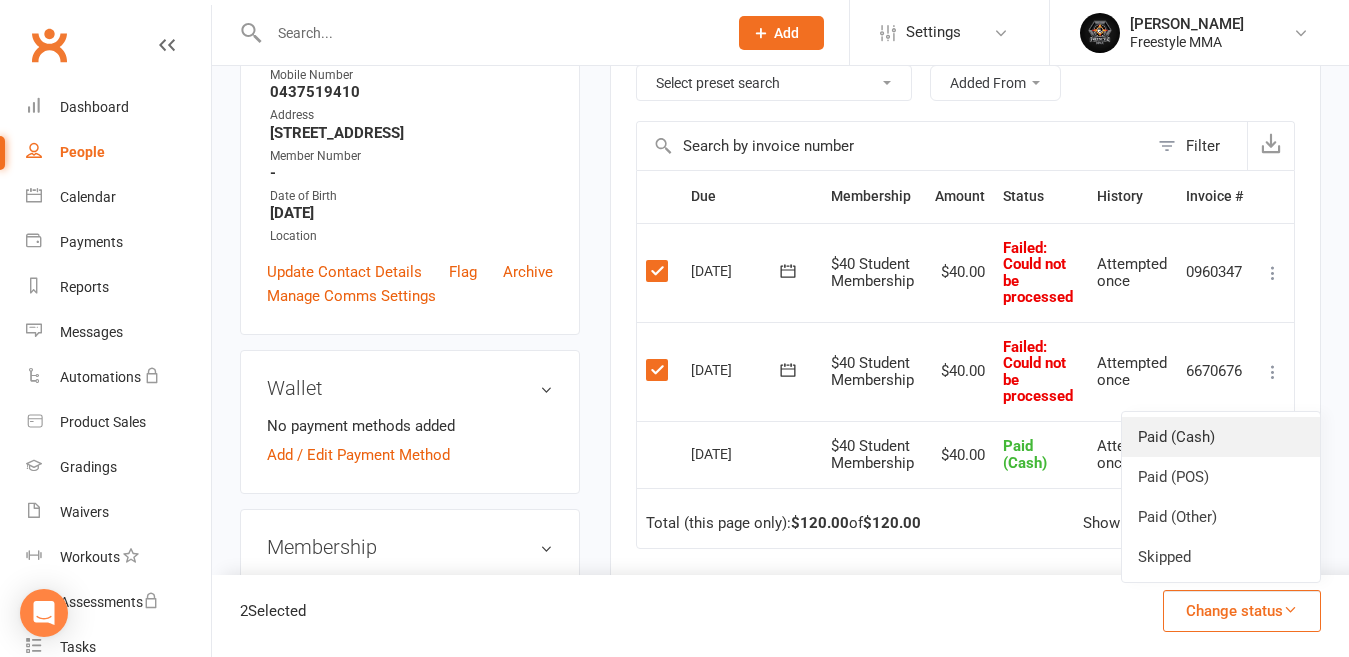 click on "Paid (Cash)" at bounding box center (1221, 437) 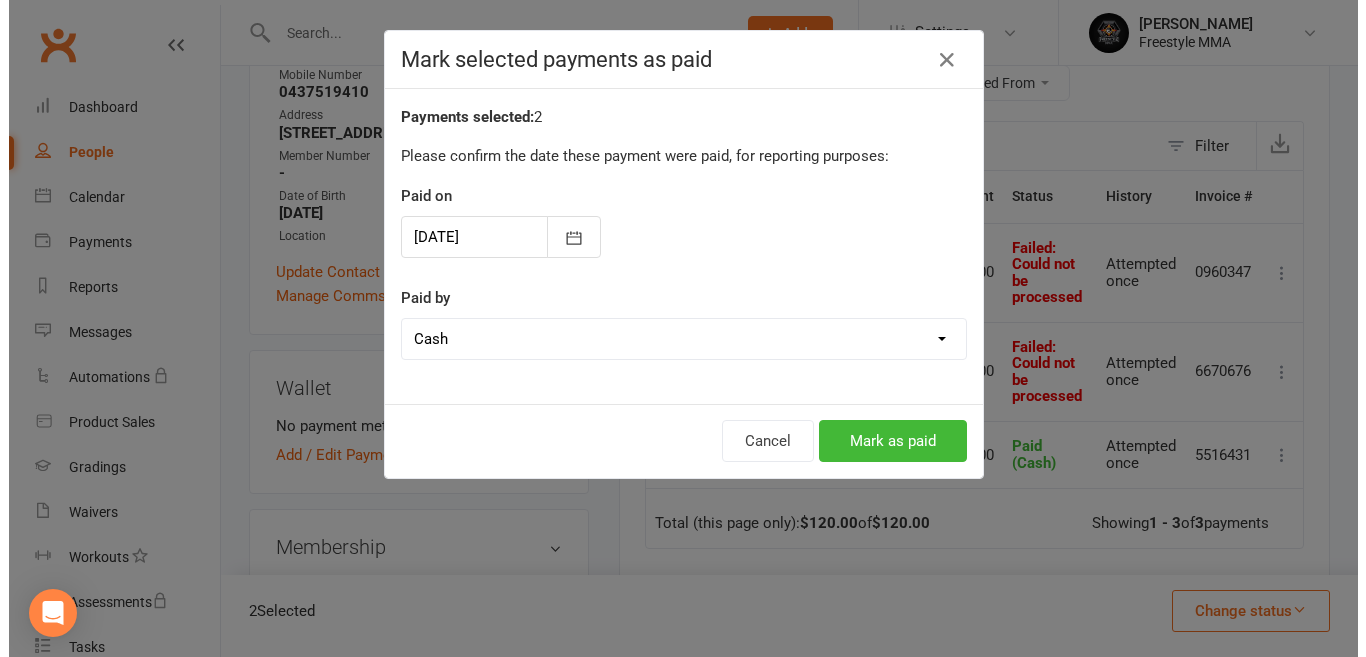 scroll, scrollTop: 381, scrollLeft: 0, axis: vertical 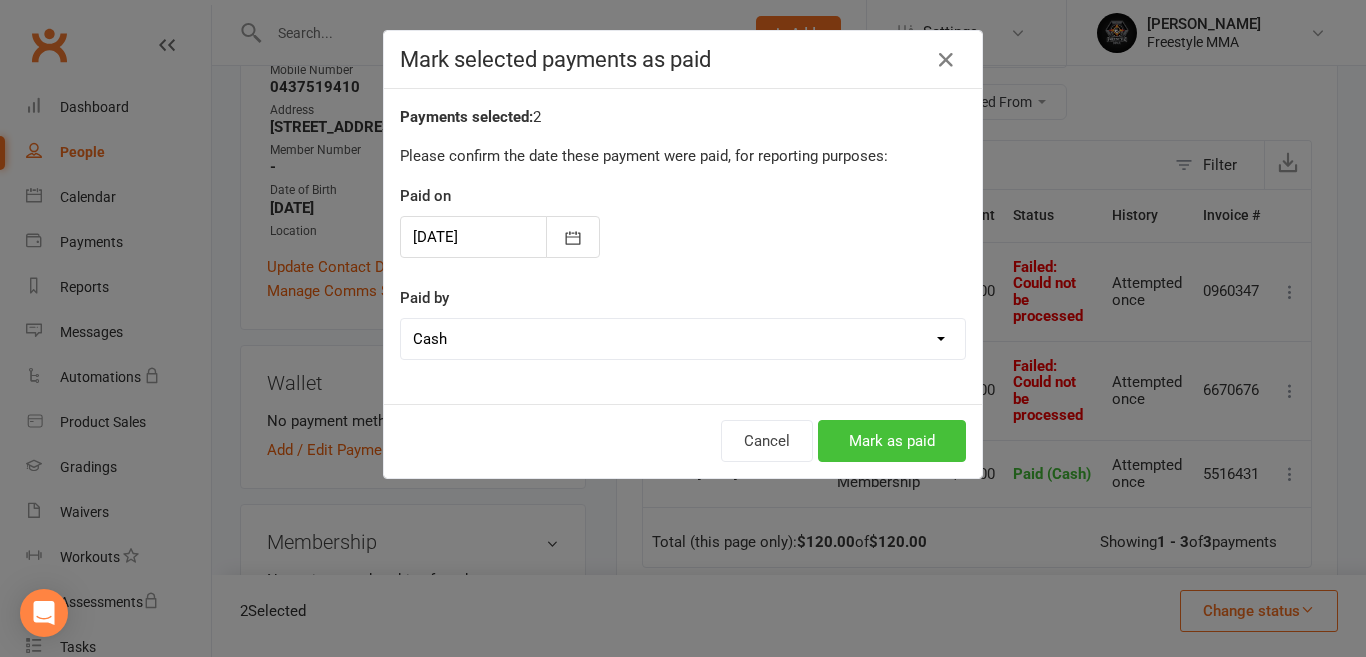 click on "Mark as paid" at bounding box center (892, 441) 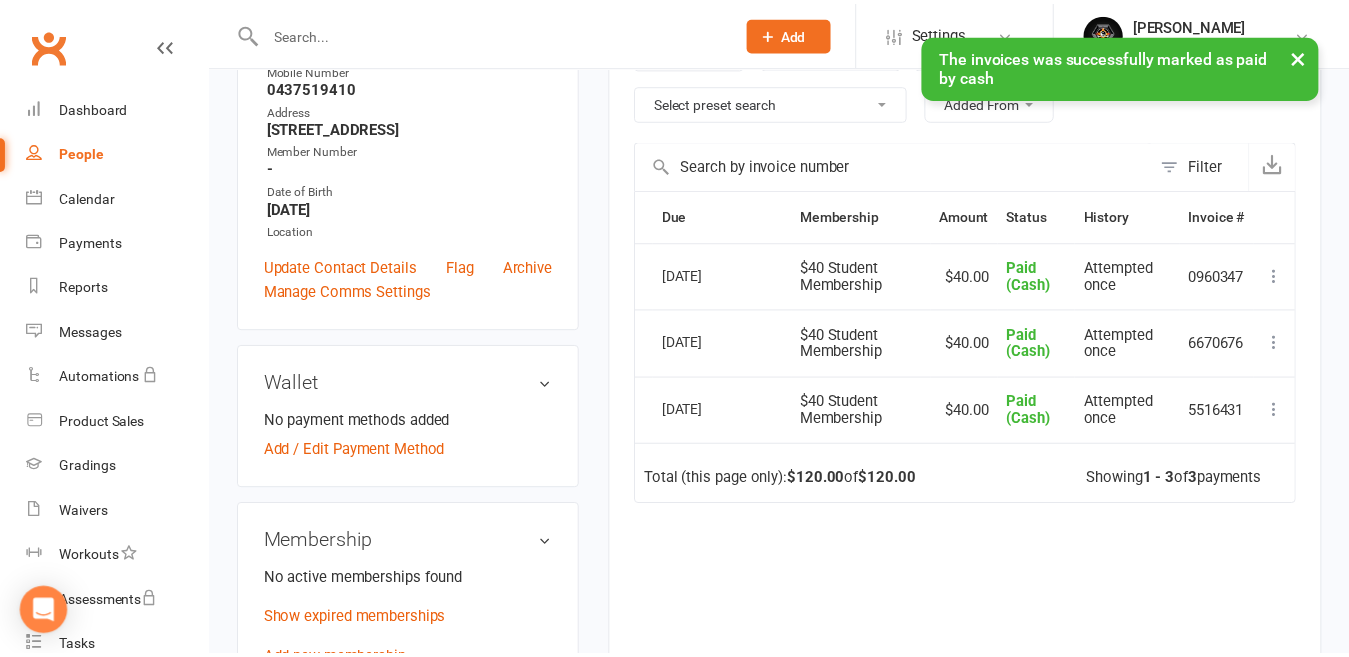 scroll, scrollTop: 400, scrollLeft: 0, axis: vertical 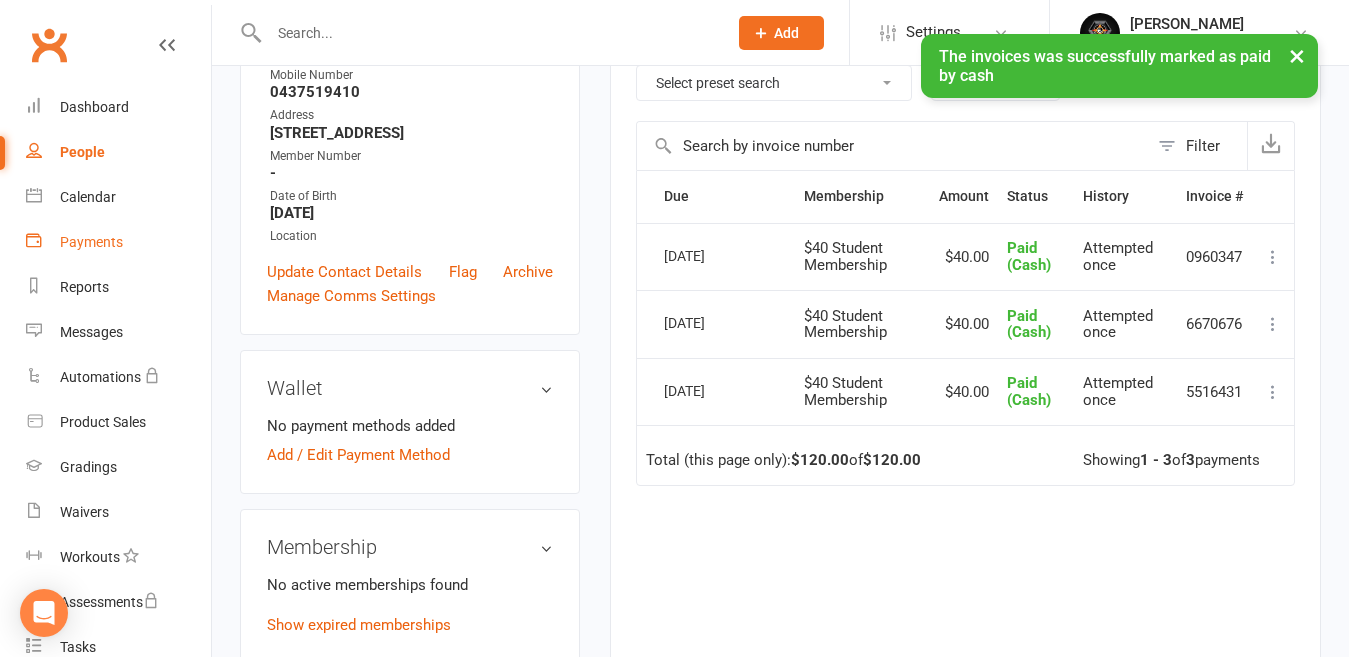 drag, startPoint x: 90, startPoint y: 250, endPoint x: 135, endPoint y: 228, distance: 50.08992 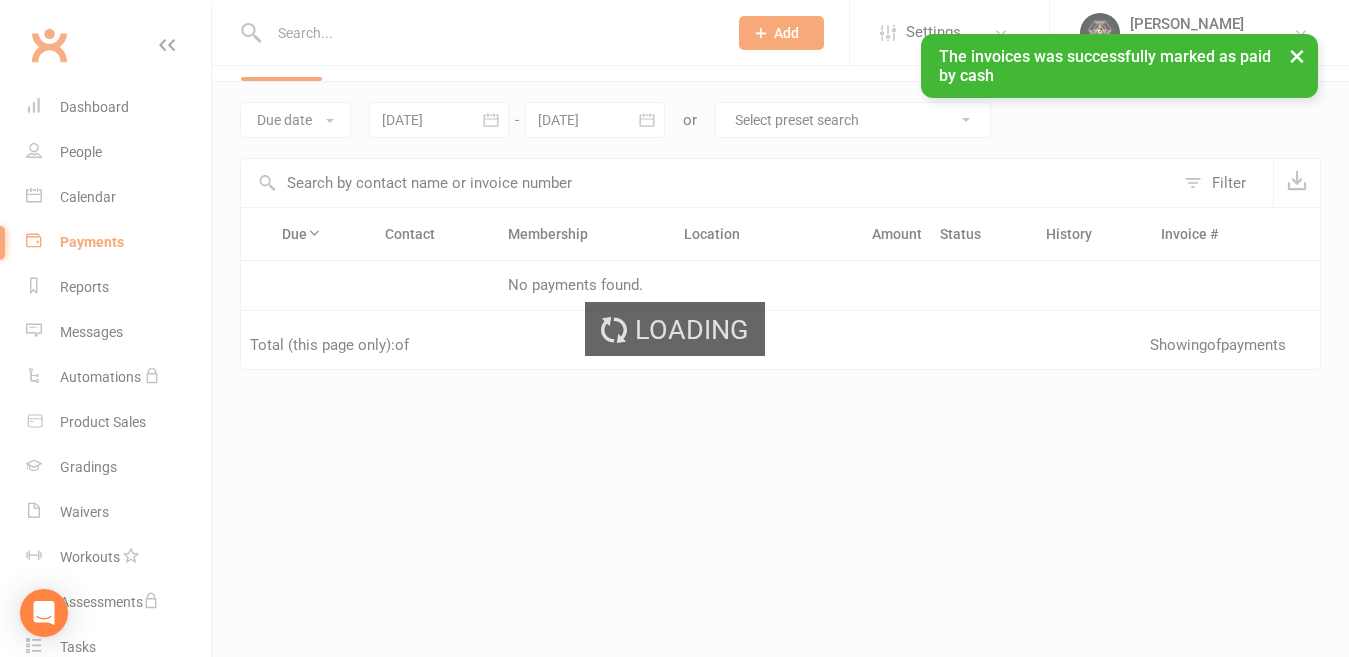 scroll, scrollTop: 0, scrollLeft: 0, axis: both 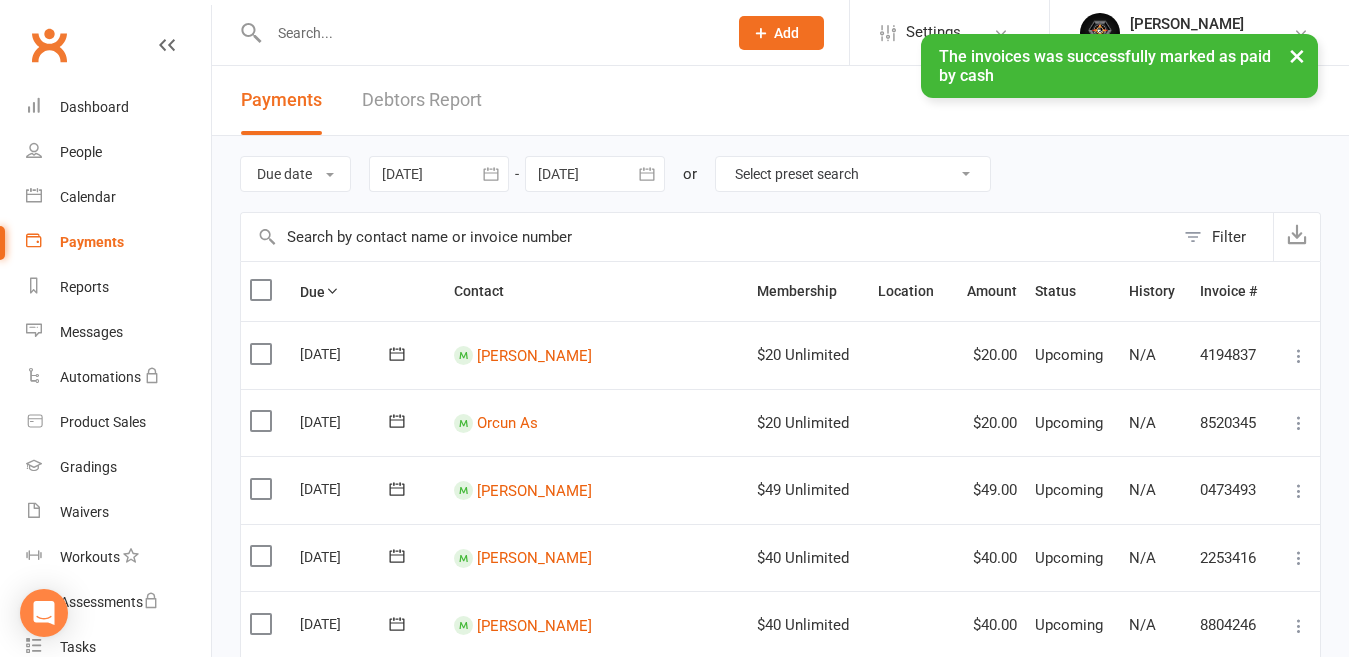 click on "× The invoices was successfully marked as paid by cash" at bounding box center (661, 34) 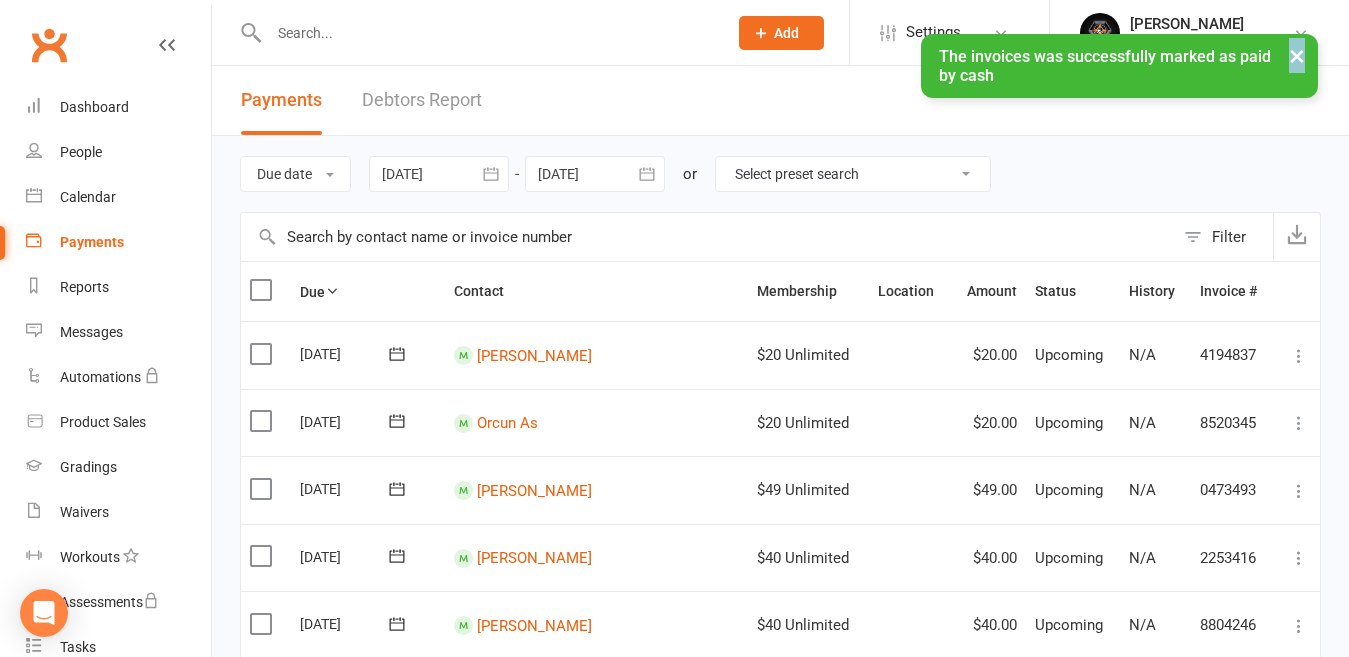 click on "× The invoices was successfully marked as paid by cash" at bounding box center (661, 34) 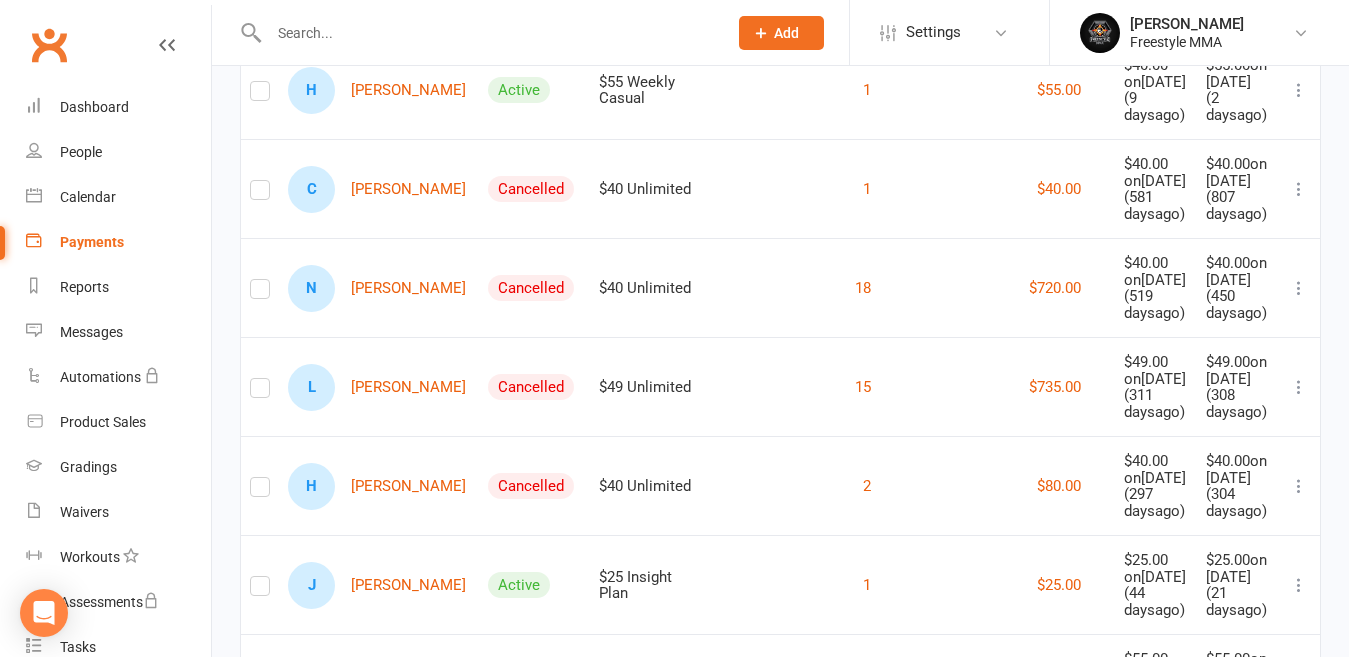 scroll, scrollTop: 1800, scrollLeft: 0, axis: vertical 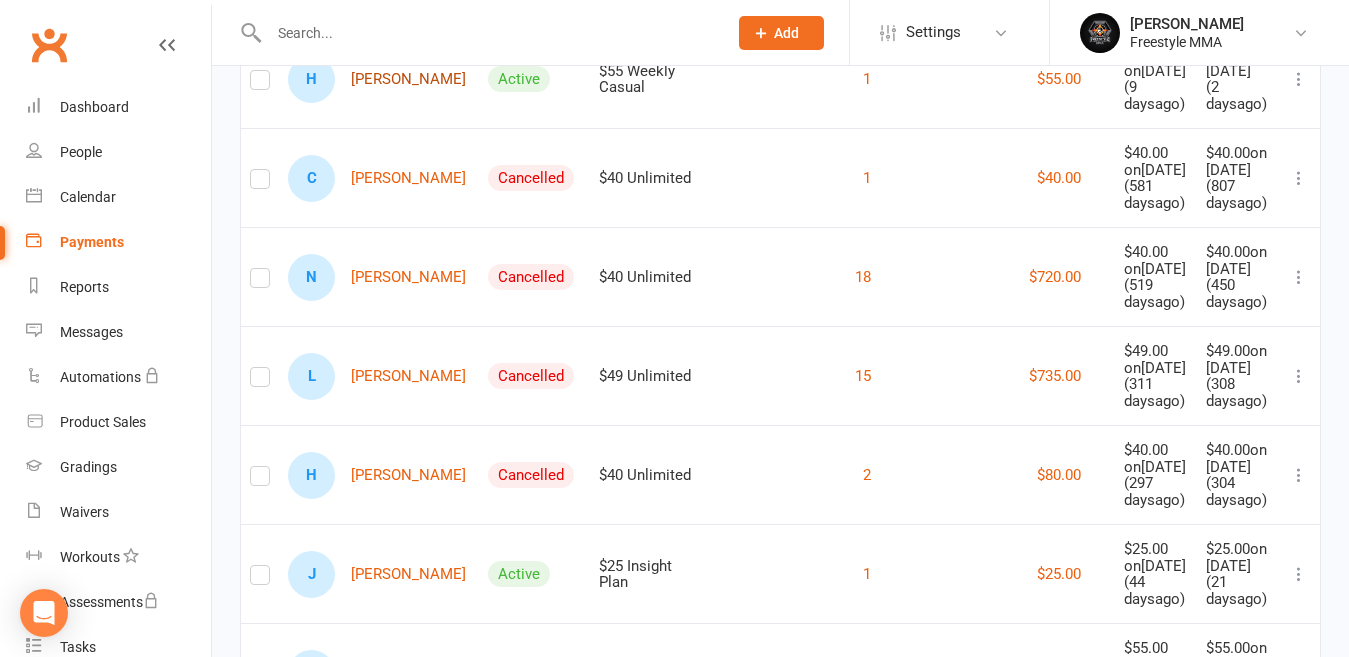 click on "[PERSON_NAME]" at bounding box center [377, 79] 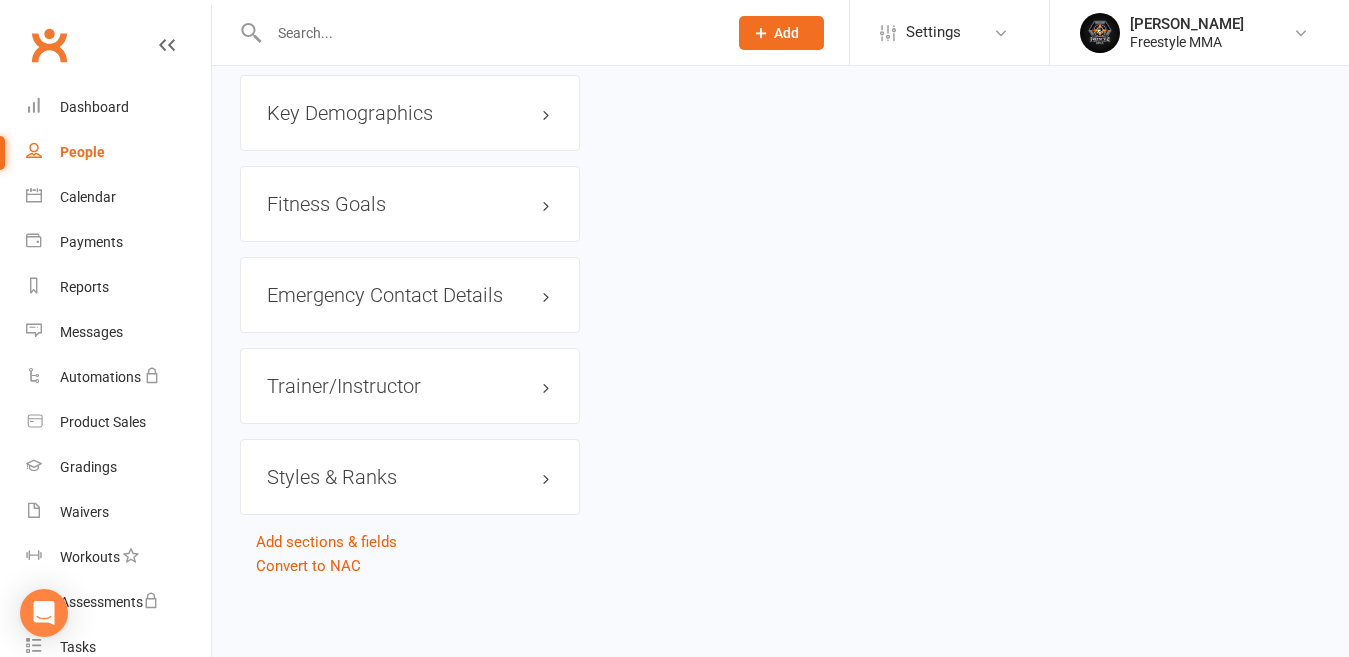 scroll, scrollTop: 0, scrollLeft: 0, axis: both 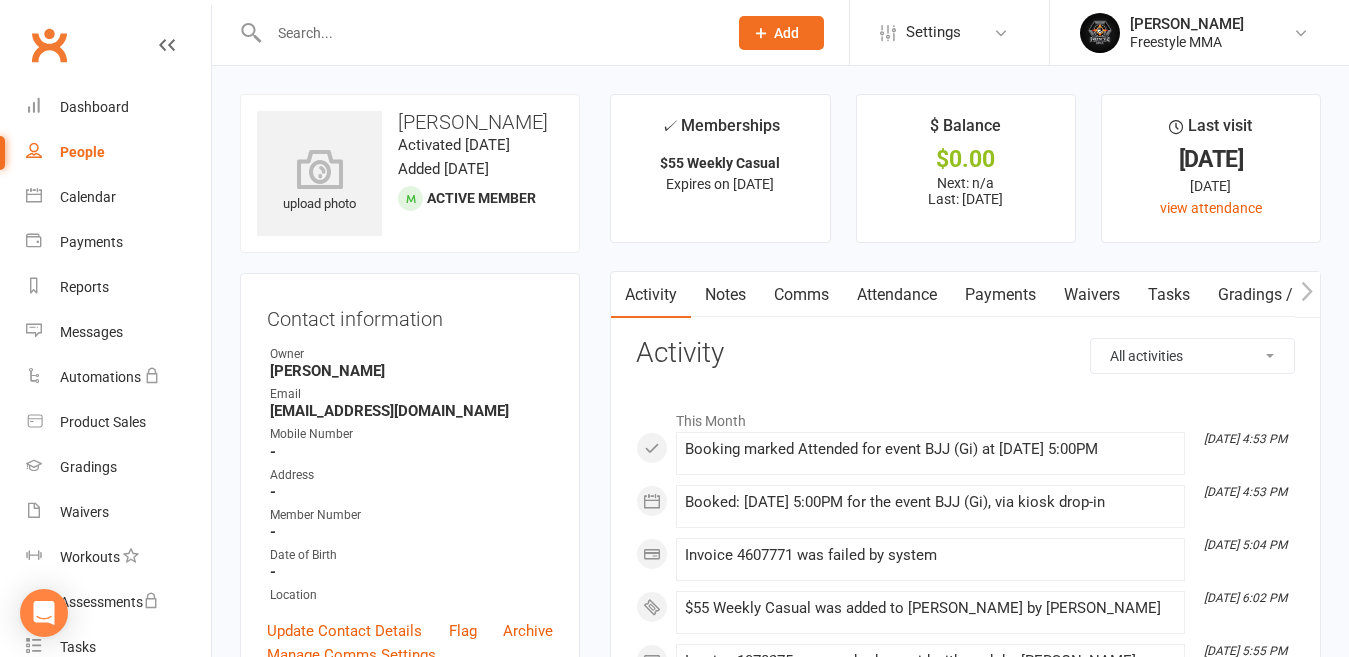 click on "Payments" at bounding box center [1000, 295] 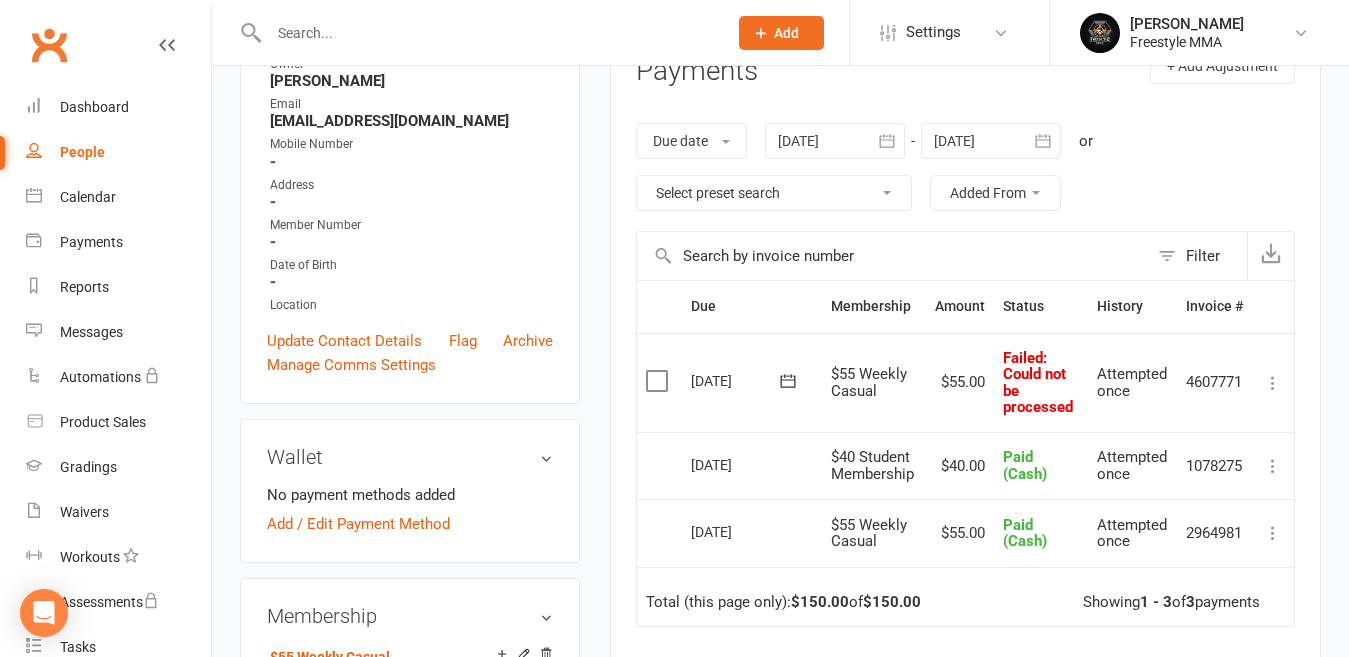 scroll, scrollTop: 300, scrollLeft: 0, axis: vertical 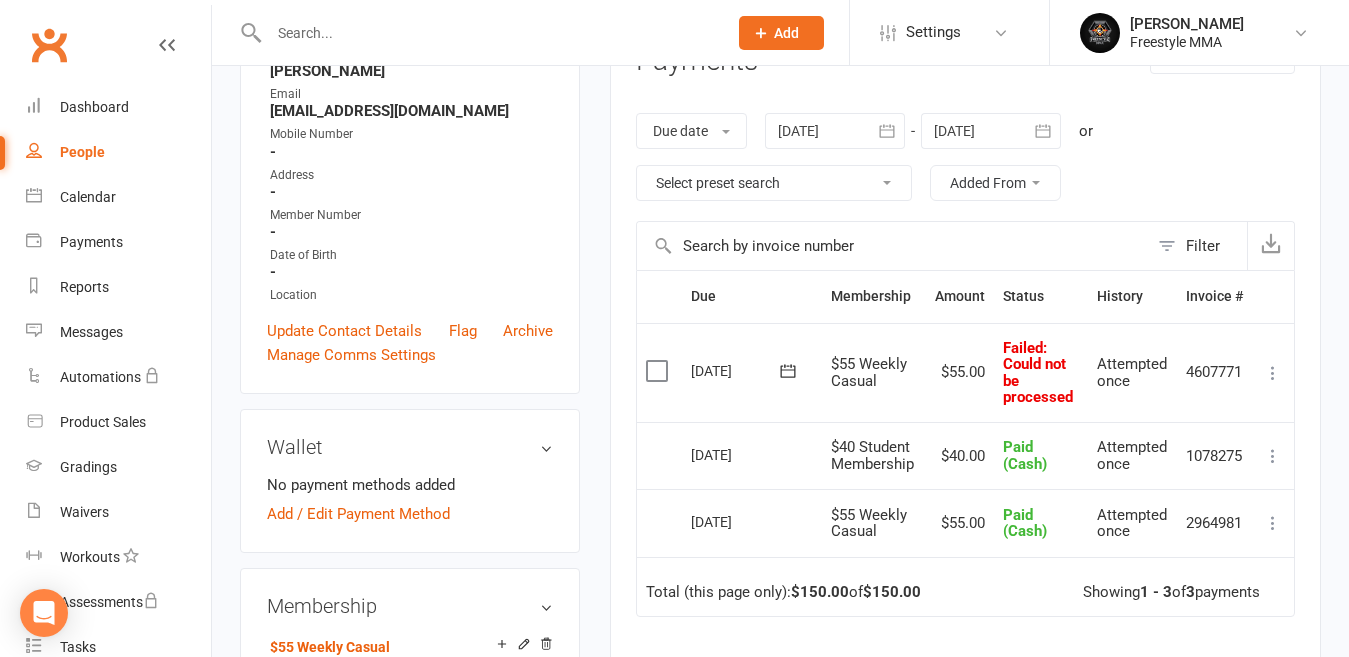 click at bounding box center [659, 371] 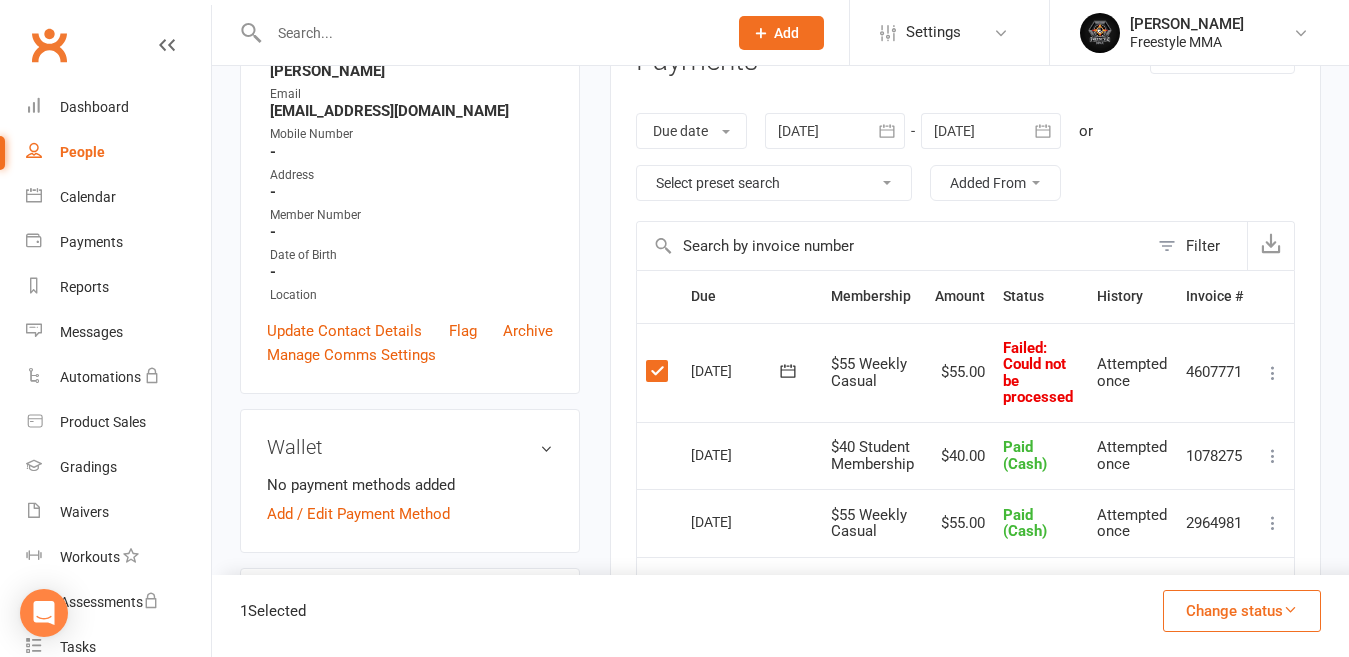 click at bounding box center [1290, 609] 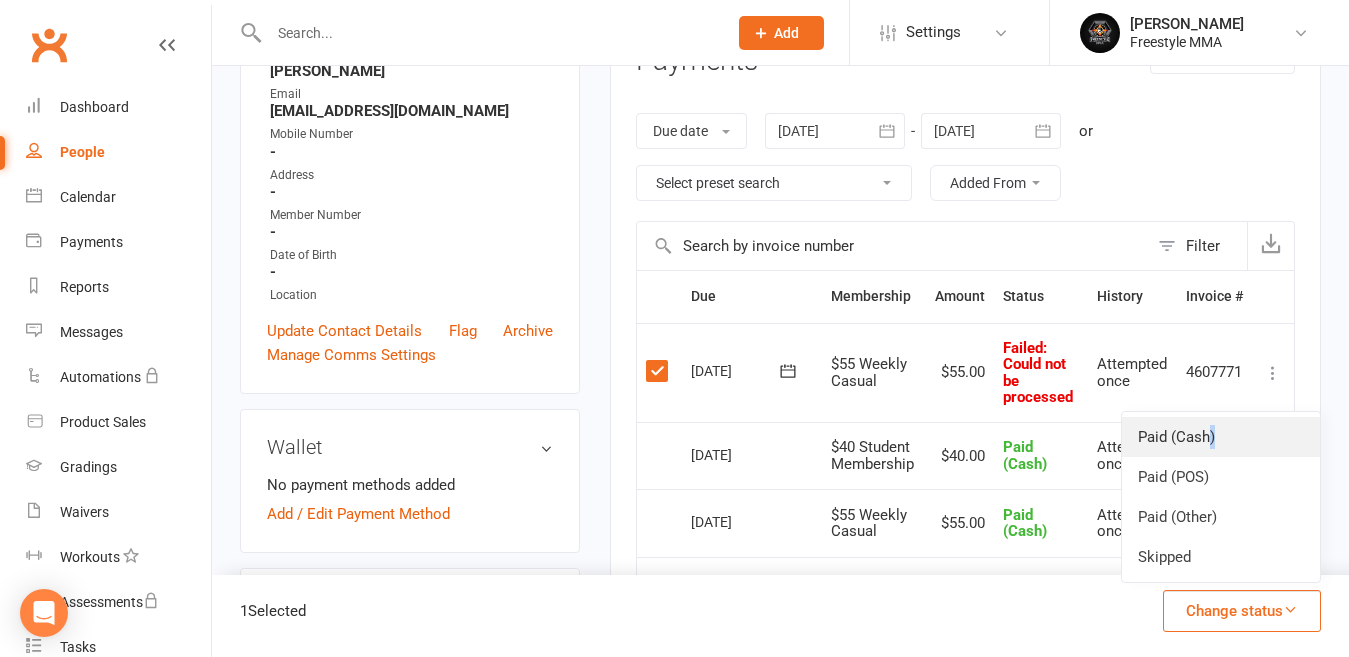 click on "Paid (Cash)" at bounding box center [1221, 437] 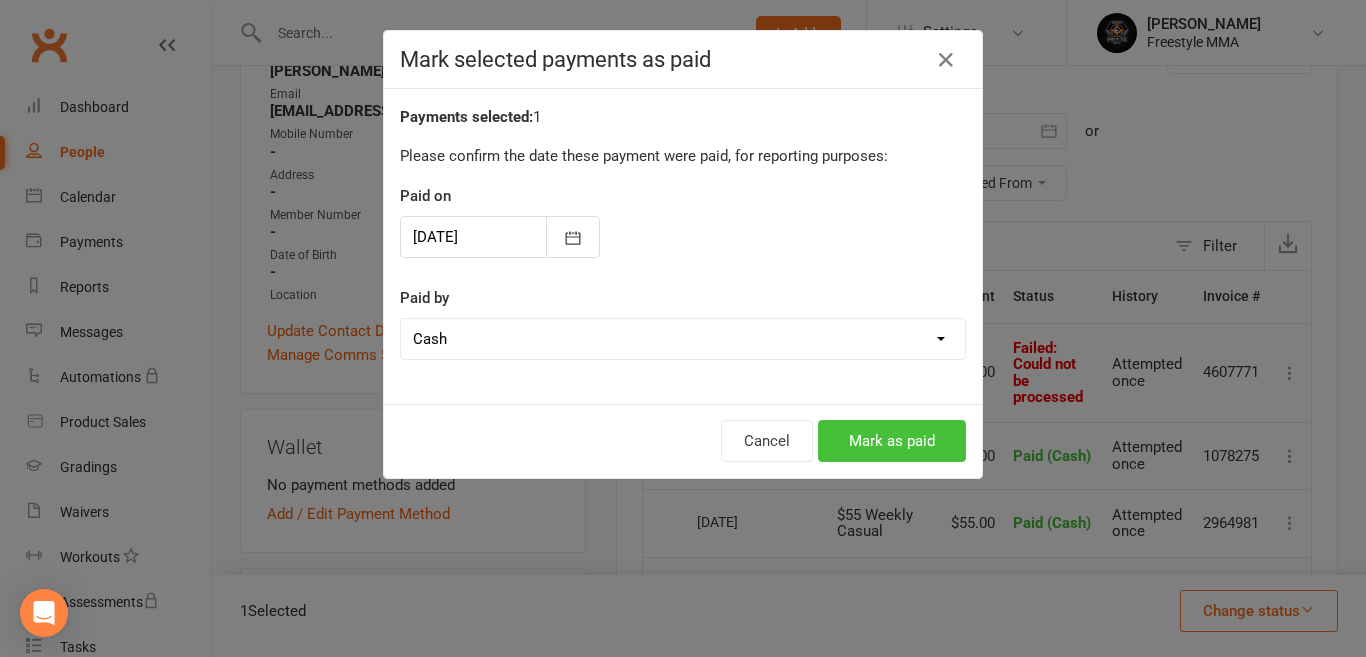 click on "Mark as paid" at bounding box center (892, 441) 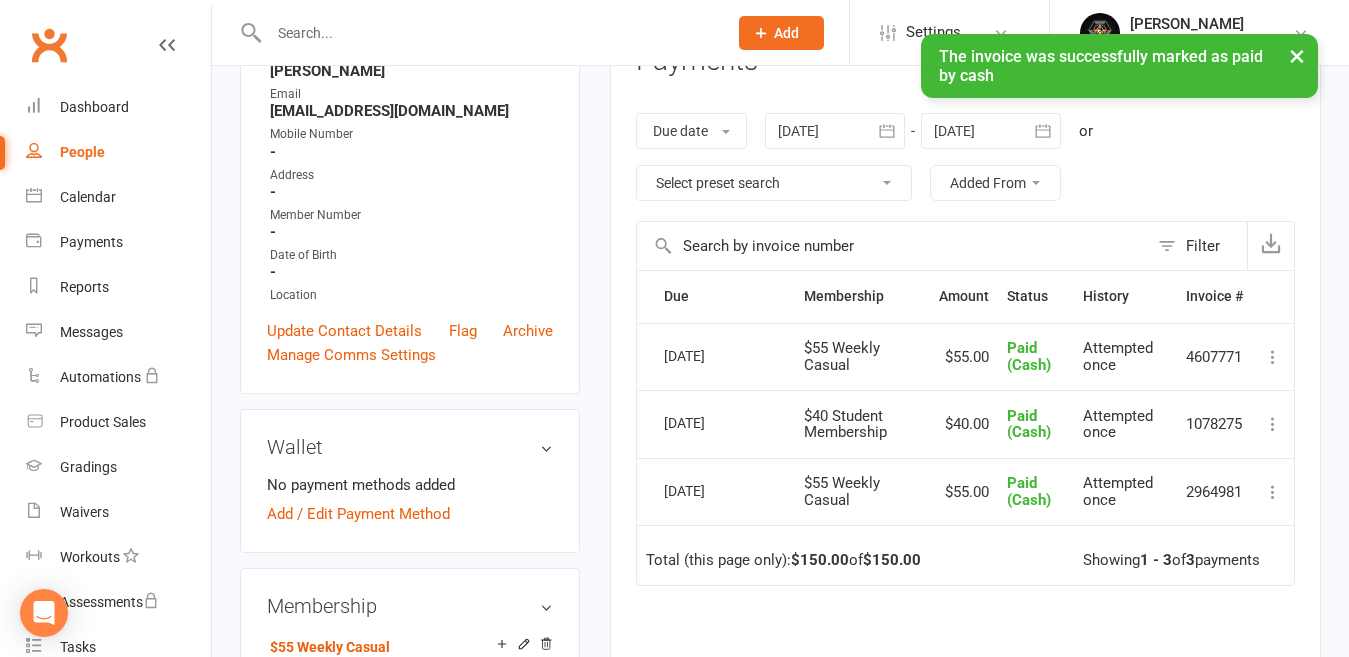 click on "× The invoice was successfully marked as paid by cash" at bounding box center (661, 34) 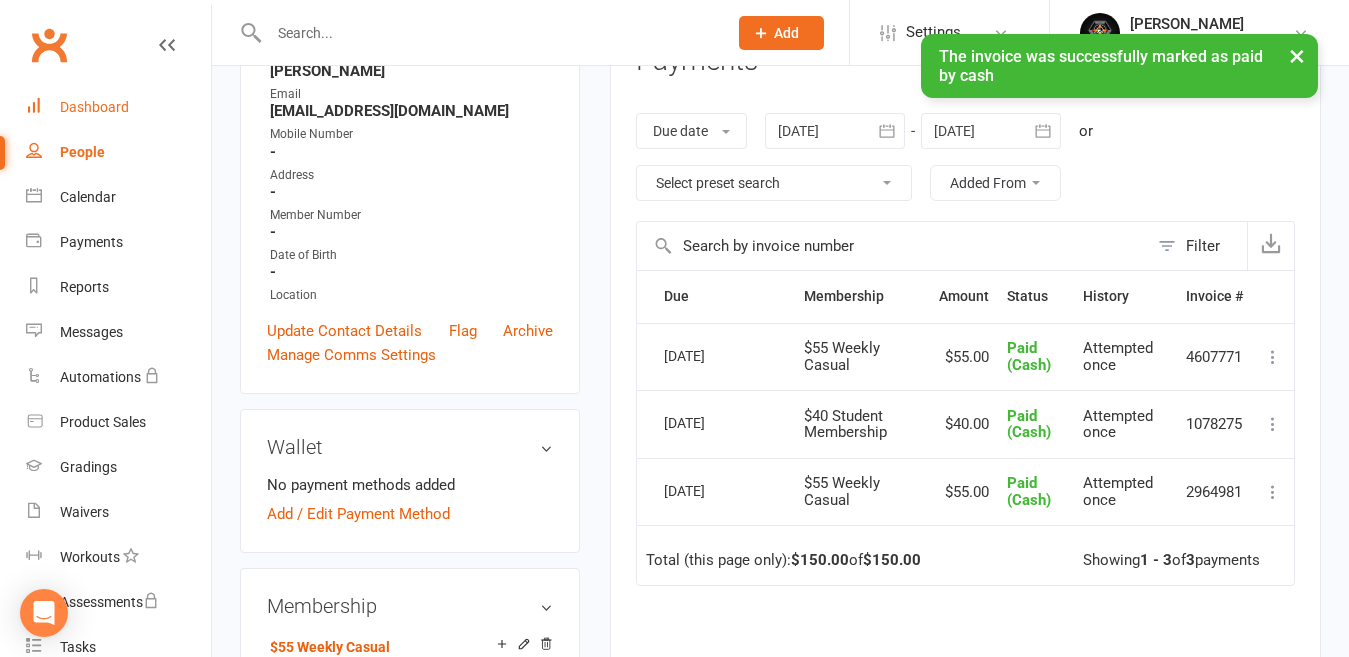 click on "Dashboard" at bounding box center [94, 107] 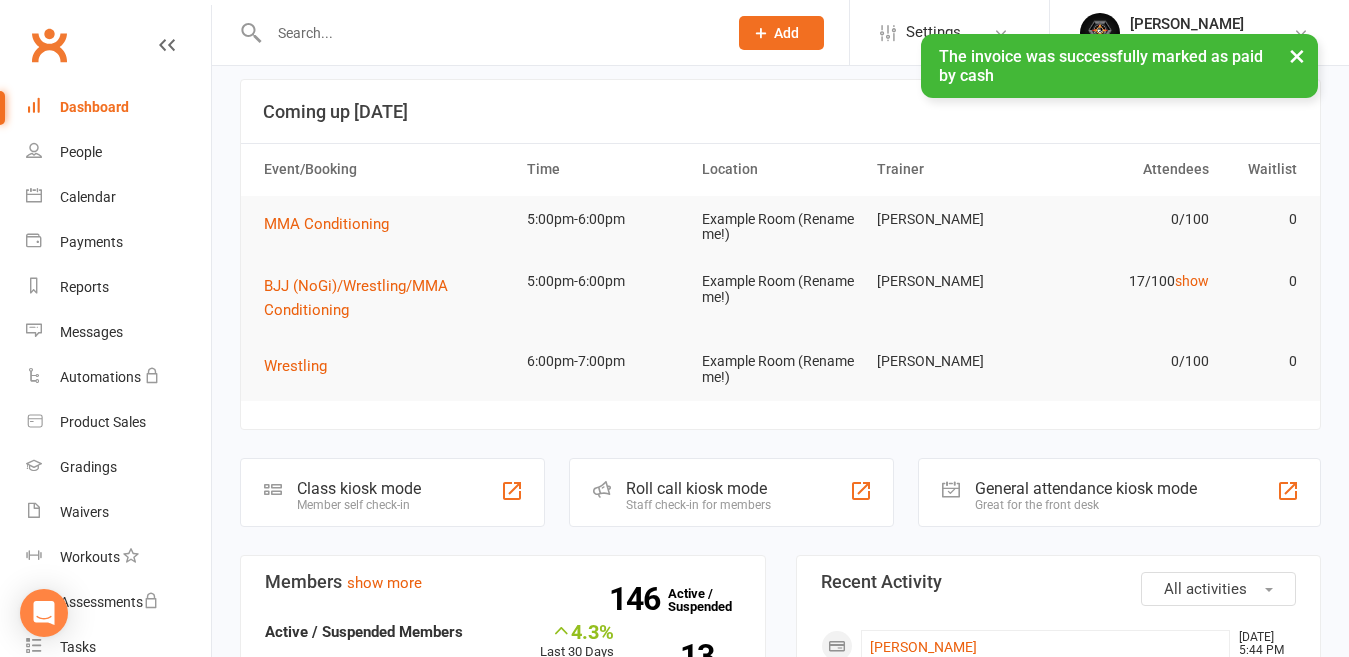 scroll, scrollTop: 100, scrollLeft: 0, axis: vertical 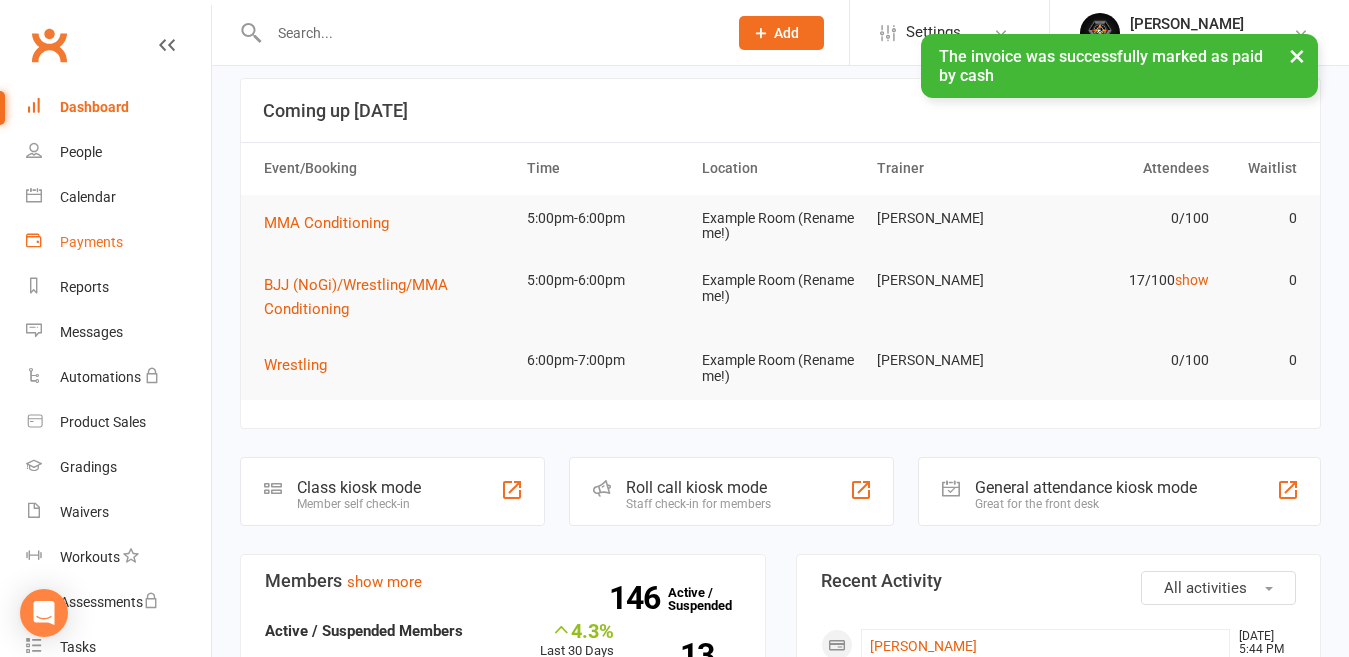 click on "Payments" at bounding box center [91, 242] 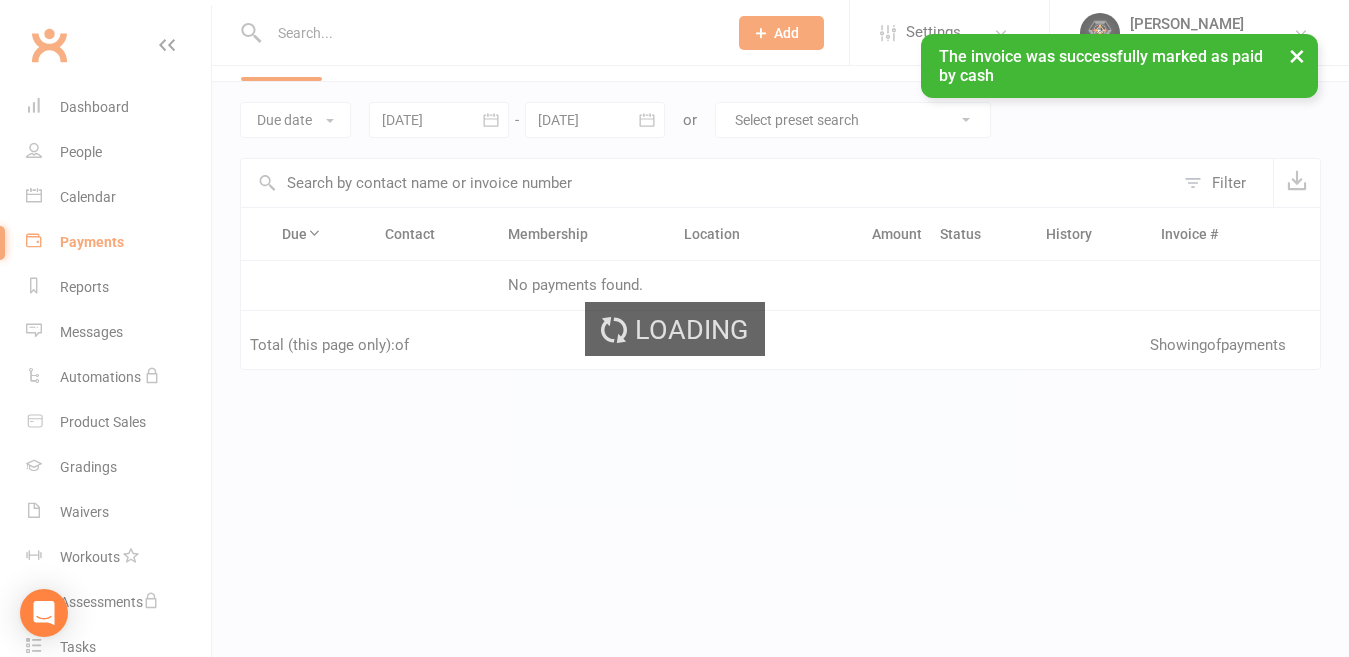 scroll, scrollTop: 0, scrollLeft: 0, axis: both 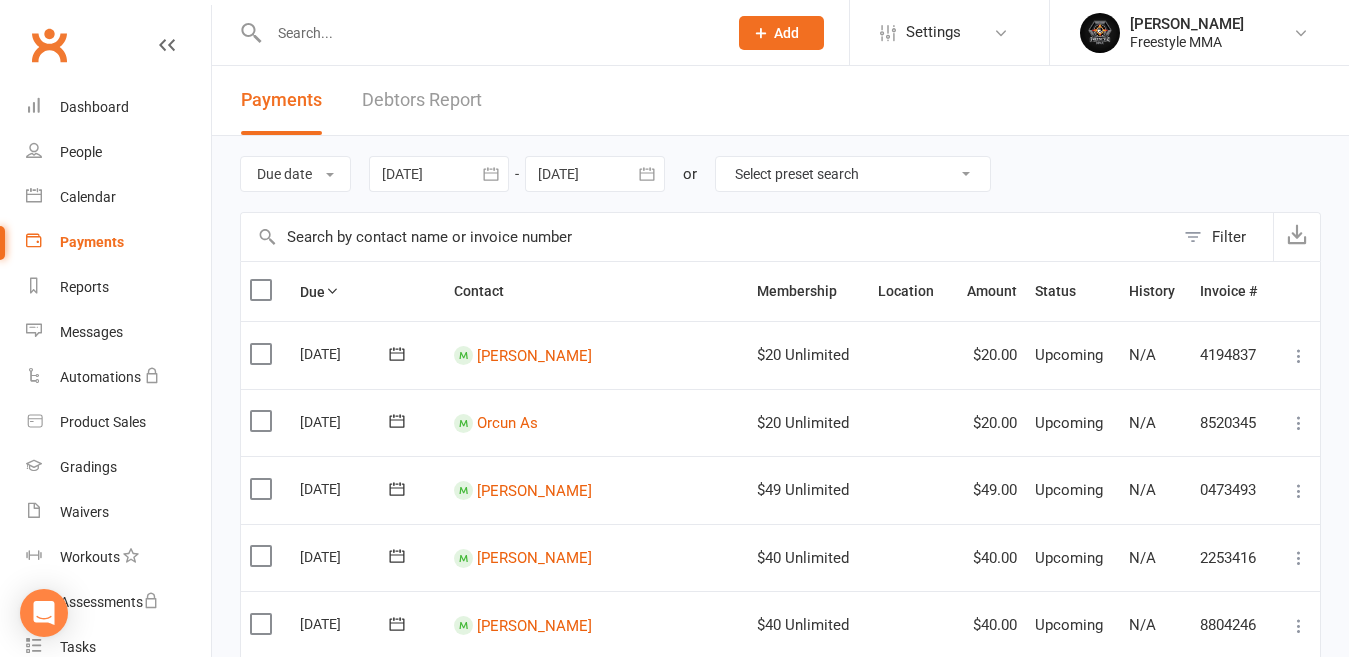 click on "Debtors Report" at bounding box center [422, 100] 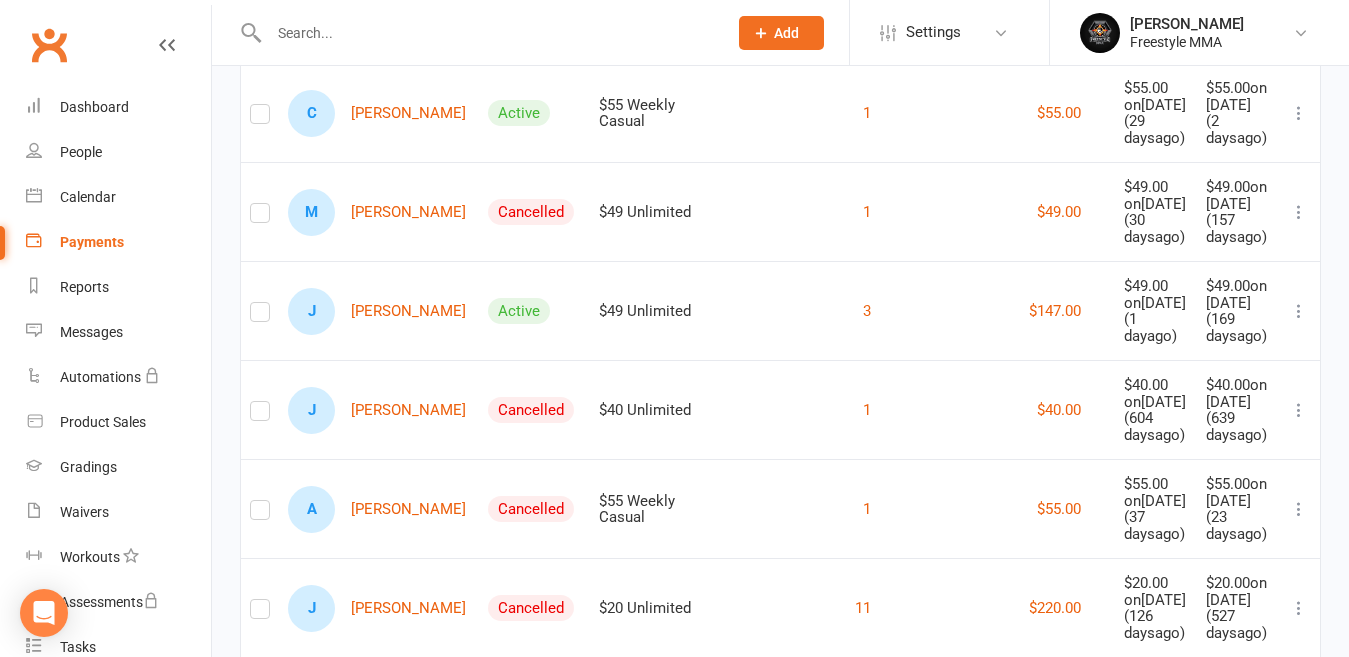 scroll, scrollTop: 2300, scrollLeft: 0, axis: vertical 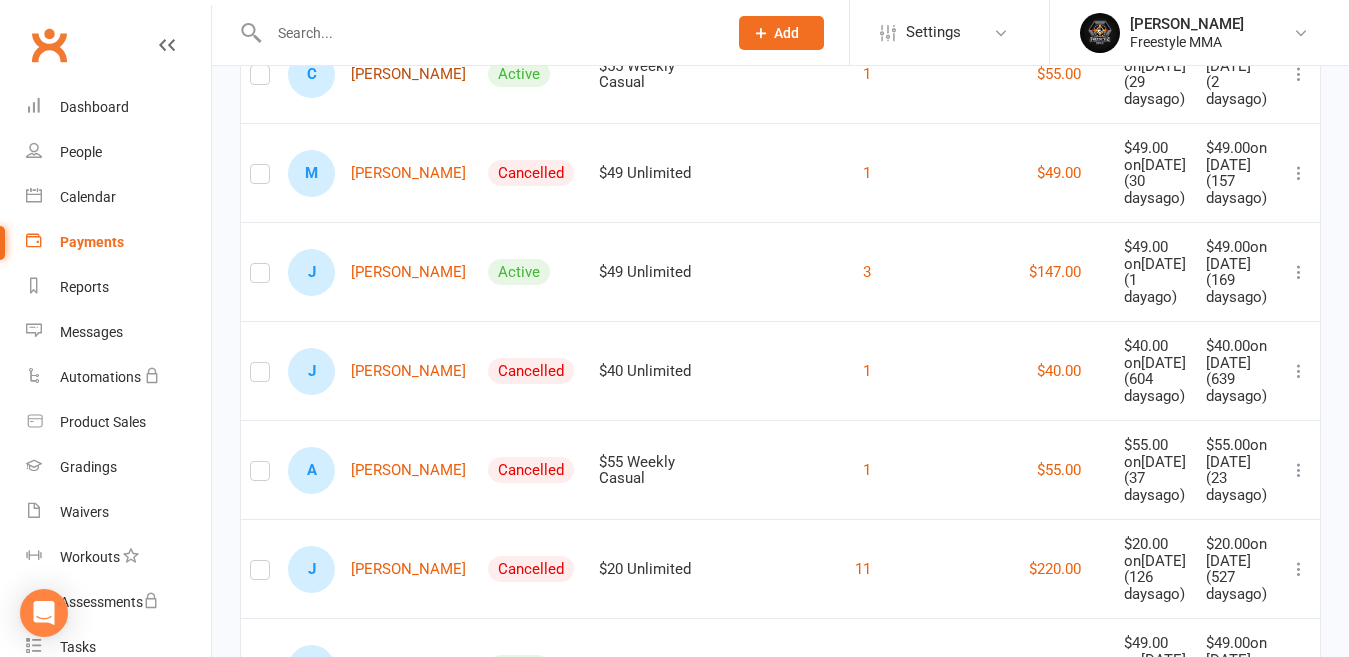 click on "C [PERSON_NAME]" at bounding box center (377, 74) 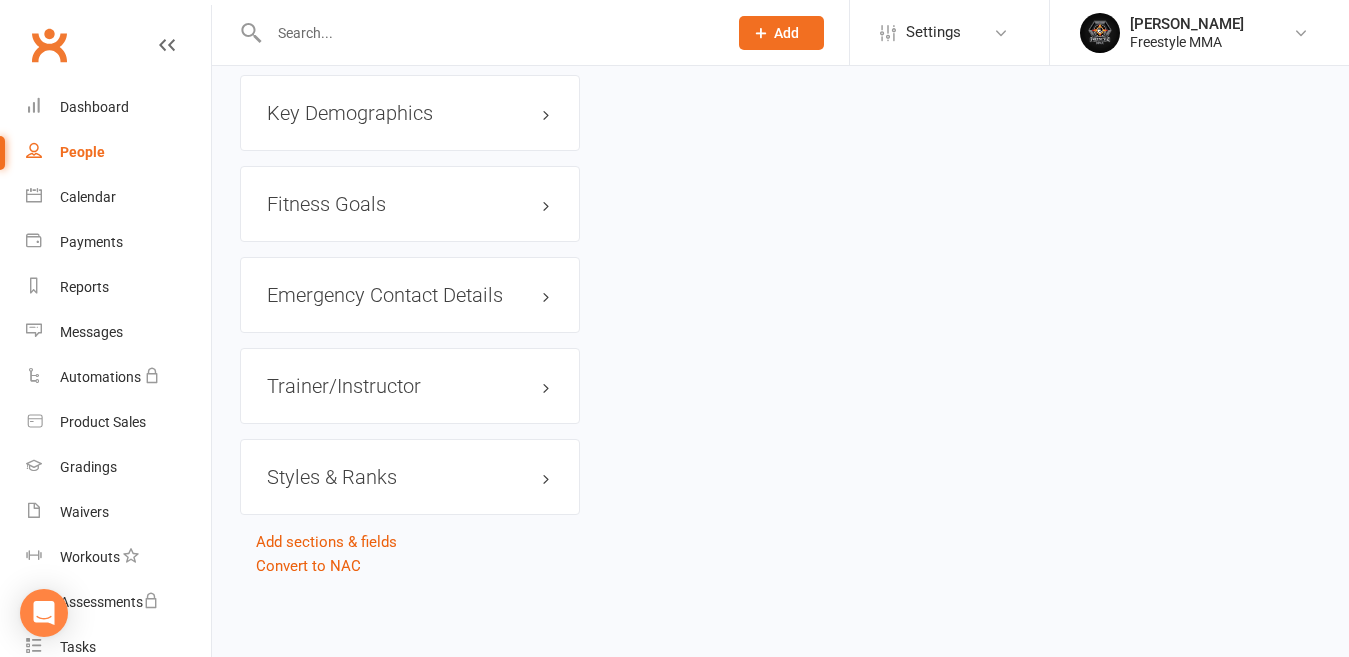 scroll, scrollTop: 0, scrollLeft: 0, axis: both 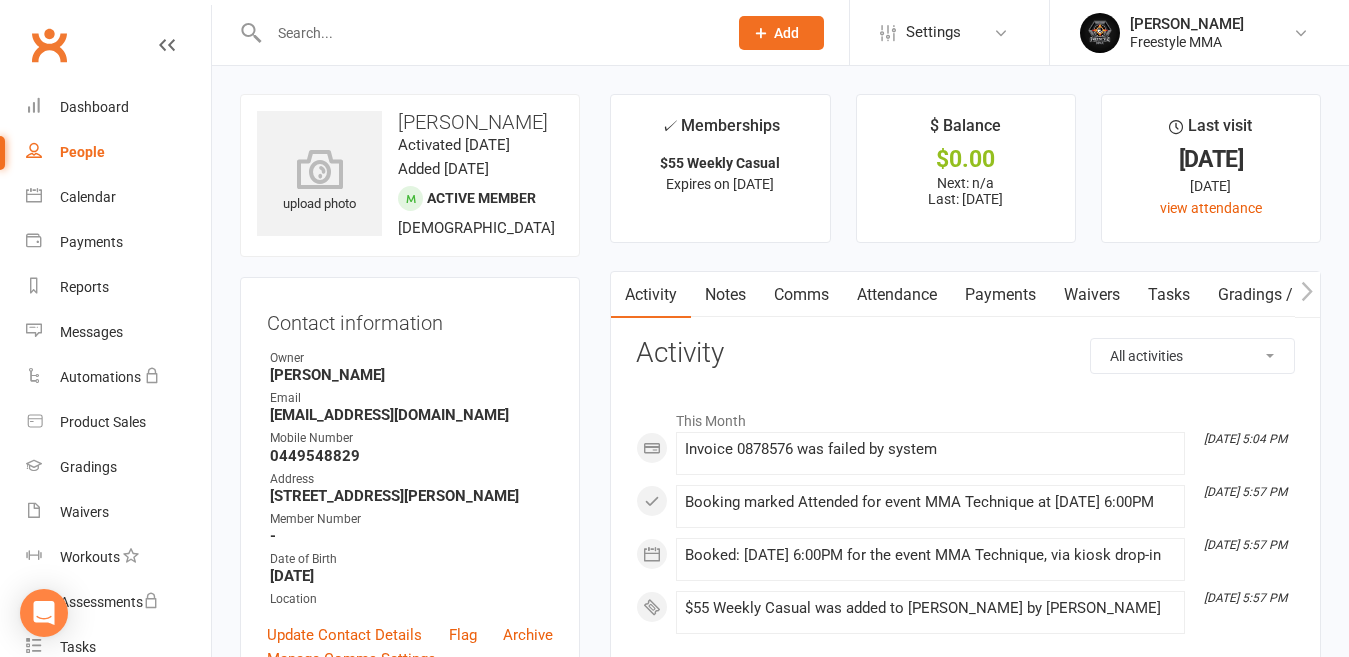 click on "Attendance" at bounding box center [897, 295] 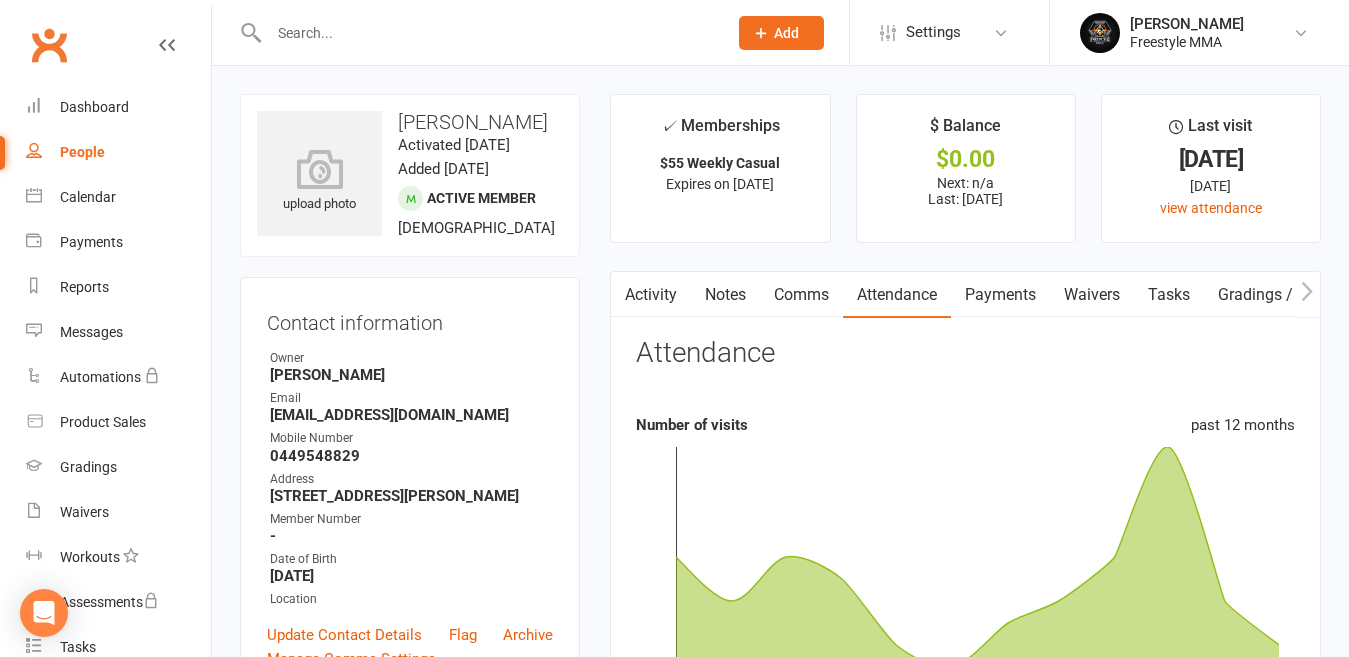 click on "Payments" at bounding box center (1000, 295) 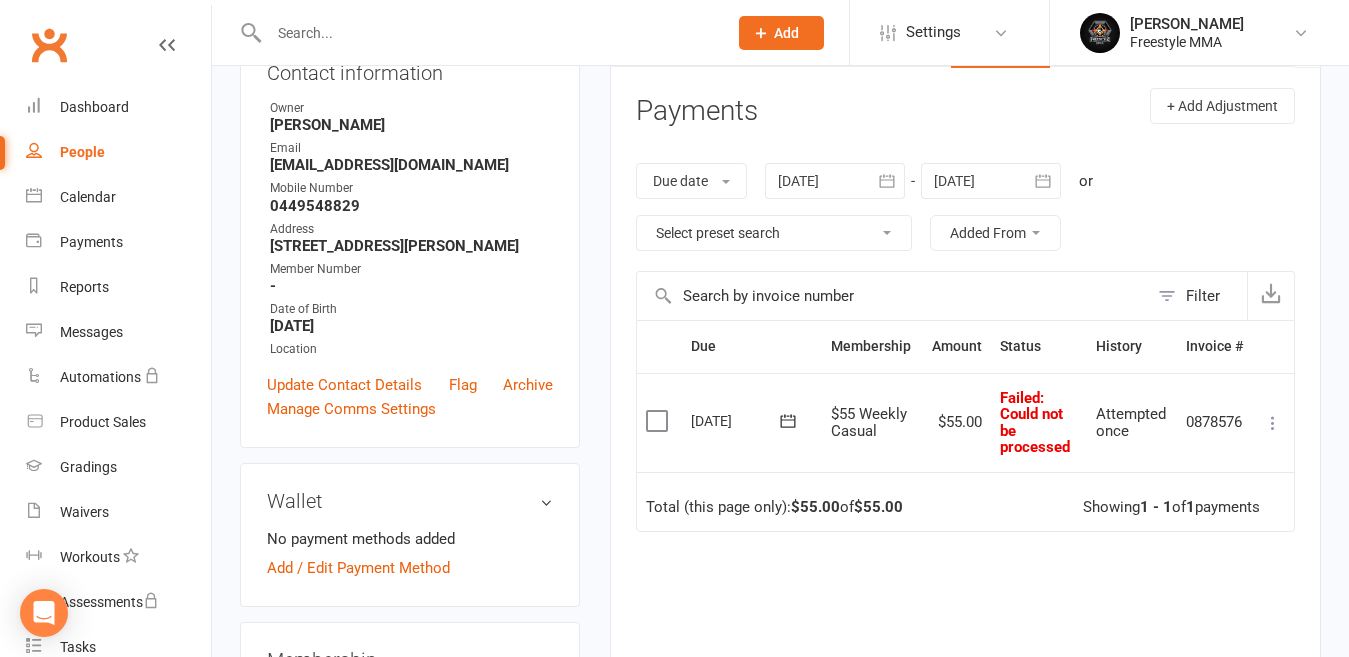 scroll, scrollTop: 300, scrollLeft: 0, axis: vertical 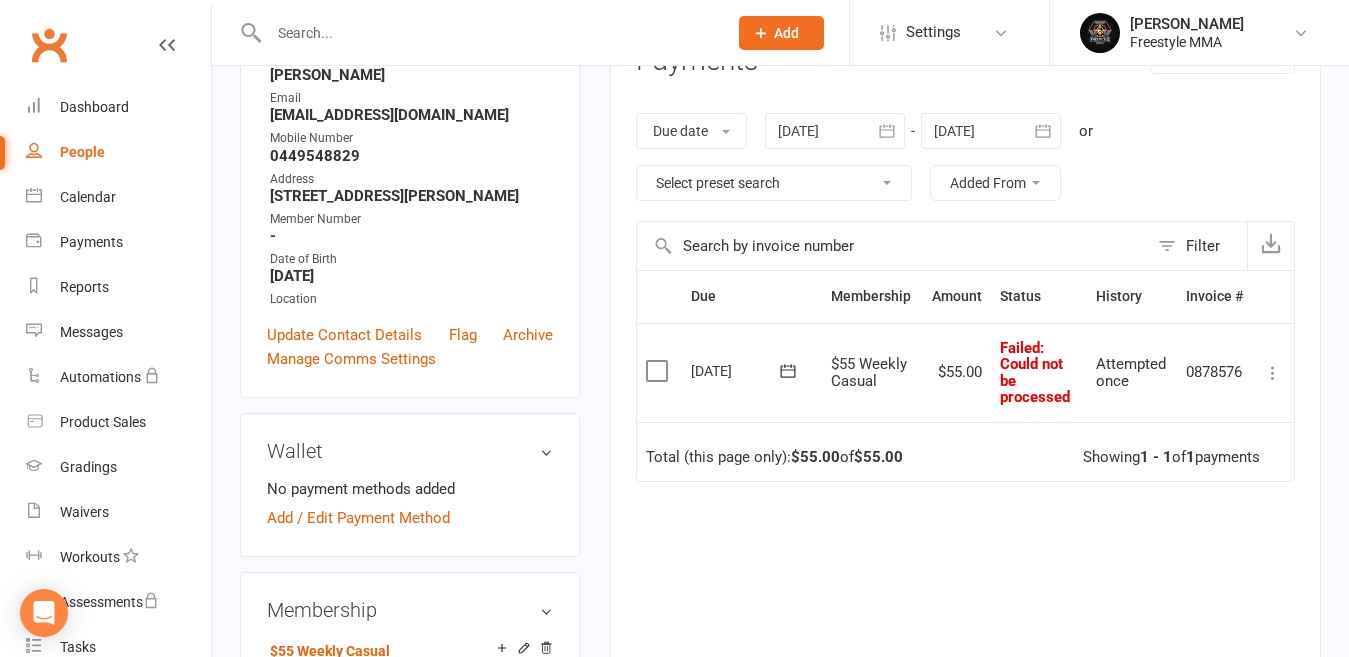 click at bounding box center [659, 371] 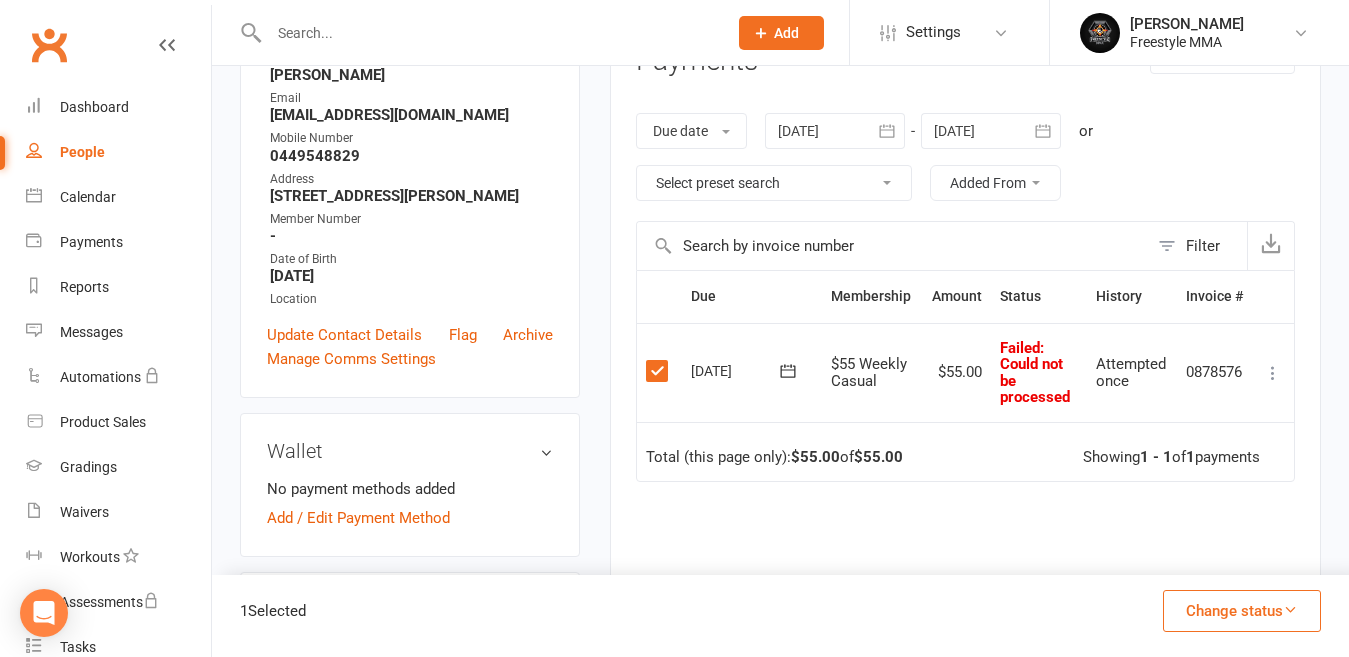 click on "Change status" at bounding box center [1242, 611] 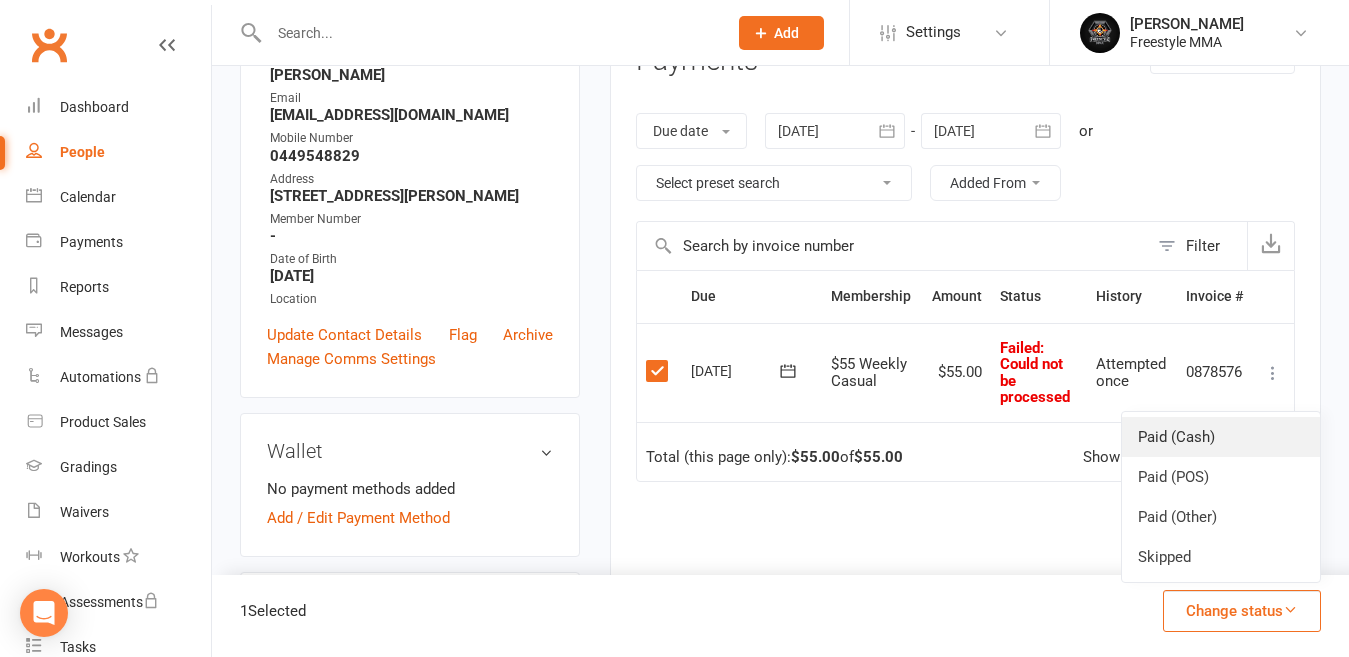 click on "Paid (Cash)" at bounding box center (1221, 437) 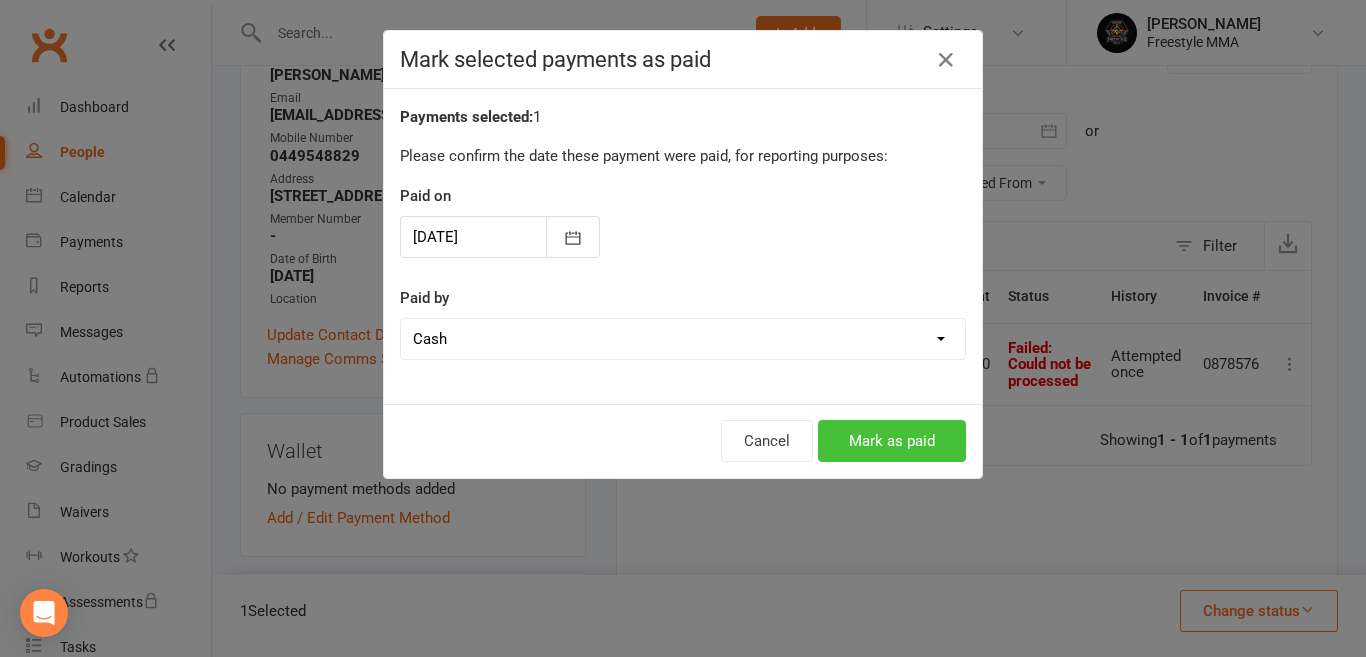 click on "Mark as paid" at bounding box center [892, 441] 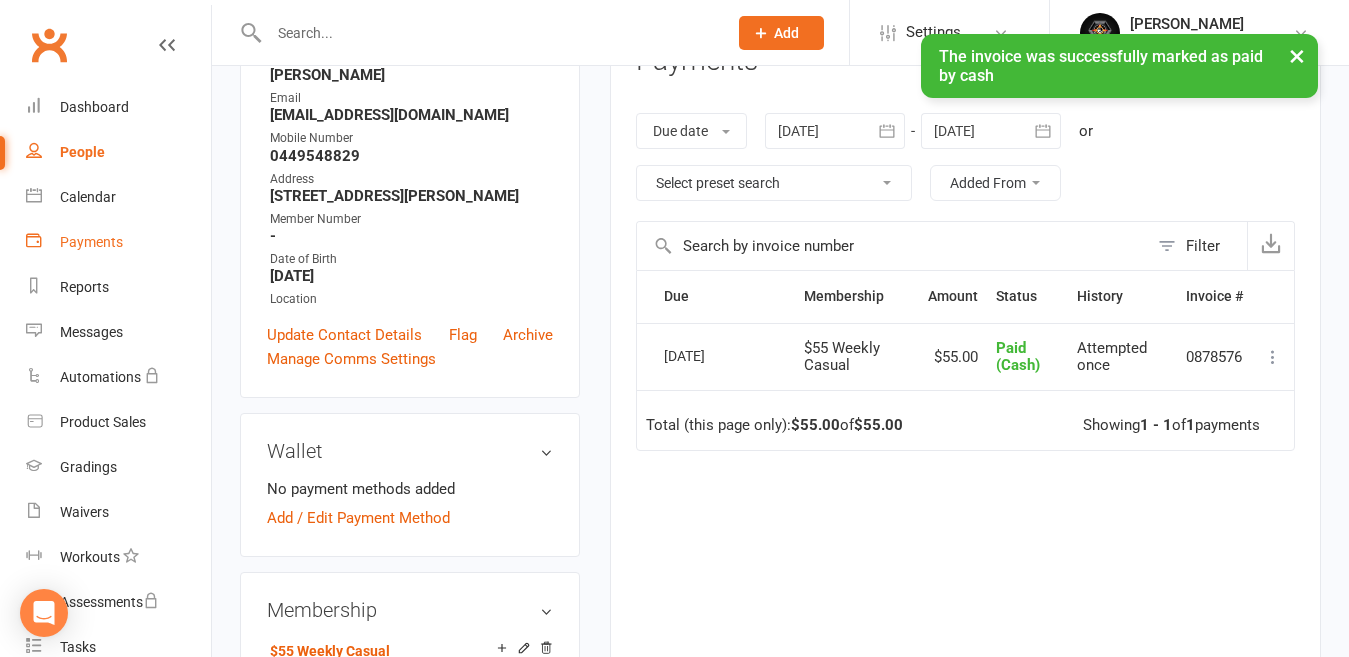 click on "Payments" at bounding box center [91, 242] 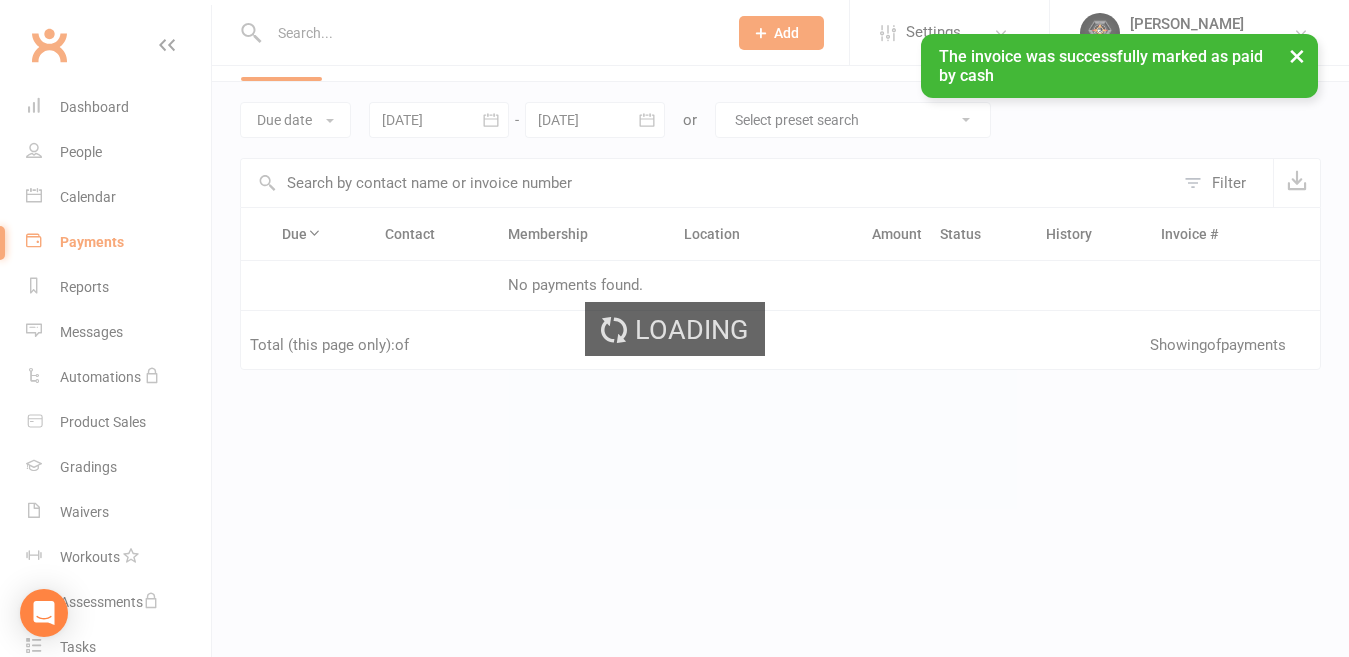 scroll, scrollTop: 0, scrollLeft: 0, axis: both 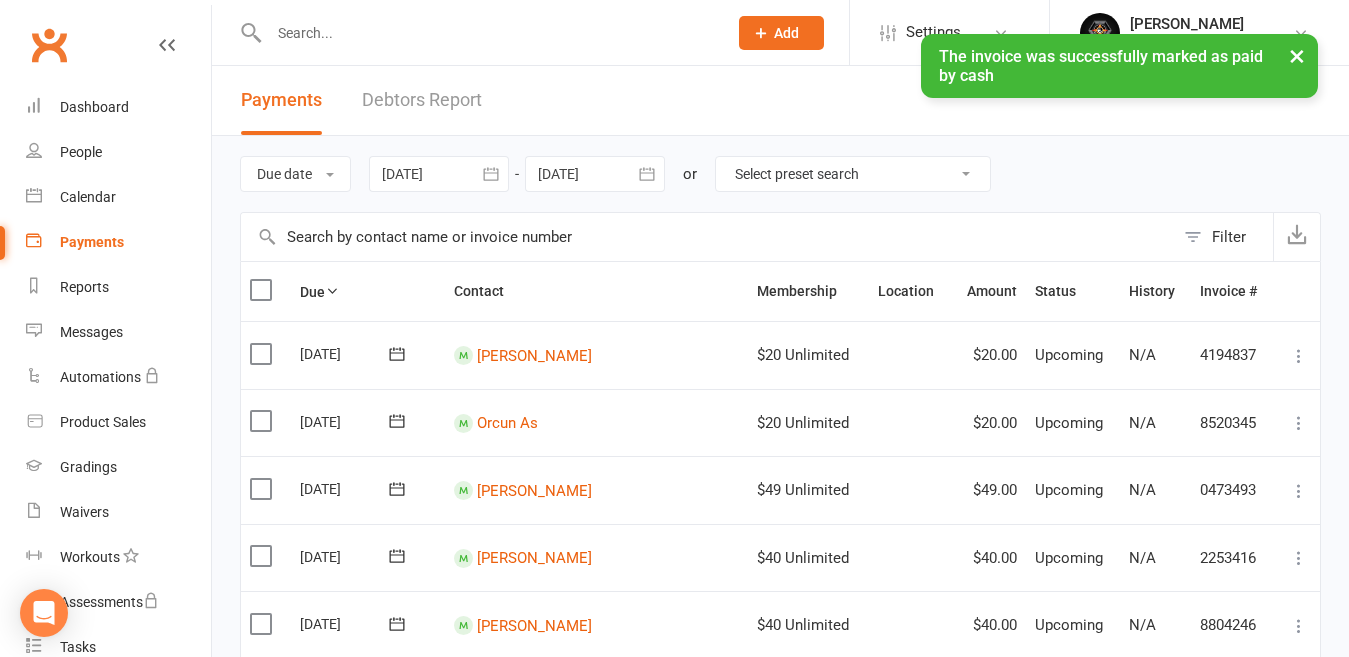click on "Debtors Report" at bounding box center [422, 100] 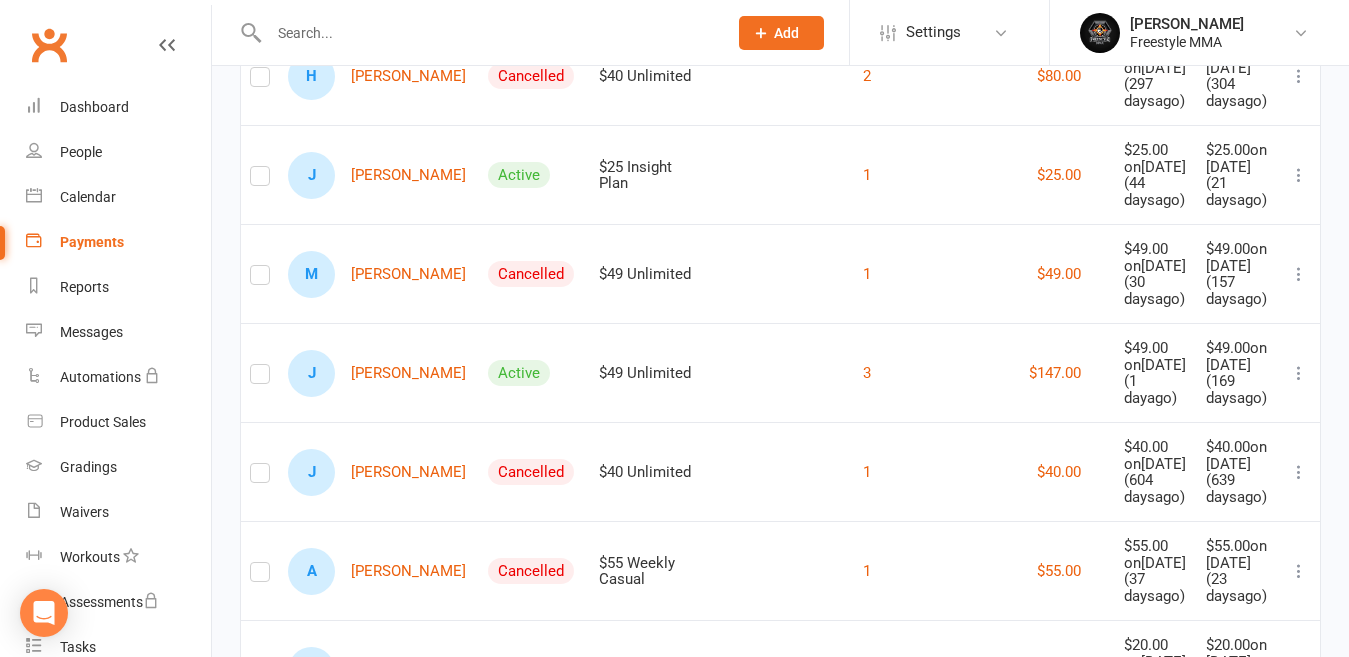 scroll, scrollTop: 2300, scrollLeft: 0, axis: vertical 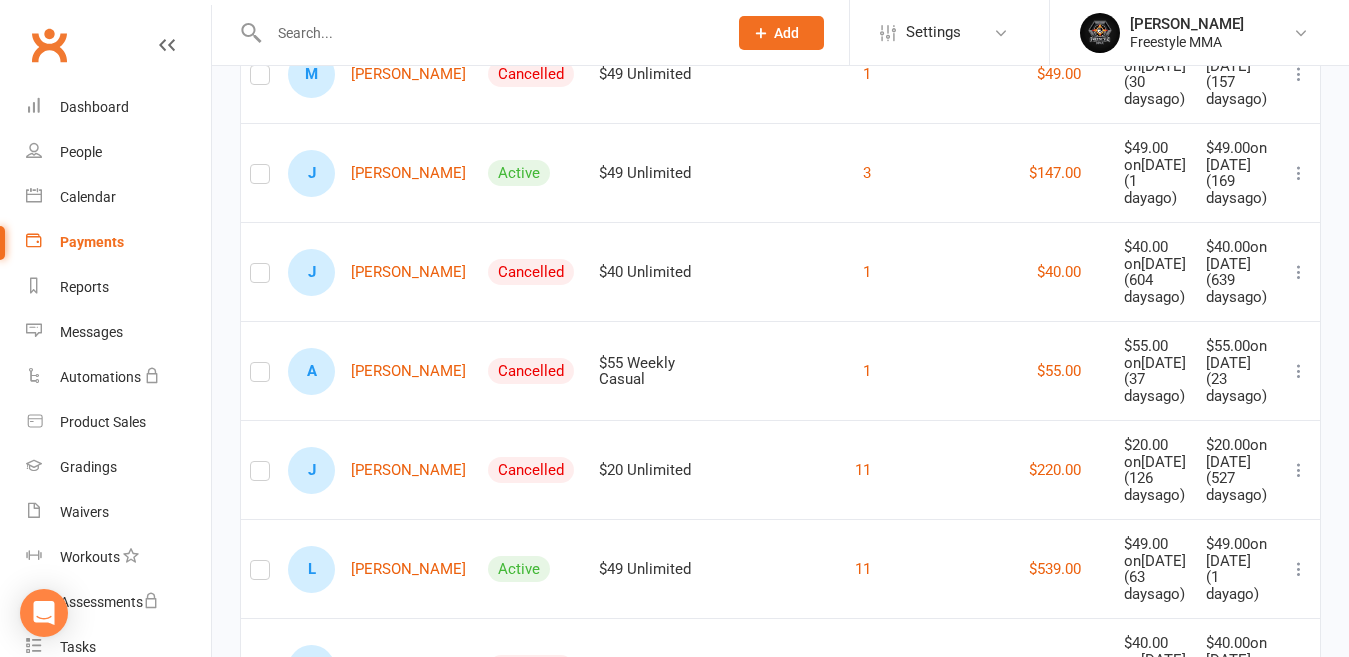 click on "[PERSON_NAME]" at bounding box center (377, -25) 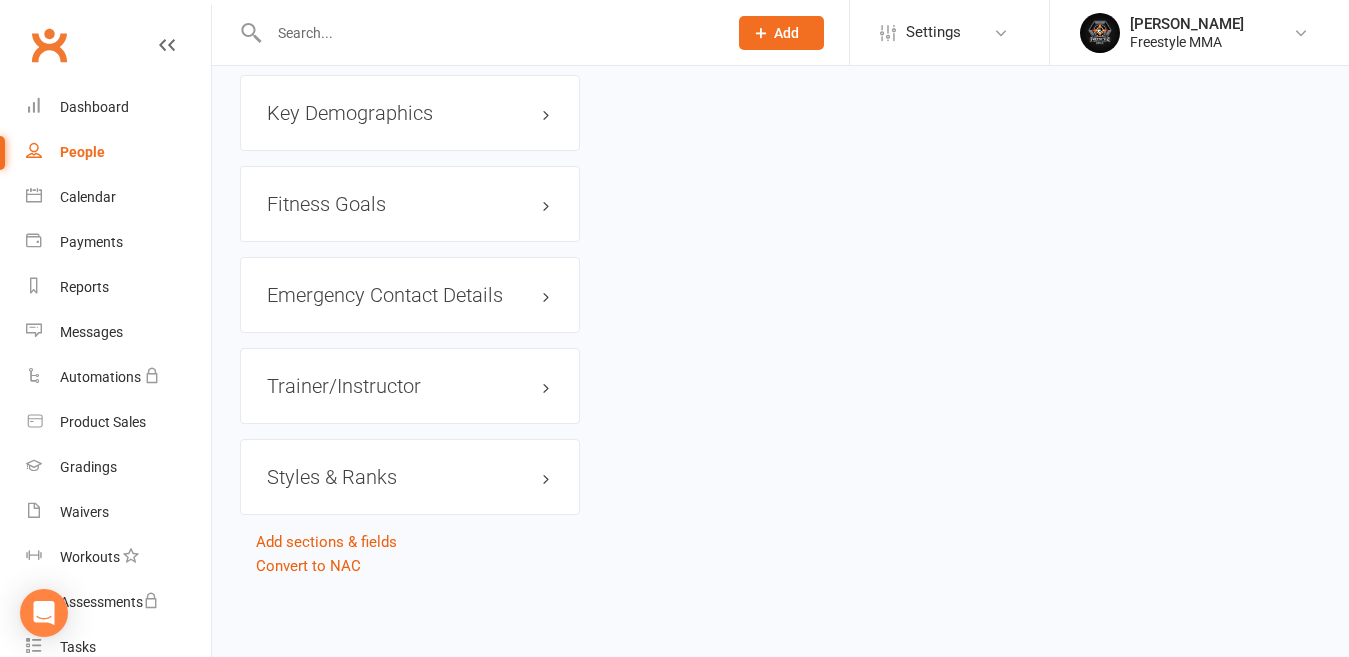 scroll, scrollTop: 0, scrollLeft: 0, axis: both 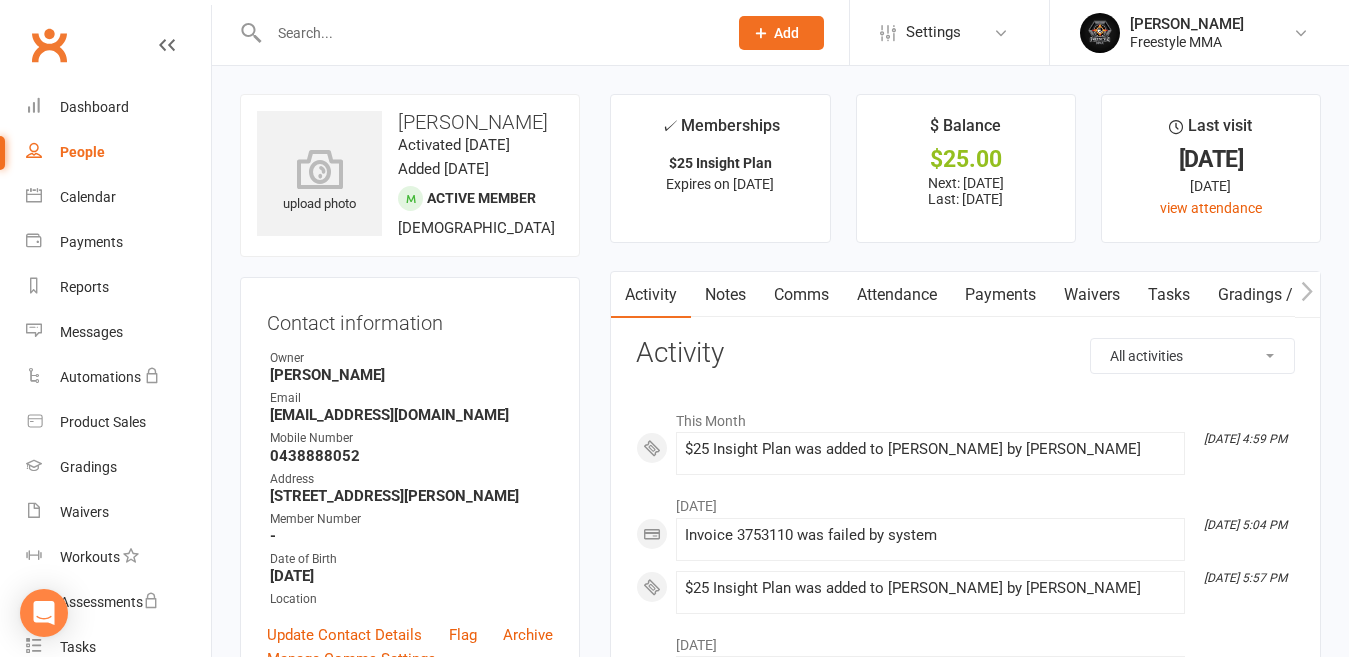 click on "Payments" at bounding box center [1000, 295] 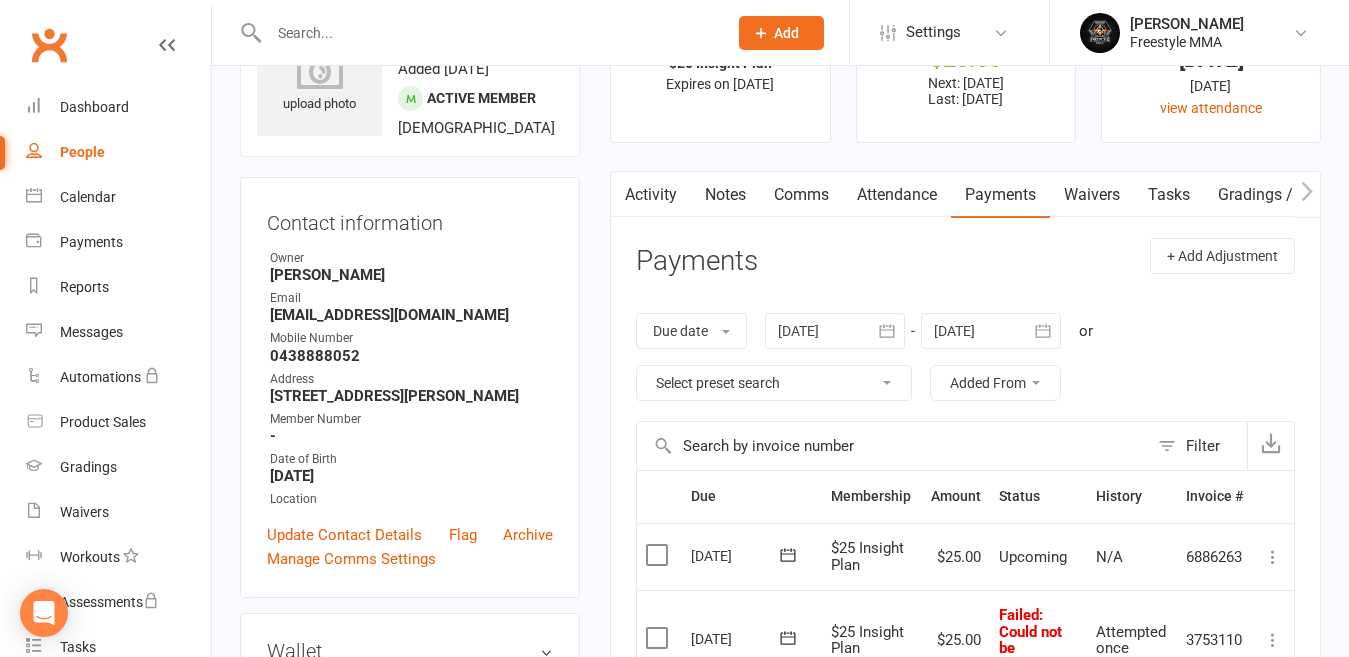 click at bounding box center (659, 555) 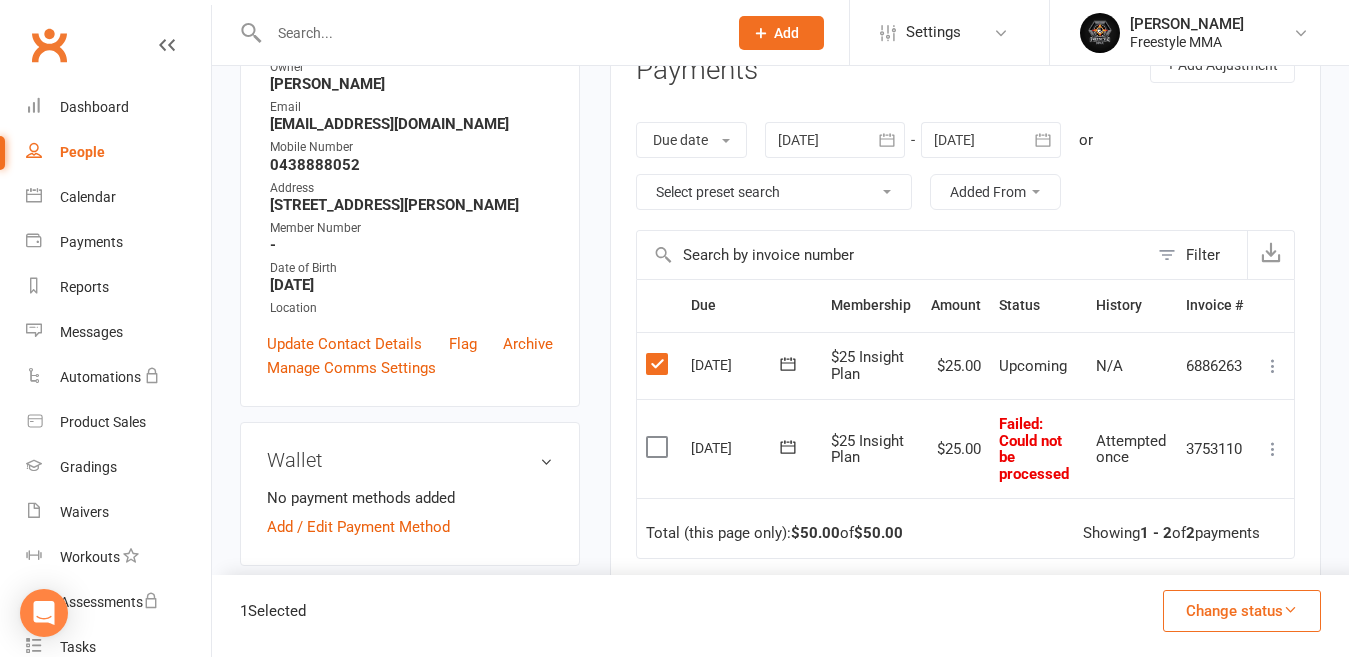 scroll, scrollTop: 300, scrollLeft: 0, axis: vertical 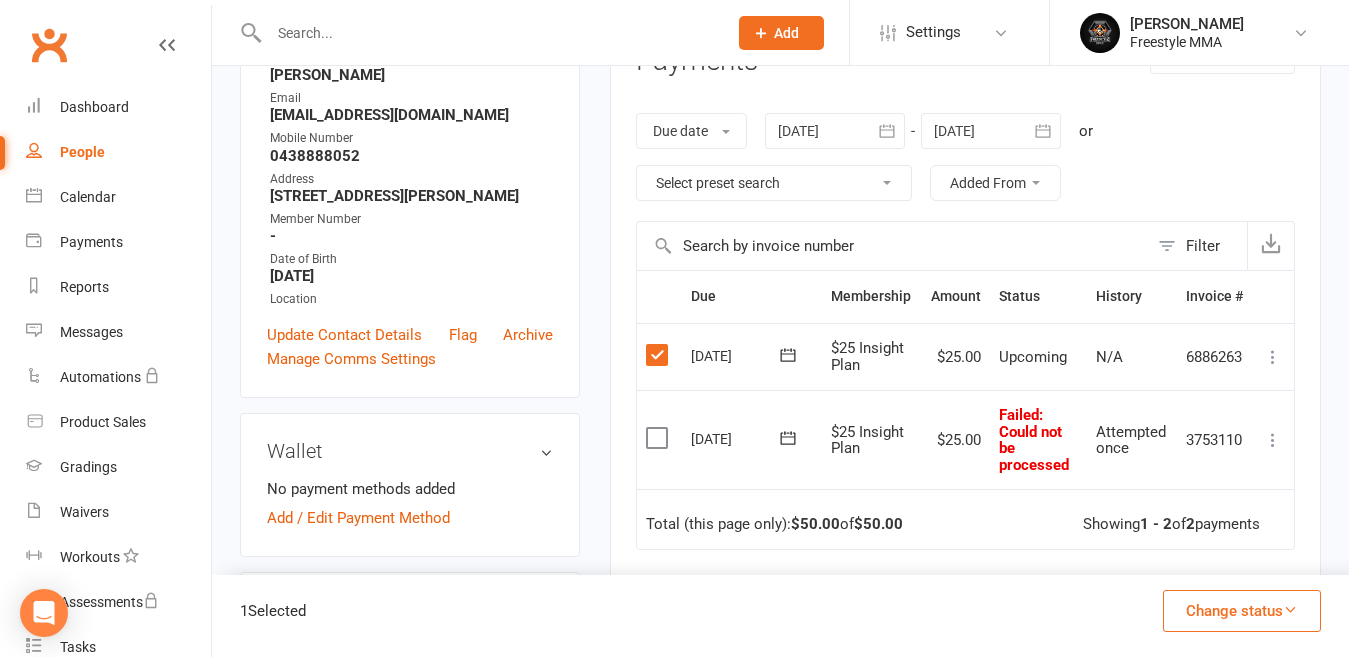 click at bounding box center [659, 355] 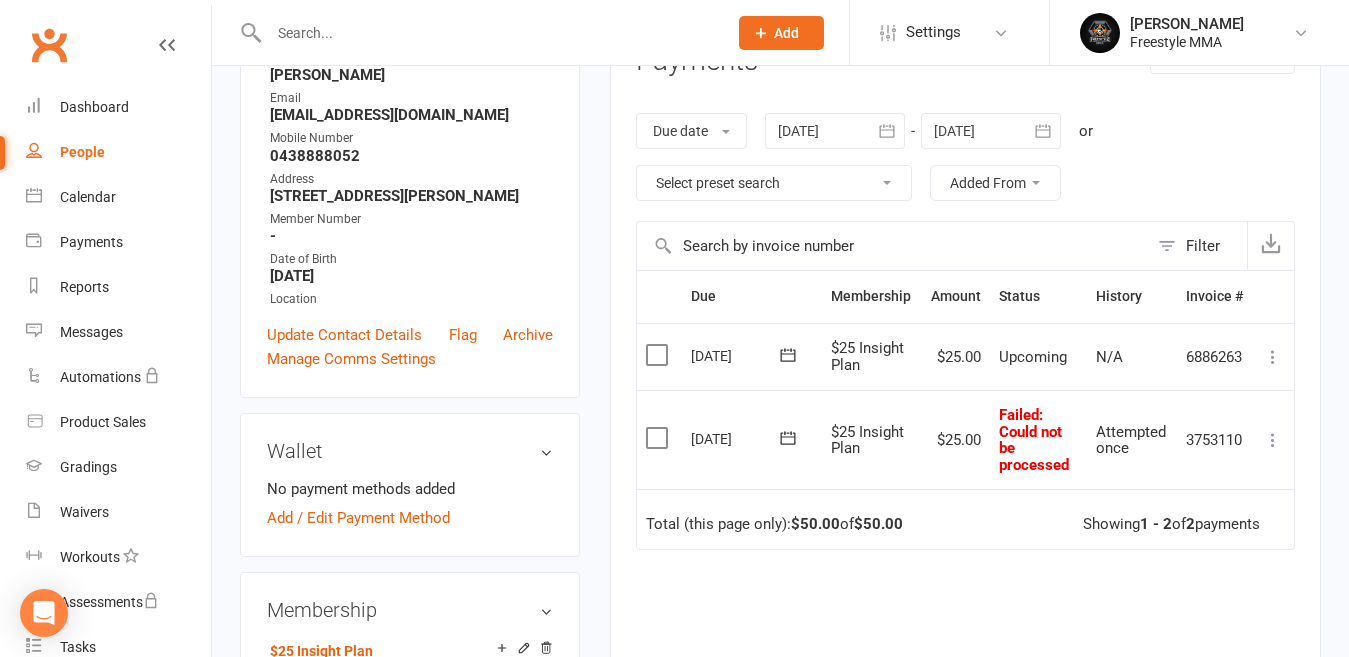 click at bounding box center (659, 438) 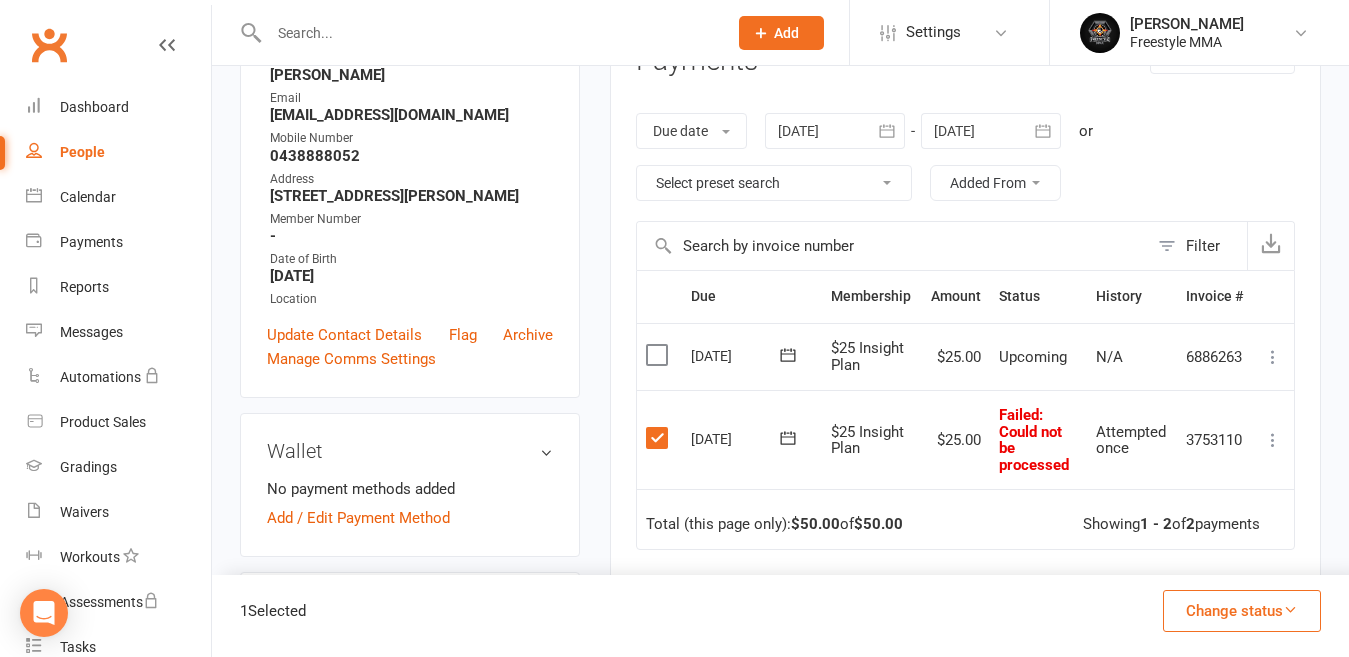 click at bounding box center (659, 355) 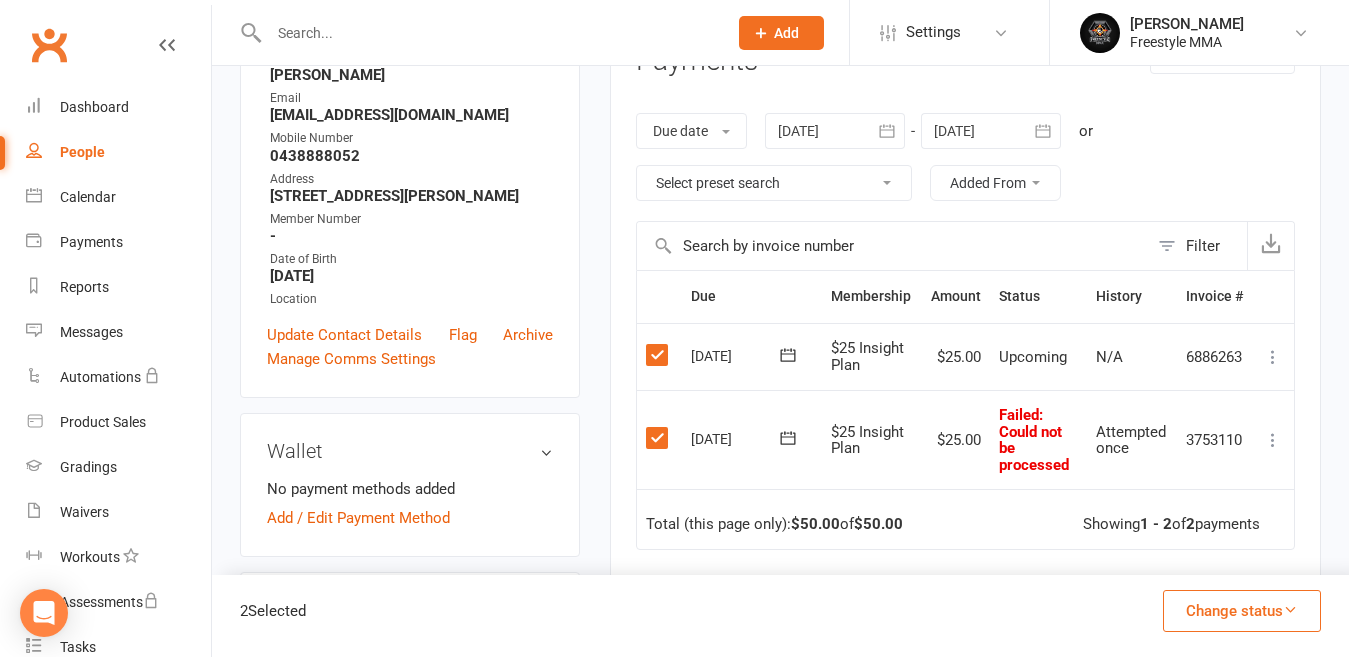 click on "Change status" at bounding box center (1242, 611) 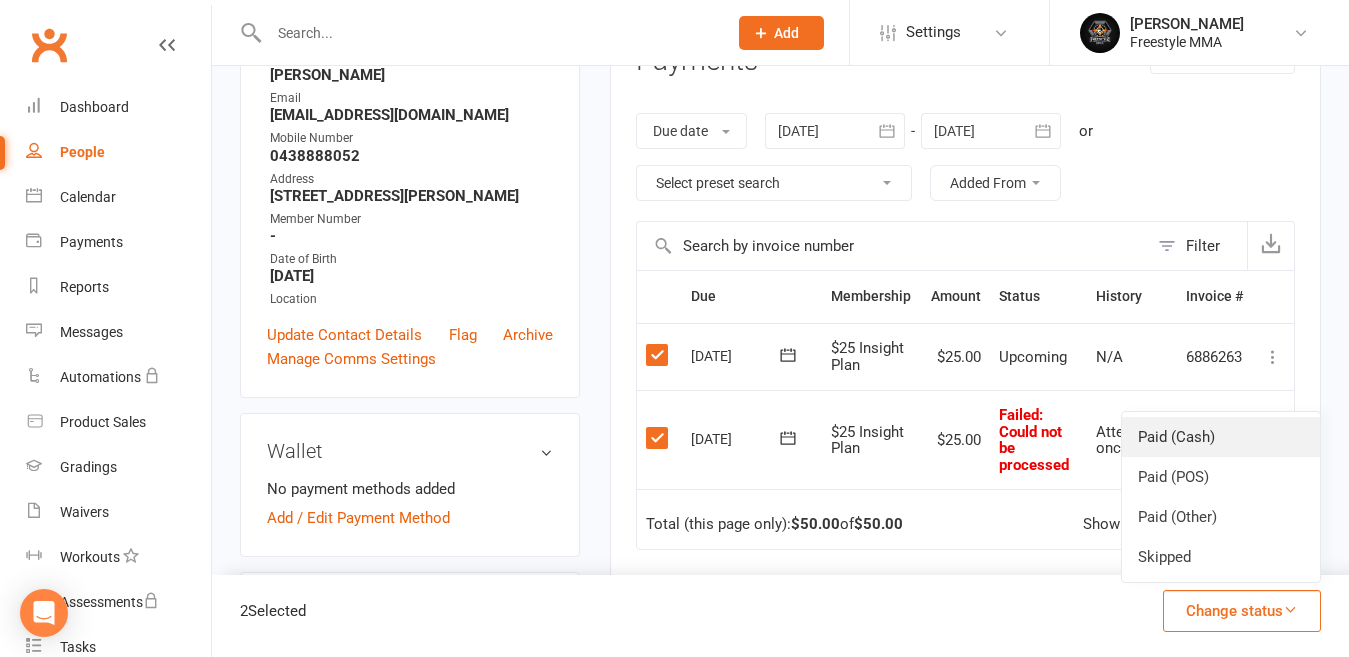 click on "Paid (Cash)" at bounding box center [1221, 437] 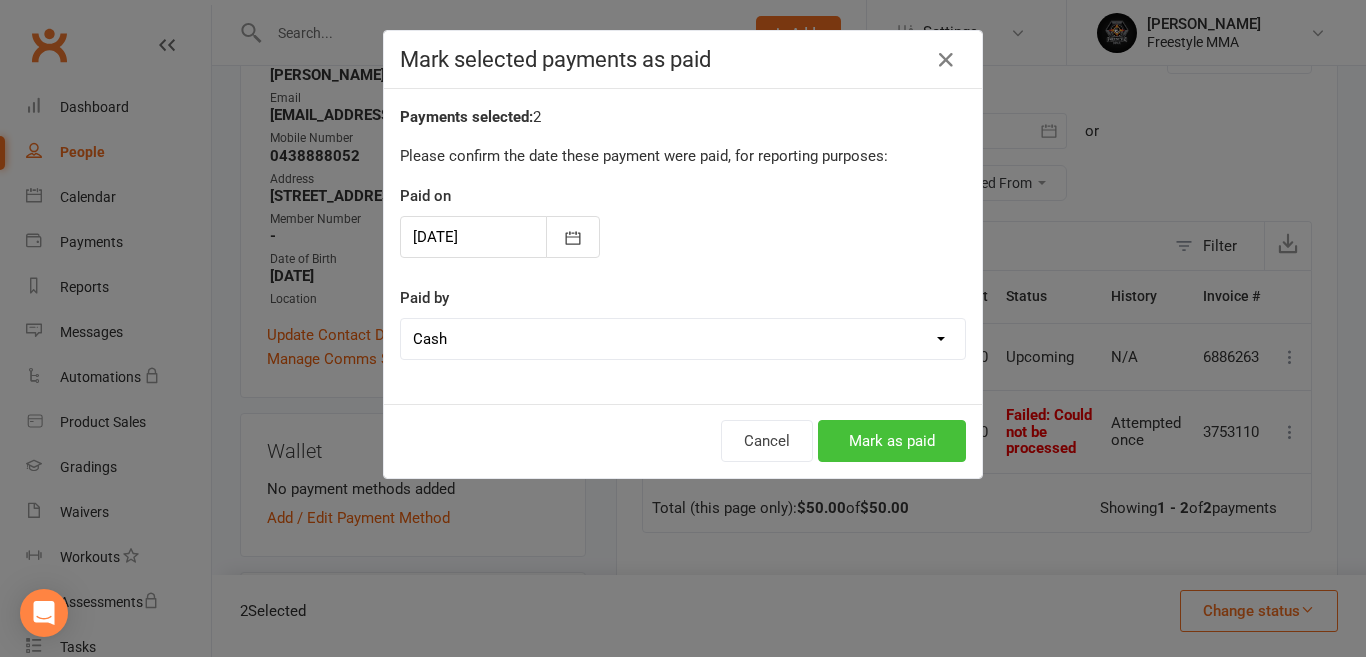 click on "Mark as paid" at bounding box center (892, 441) 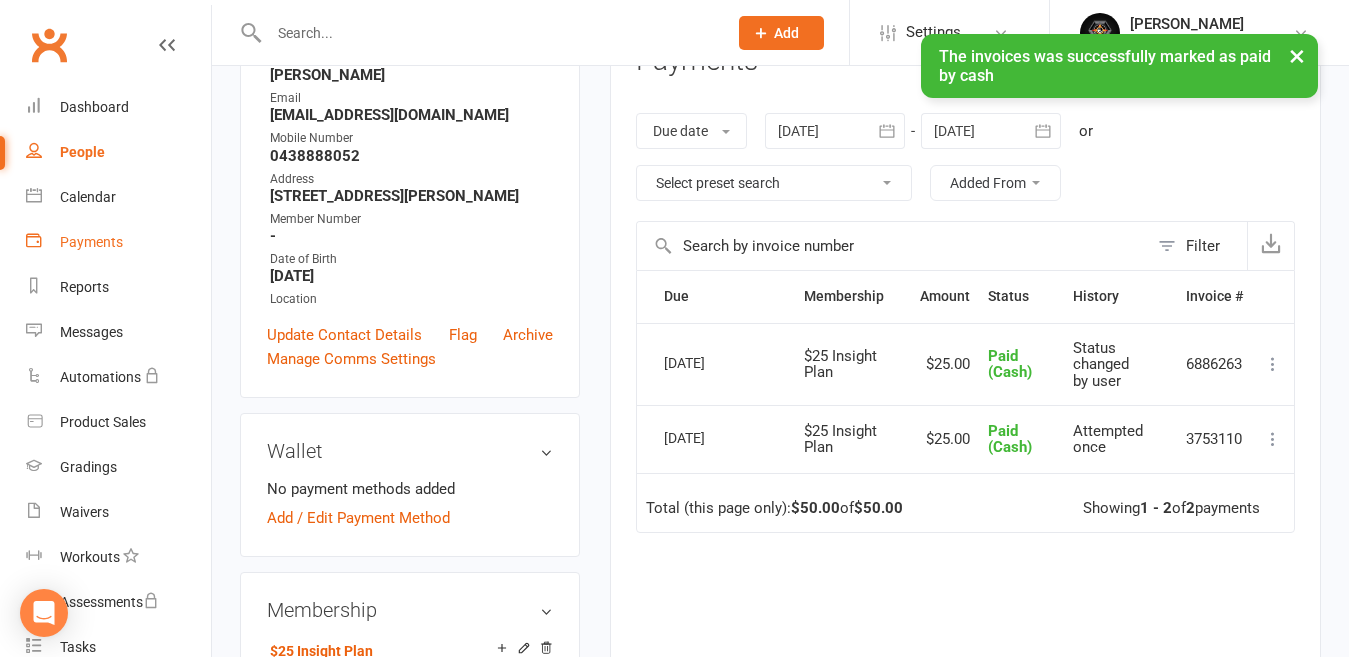 click on "Payments" at bounding box center (118, 242) 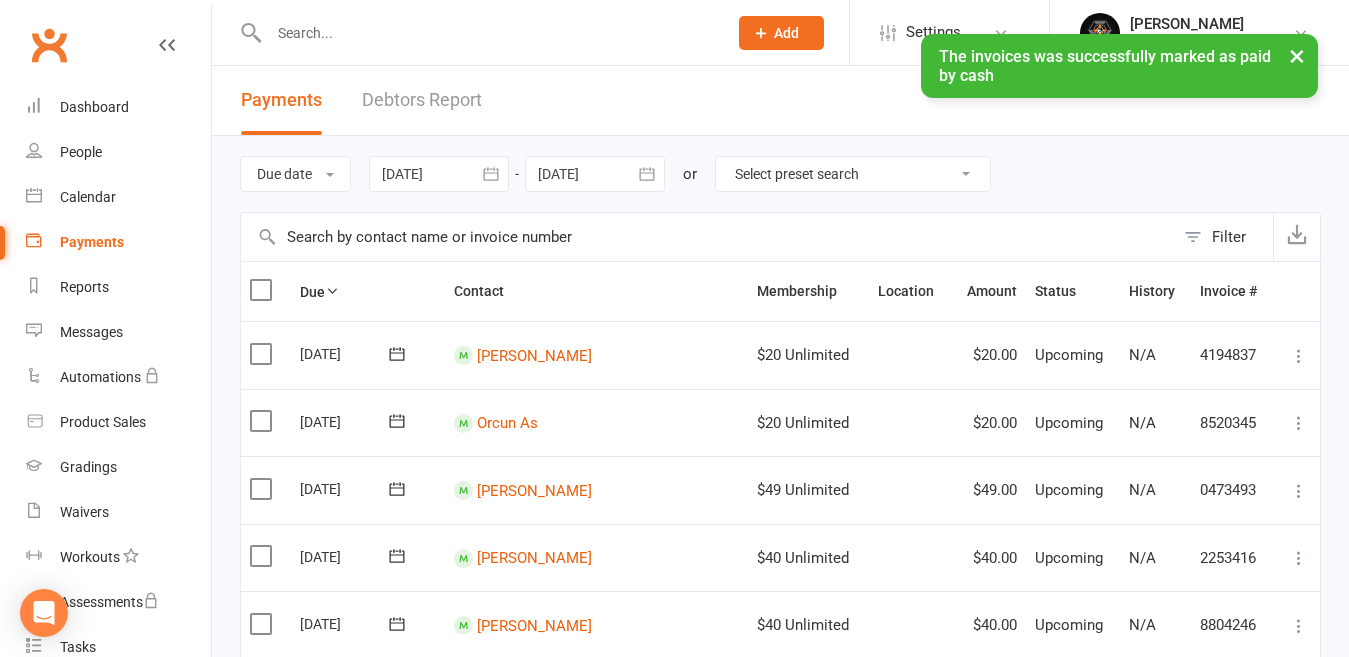 click on "× The invoices was successfully marked as paid by cash" at bounding box center (661, 34) 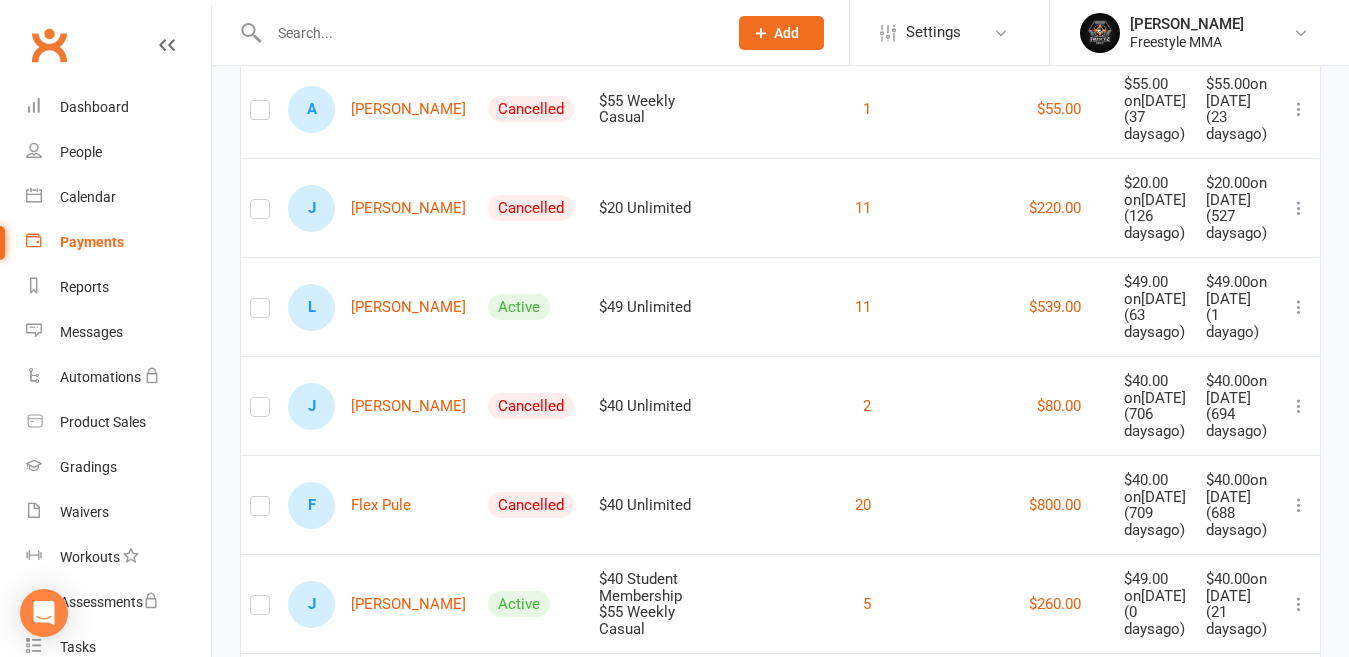 scroll, scrollTop: 2500, scrollLeft: 0, axis: vertical 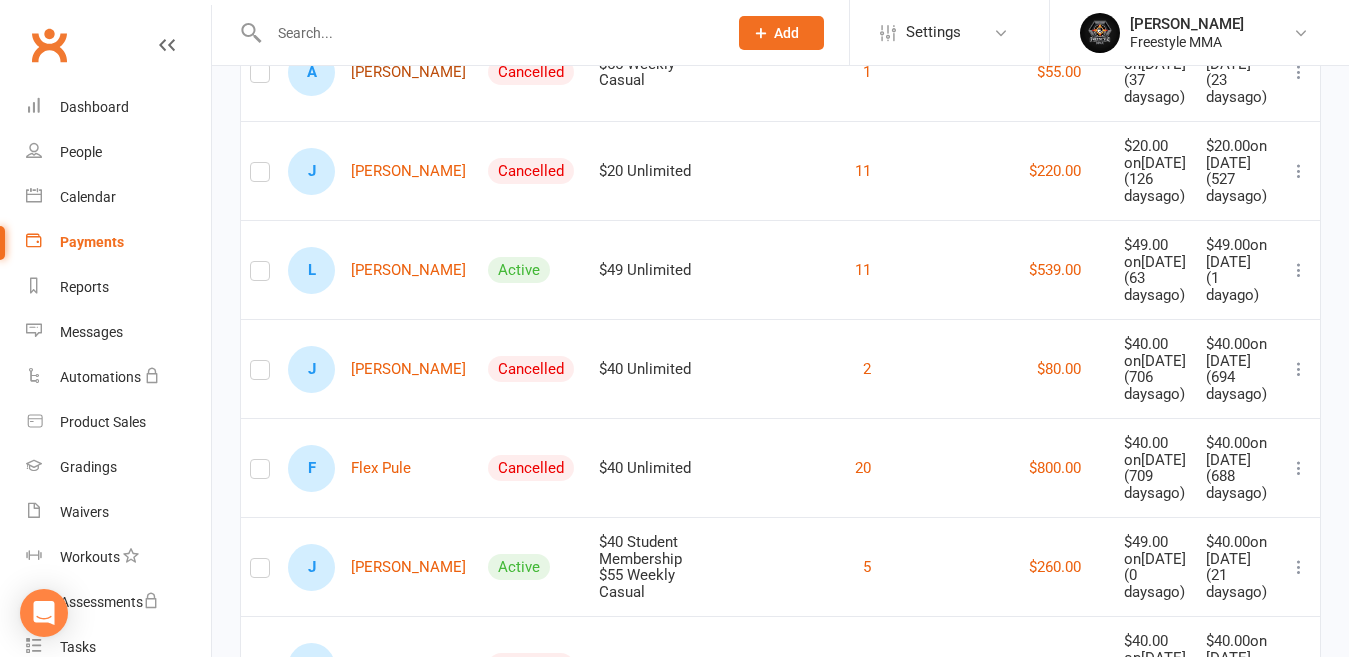 click on "A [PERSON_NAME]" at bounding box center [377, 72] 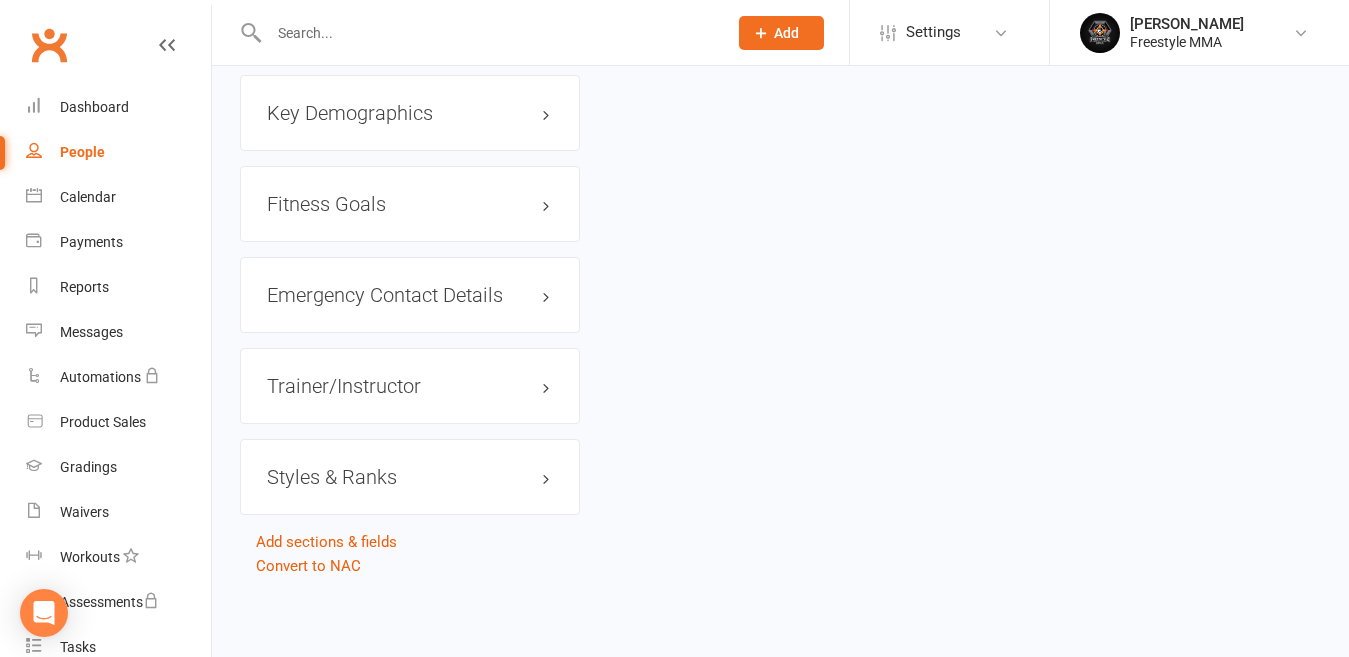 scroll, scrollTop: 0, scrollLeft: 0, axis: both 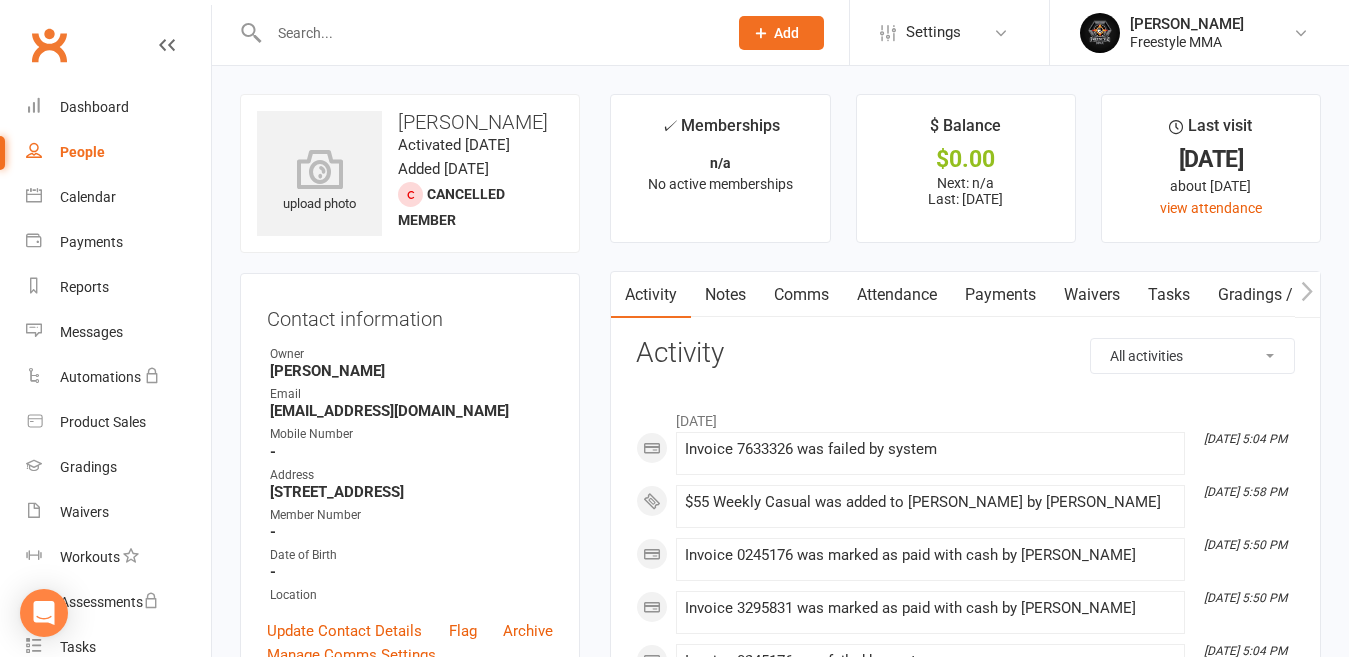 click on "Payments" at bounding box center (1000, 295) 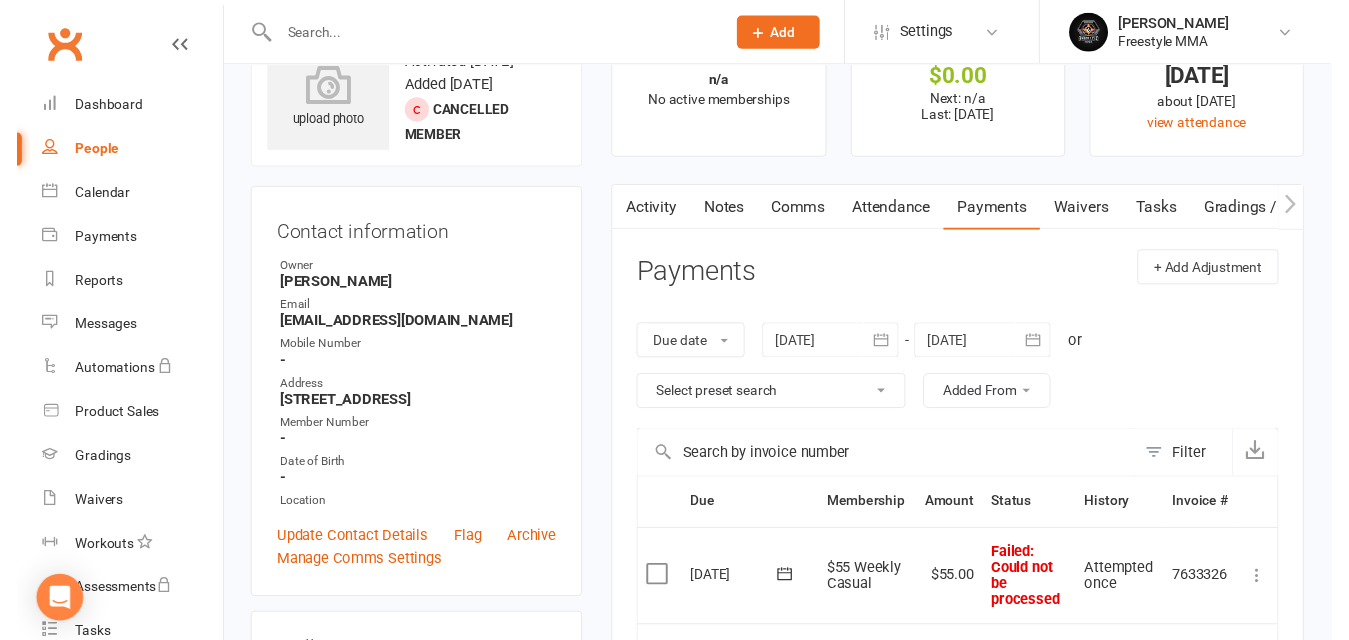 scroll, scrollTop: 300, scrollLeft: 0, axis: vertical 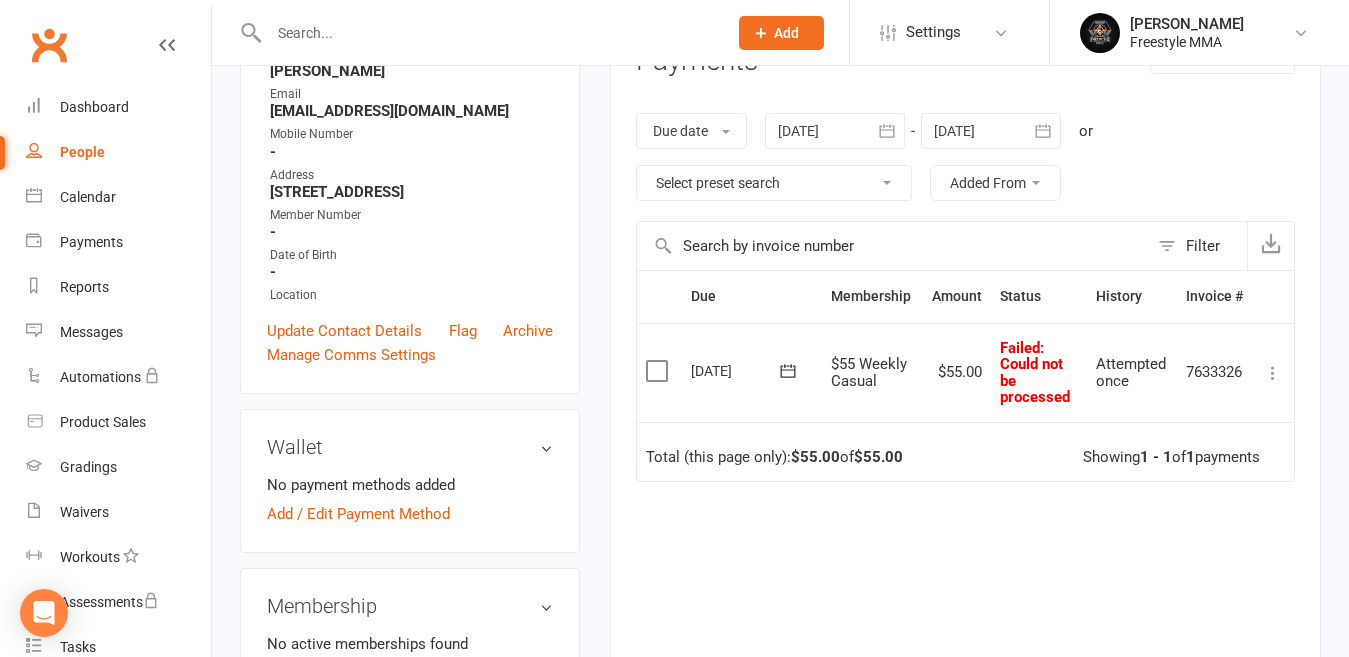 drag, startPoint x: 654, startPoint y: 375, endPoint x: 665, endPoint y: 374, distance: 11.045361 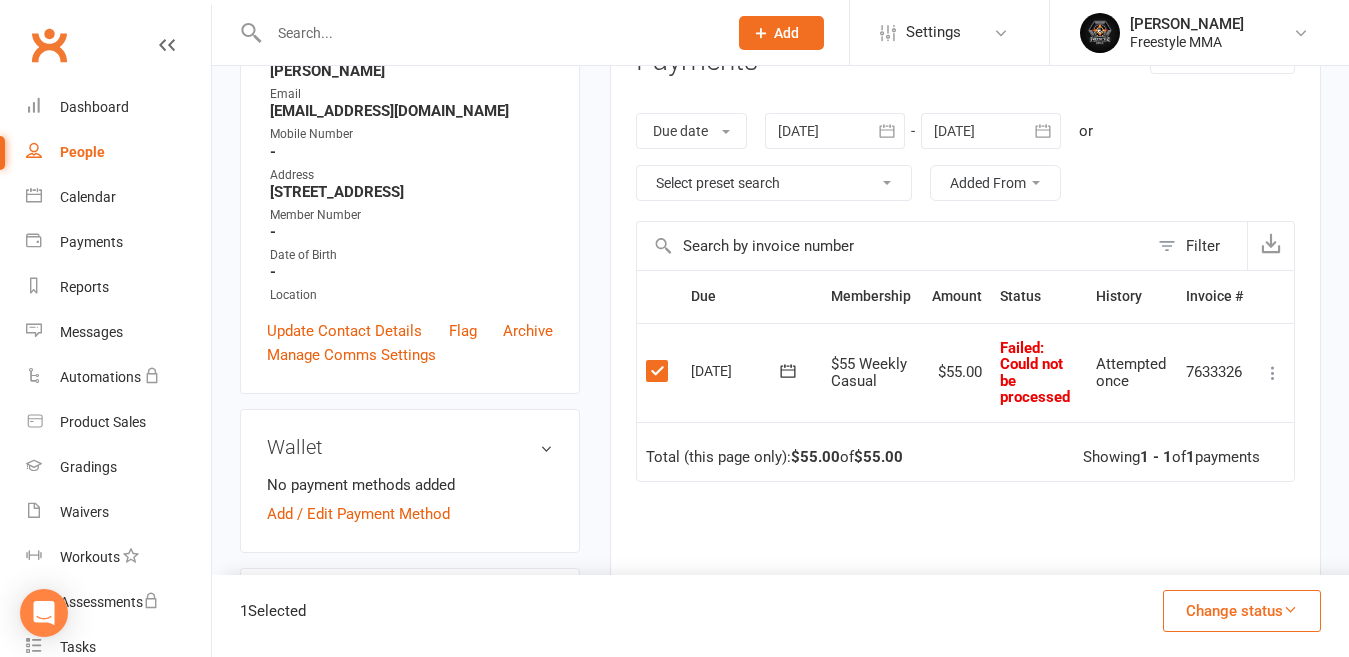 click on "1  Selected Change status  Paid (Cash) Paid (POS) Paid (Other) Skipped" at bounding box center (780, 616) 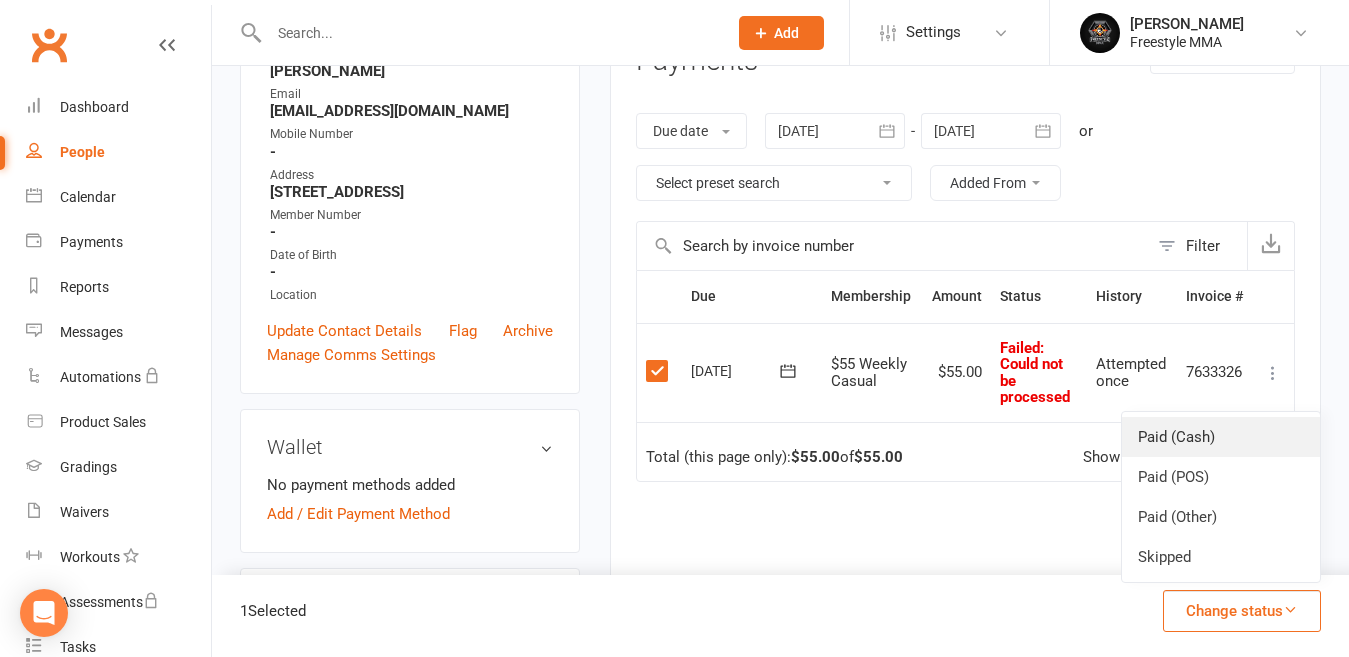 click on "Paid (Cash)" at bounding box center [1221, 437] 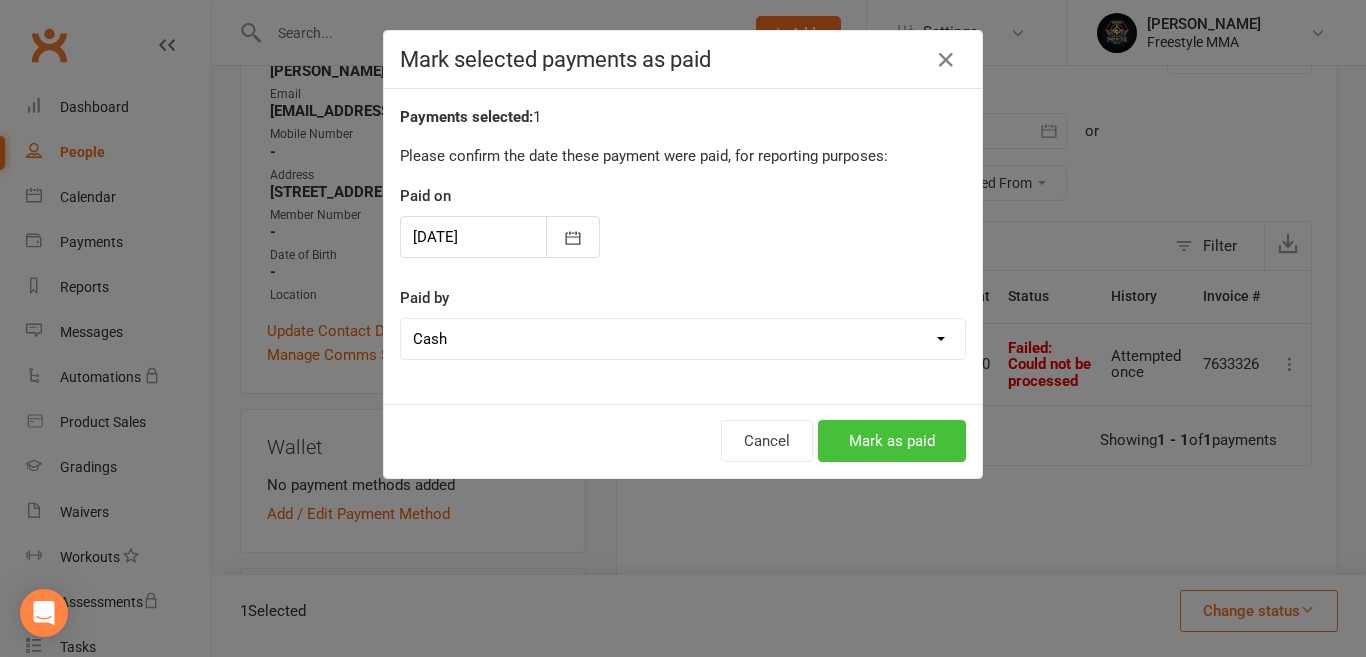 click on "Mark as paid" at bounding box center [892, 441] 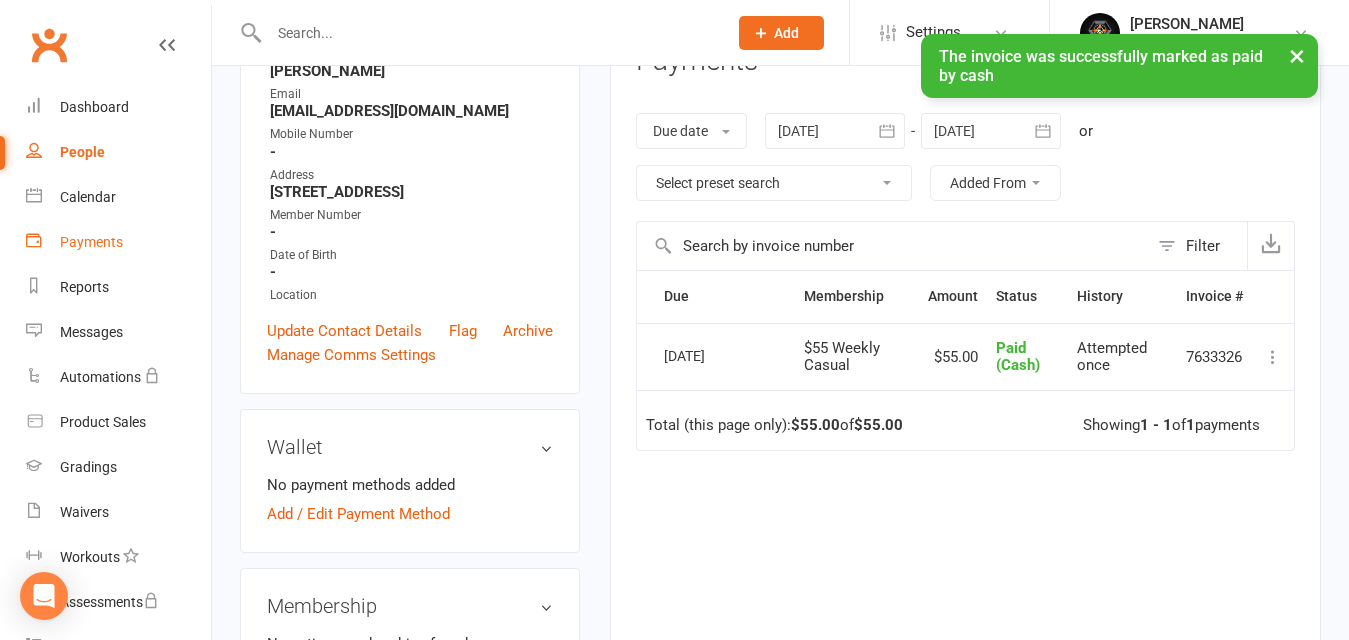 click on "Payments" at bounding box center (91, 242) 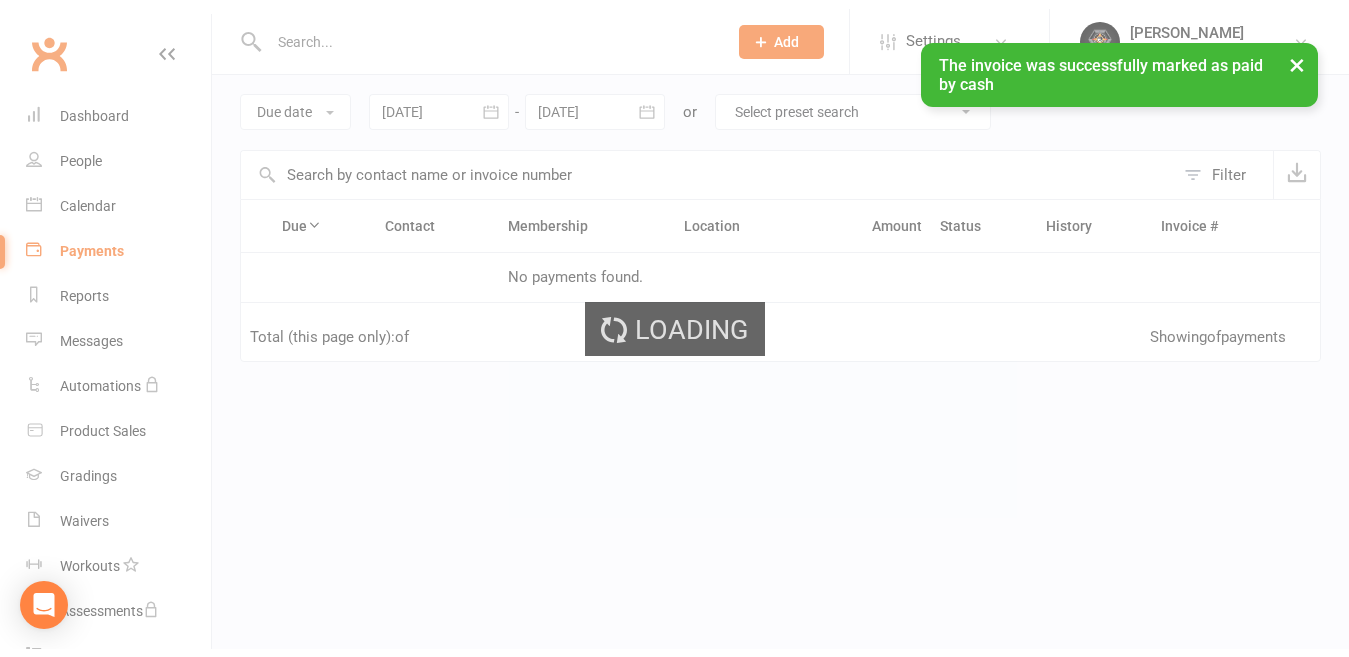 scroll, scrollTop: 0, scrollLeft: 0, axis: both 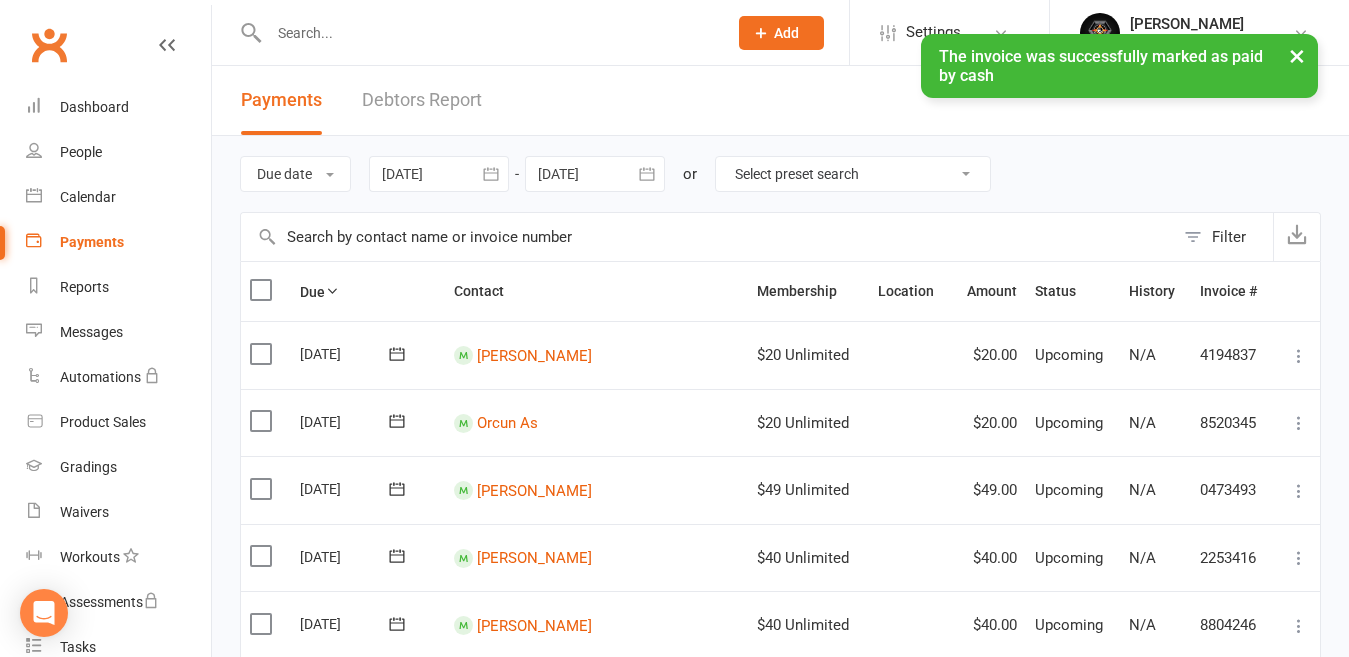 click on "× The invoice was successfully marked as paid by cash" at bounding box center (661, 34) 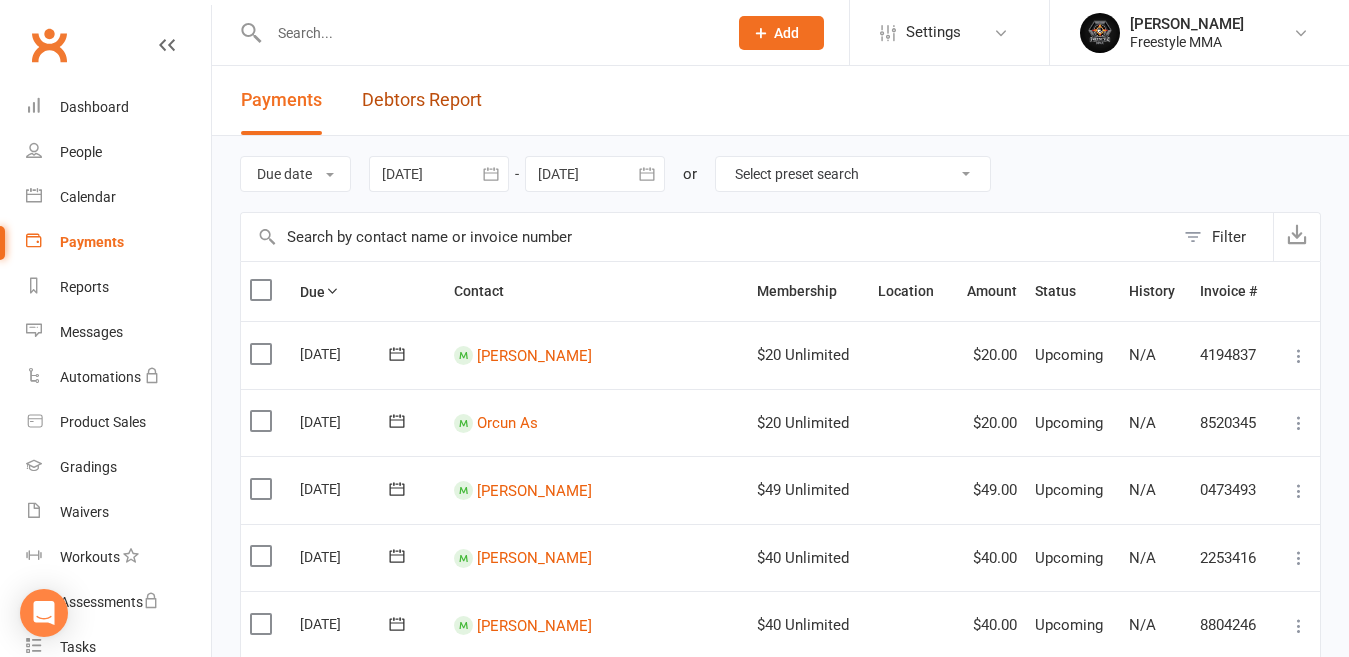 click on "Debtors Report" at bounding box center [422, 100] 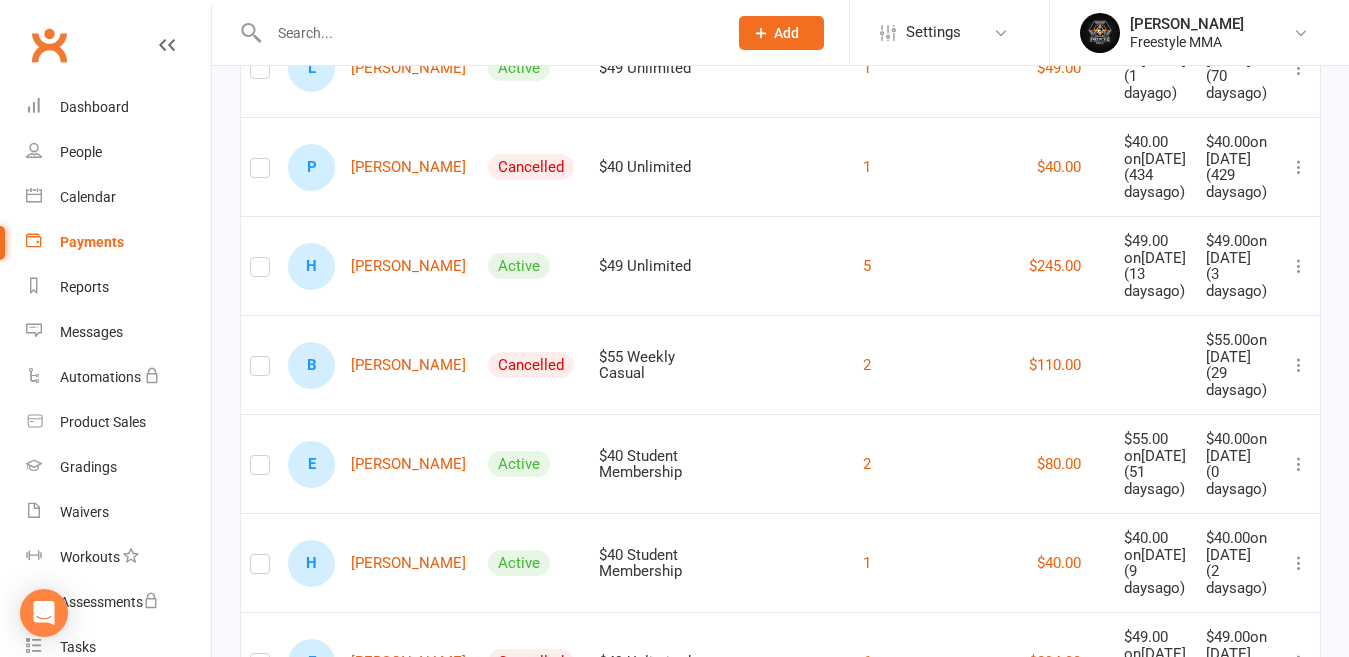 scroll, scrollTop: 3100, scrollLeft: 0, axis: vertical 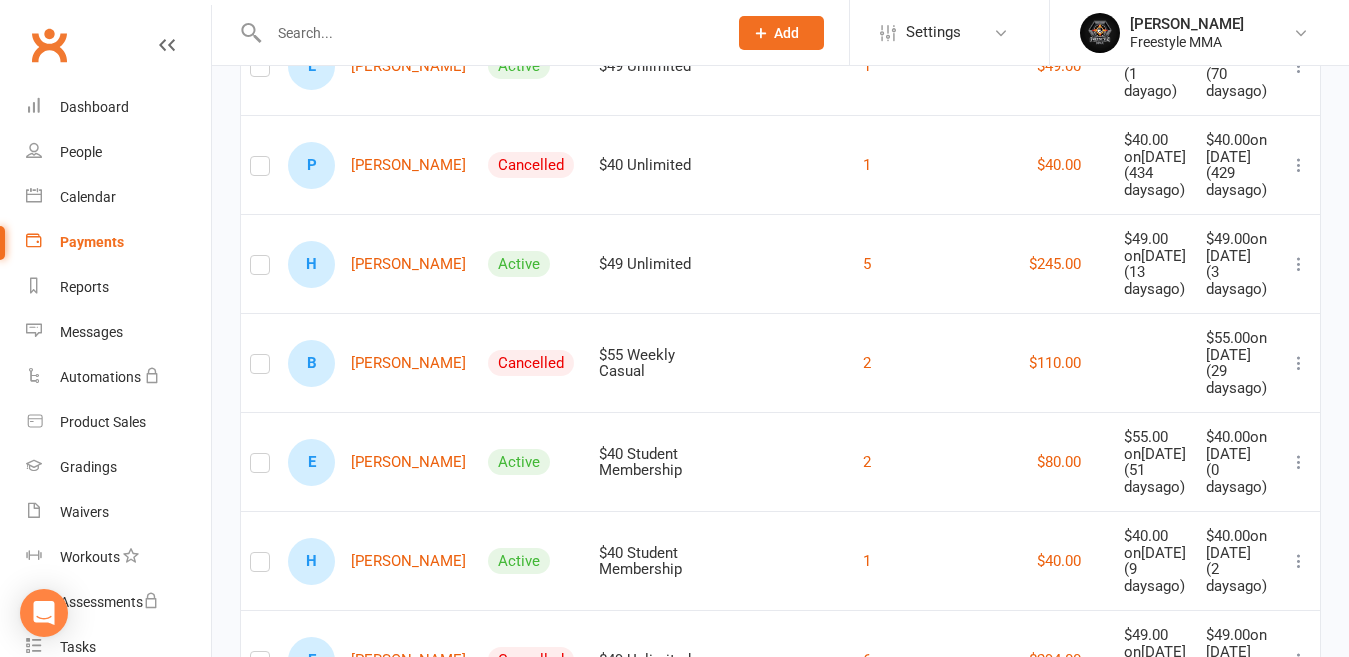 click on "J [PERSON_NAME]" at bounding box center [377, -132] 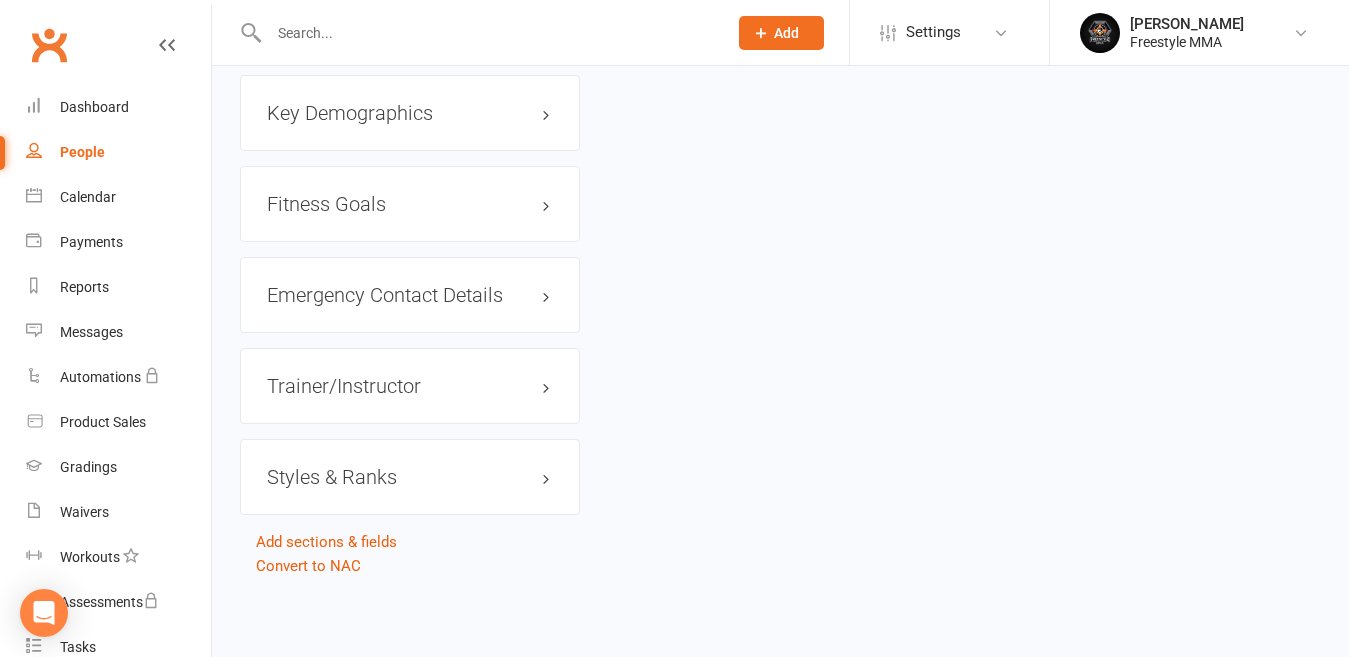 scroll, scrollTop: 0, scrollLeft: 0, axis: both 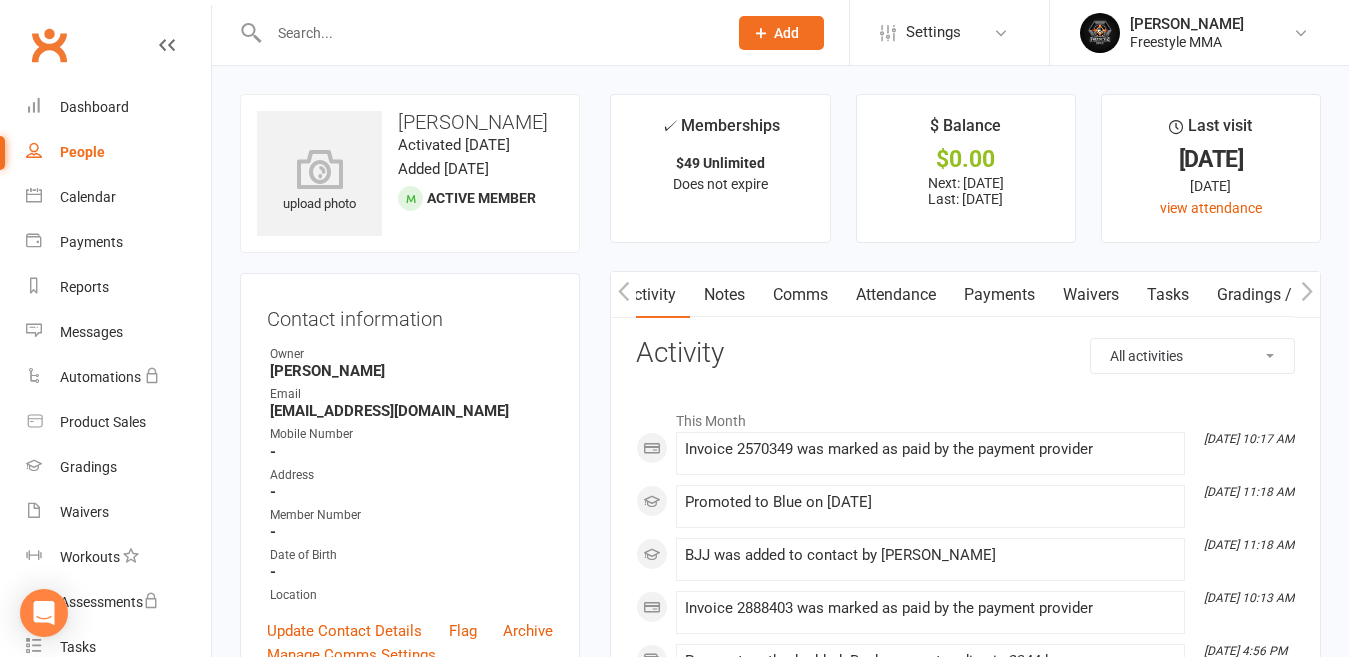click on "Payments" at bounding box center [999, 295] 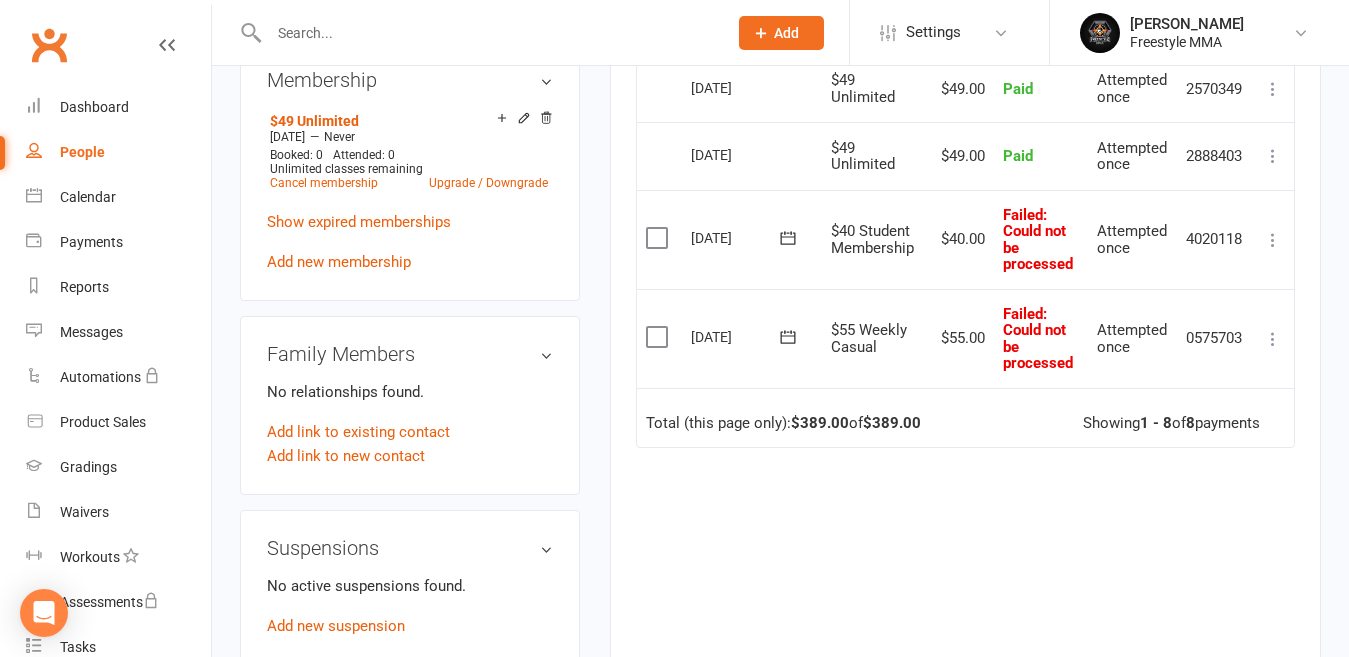 scroll, scrollTop: 900, scrollLeft: 0, axis: vertical 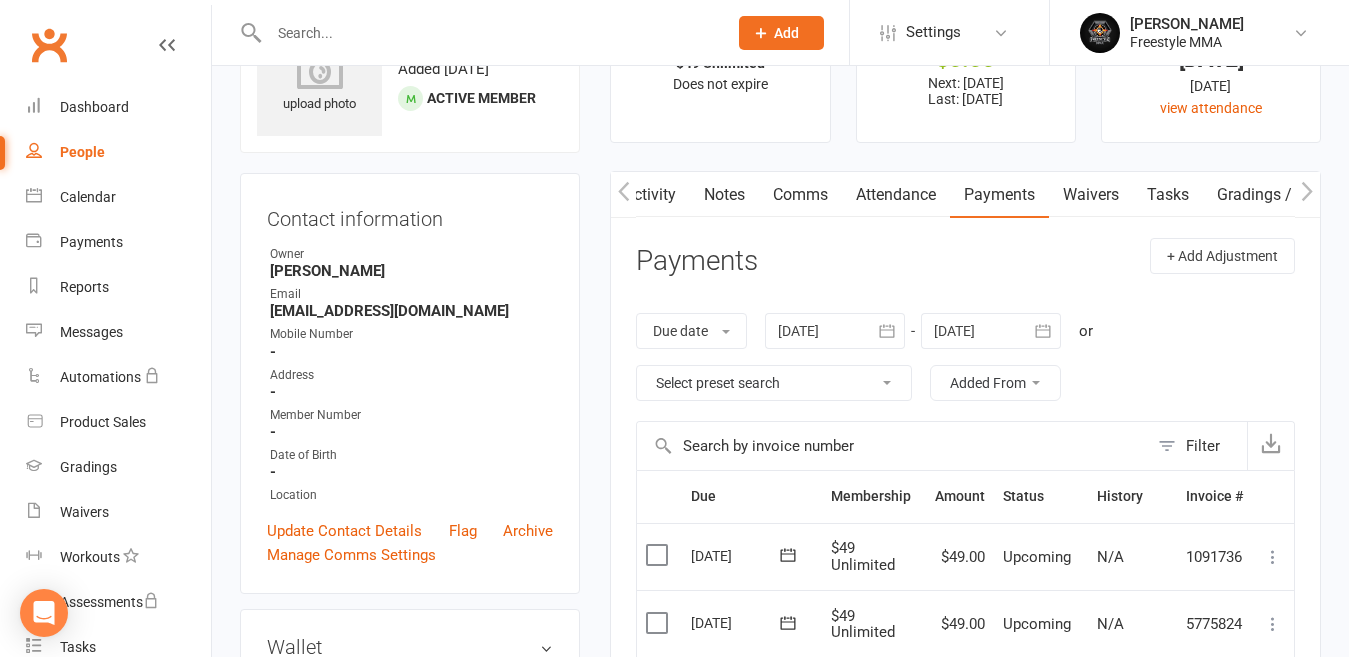 click 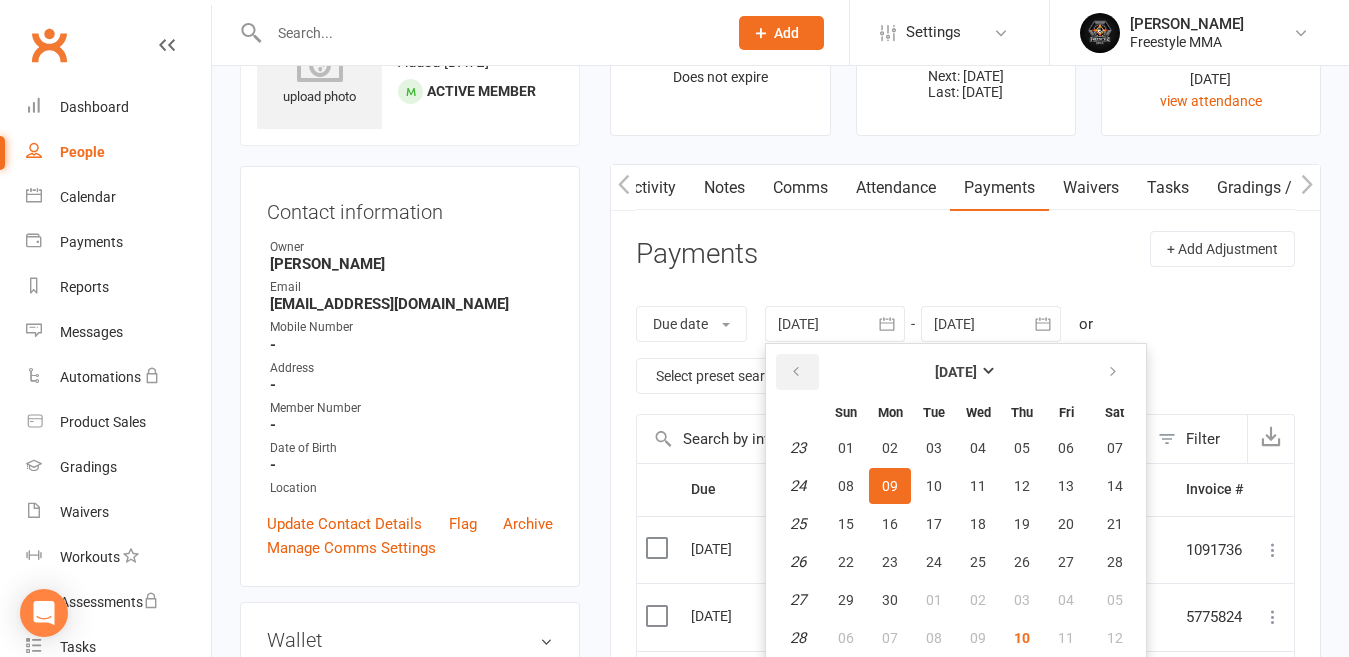 click at bounding box center [796, 372] 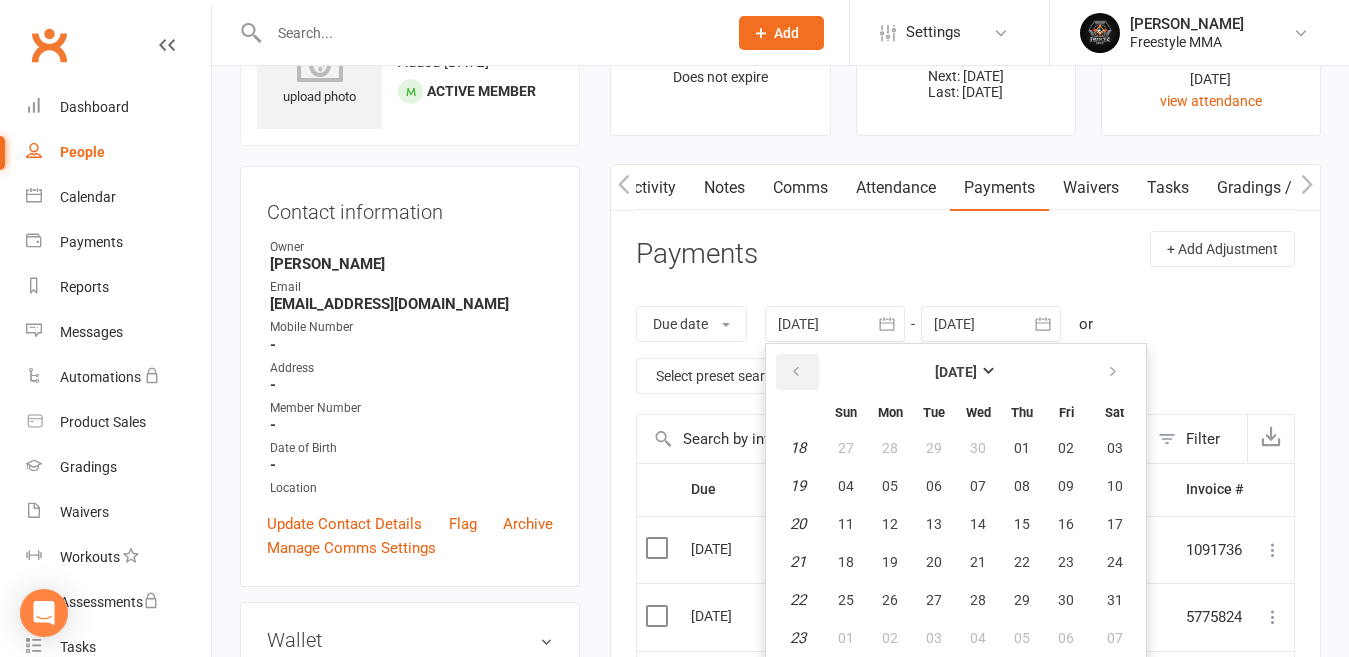 click at bounding box center (796, 372) 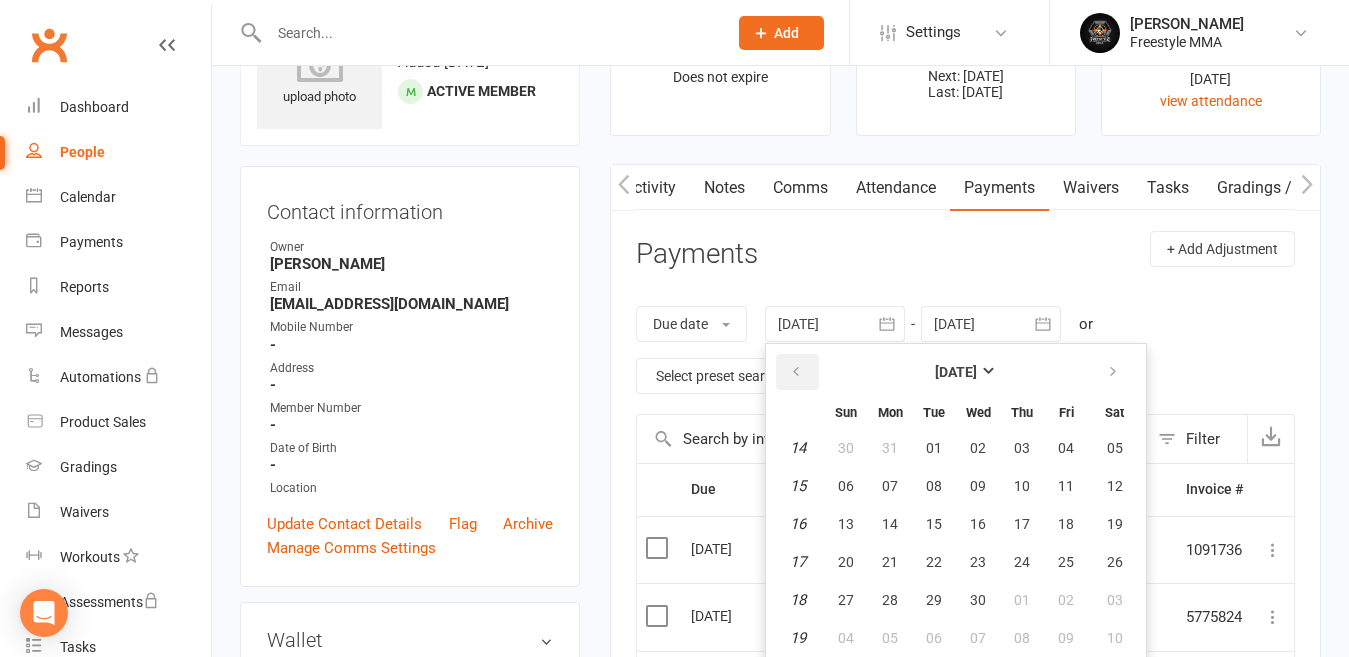 click at bounding box center (796, 372) 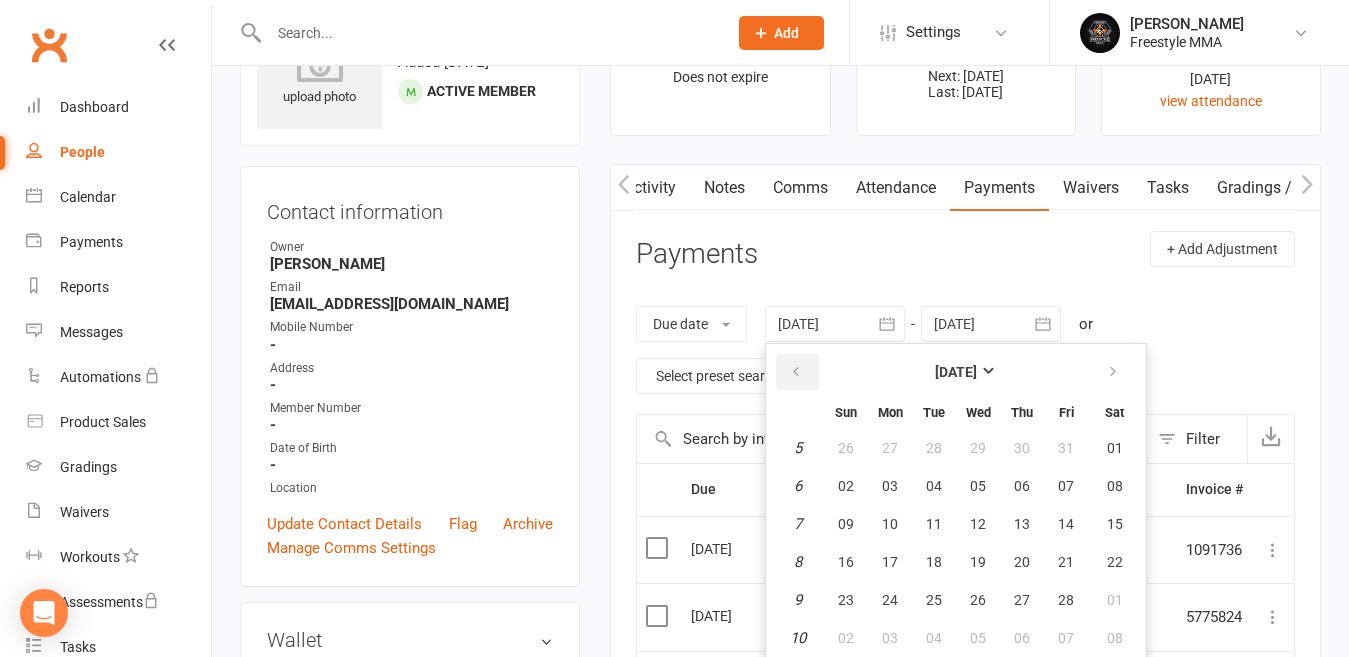 click at bounding box center (796, 372) 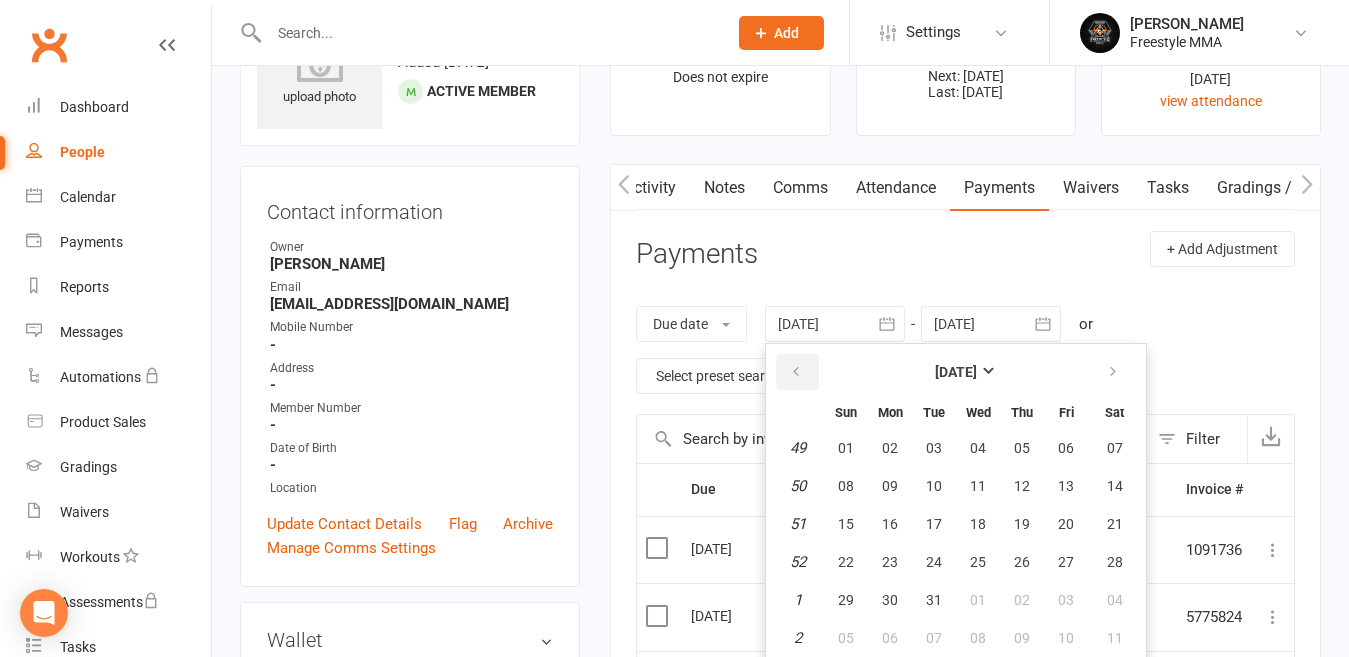 click at bounding box center [796, 372] 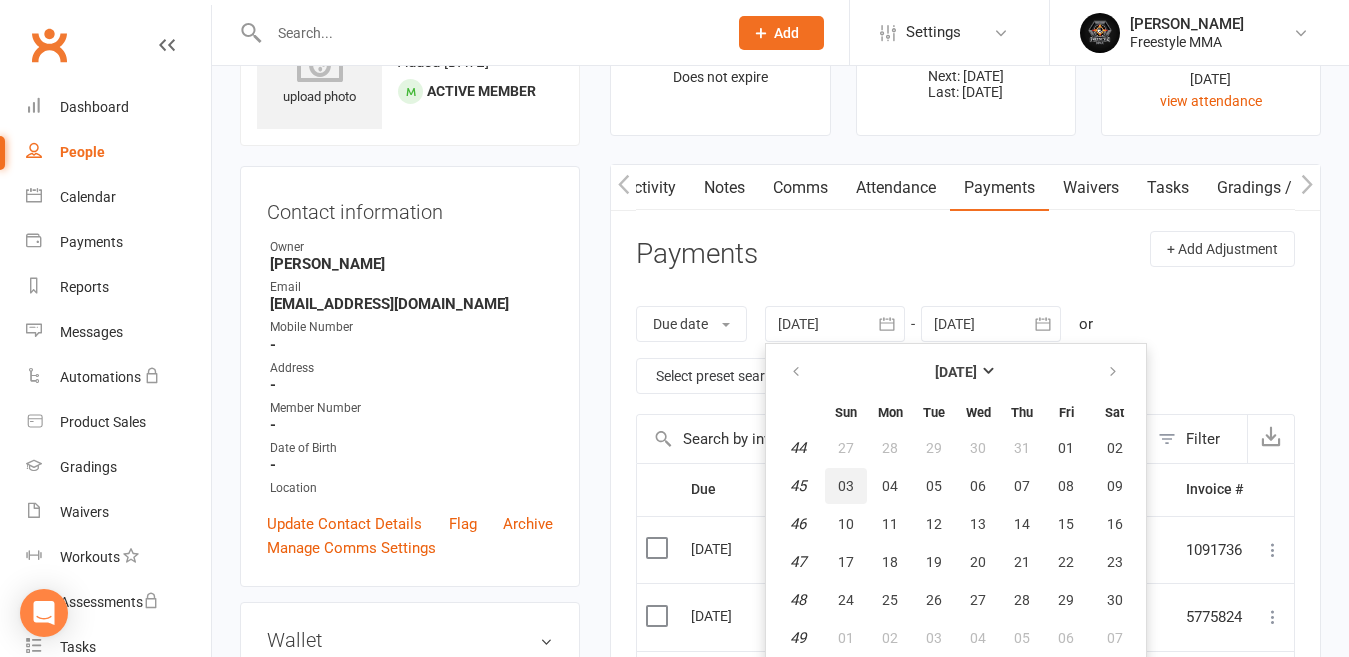 click on "03" at bounding box center [846, 486] 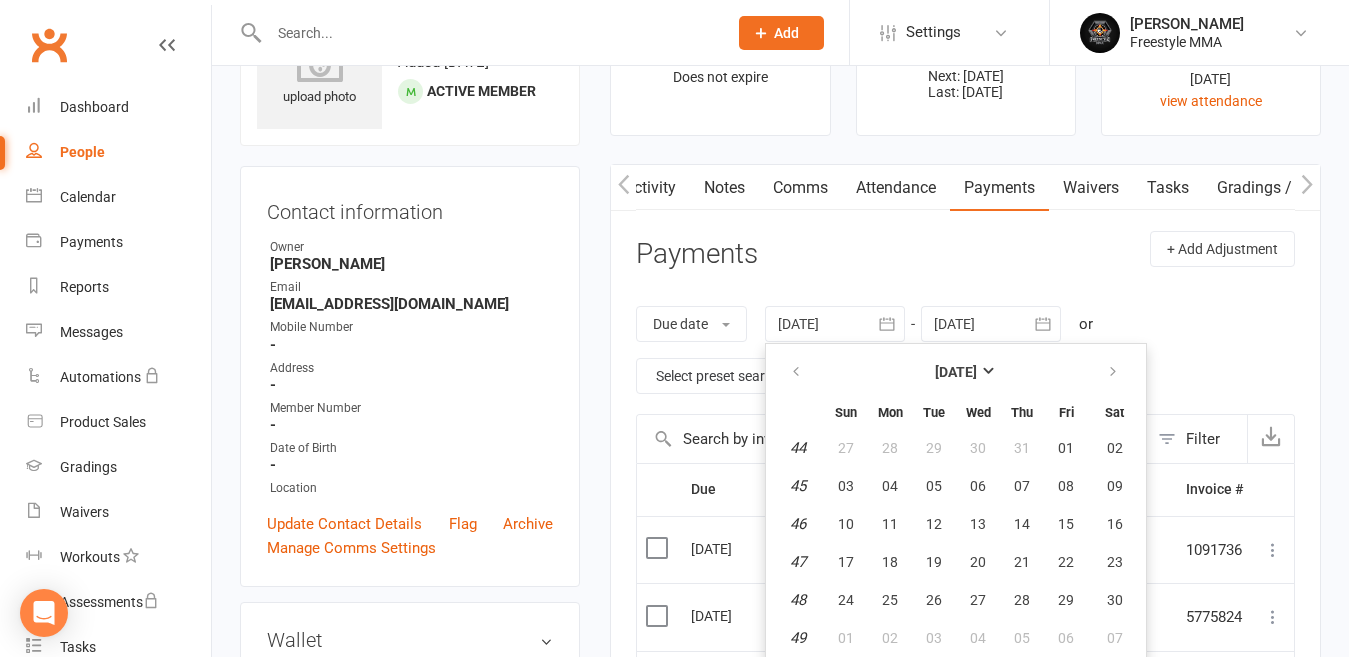 type on "[DATE]" 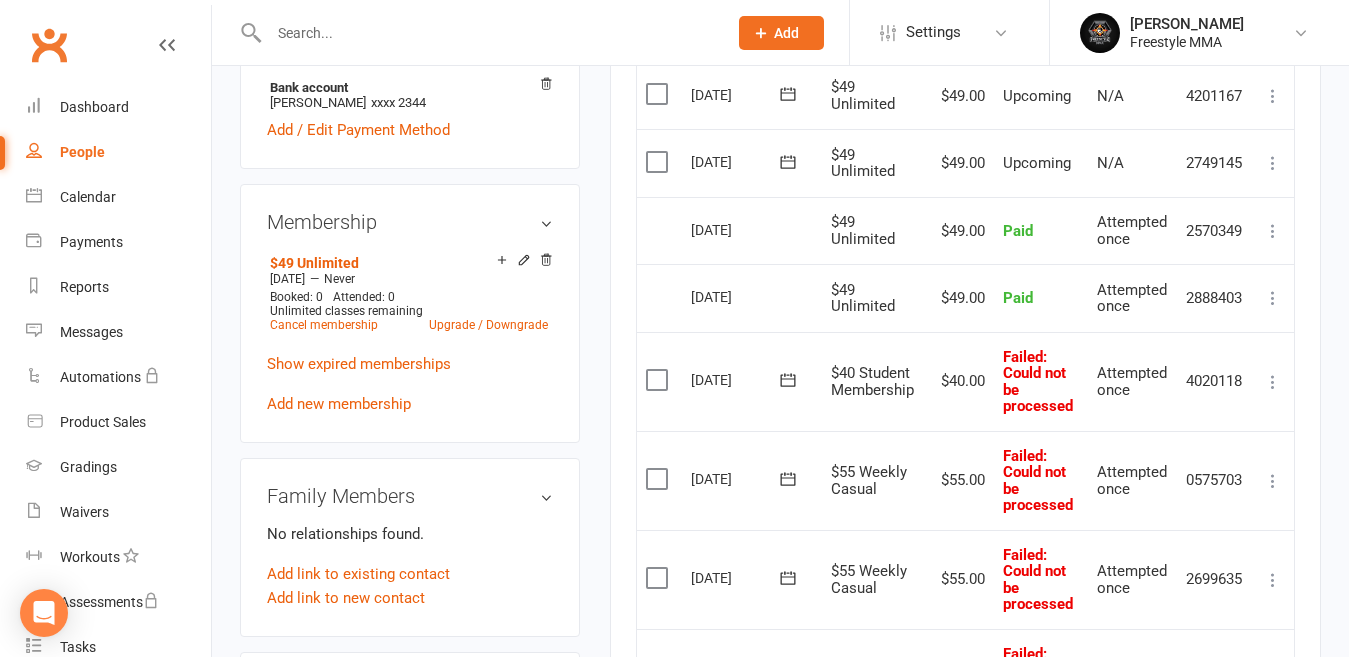 scroll, scrollTop: 707, scrollLeft: 0, axis: vertical 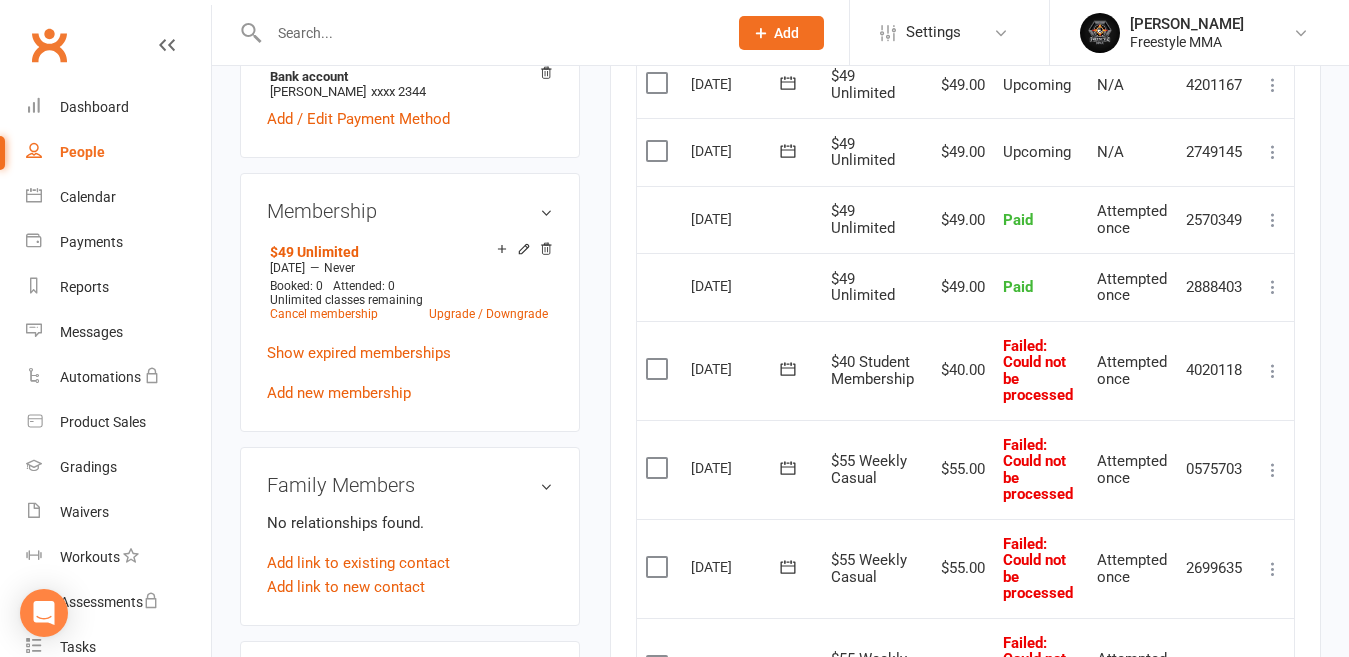 click at bounding box center [659, 369] 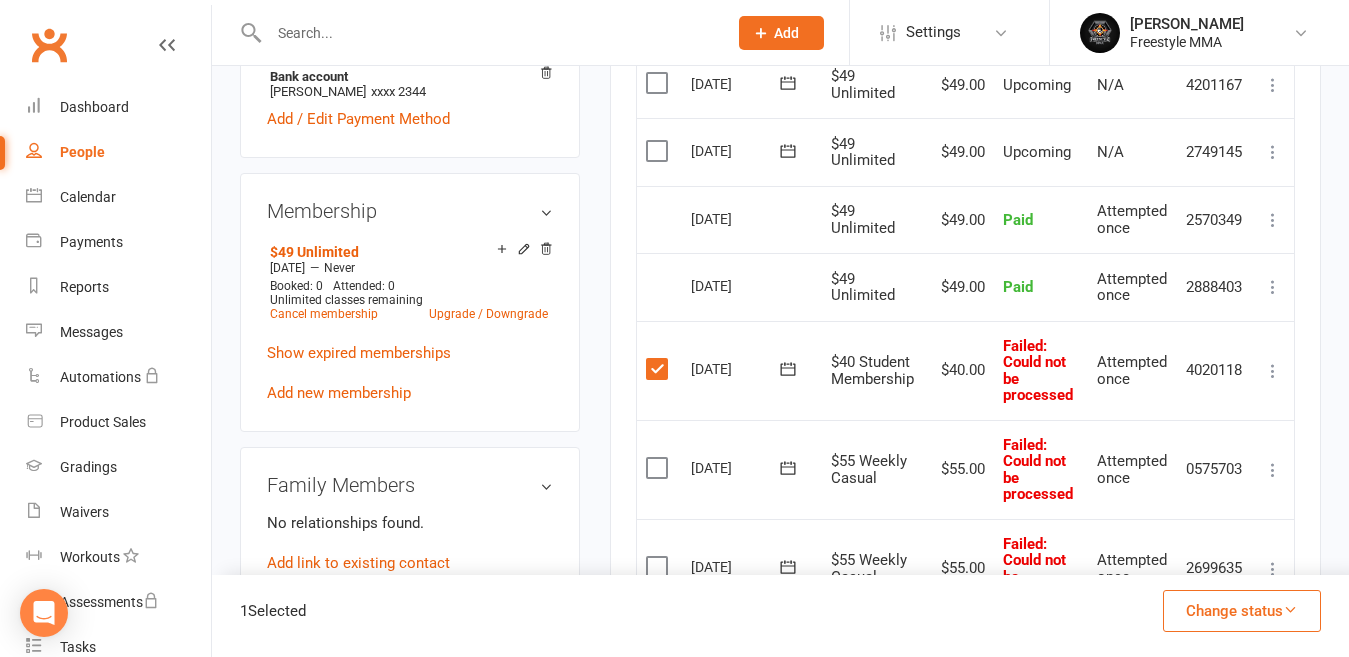 click at bounding box center (659, 468) 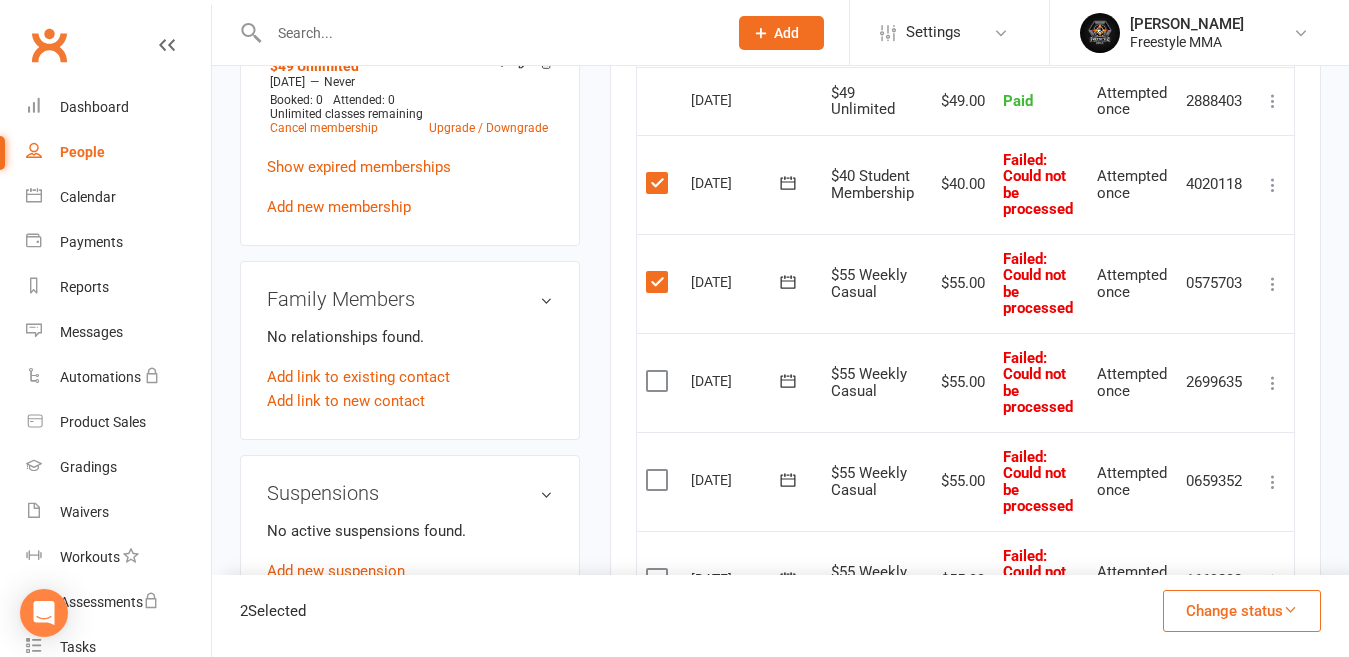 scroll, scrollTop: 907, scrollLeft: 0, axis: vertical 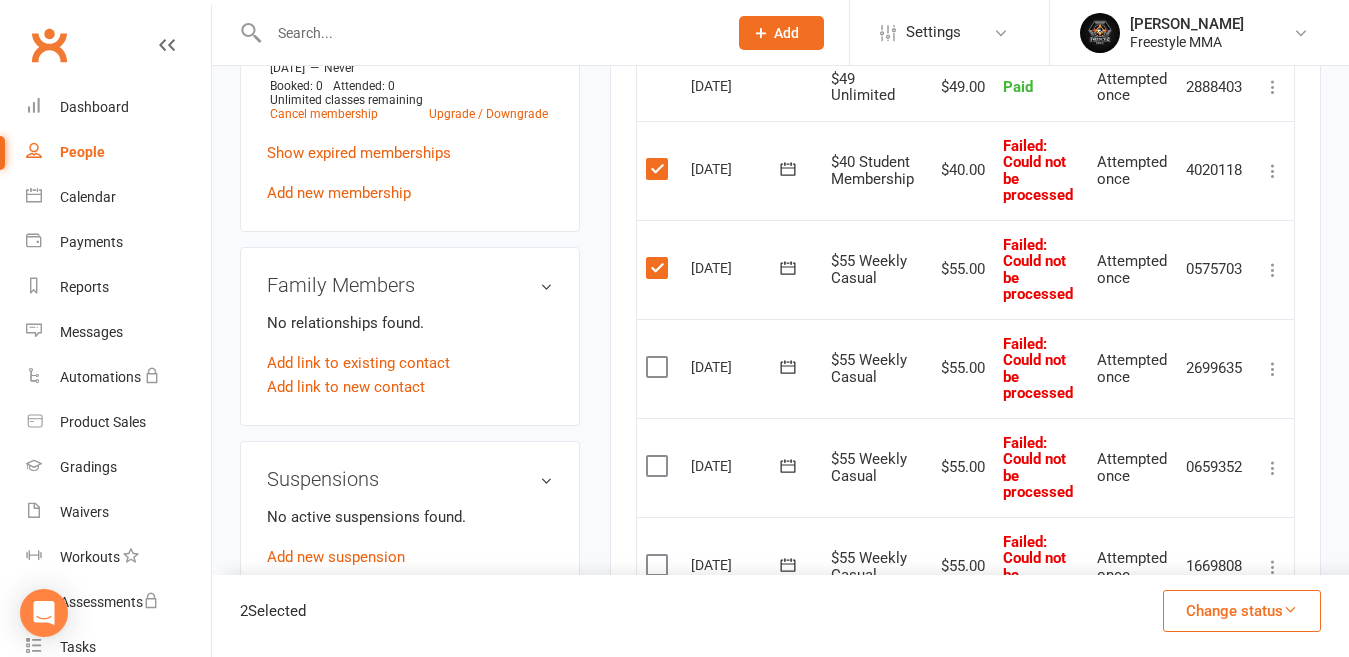 click at bounding box center (659, 367) 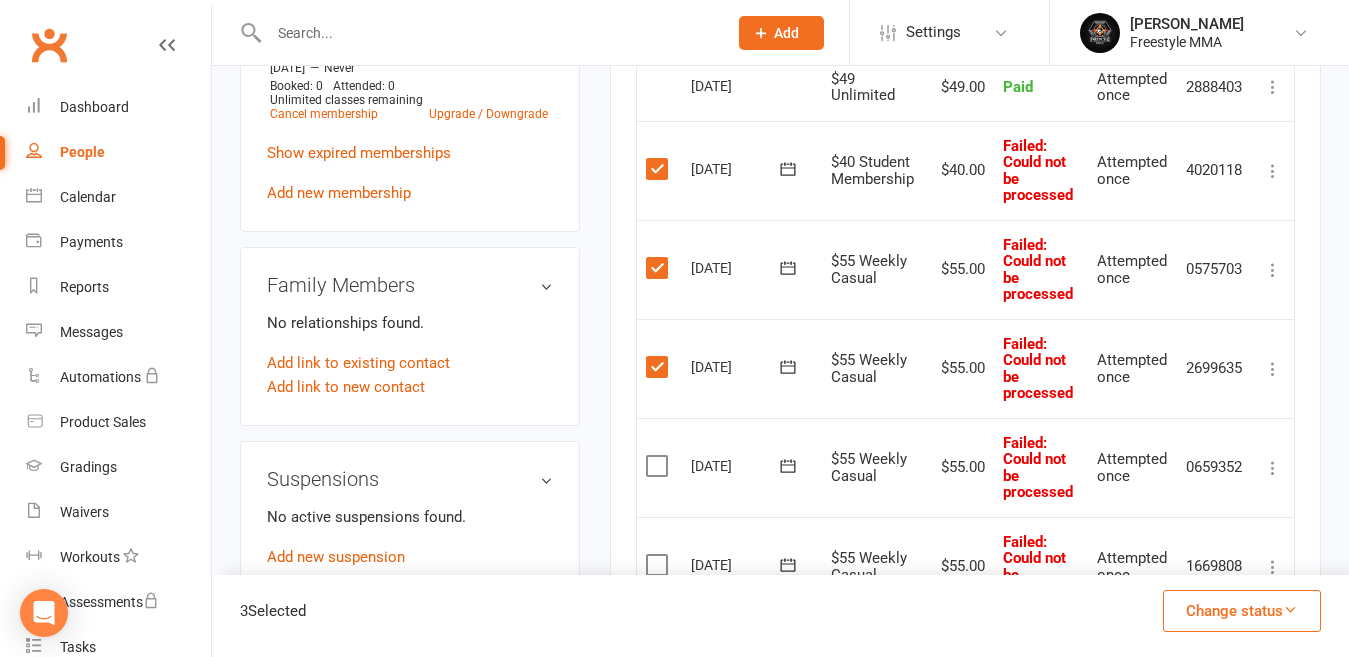 click at bounding box center (659, 466) 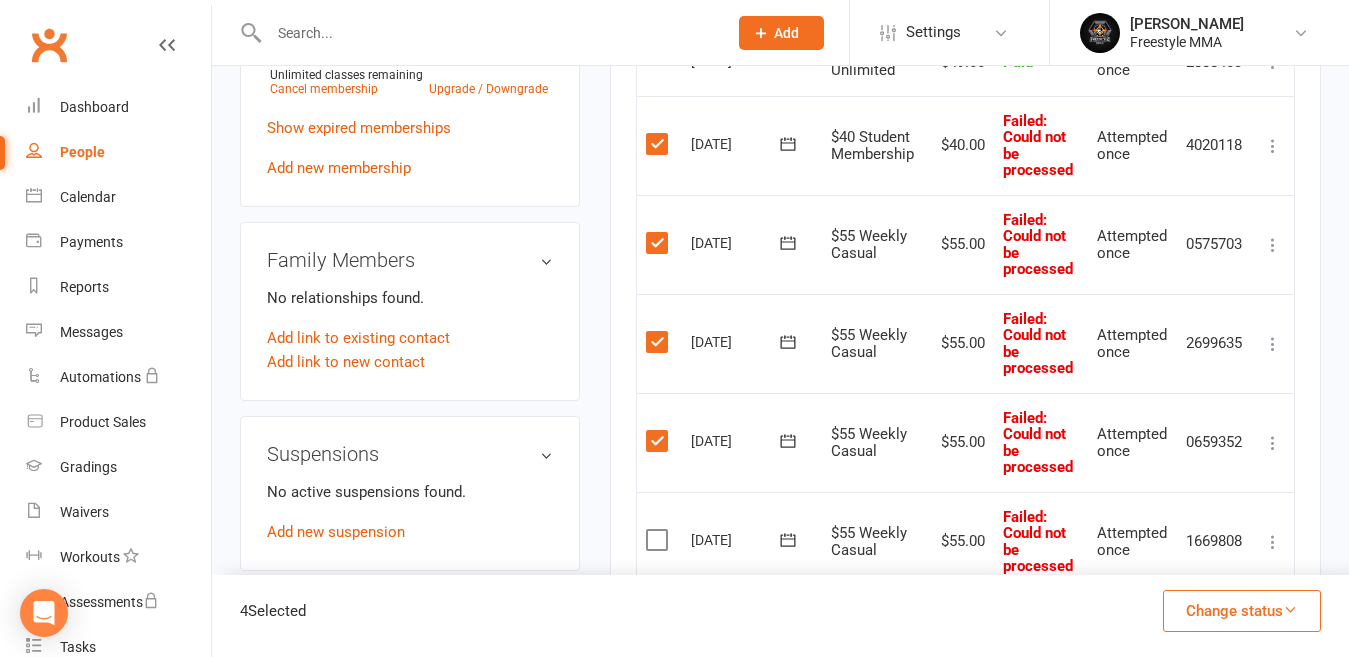 scroll, scrollTop: 1107, scrollLeft: 0, axis: vertical 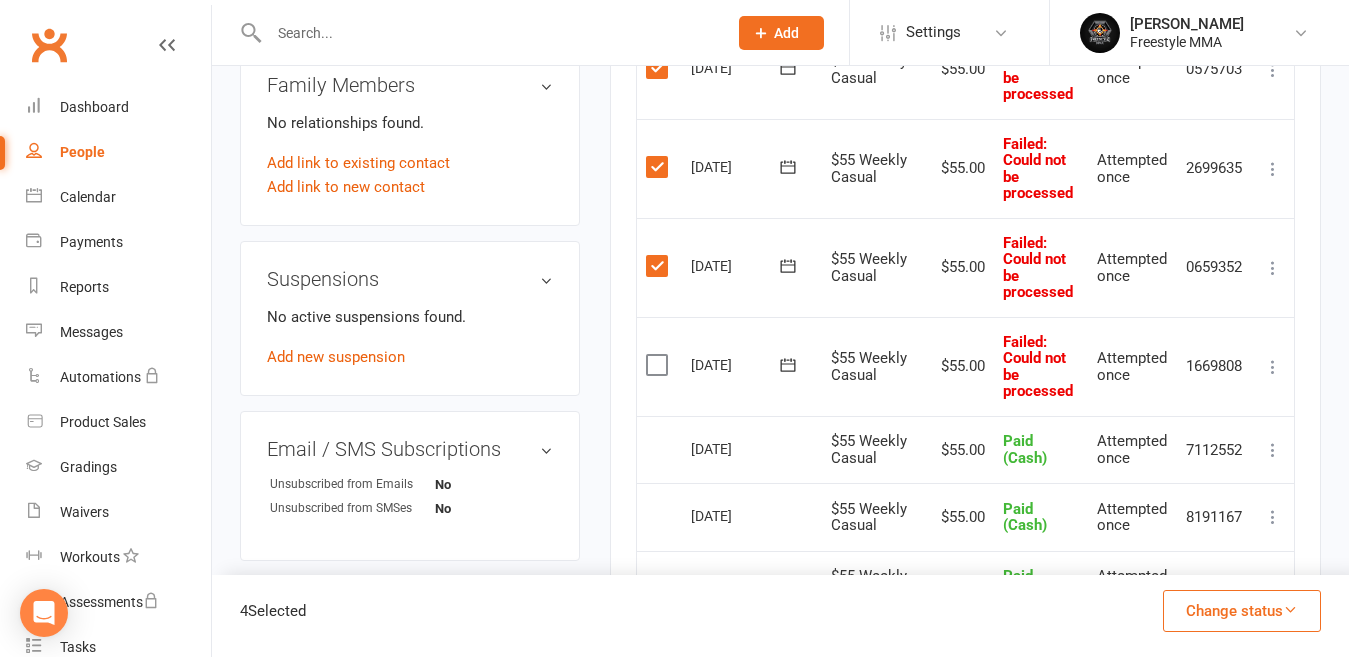 click at bounding box center [659, 365] 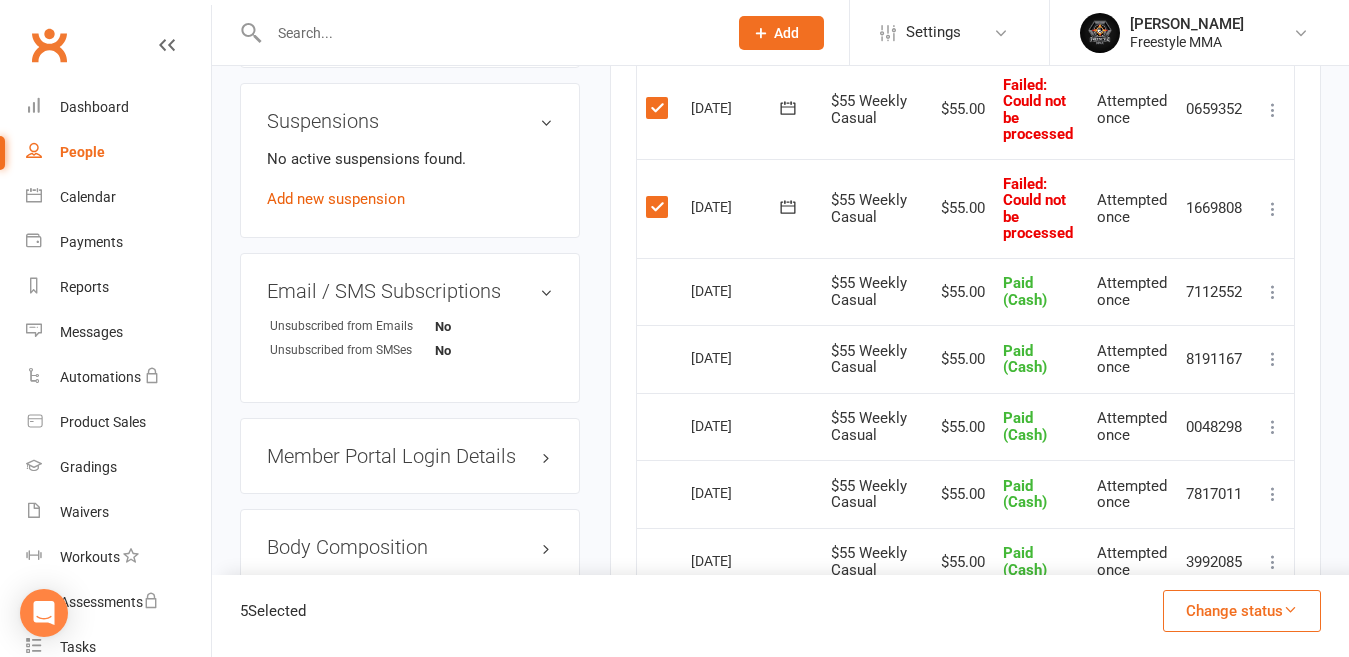 scroll, scrollTop: 1507, scrollLeft: 0, axis: vertical 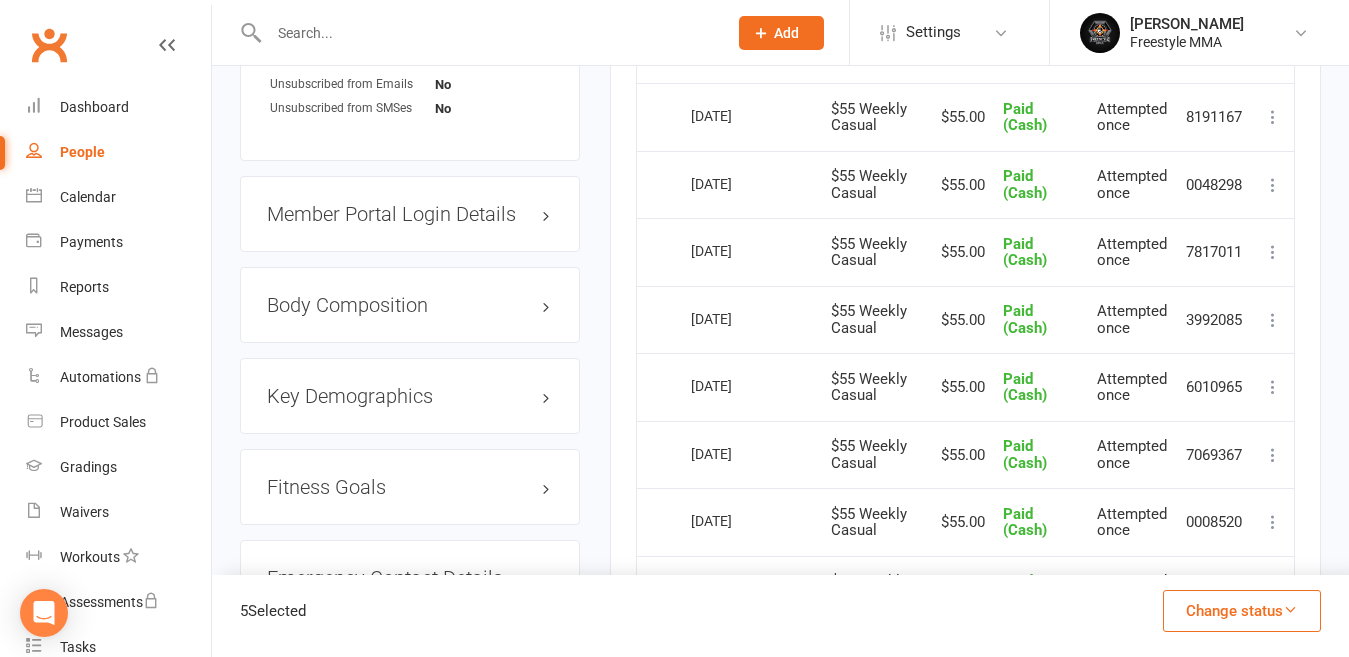 click on "Change status" at bounding box center (1242, 611) 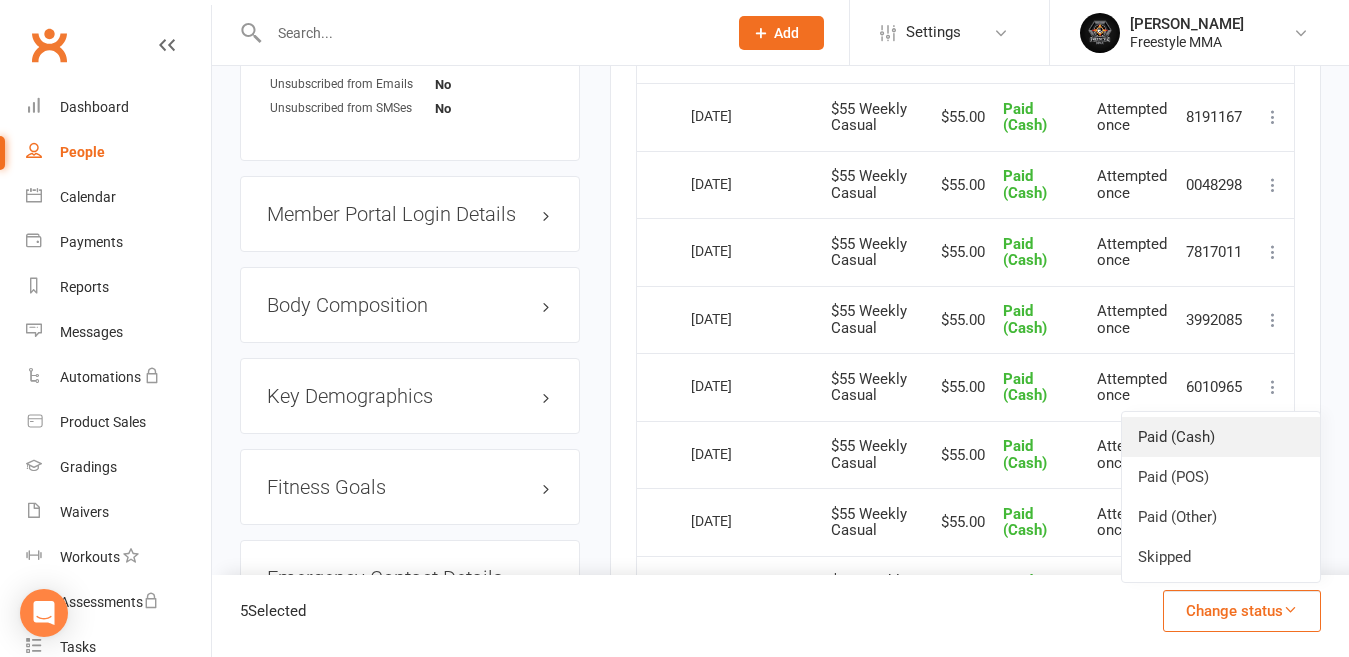 click on "Paid (Cash)" at bounding box center [1221, 437] 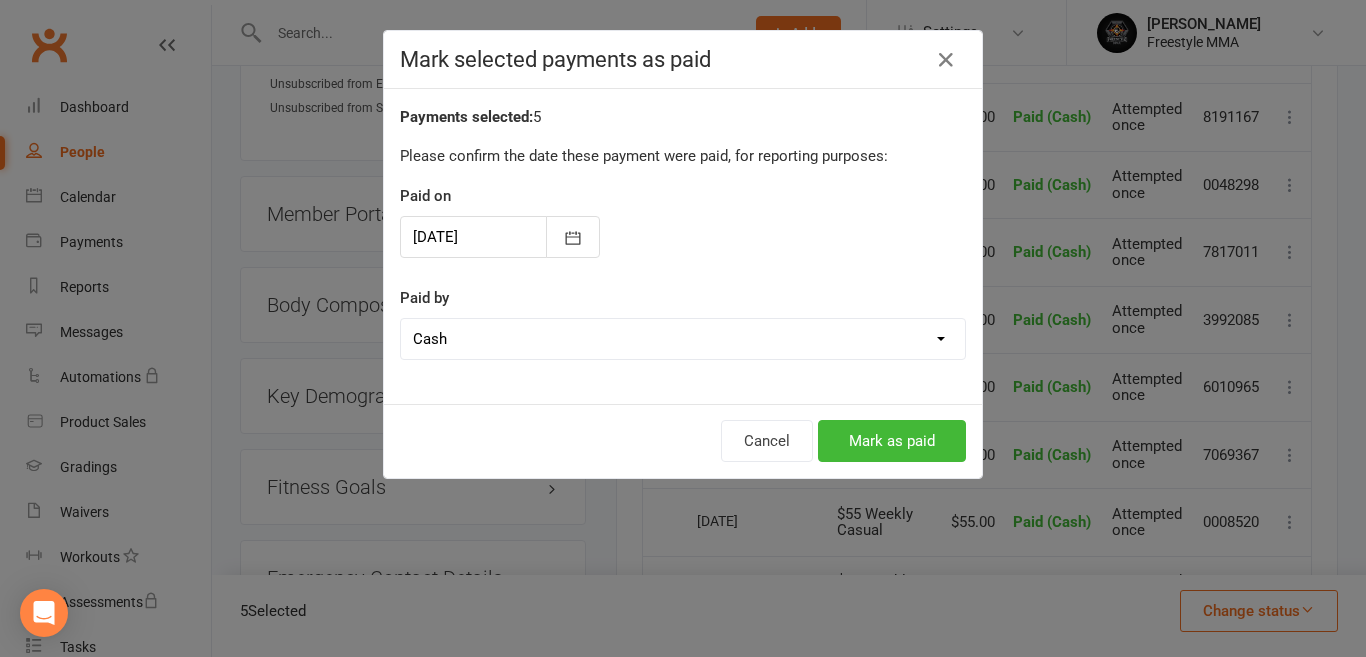 click on "Cancel Mark as paid" at bounding box center (683, 441) 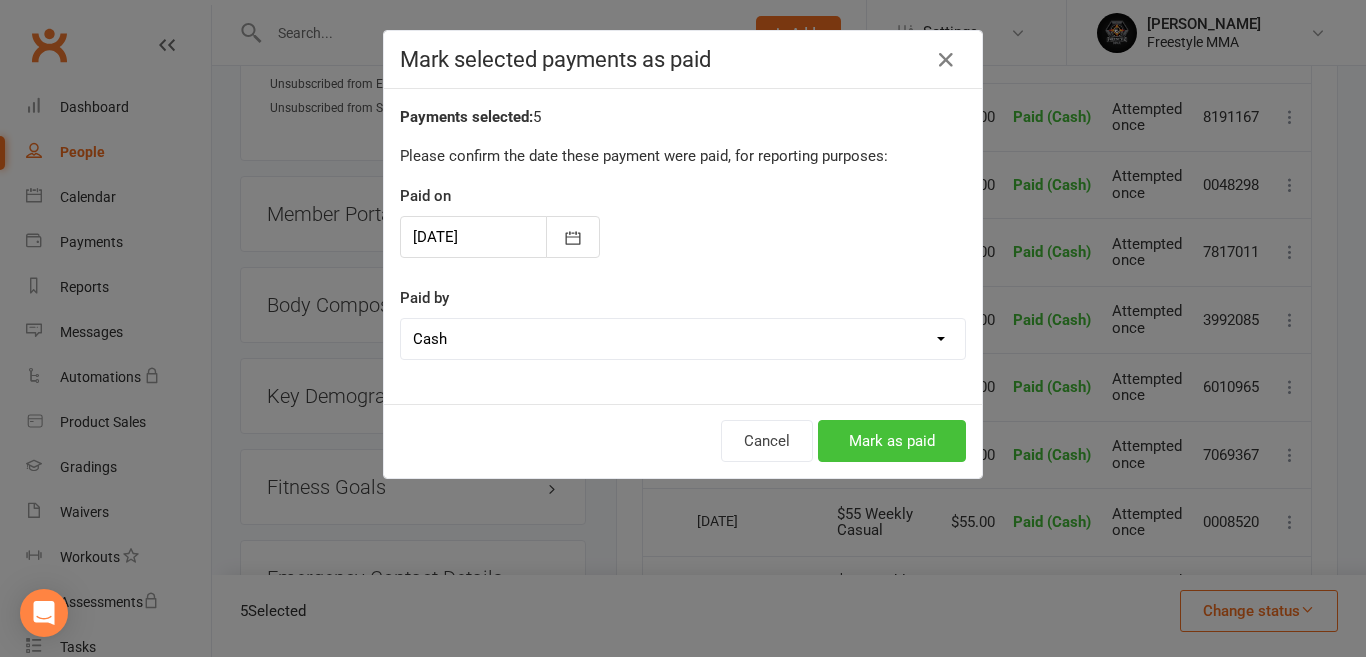 click on "Mark as paid" at bounding box center (892, 441) 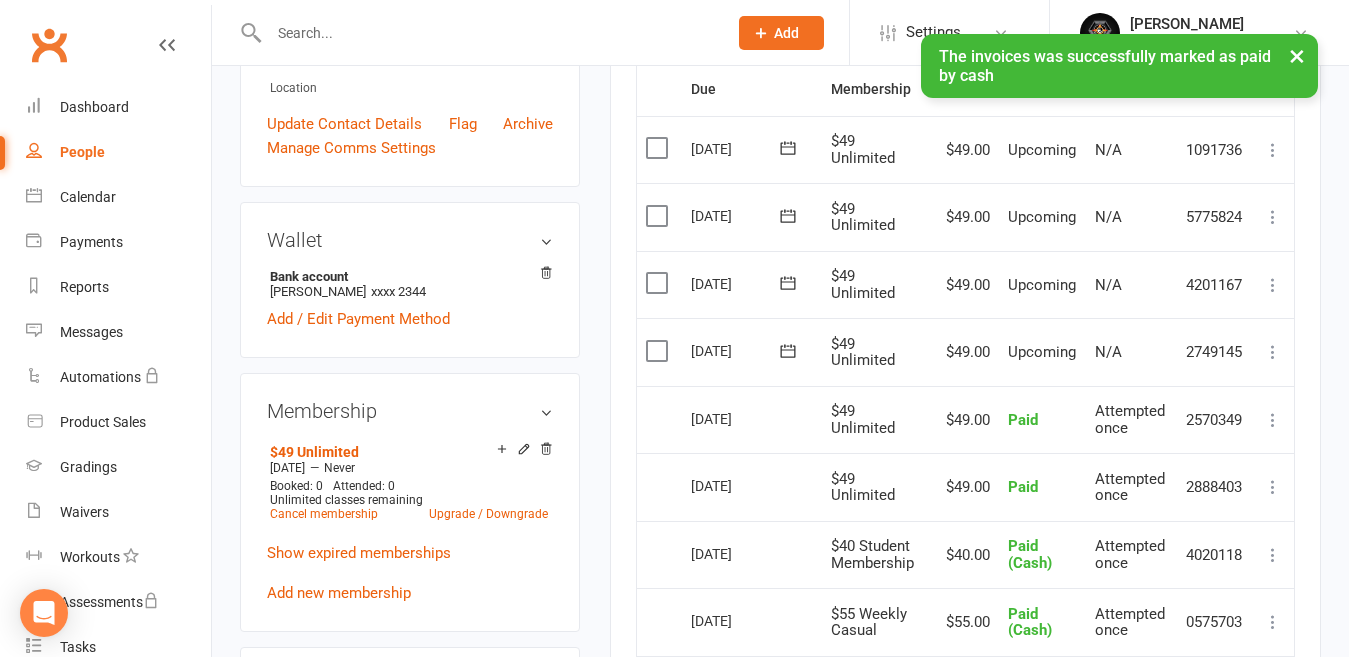 scroll, scrollTop: 430, scrollLeft: 0, axis: vertical 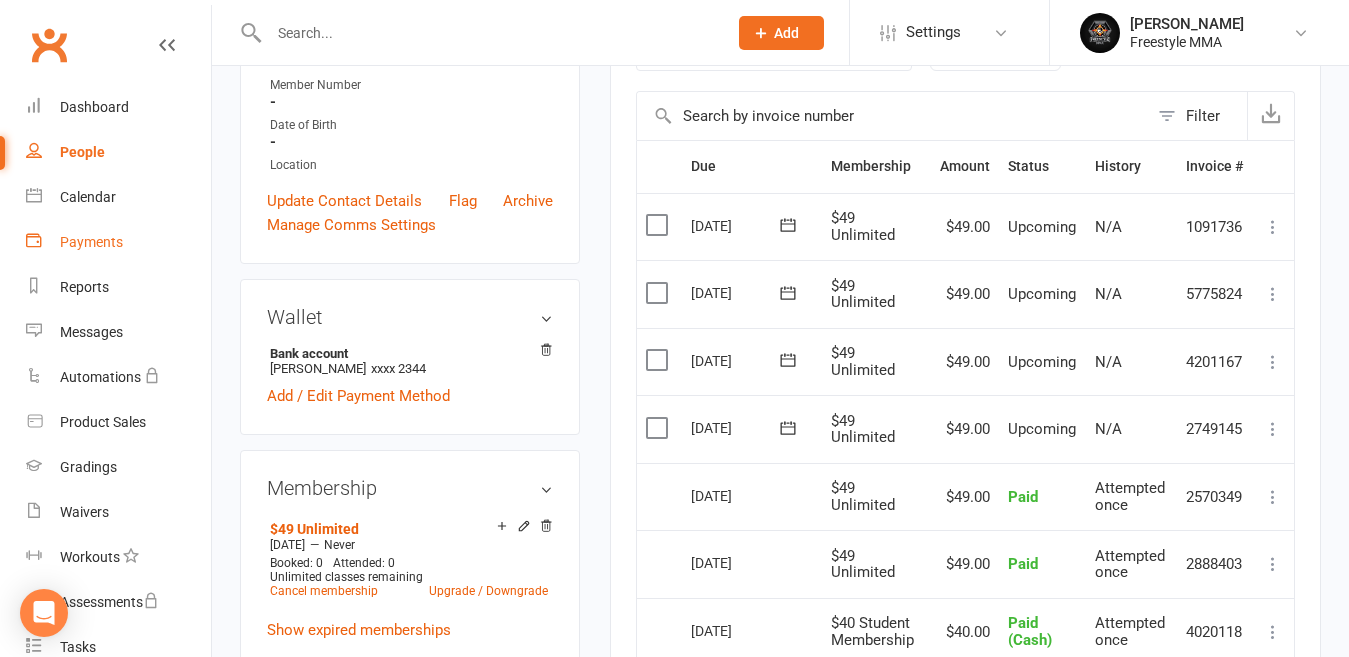 click on "Payments" at bounding box center [118, 242] 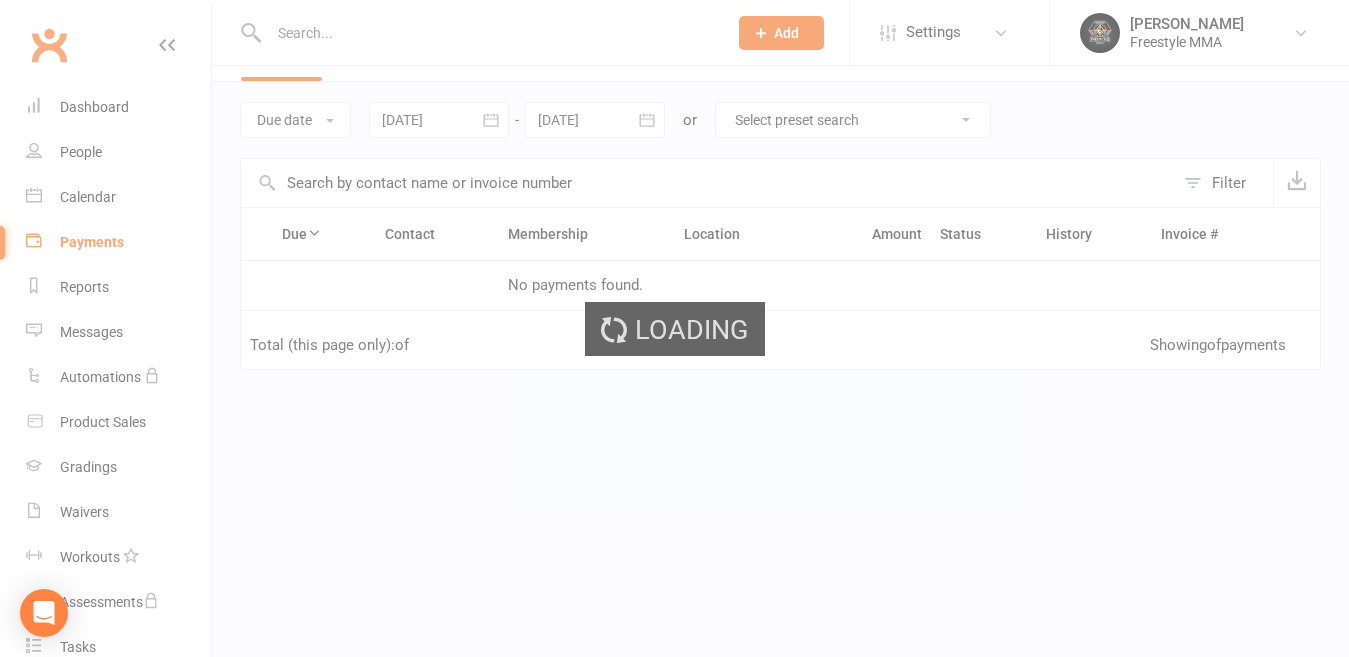 scroll, scrollTop: 0, scrollLeft: 0, axis: both 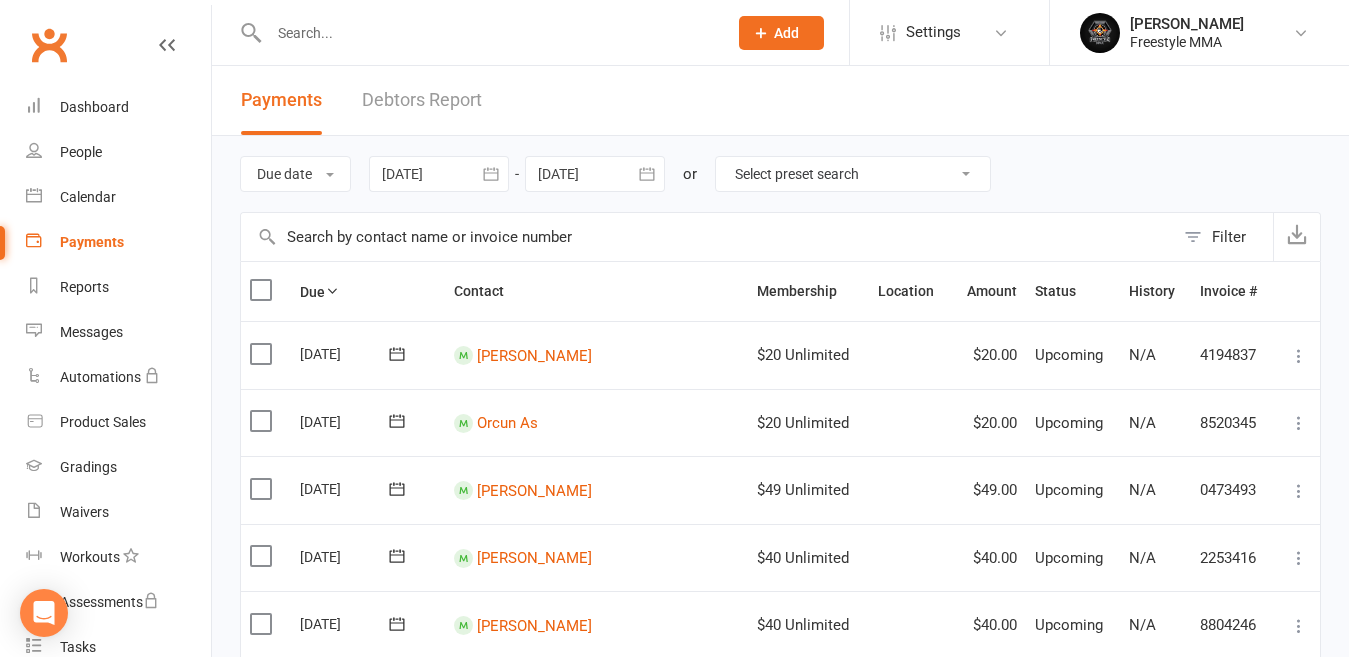 click on "Debtors Report" at bounding box center (422, 100) 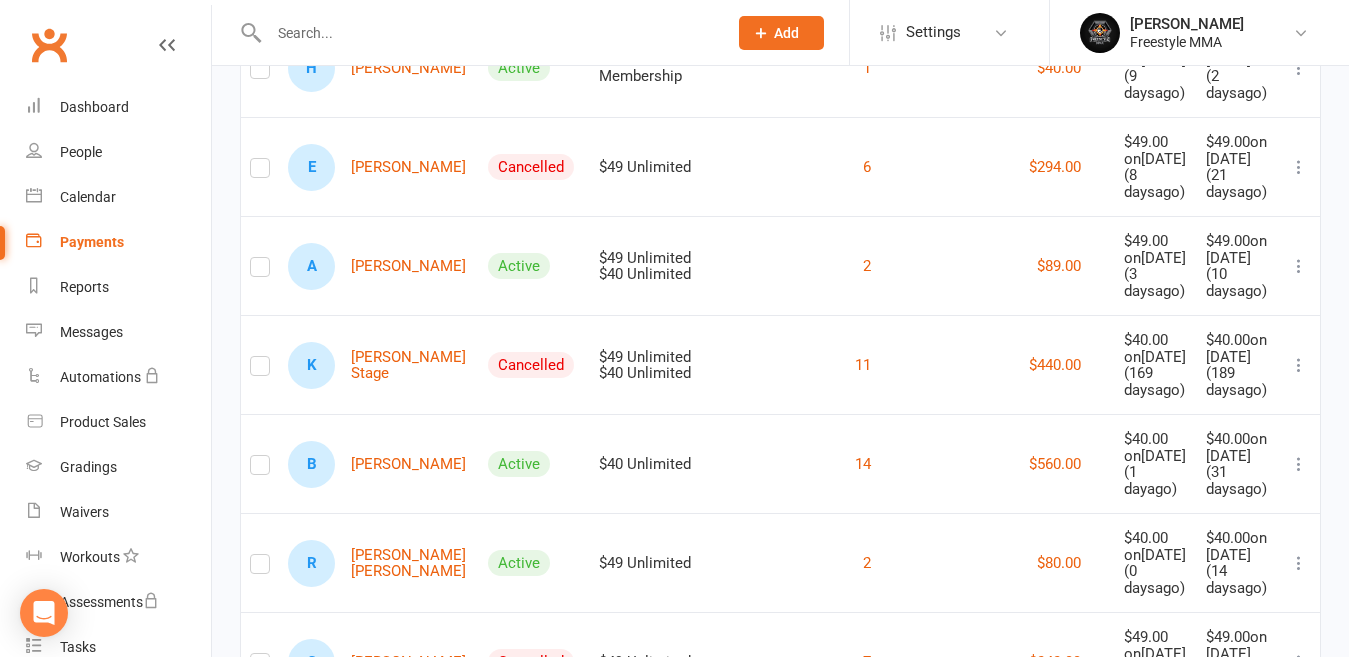 scroll, scrollTop: 3500, scrollLeft: 0, axis: vertical 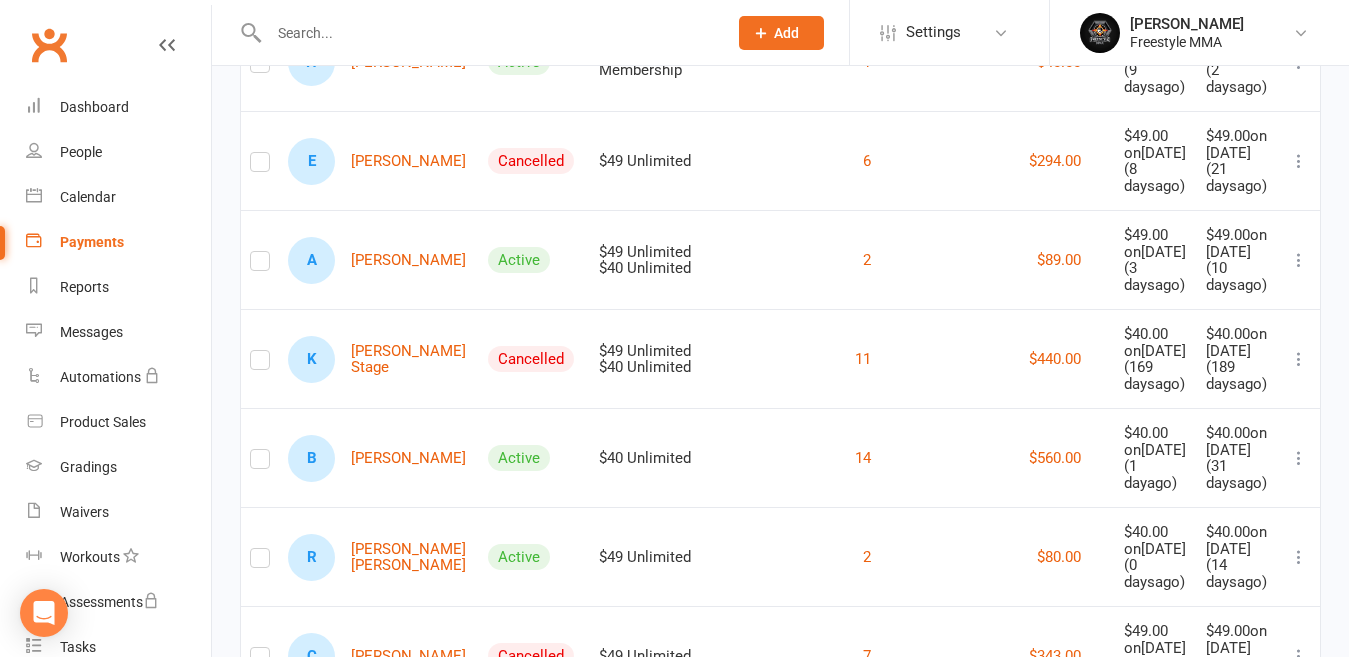 click on "B [PERSON_NAME]" at bounding box center [377, -136] 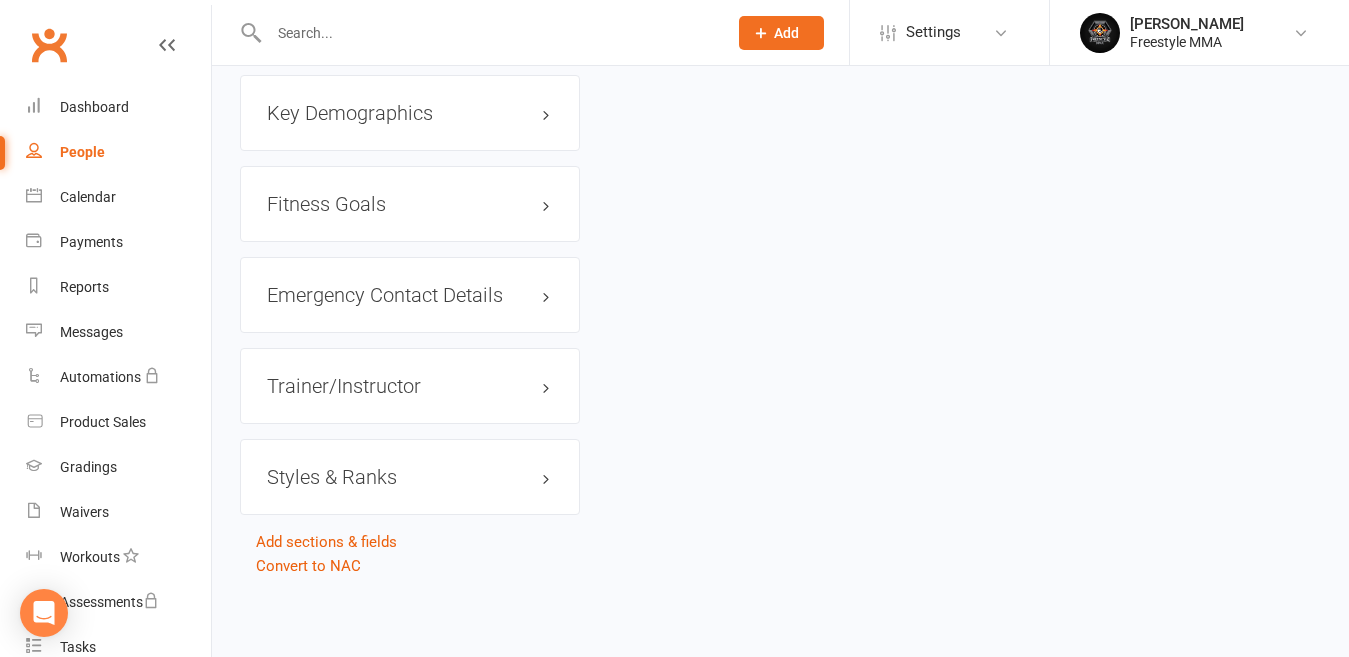 scroll, scrollTop: 0, scrollLeft: 0, axis: both 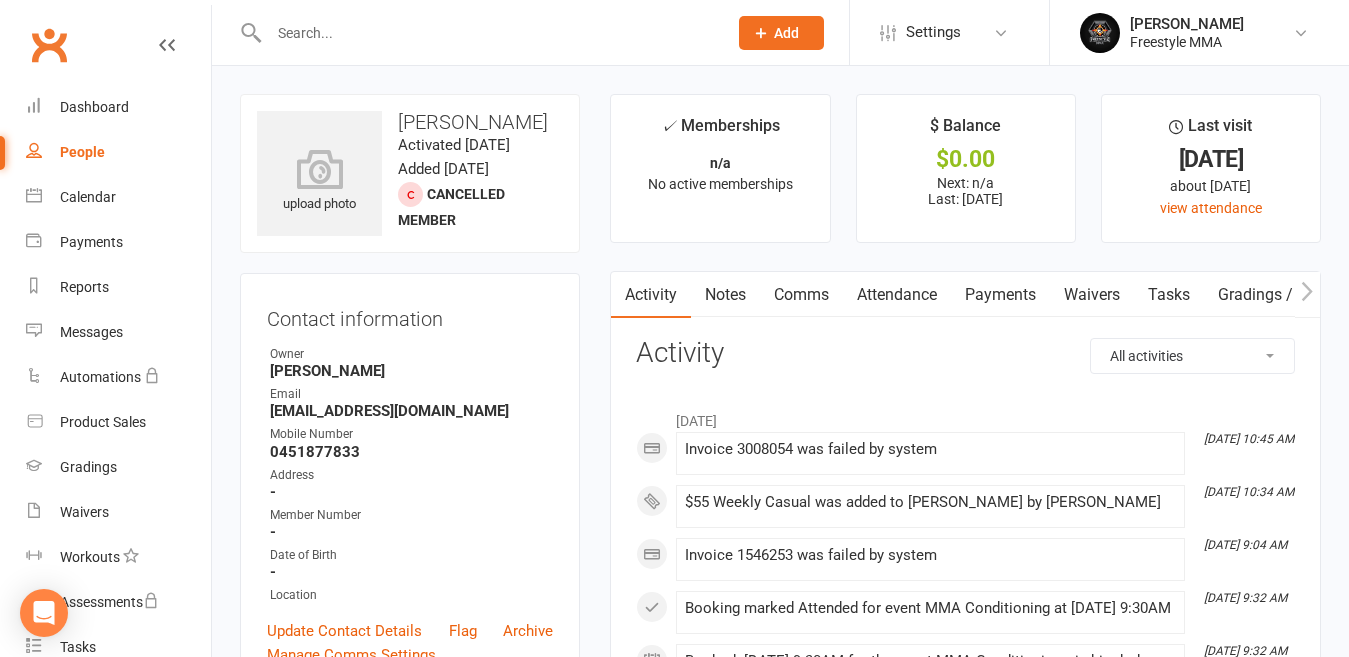 click on "Payments" at bounding box center (1000, 295) 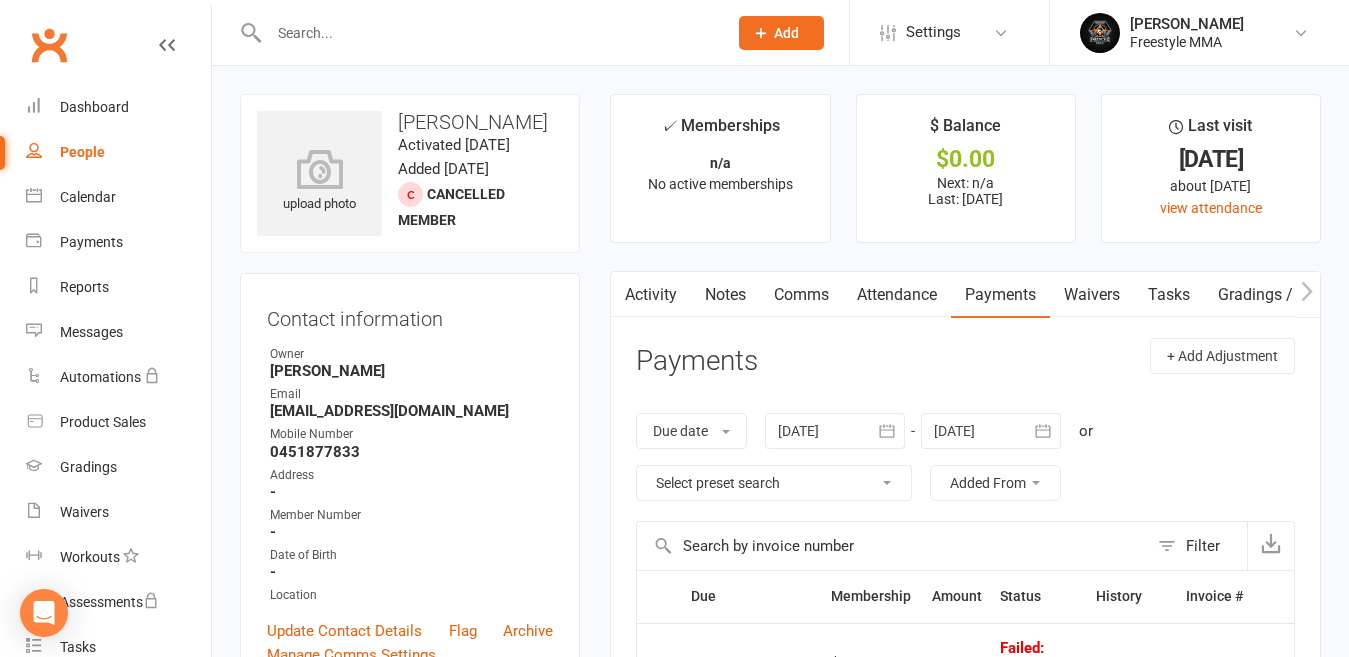 click 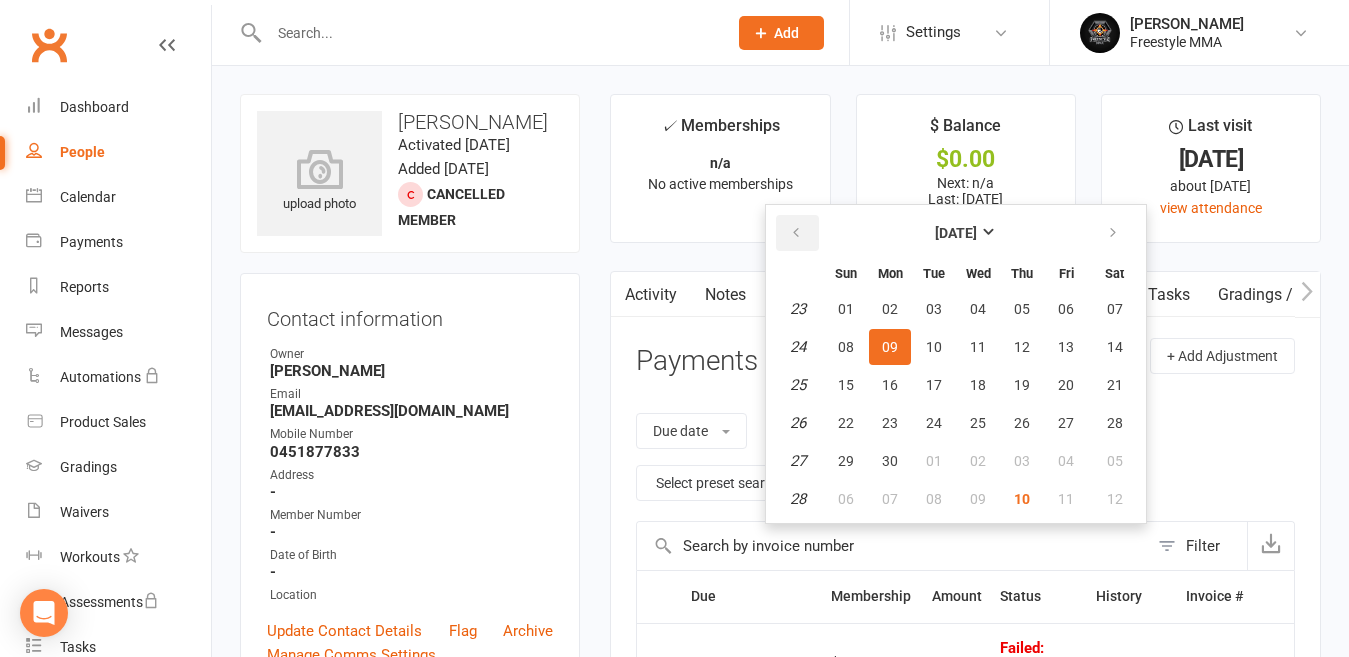 click at bounding box center [797, 233] 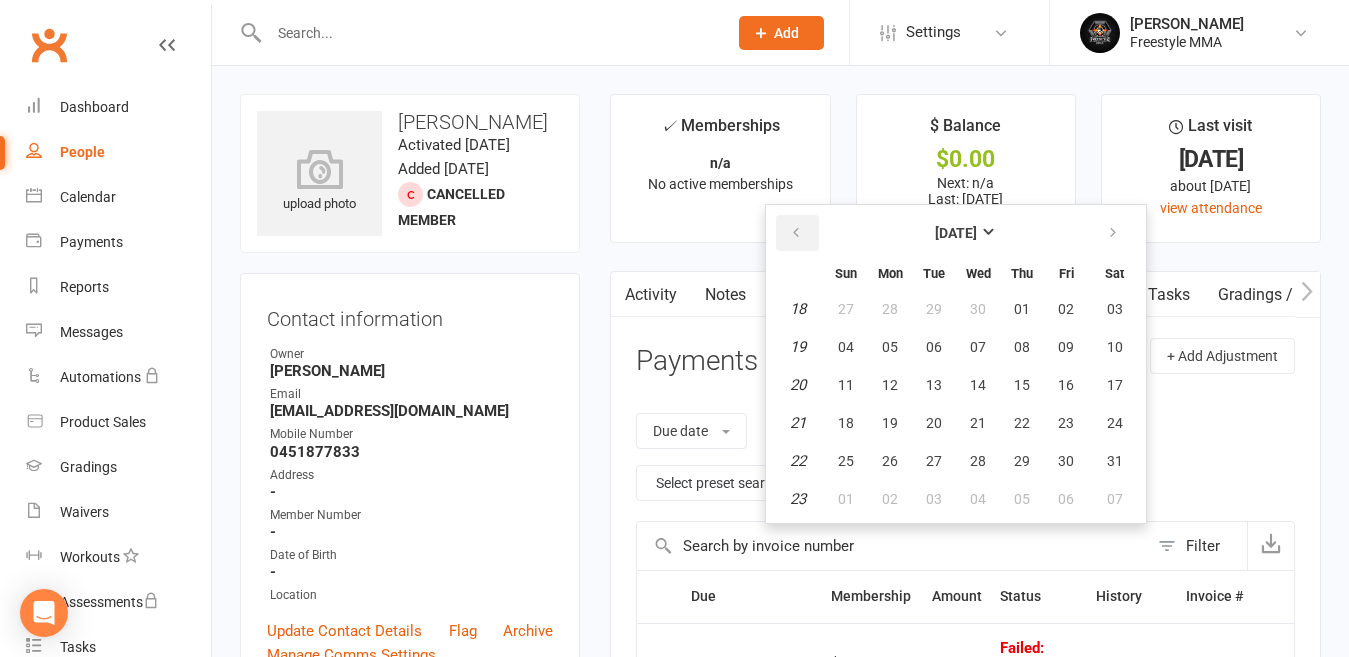 click at bounding box center (797, 233) 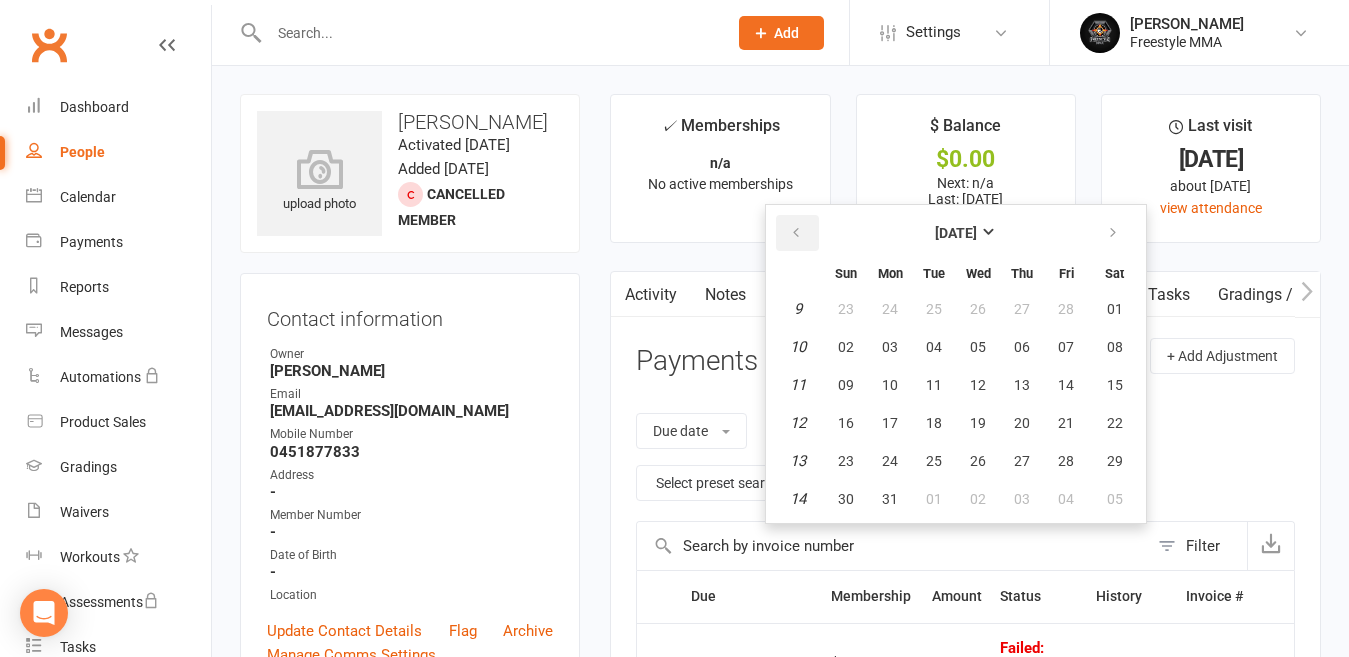 click at bounding box center [797, 233] 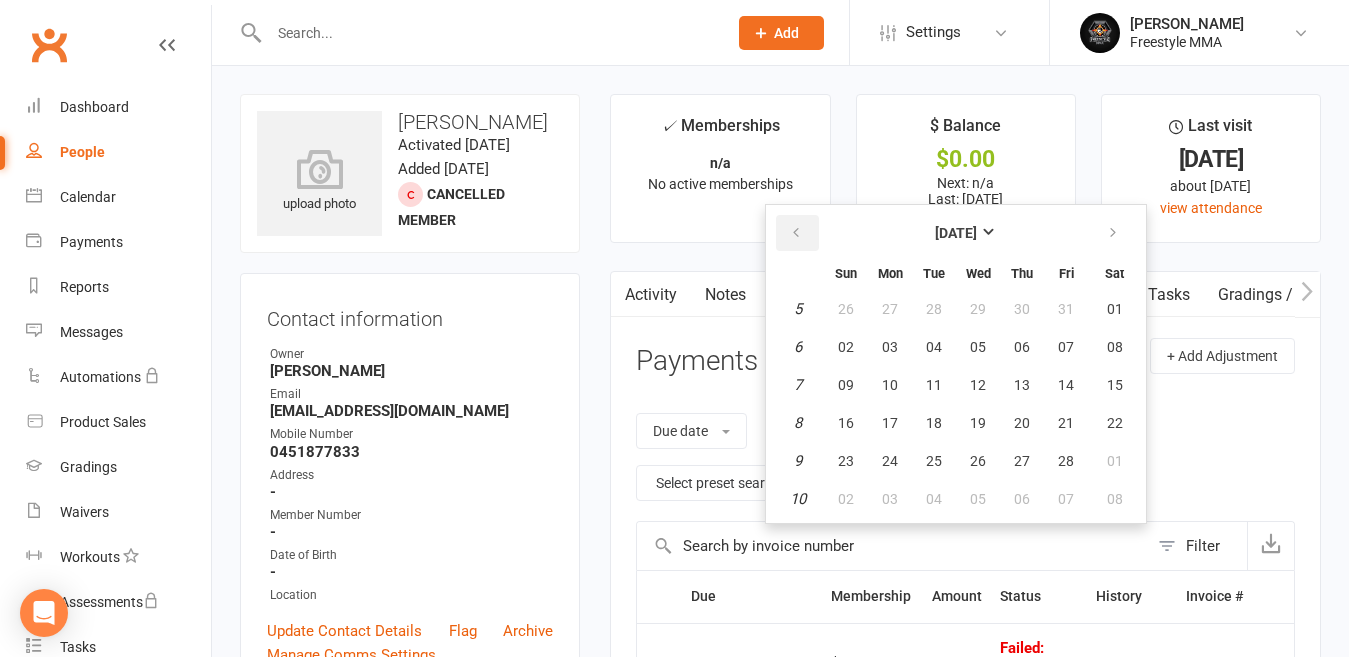 click at bounding box center (797, 233) 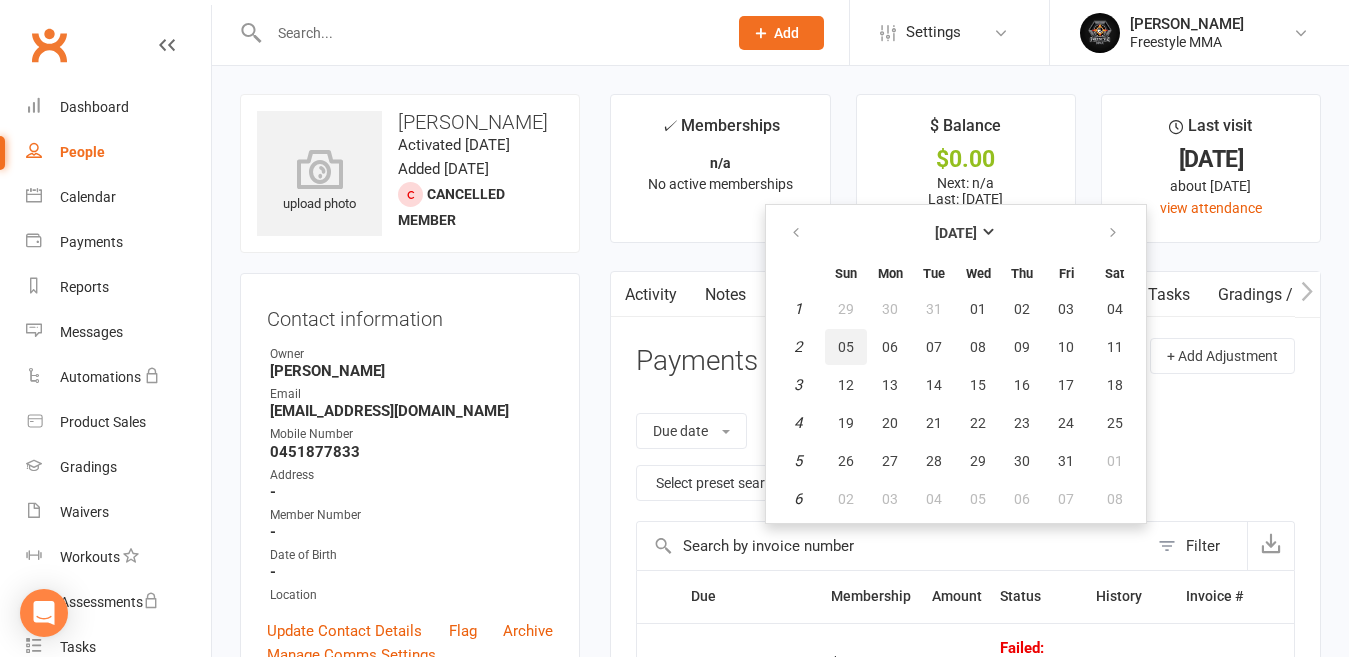 click on "05" at bounding box center [846, 347] 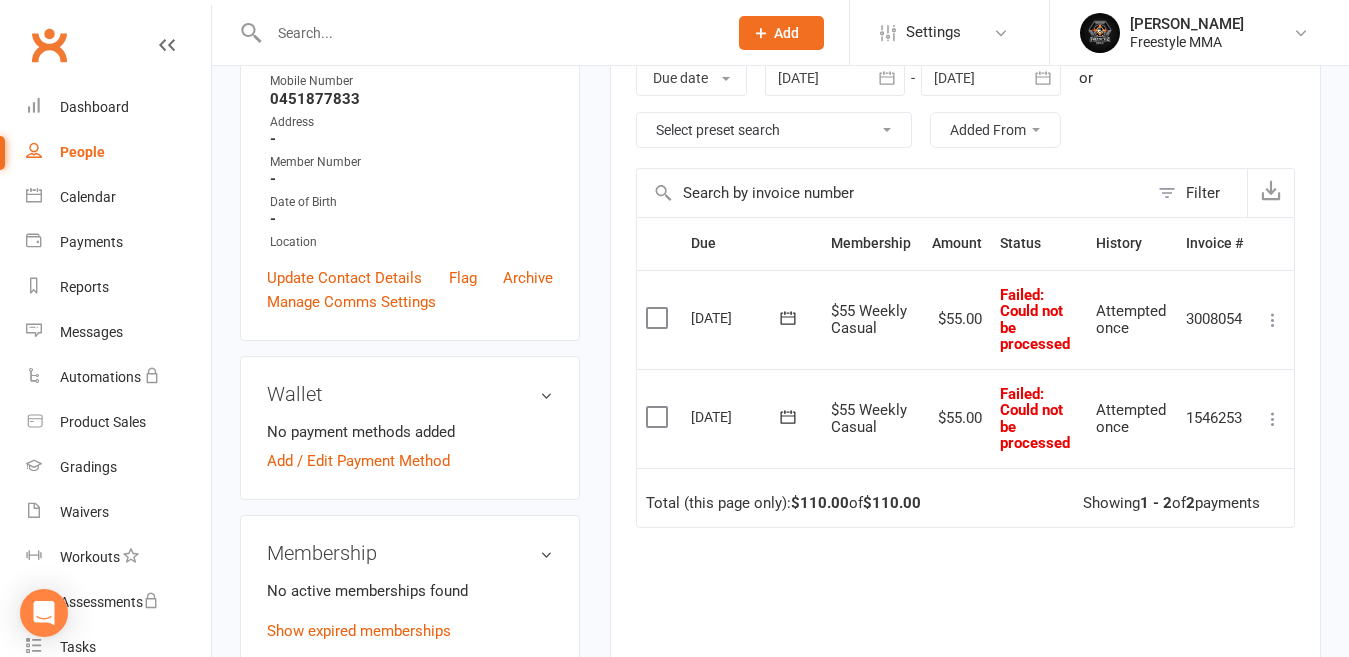 scroll, scrollTop: 500, scrollLeft: 0, axis: vertical 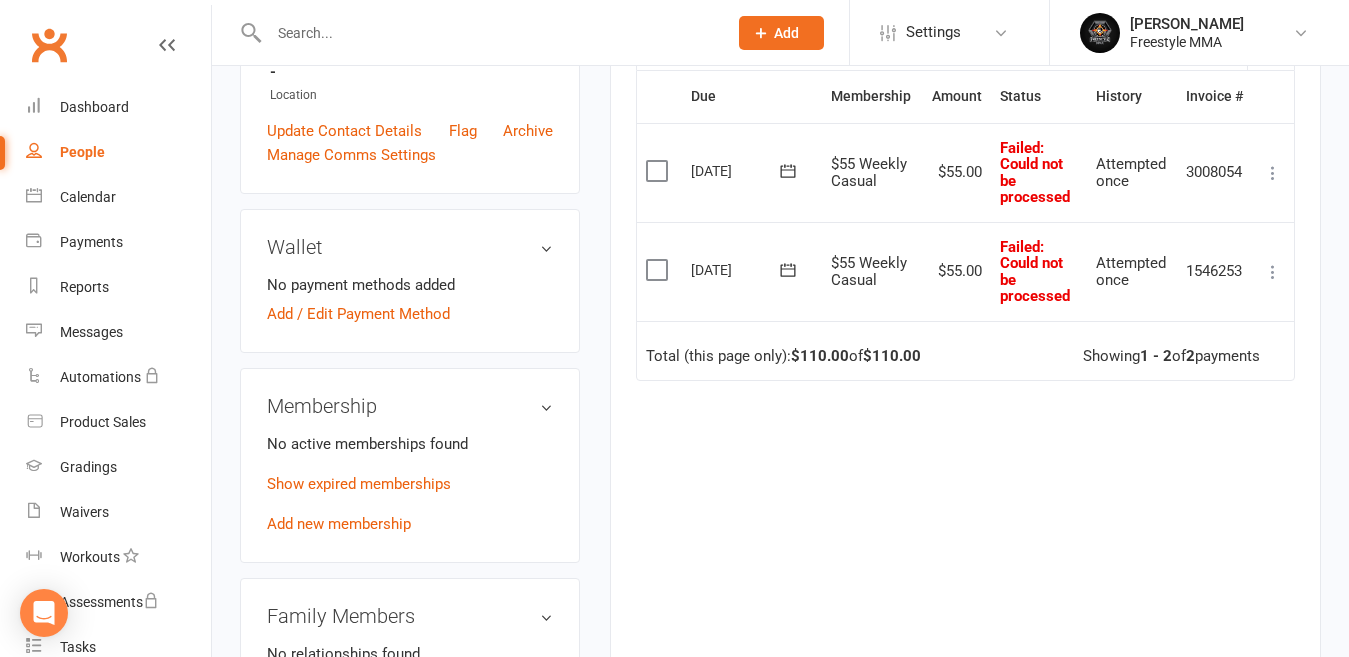 click at bounding box center (659, 171) 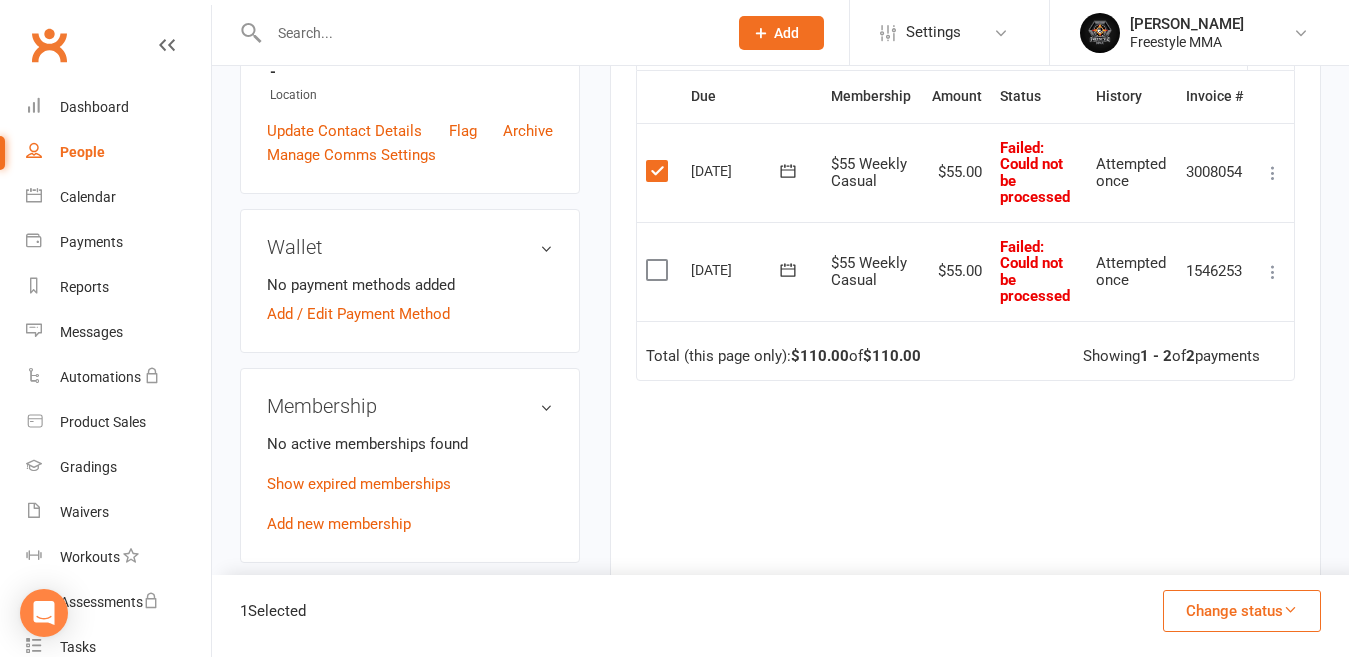 click at bounding box center (659, 270) 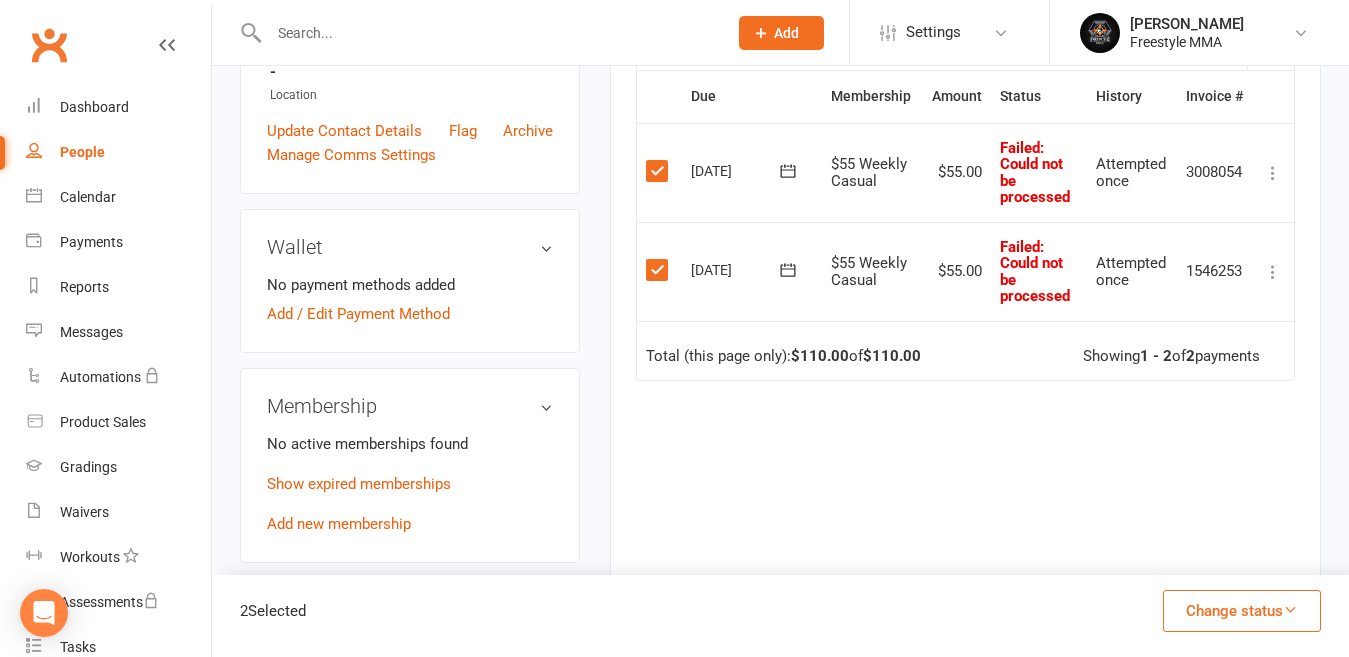 click on "Change status" at bounding box center [1242, 611] 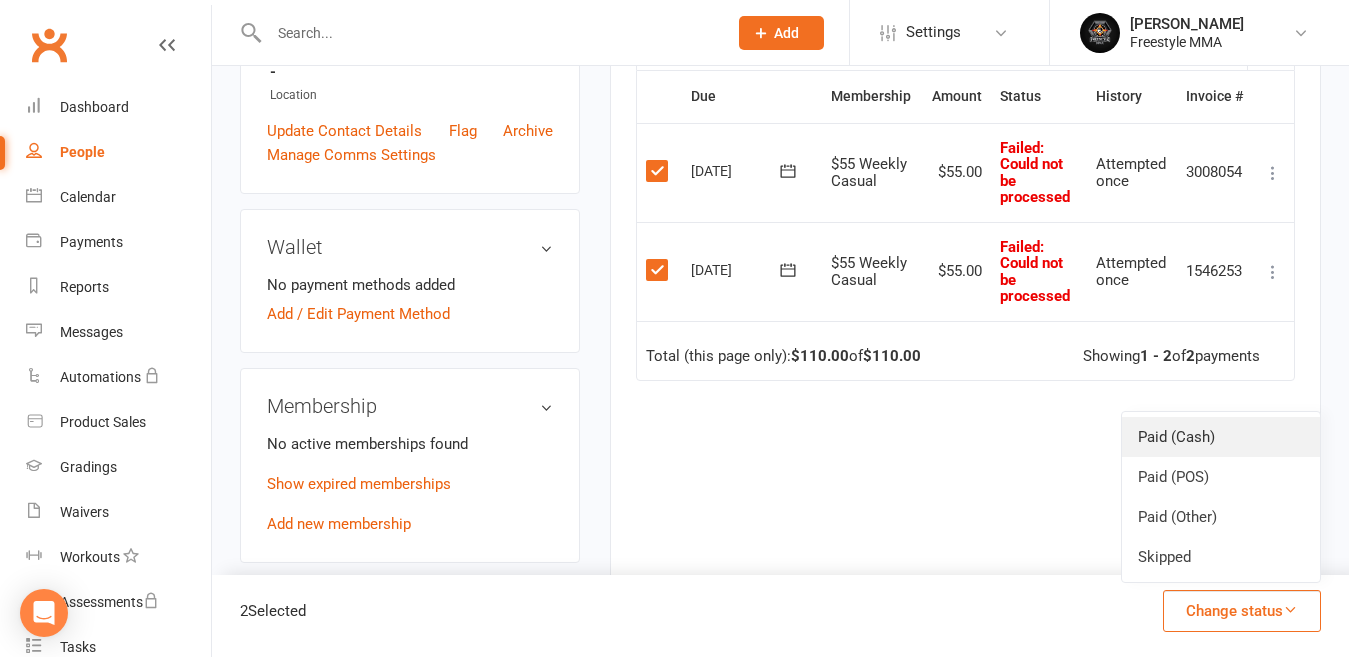 click on "Paid (Cash)" at bounding box center (1221, 437) 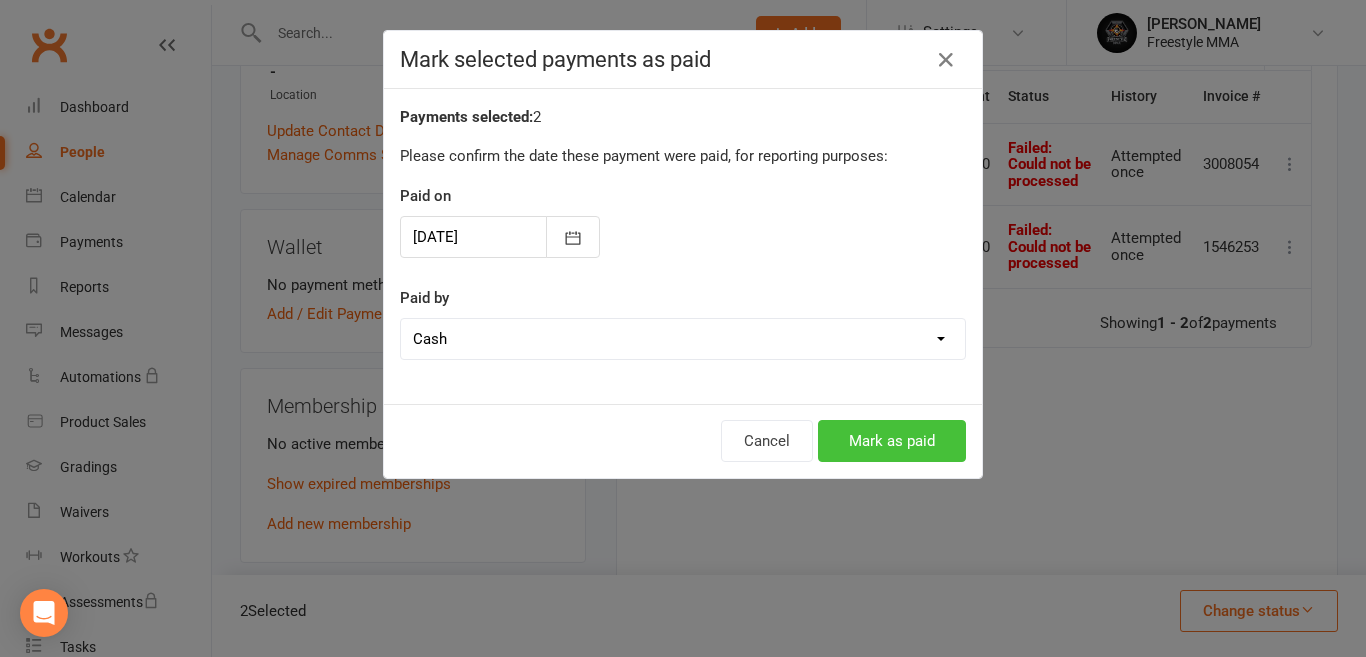 click on "Mark as paid" at bounding box center [892, 441] 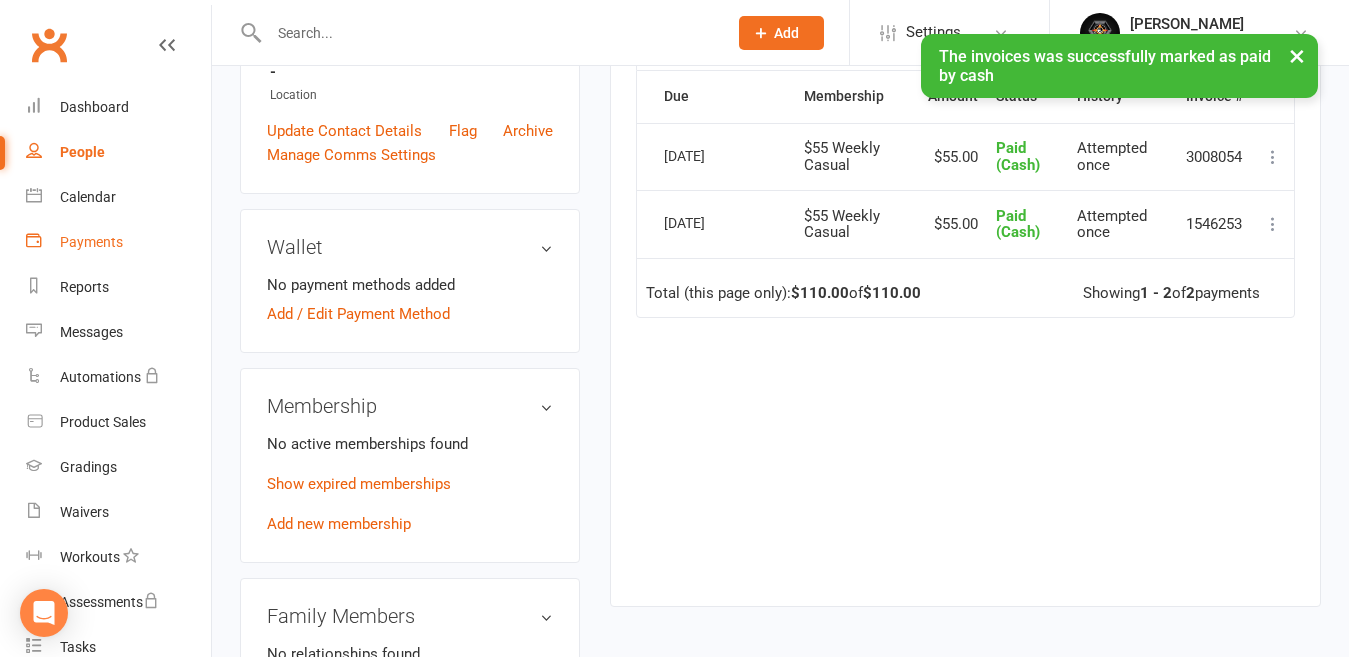 click on "Payments" at bounding box center [91, 242] 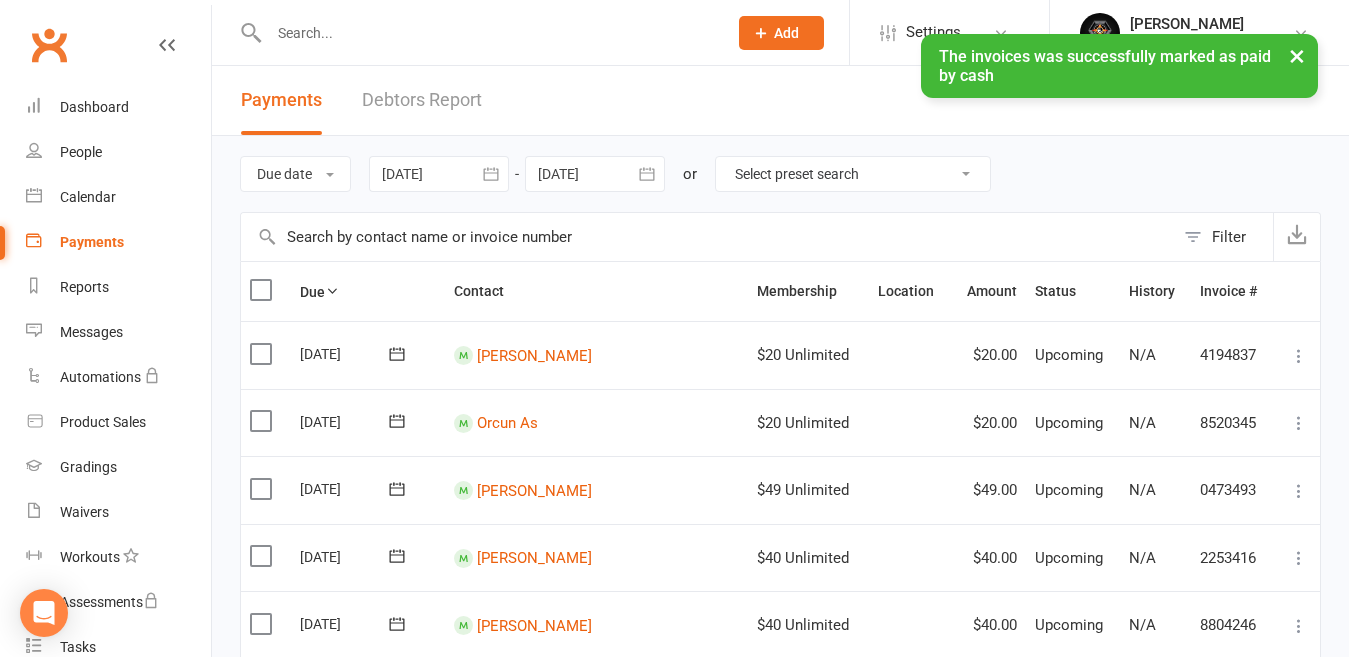 click on "× The invoices was successfully marked as paid by cash" at bounding box center (661, 34) 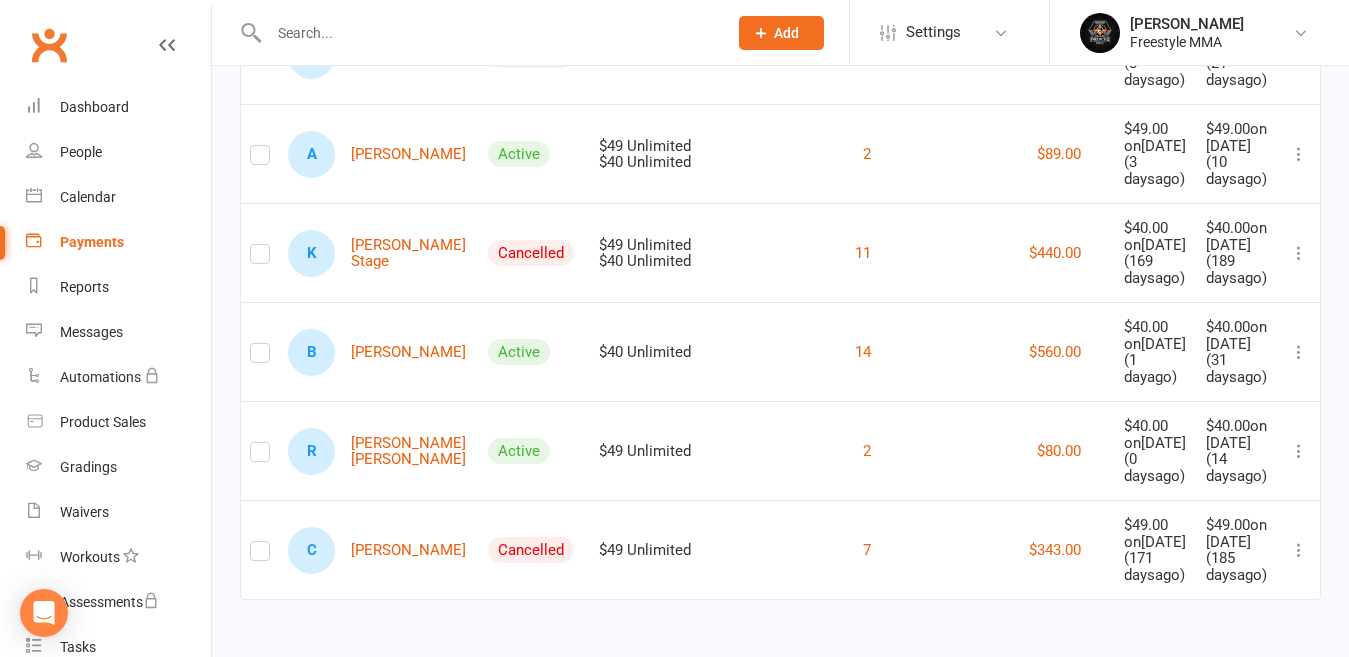 scroll, scrollTop: 3634, scrollLeft: 0, axis: vertical 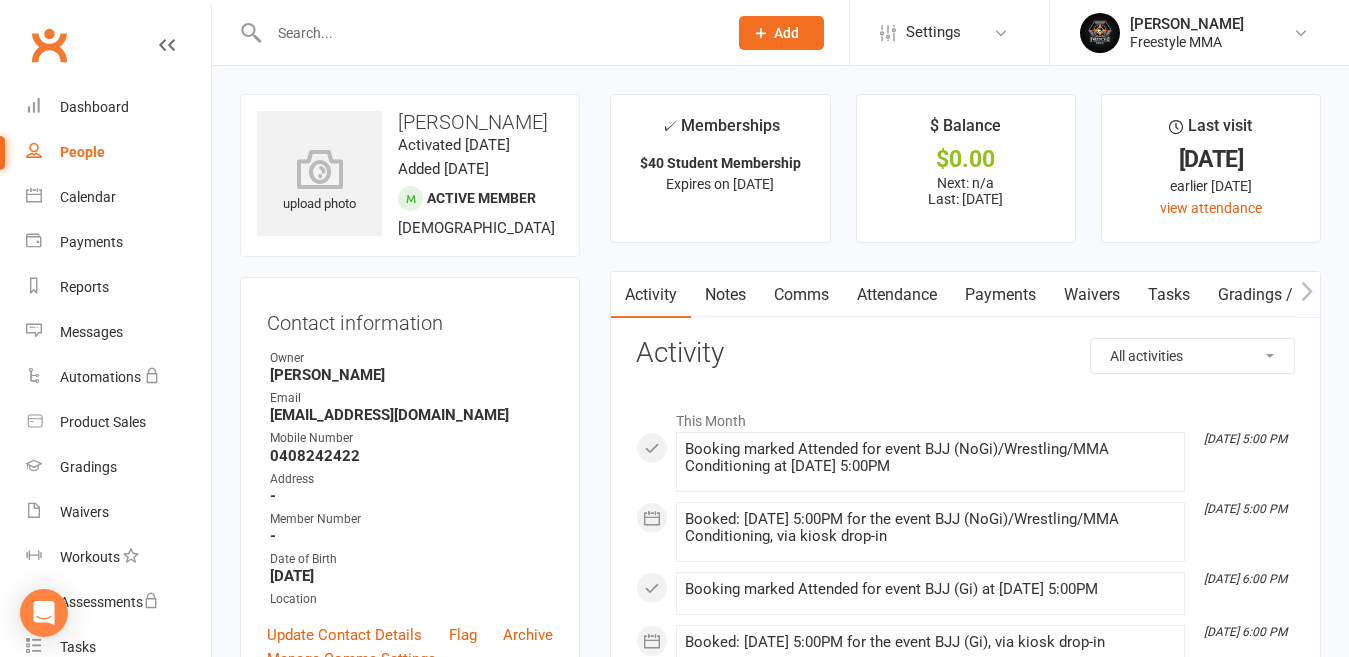 click on "Payments" at bounding box center [1000, 295] 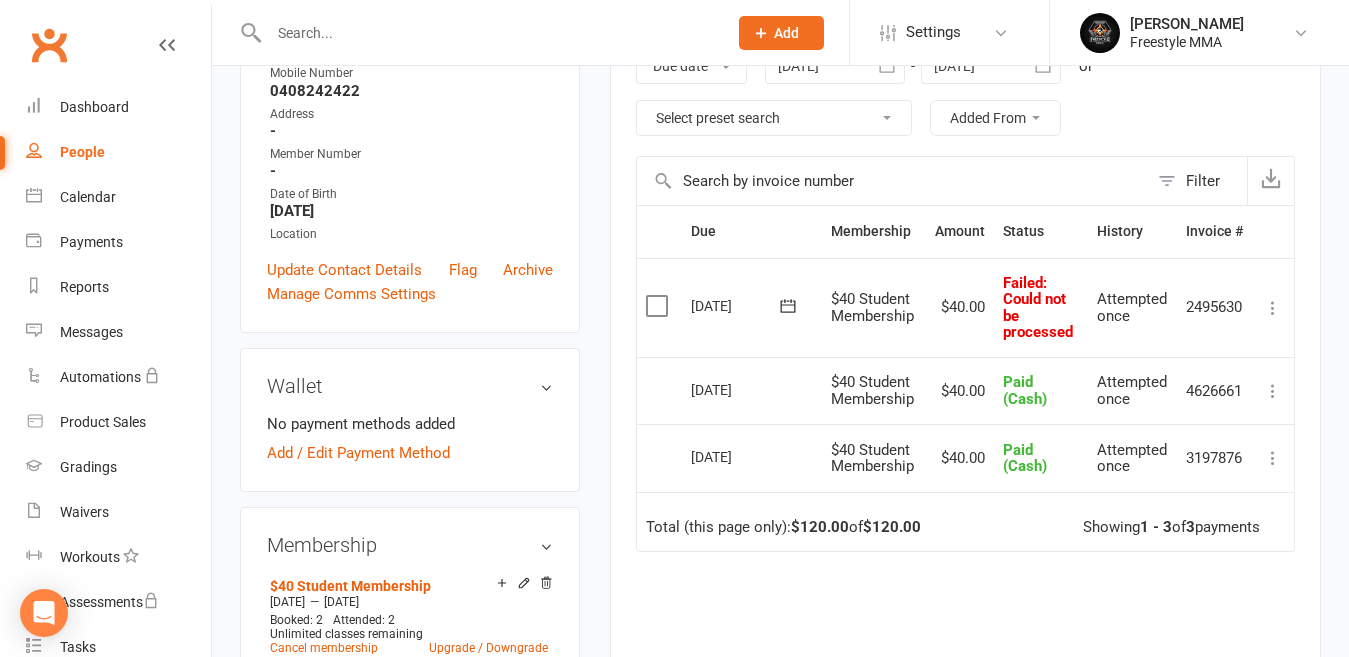 scroll, scrollTop: 400, scrollLeft: 0, axis: vertical 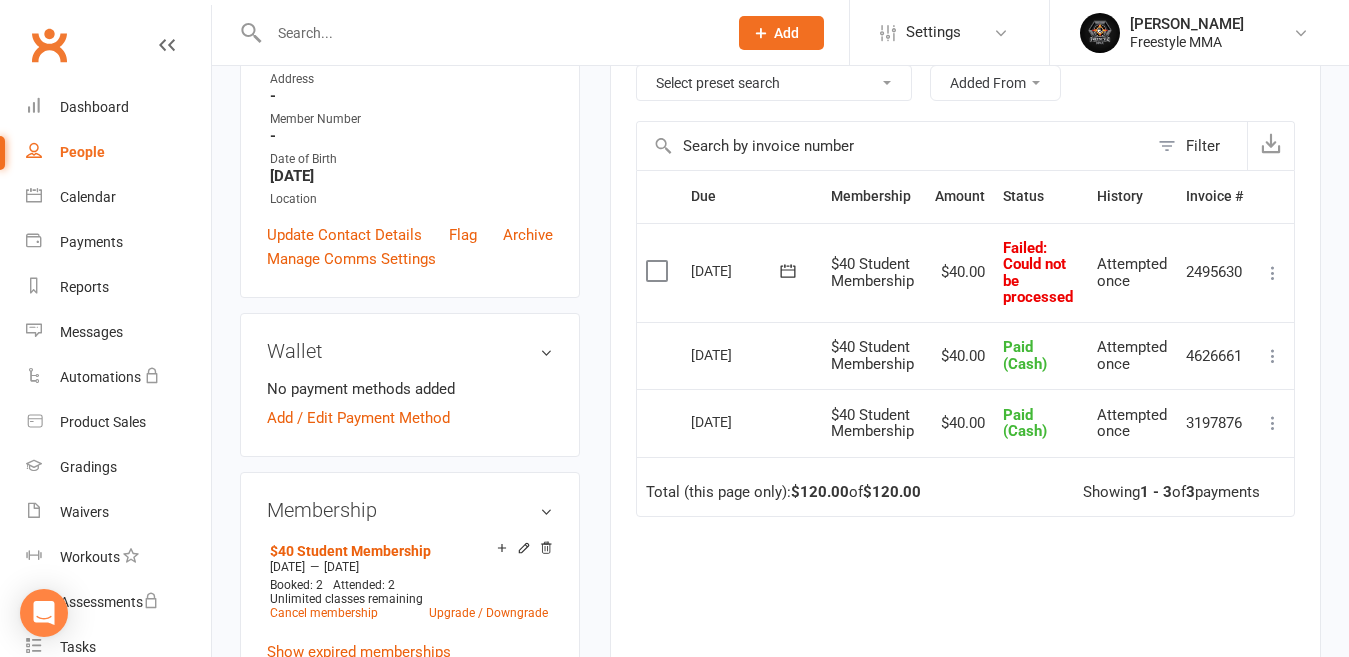 click at bounding box center [659, 271] 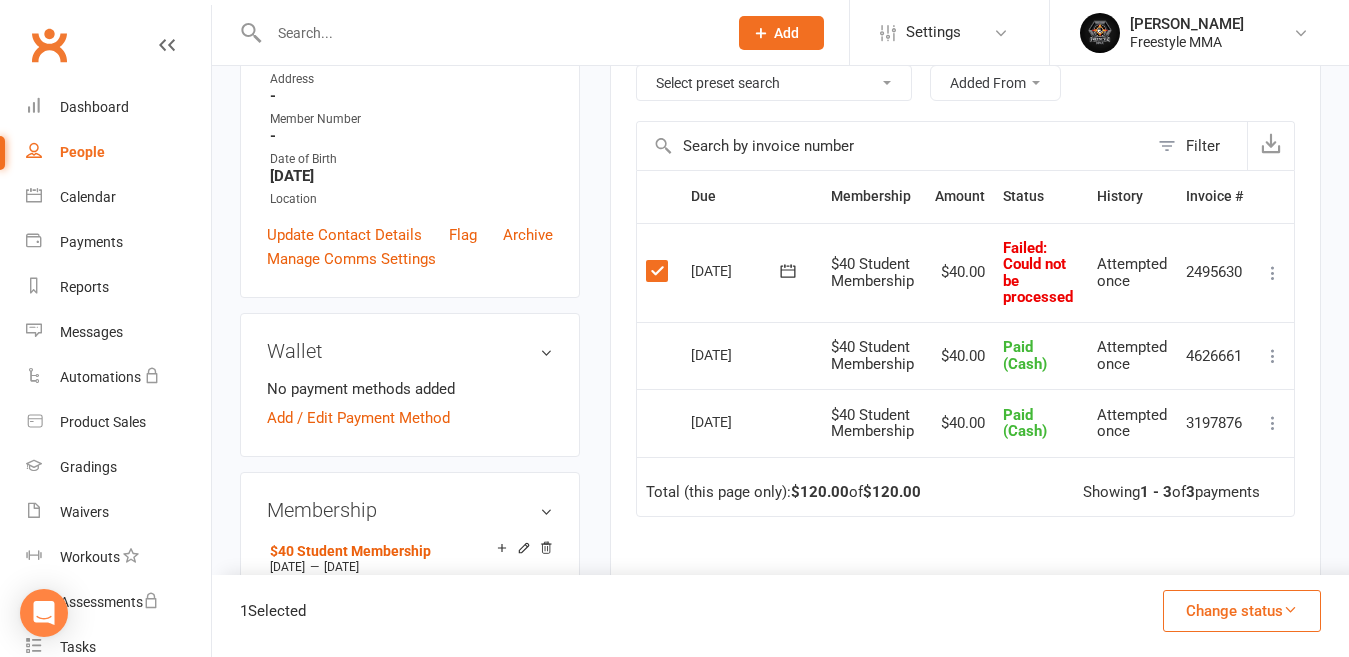 click on "Change status" at bounding box center (1242, 611) 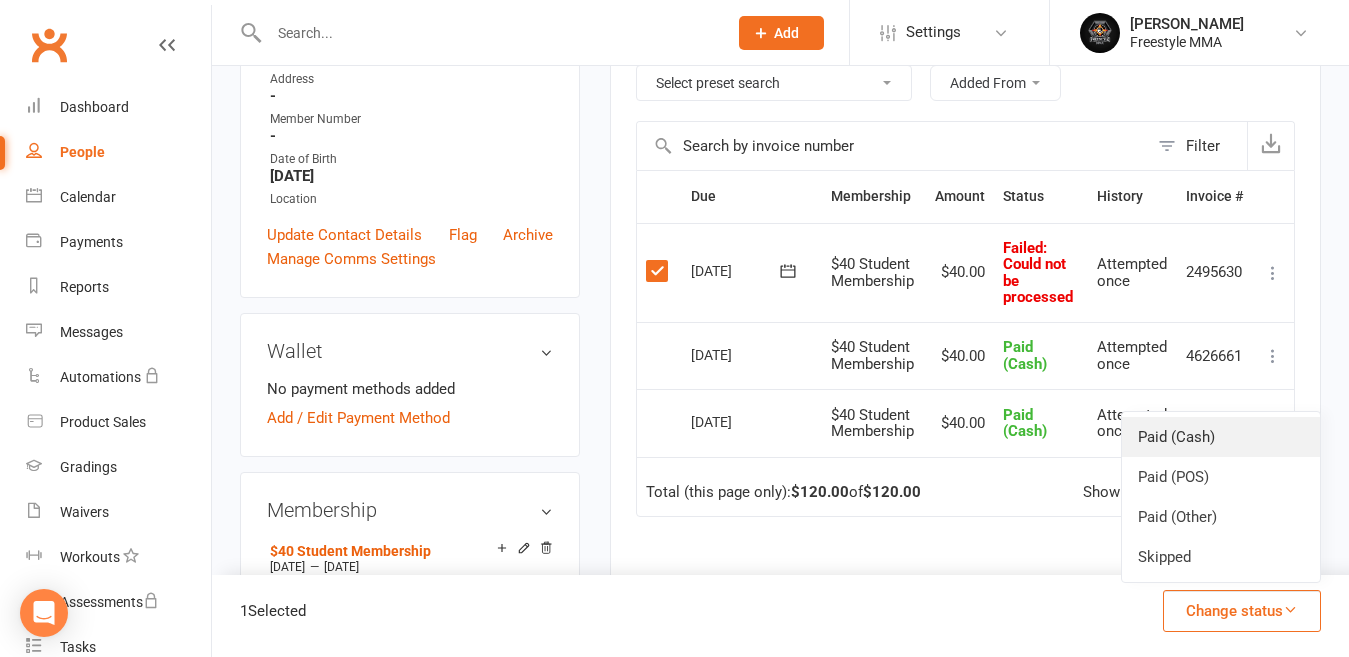 click on "Paid (Cash)" at bounding box center [1221, 437] 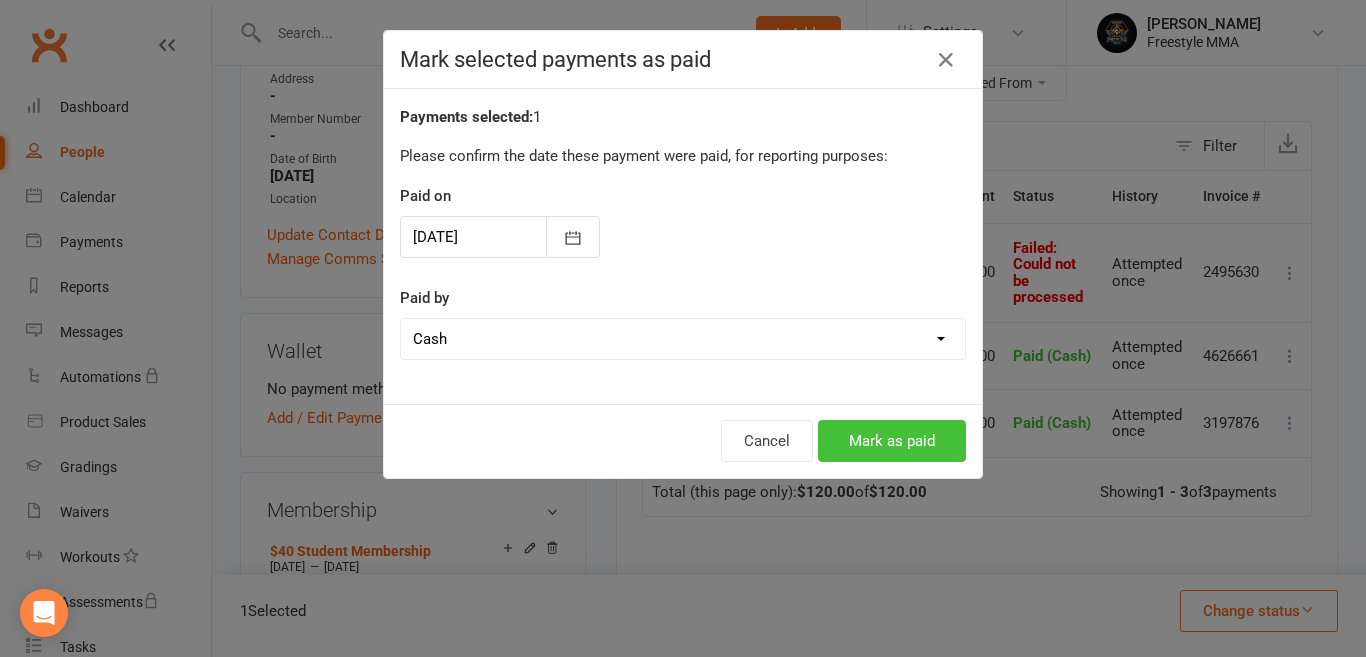 click on "Mark as paid" at bounding box center (892, 441) 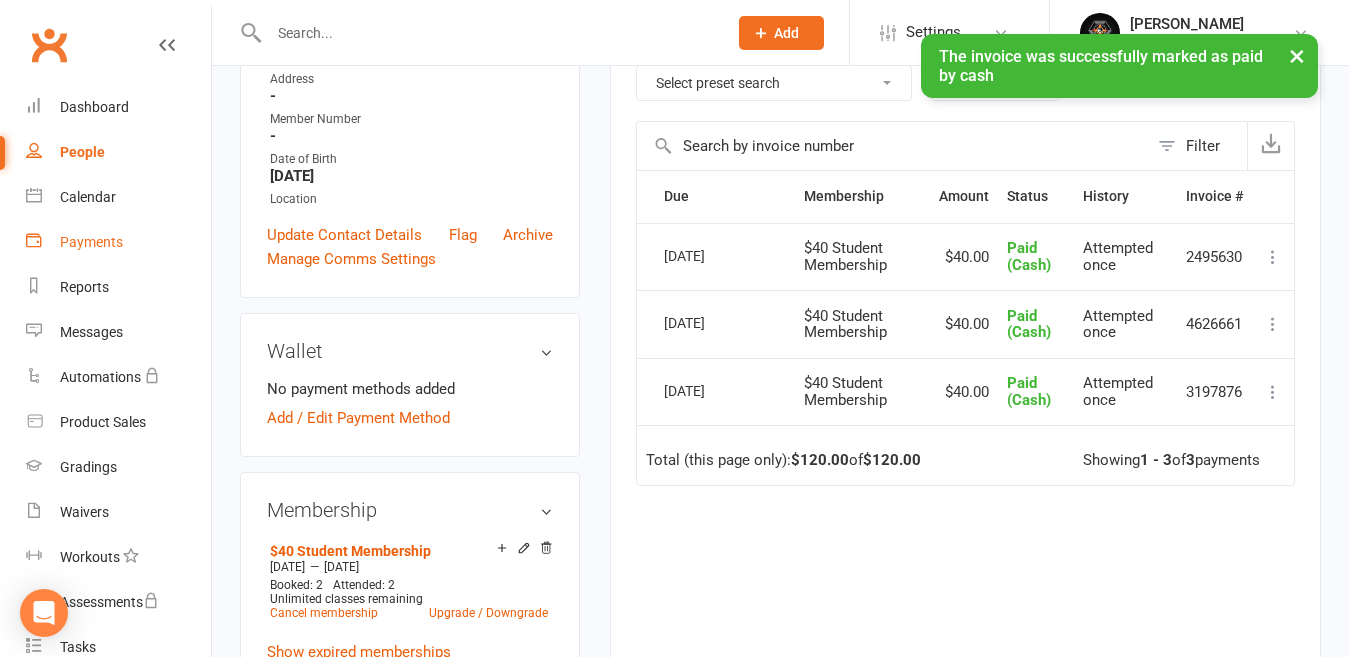 drag, startPoint x: 105, startPoint y: 233, endPoint x: 372, endPoint y: 89, distance: 303.35623 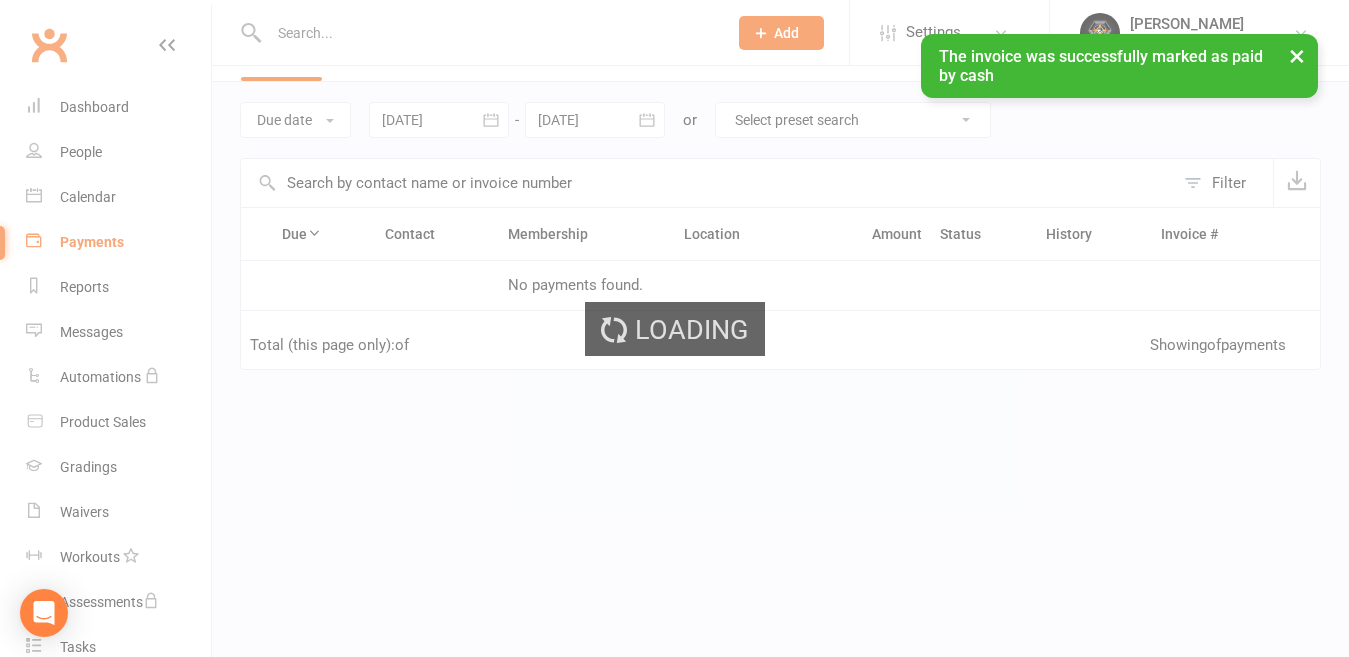 scroll, scrollTop: 0, scrollLeft: 0, axis: both 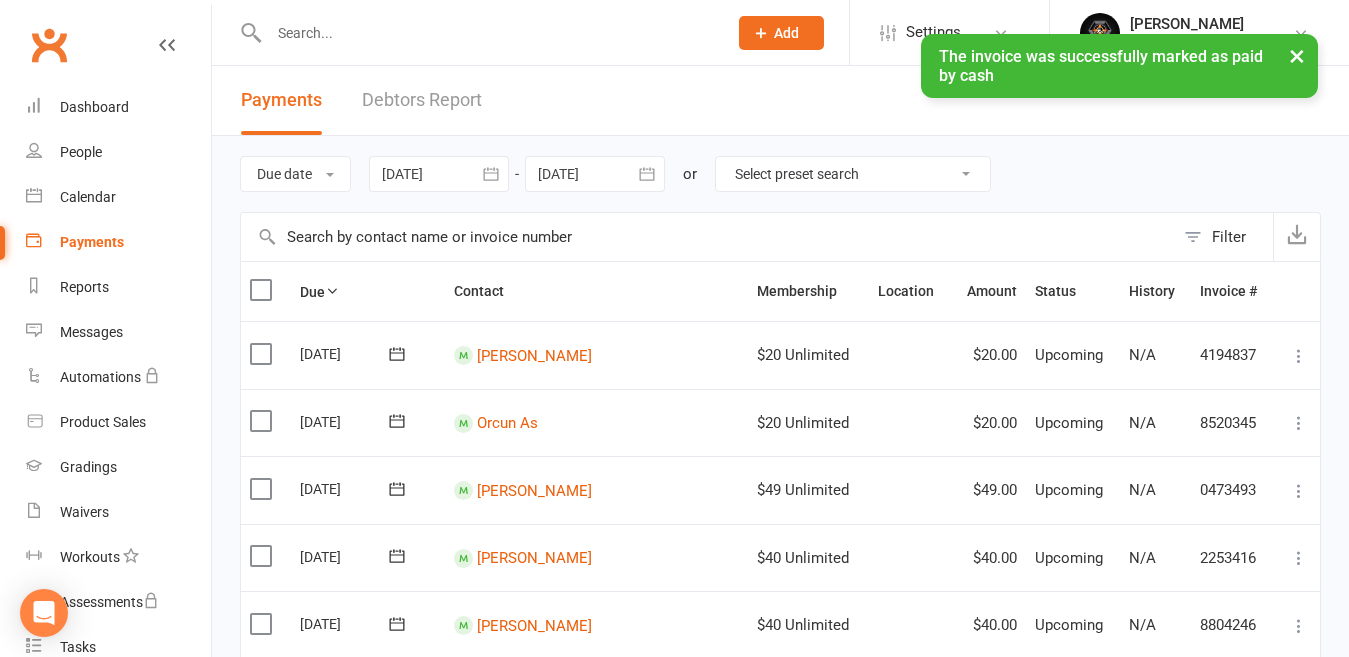click on "Debtors Report" at bounding box center [422, 100] 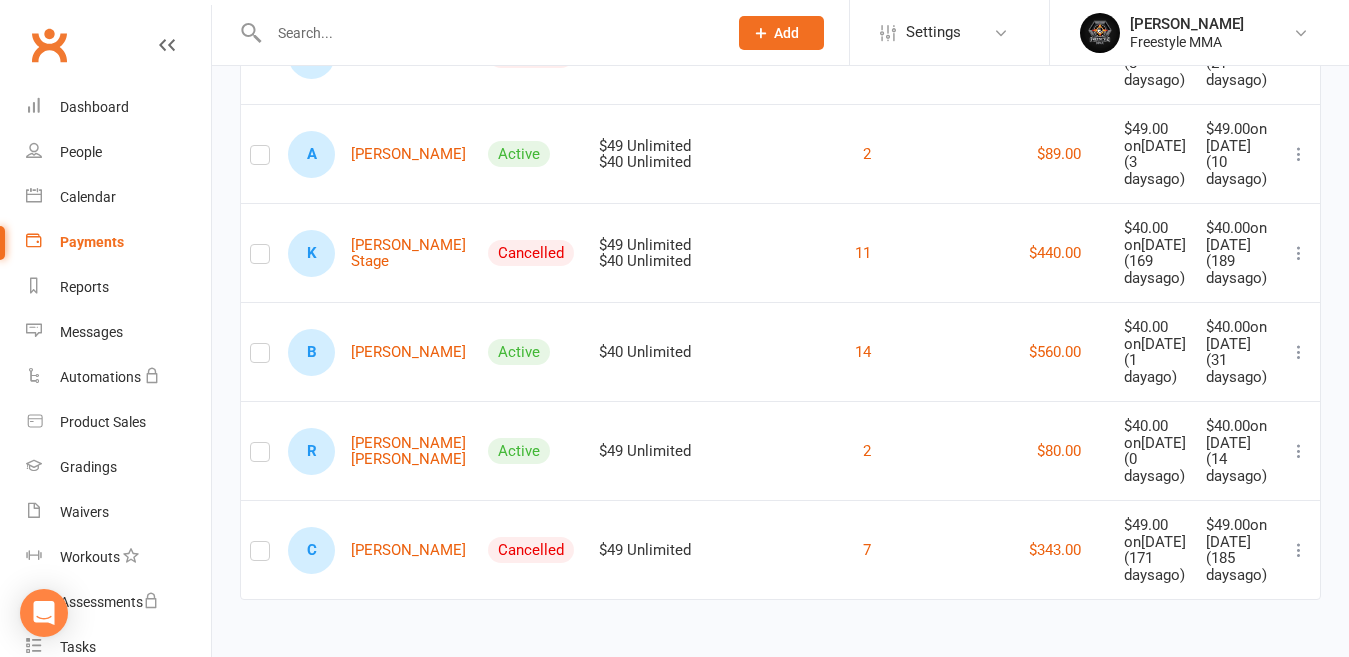 scroll, scrollTop: 3619, scrollLeft: 0, axis: vertical 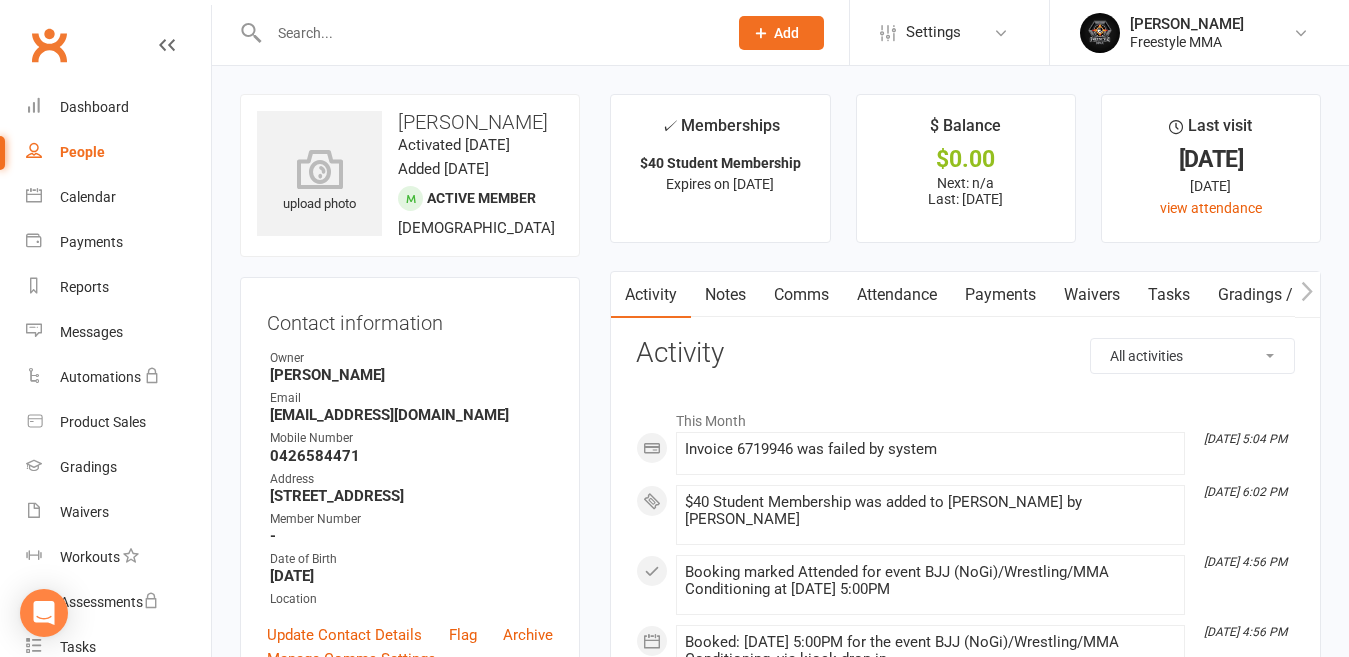click on "Payments" at bounding box center [1000, 295] 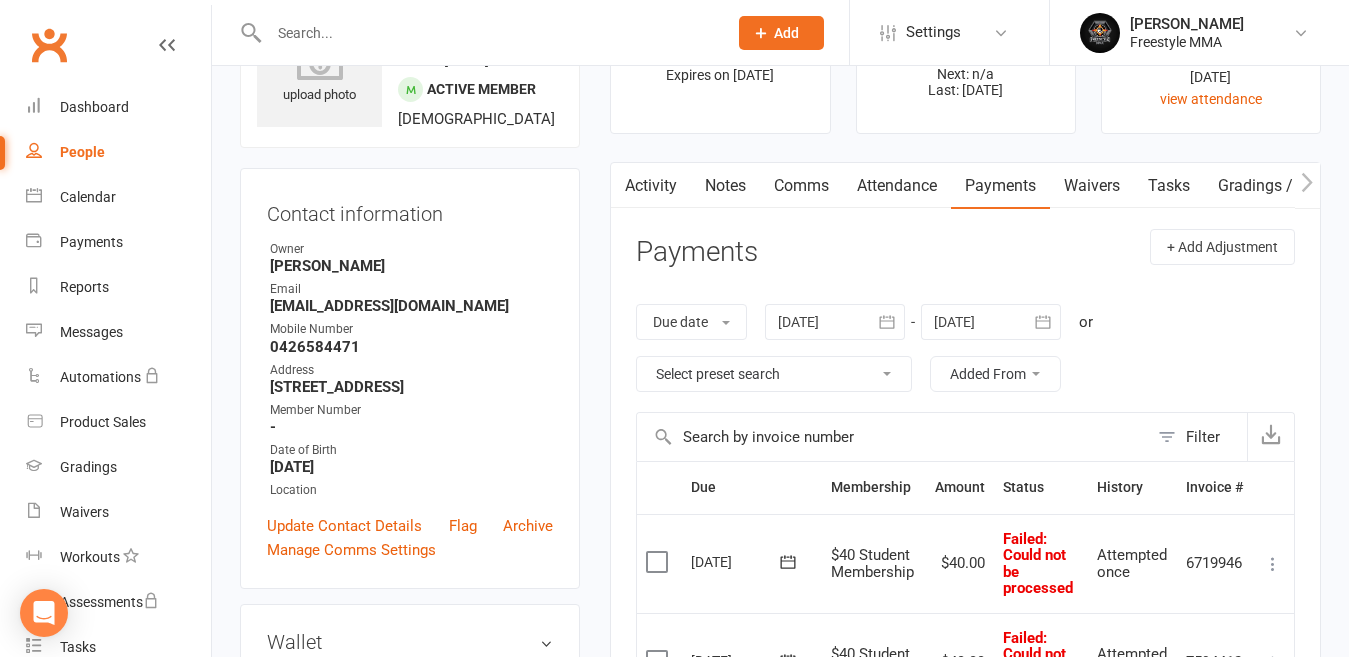 scroll, scrollTop: 500, scrollLeft: 0, axis: vertical 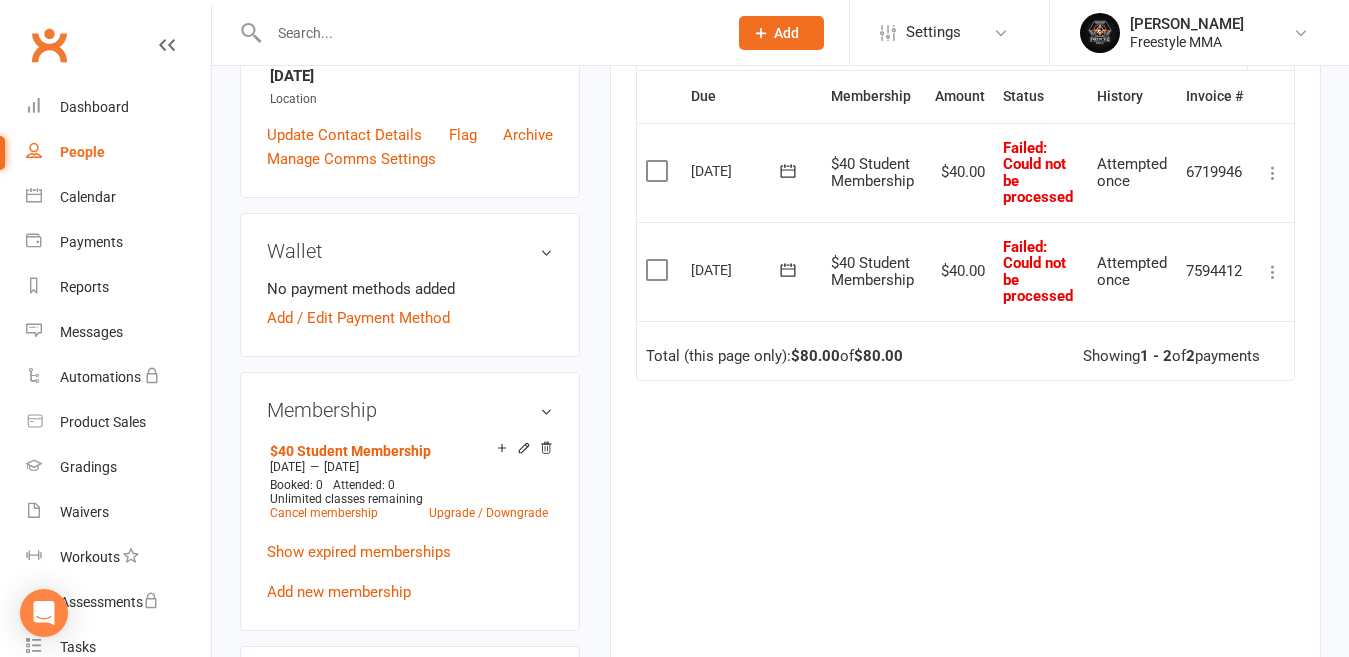 click on "Select this" at bounding box center [659, 172] 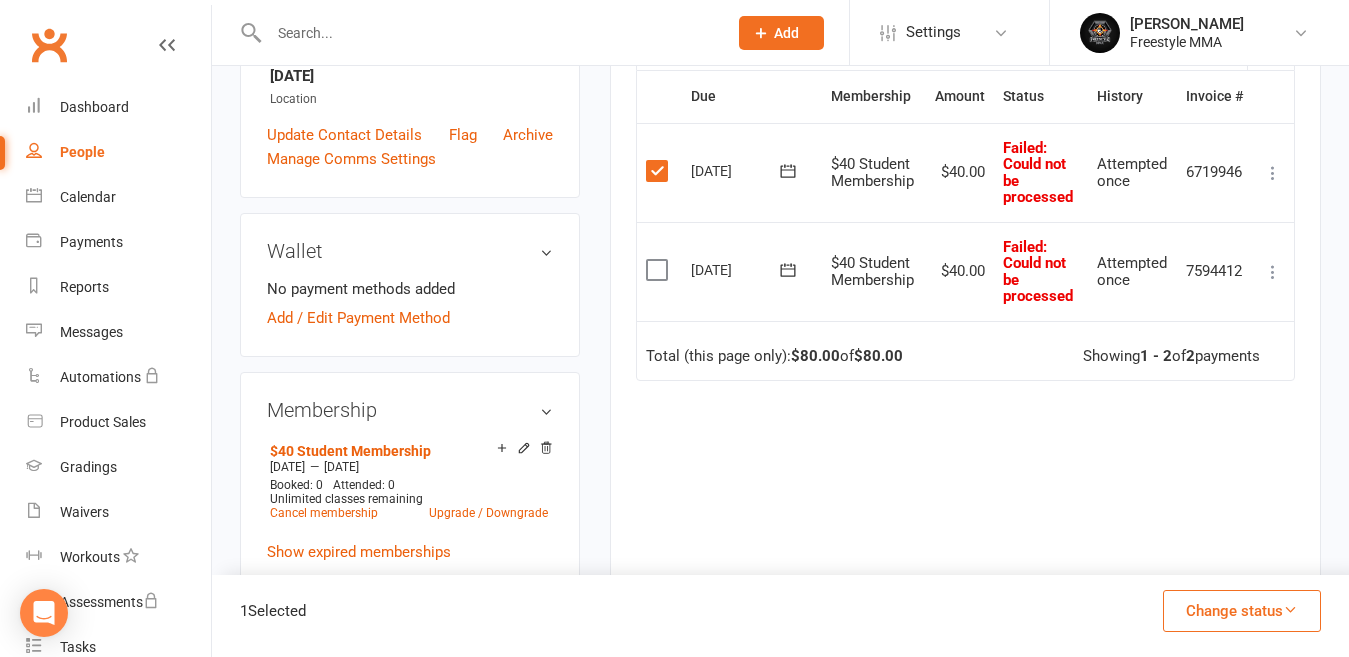 click at bounding box center [659, 270] 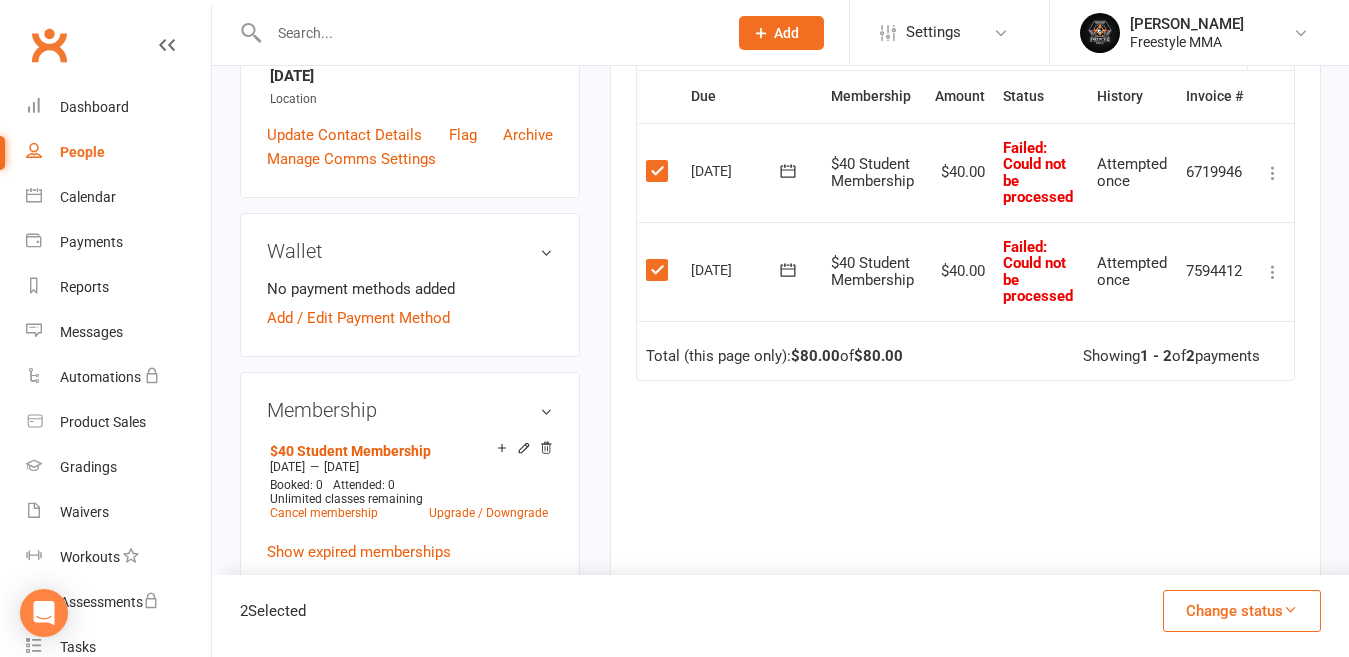 click on "Change status" at bounding box center [1242, 611] 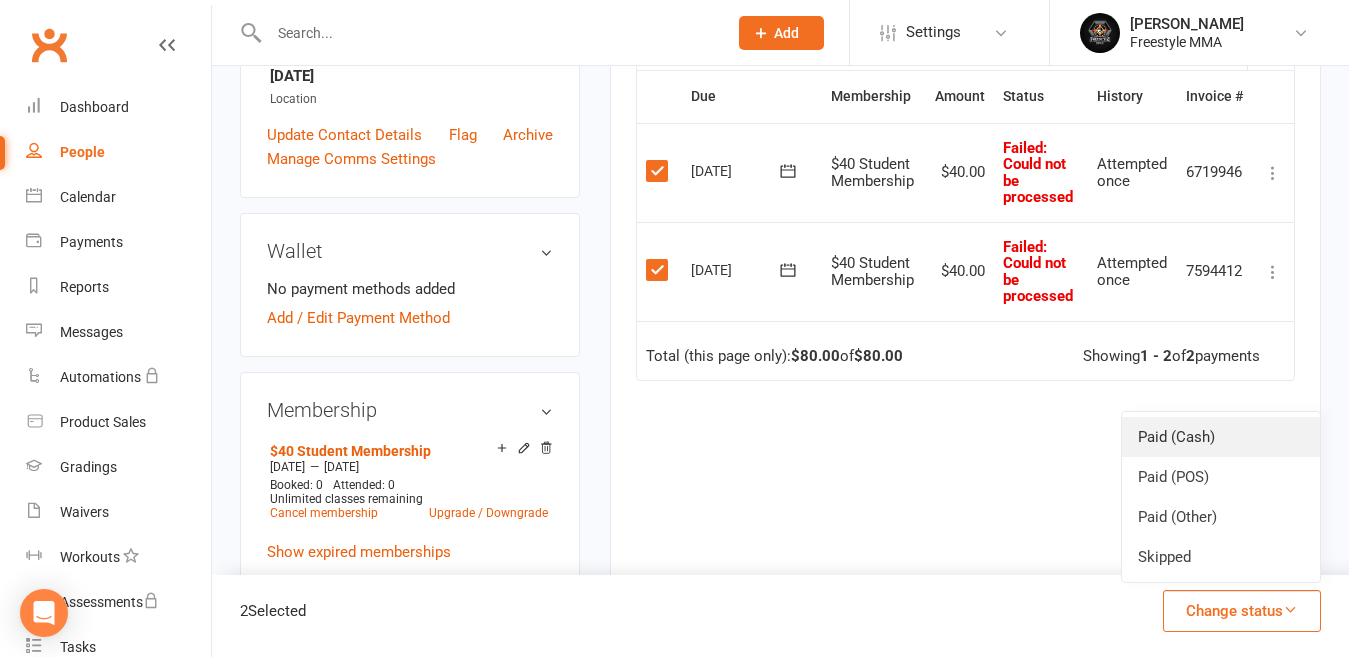 click on "Paid (Cash)" at bounding box center [1221, 437] 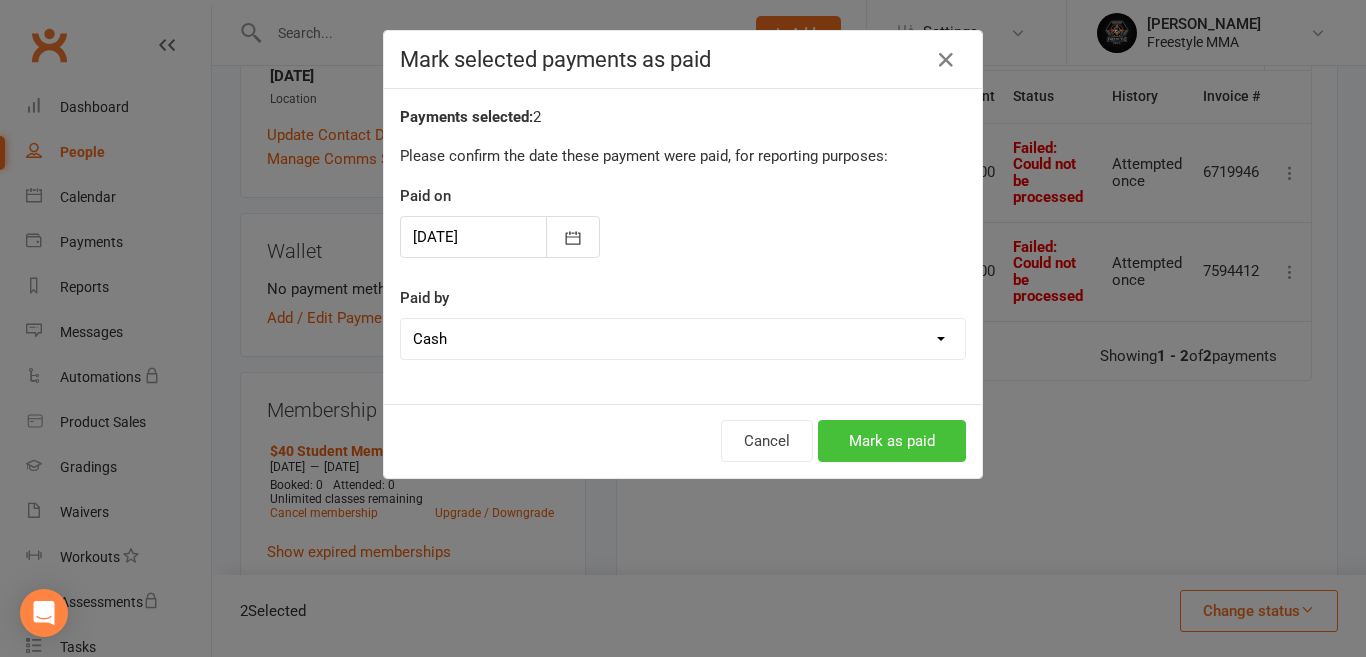 click on "Mark as paid" at bounding box center [892, 441] 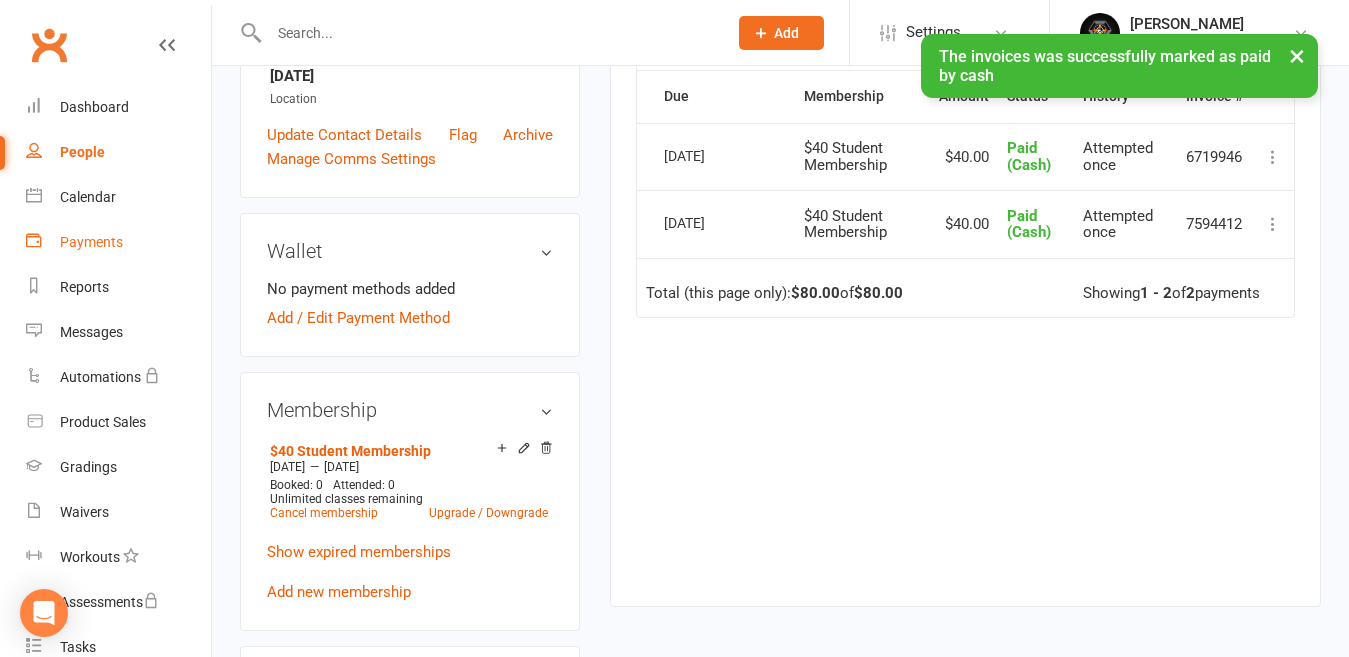 click on "Payments" at bounding box center [91, 242] 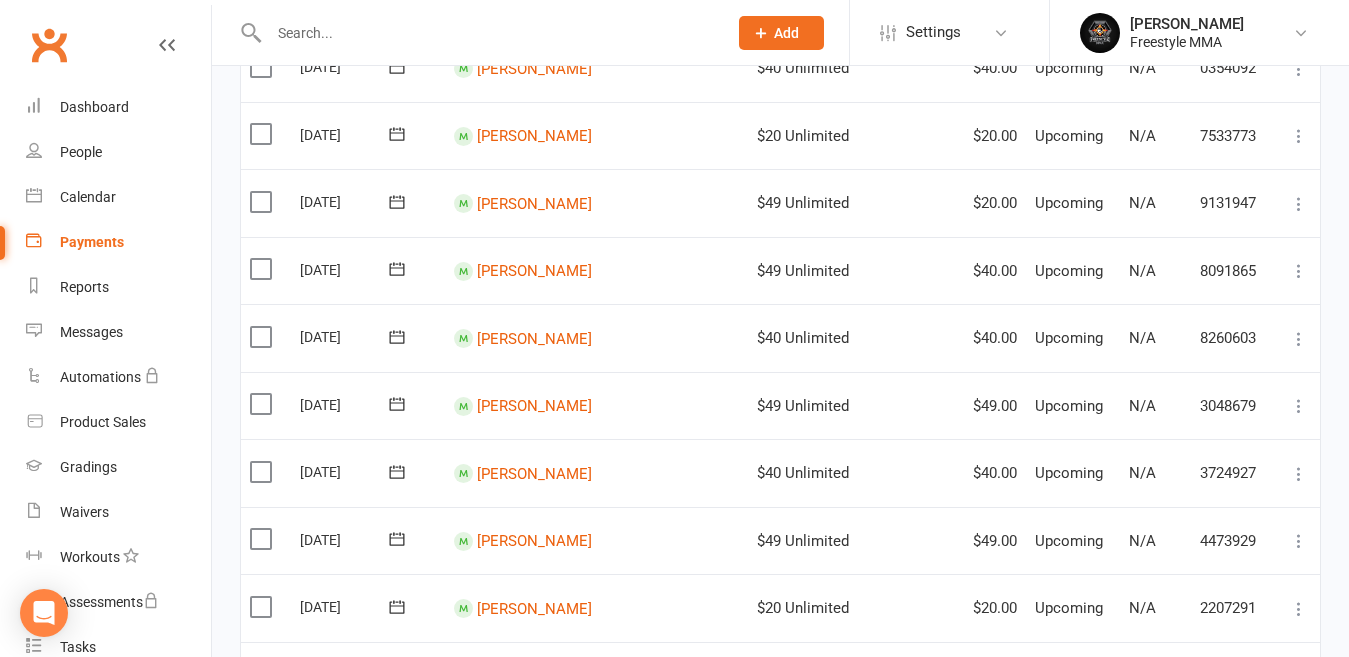 scroll, scrollTop: 700, scrollLeft: 0, axis: vertical 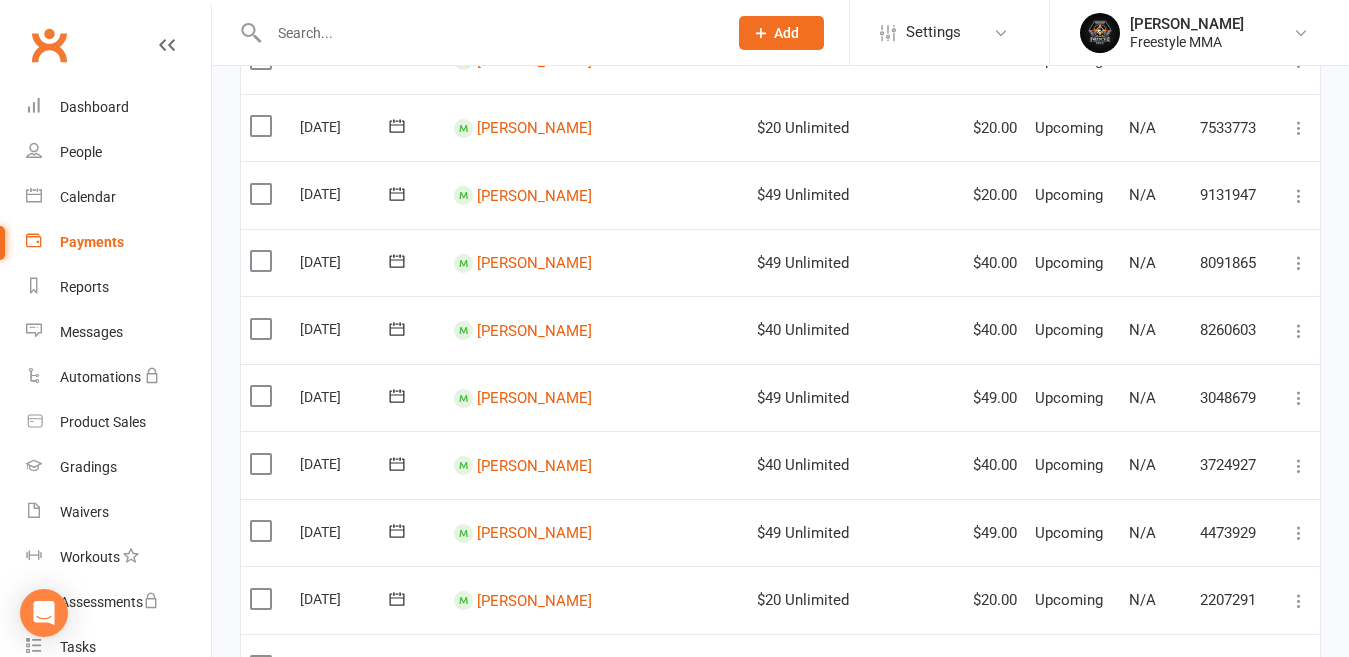 click on "Payments" at bounding box center [92, 242] 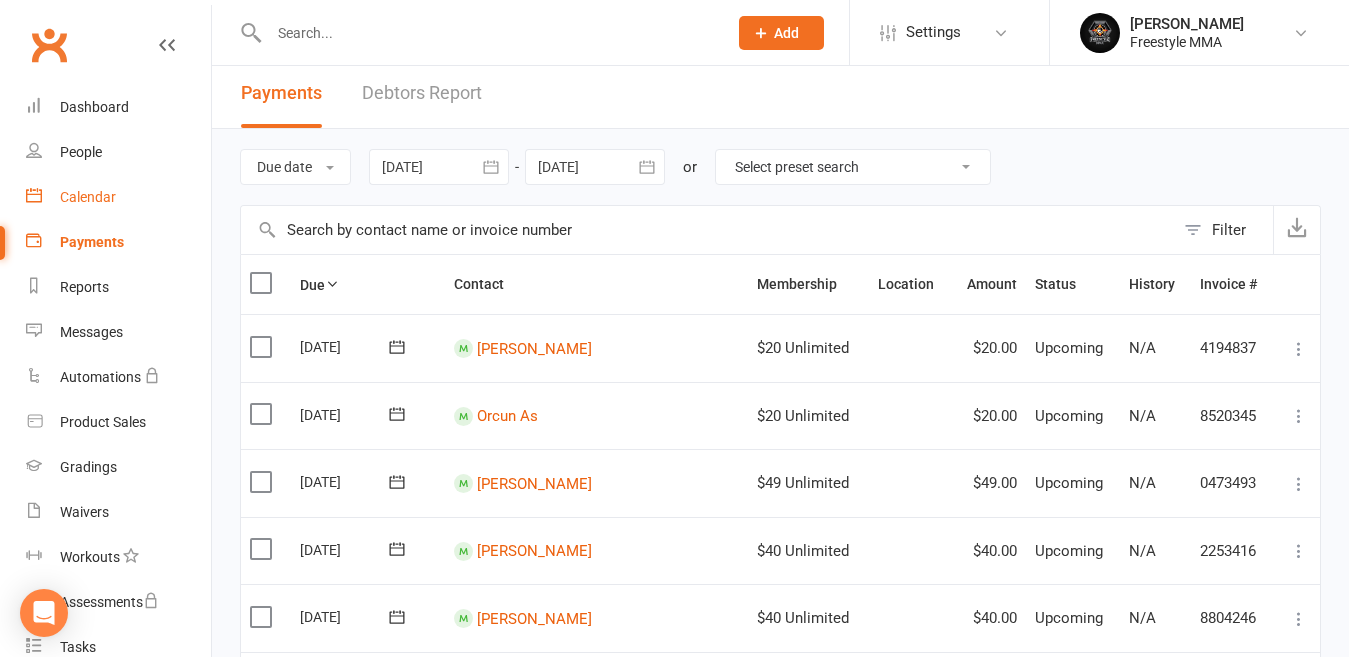 scroll, scrollTop: 0, scrollLeft: 0, axis: both 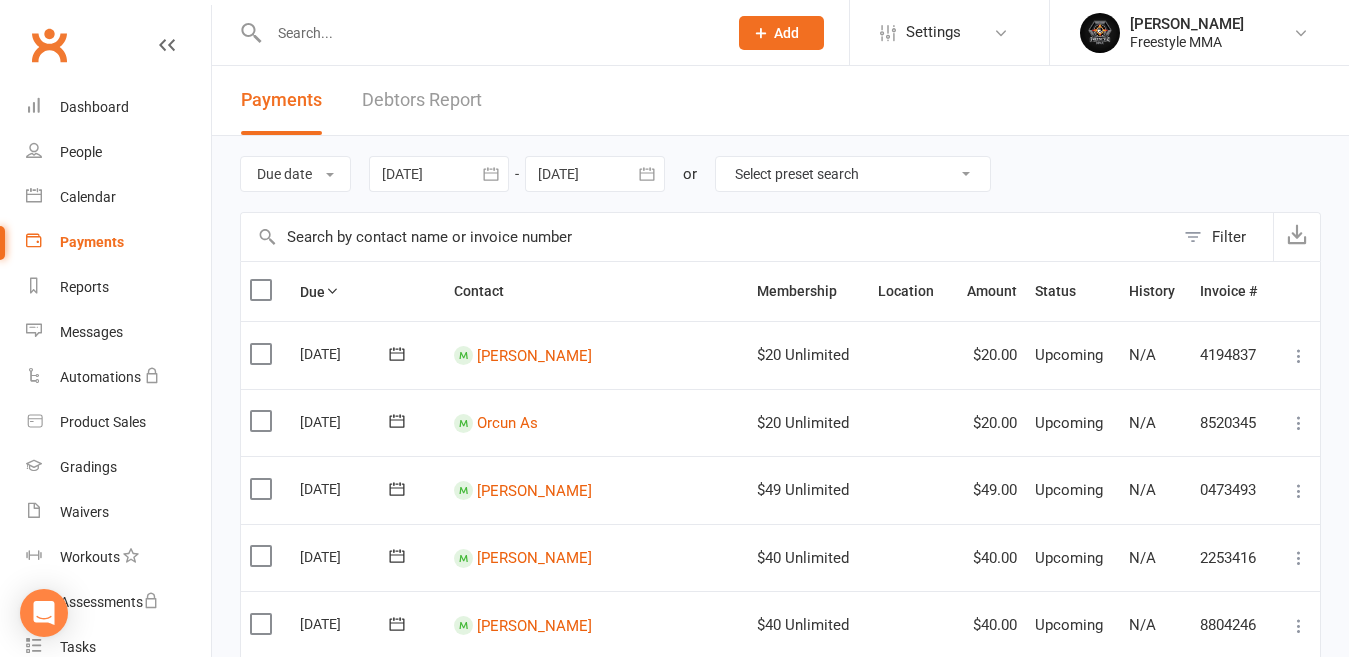 click on "Debtors Report" at bounding box center [422, 100] 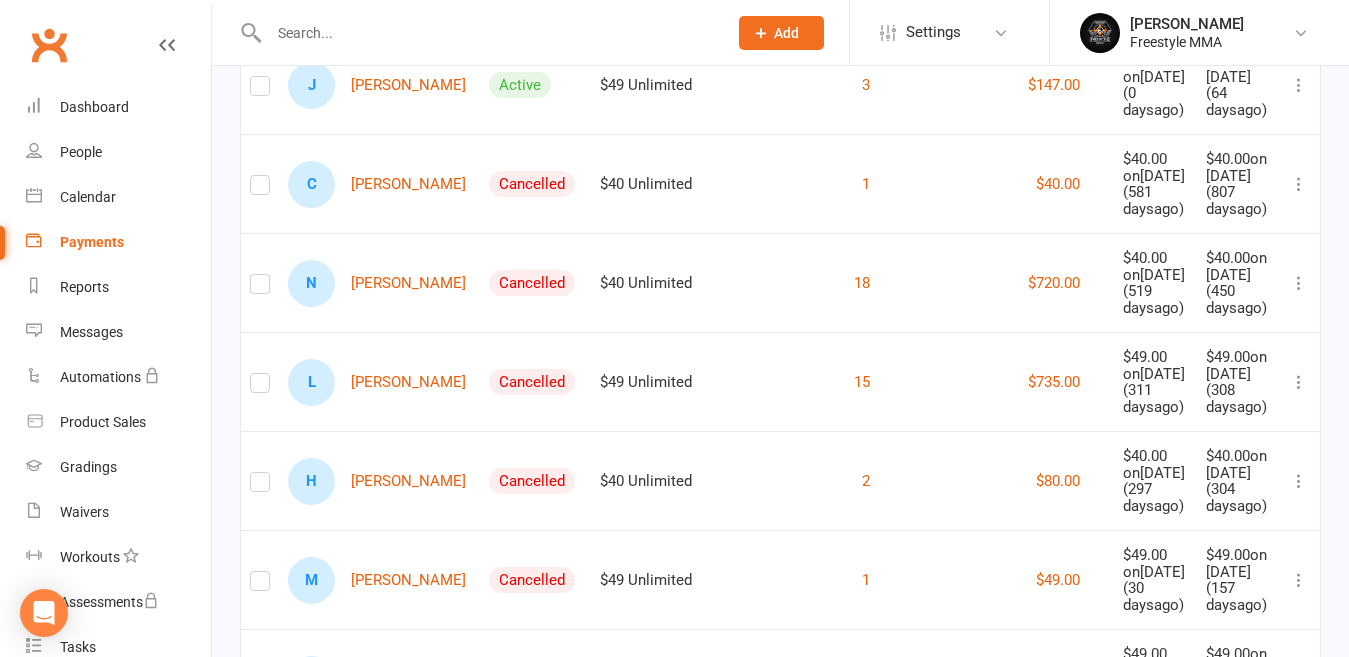 scroll, scrollTop: 1700, scrollLeft: 0, axis: vertical 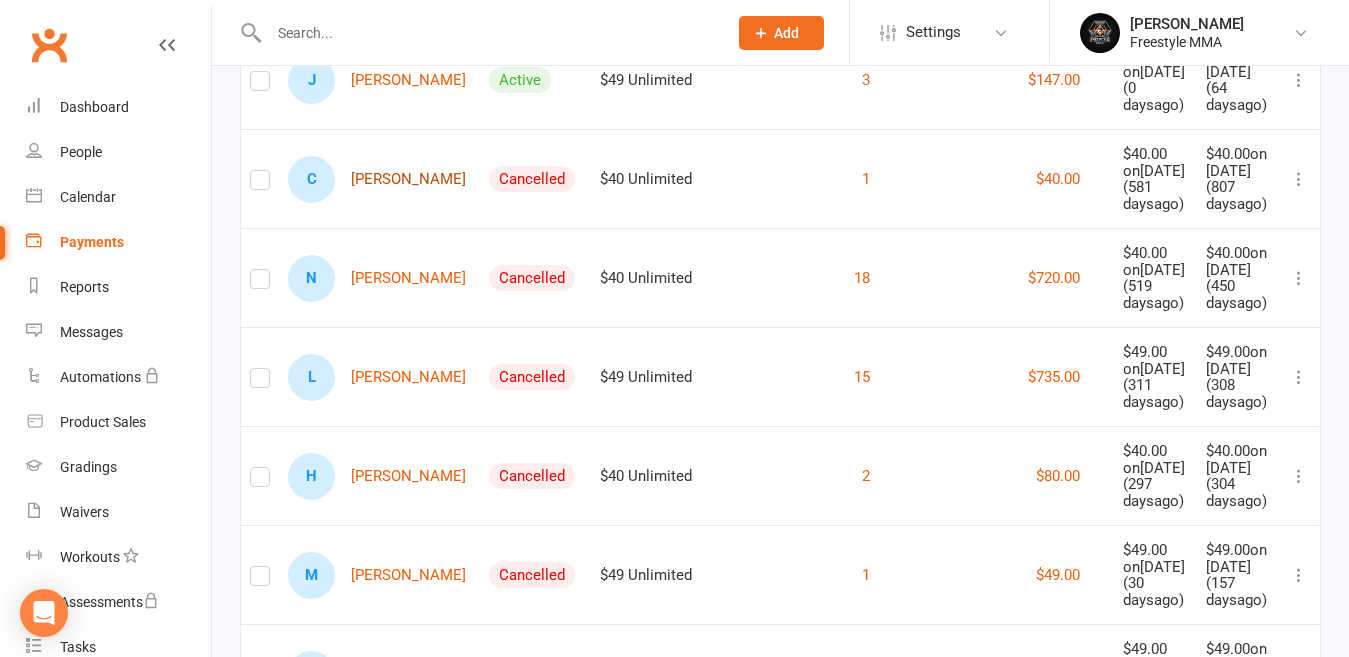 click on "C [PERSON_NAME]" at bounding box center [377, 179] 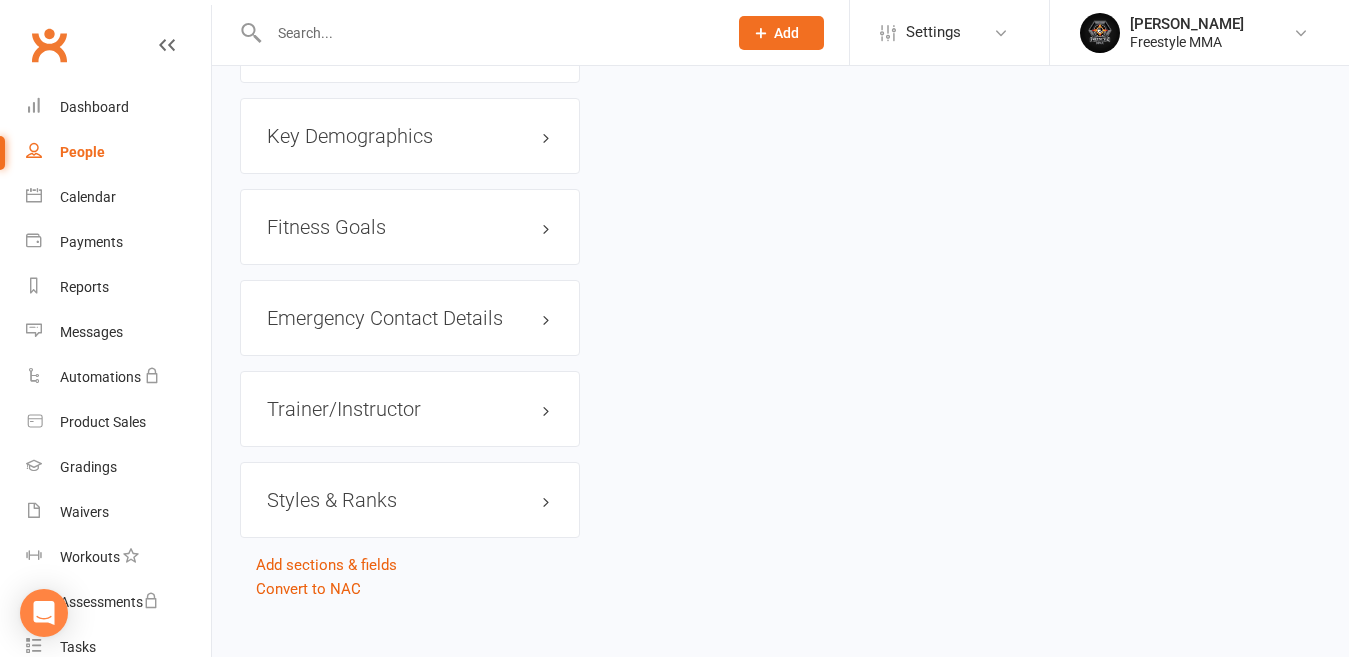scroll, scrollTop: 0, scrollLeft: 0, axis: both 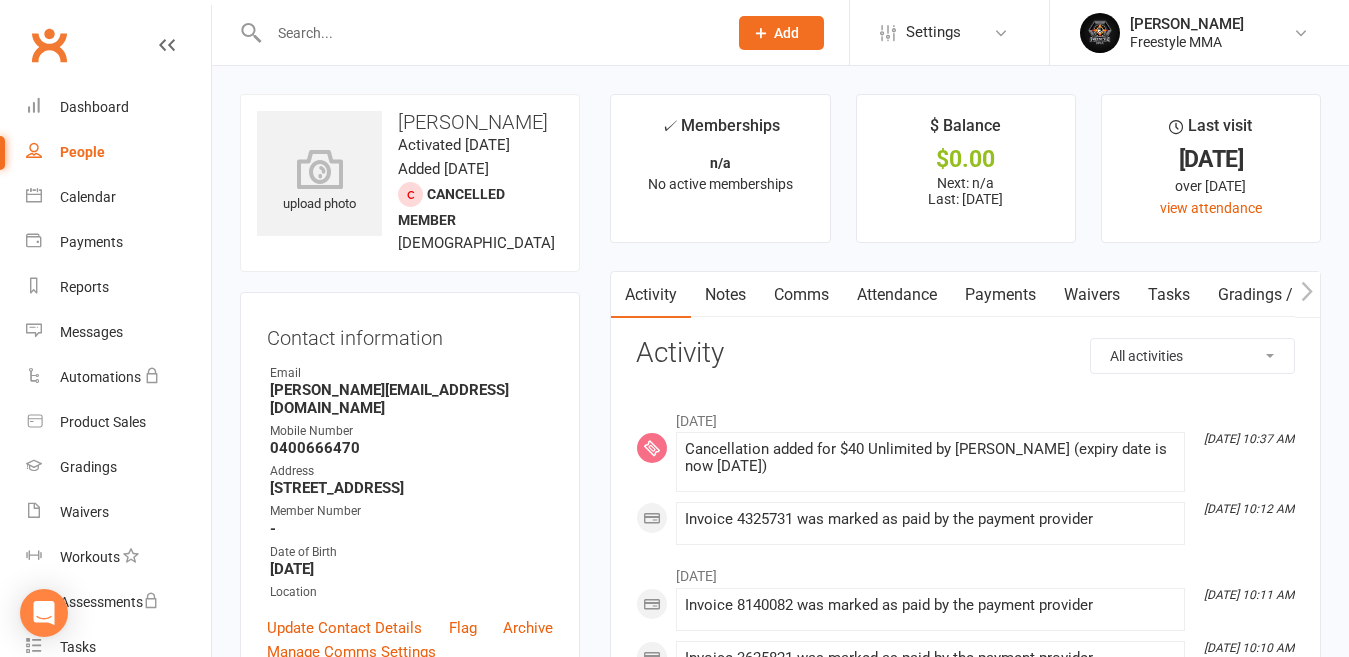 click on "Payments" at bounding box center [1000, 295] 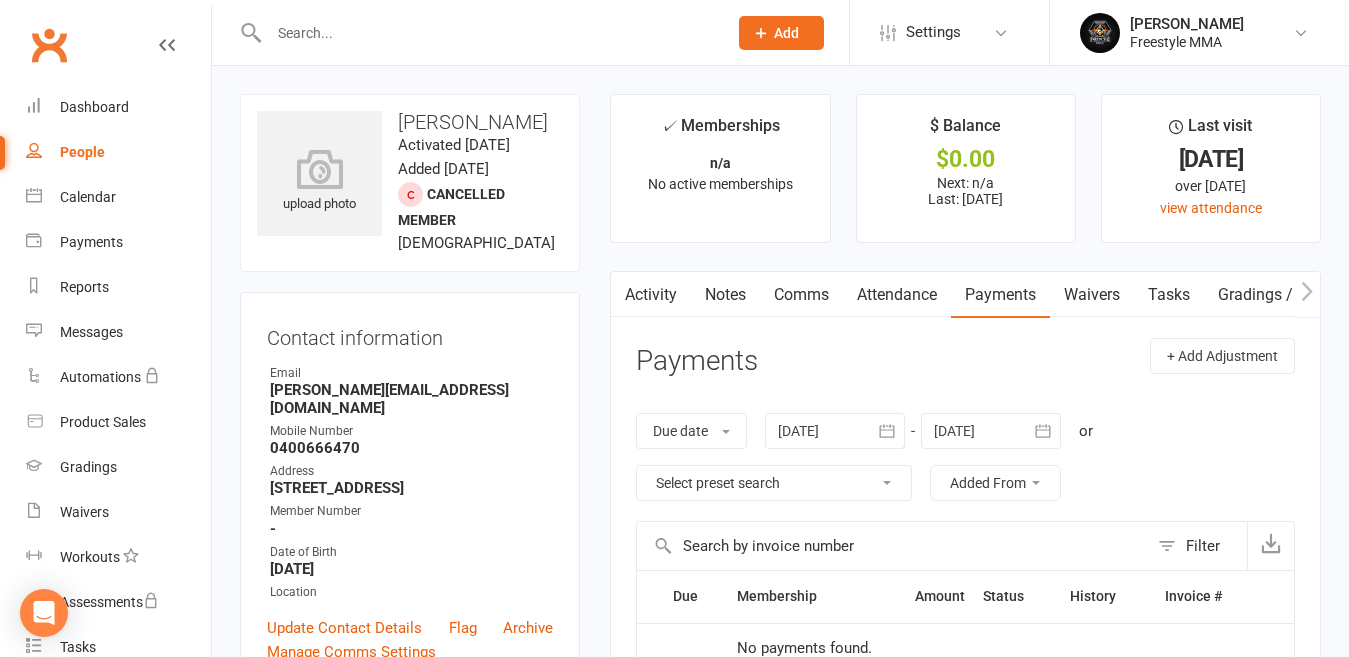 click at bounding box center [835, 431] 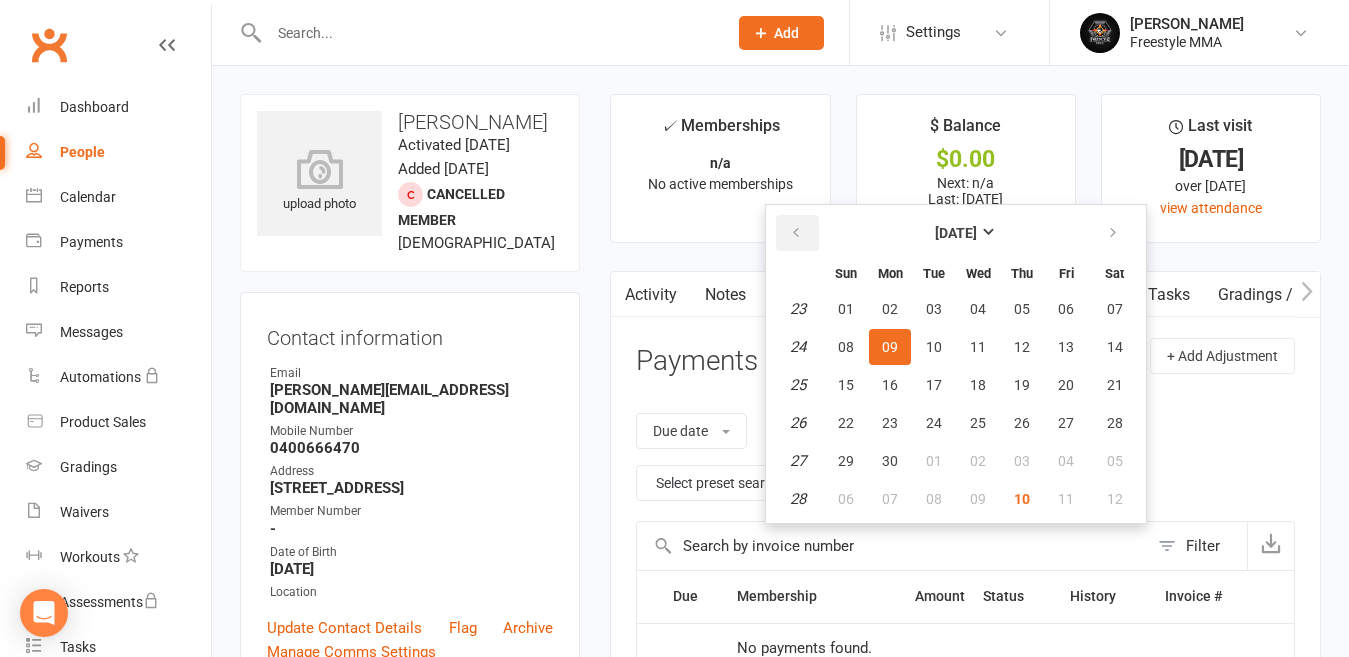 click at bounding box center (797, 233) 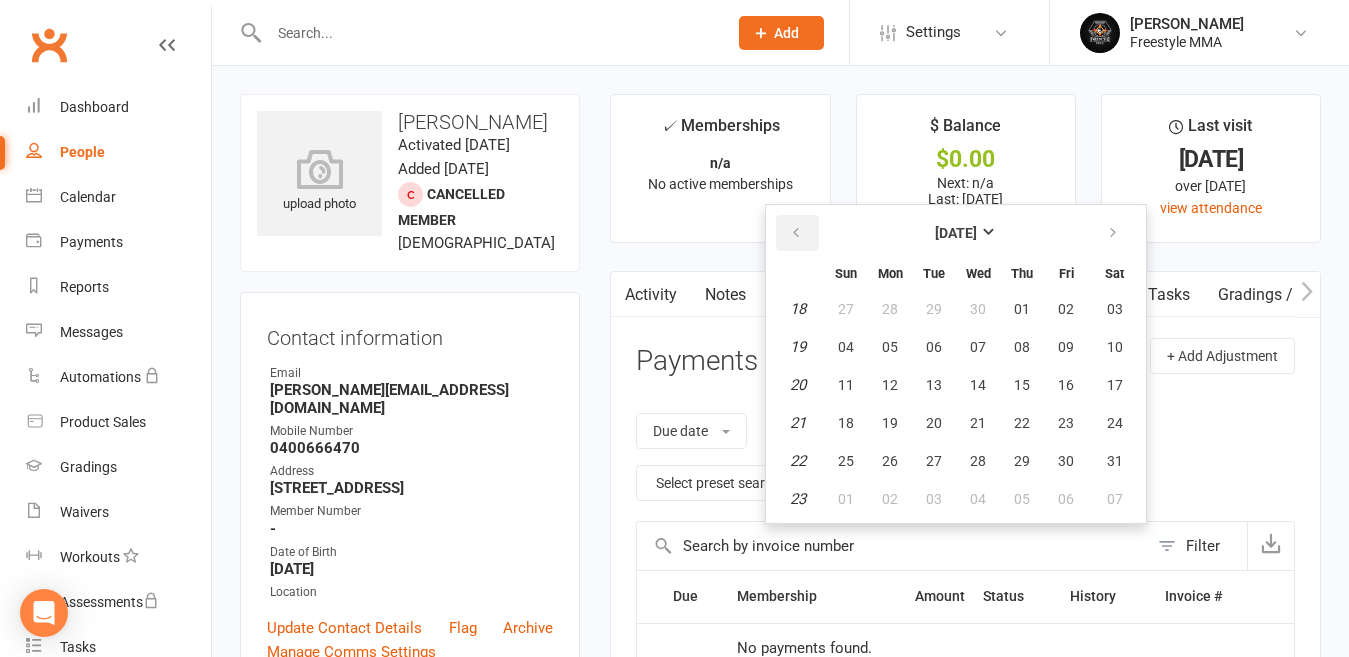 click at bounding box center (797, 233) 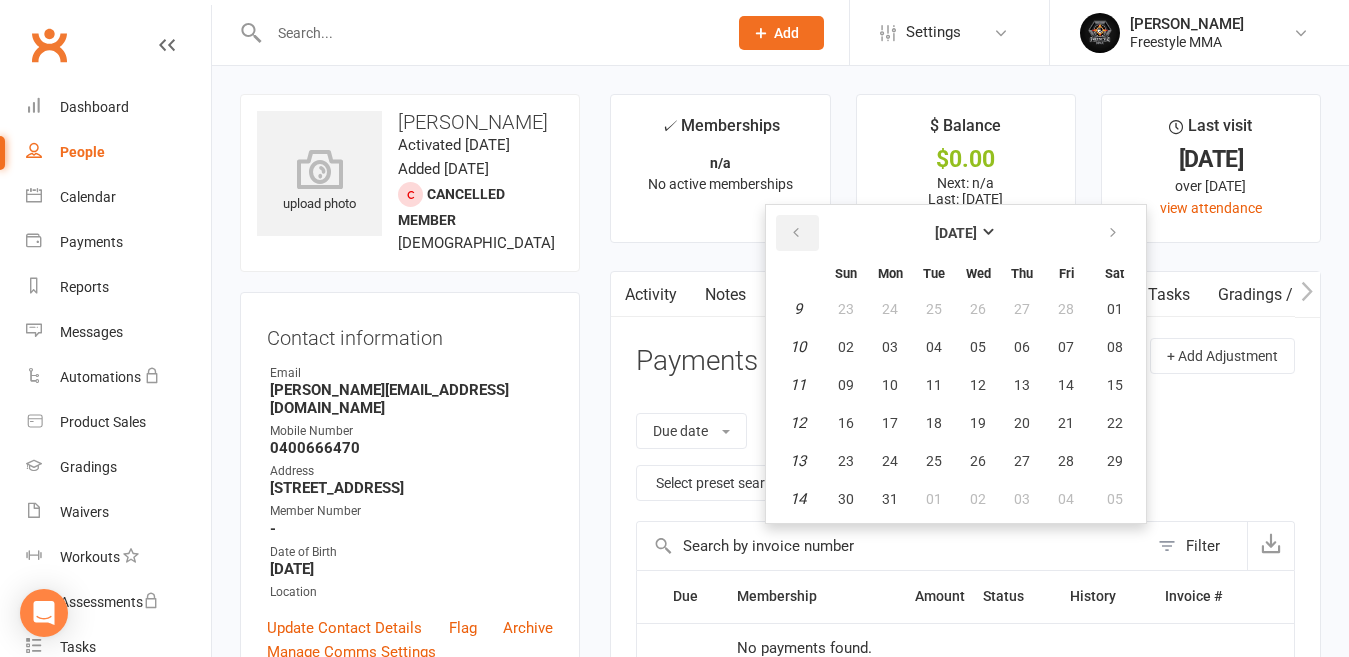 click at bounding box center (797, 233) 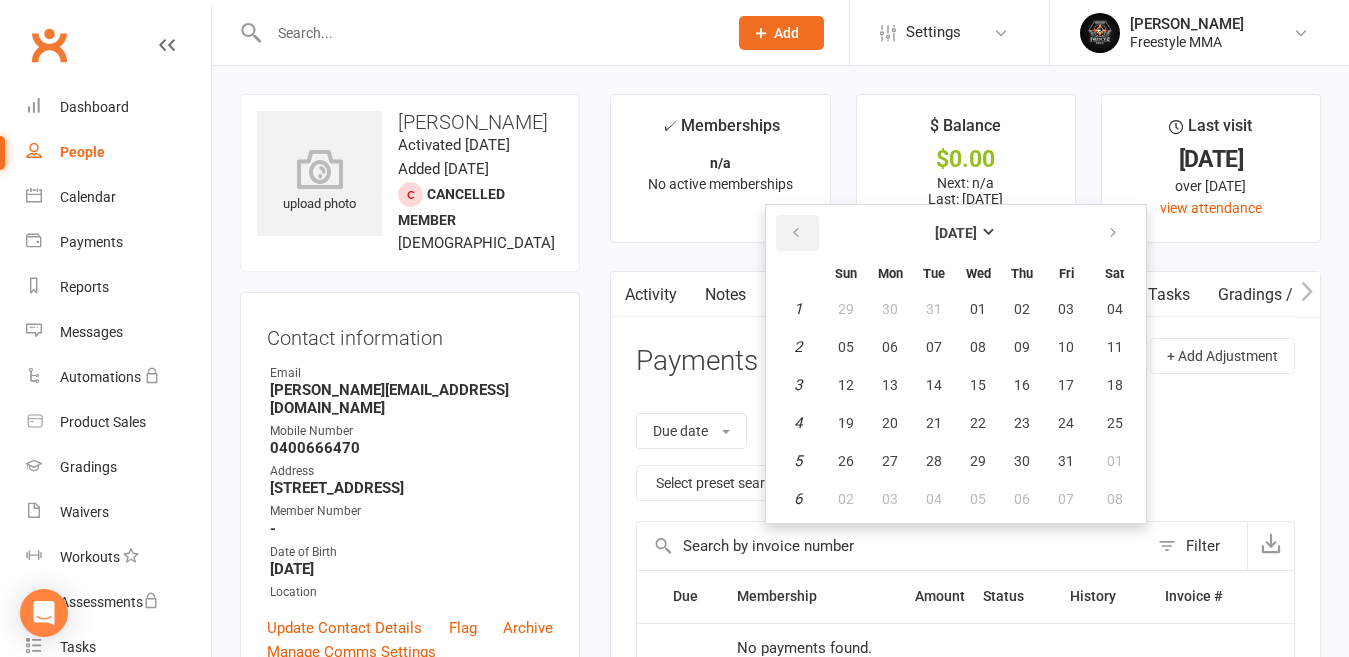 click at bounding box center [797, 233] 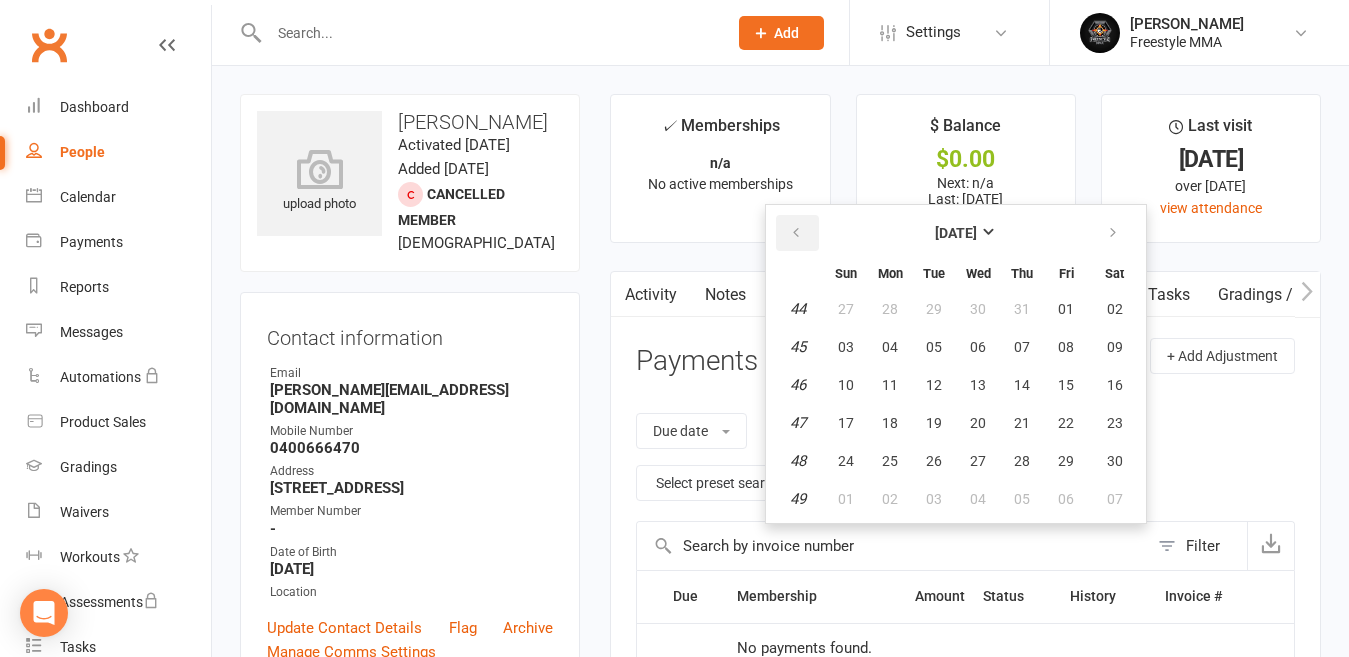 click at bounding box center (797, 233) 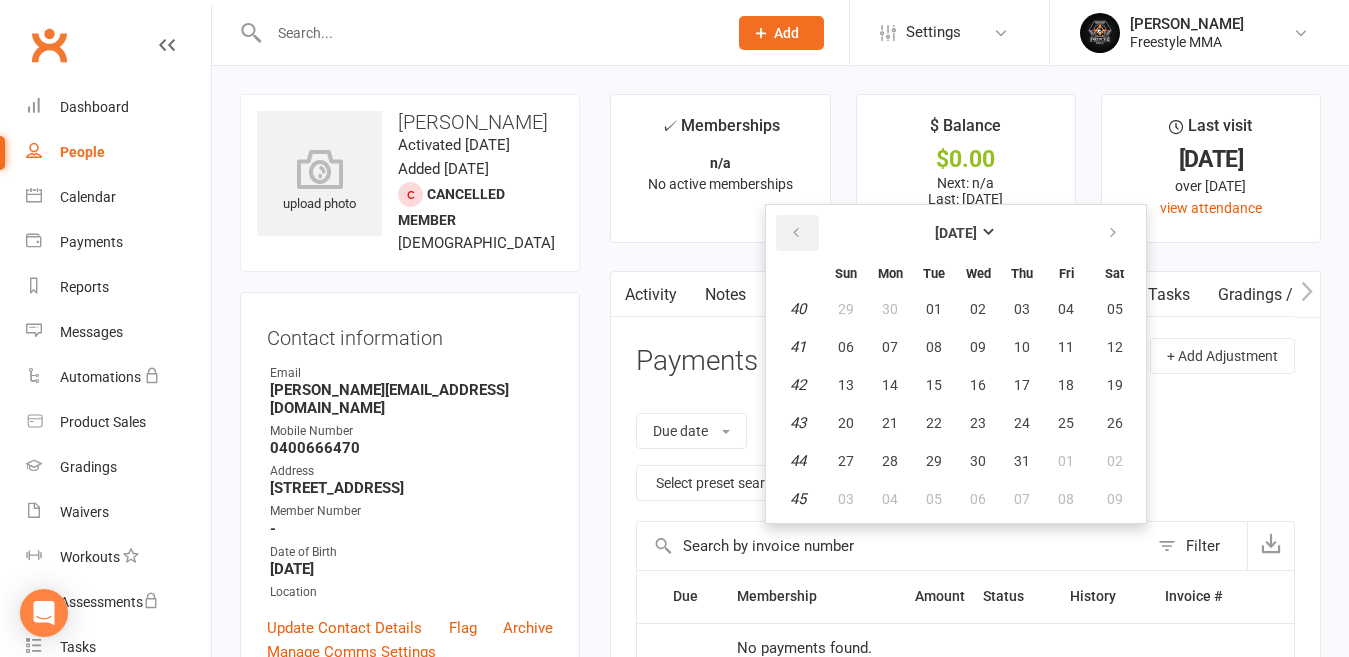 click at bounding box center [797, 233] 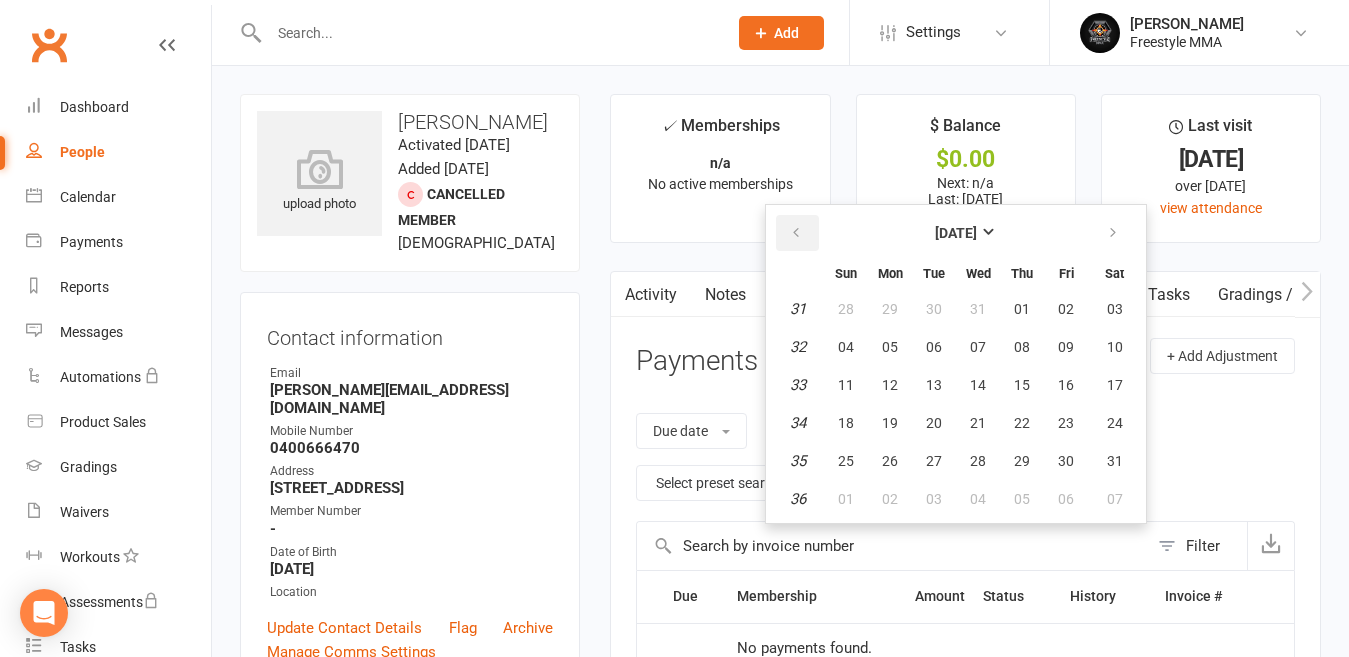 click at bounding box center (797, 233) 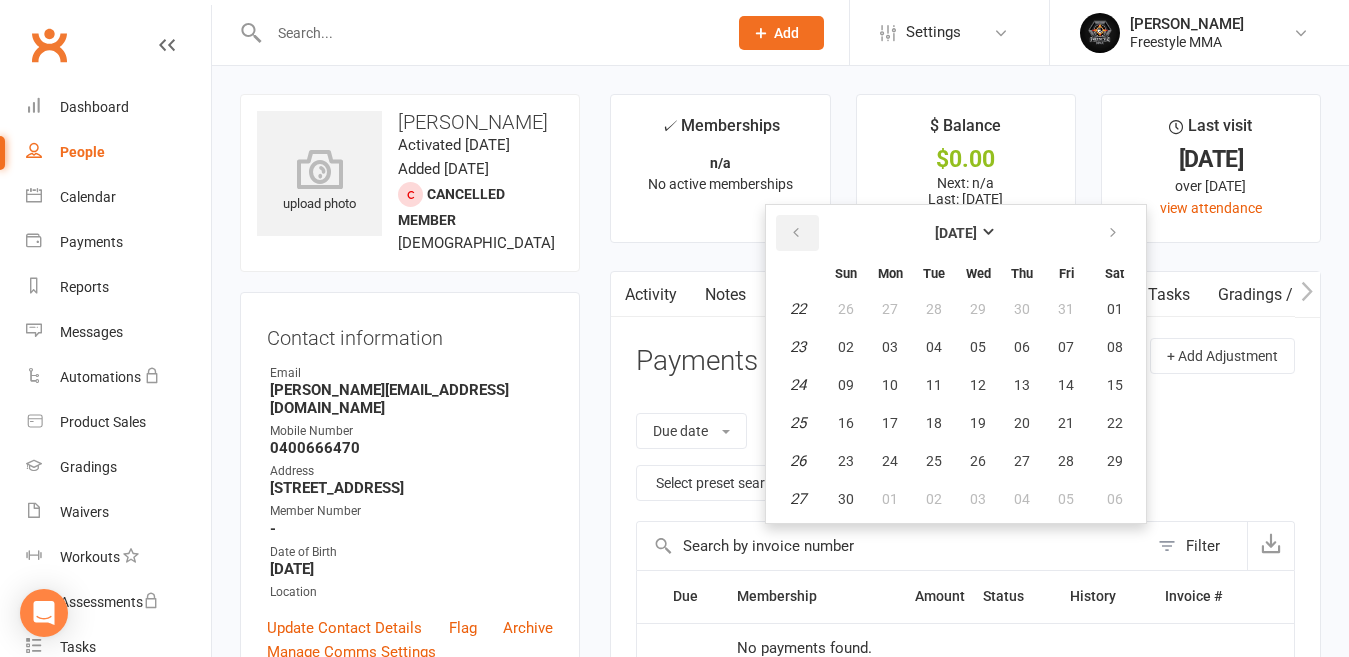 click at bounding box center (797, 233) 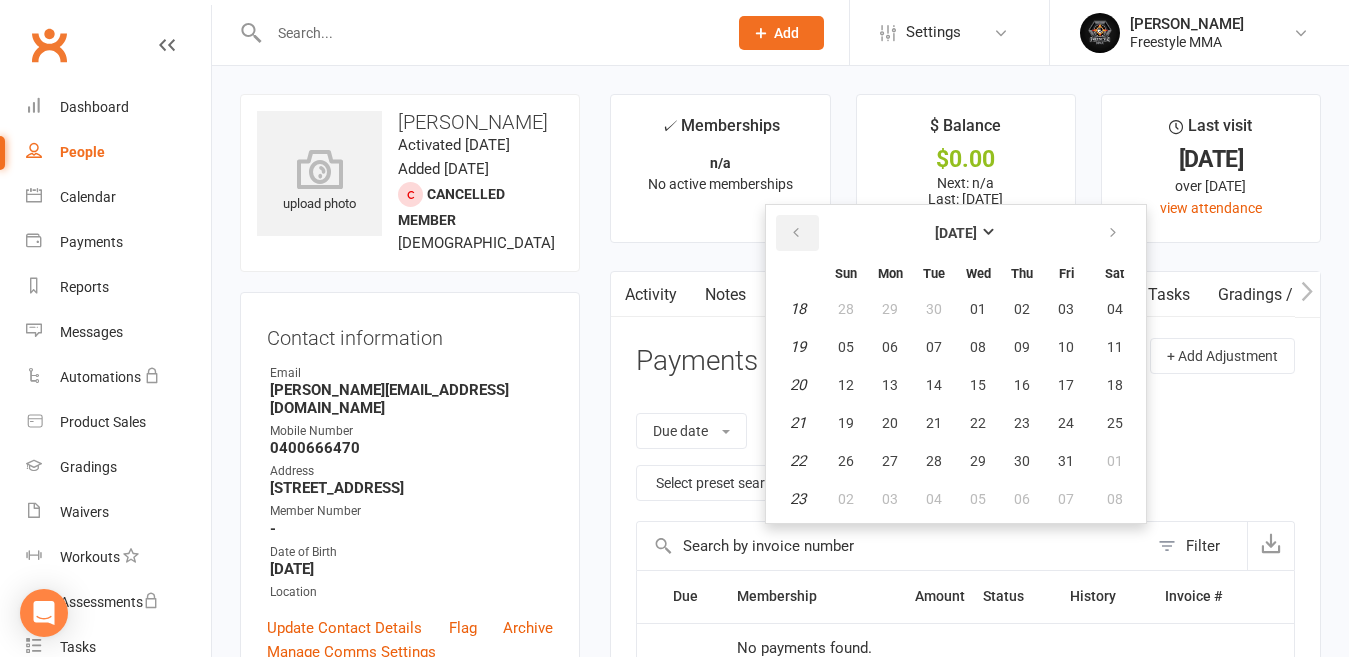 click at bounding box center (797, 233) 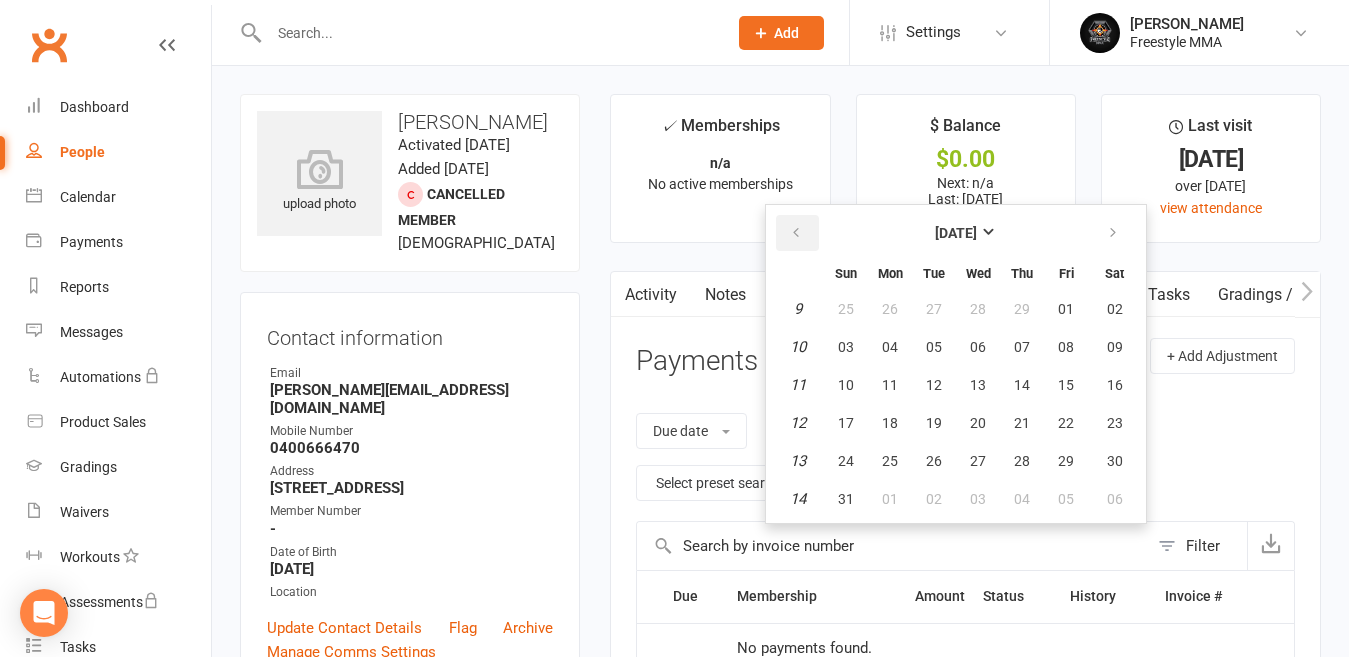 click at bounding box center [797, 233] 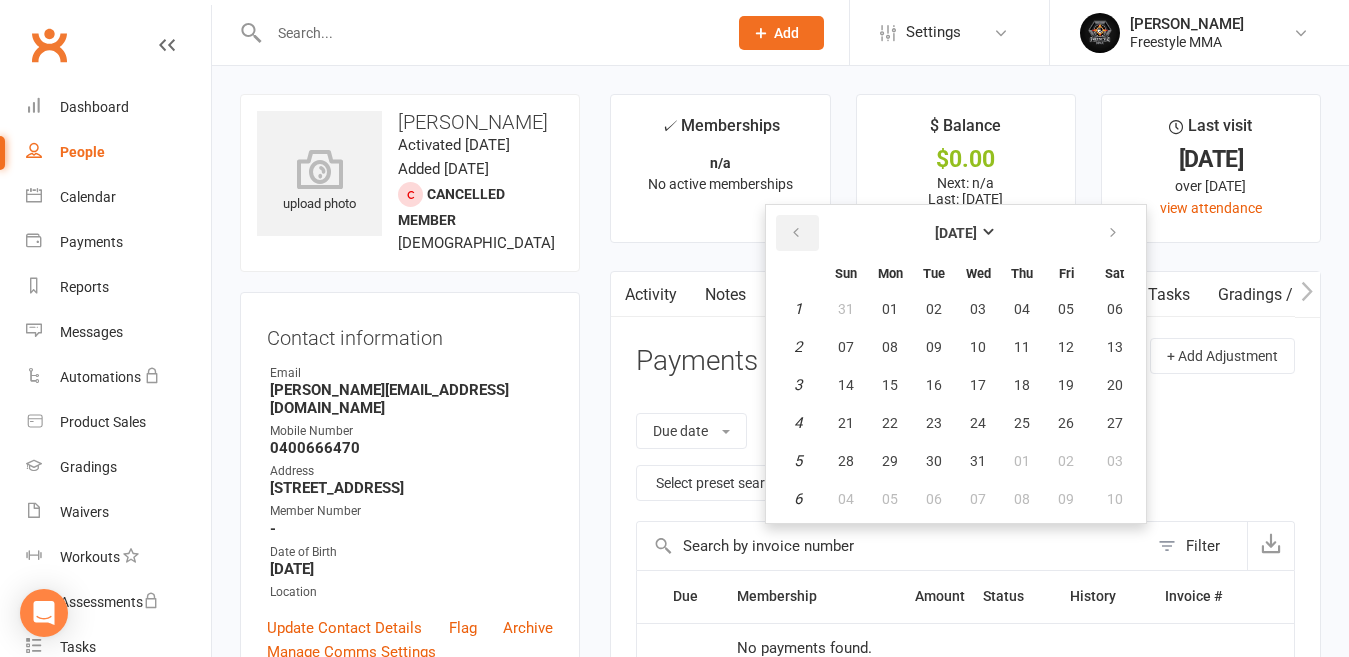 click at bounding box center [797, 233] 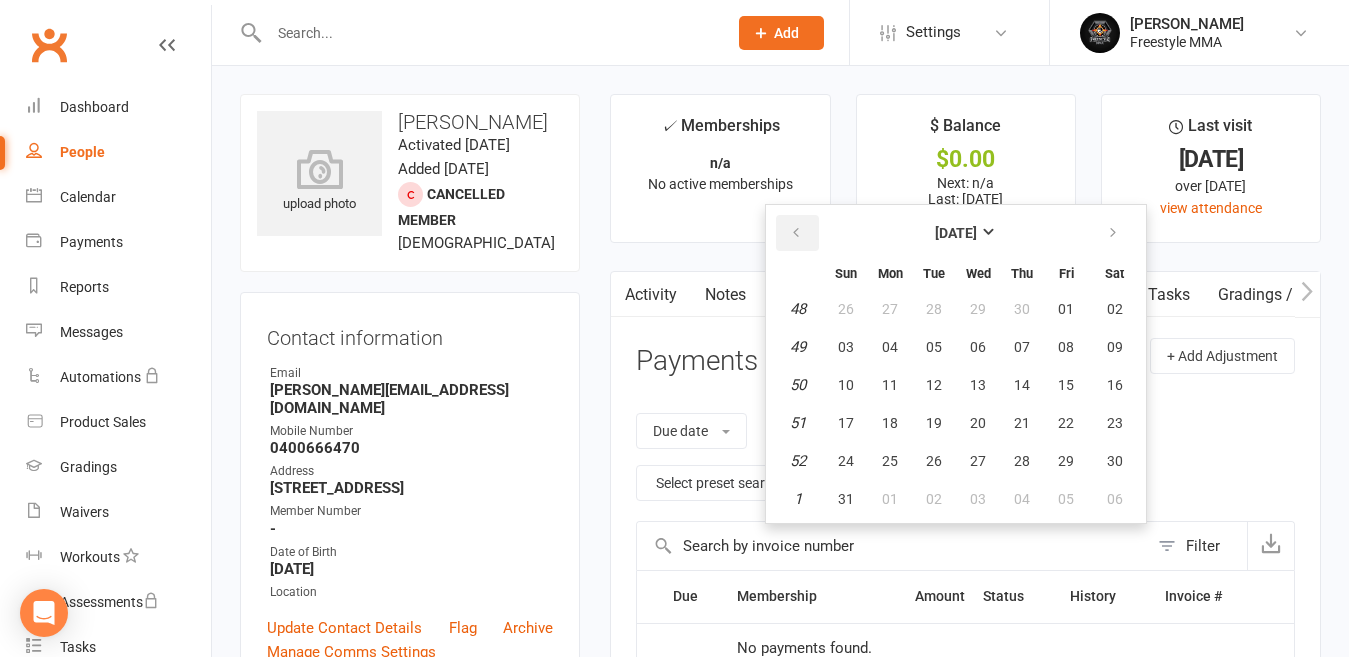 click at bounding box center (797, 233) 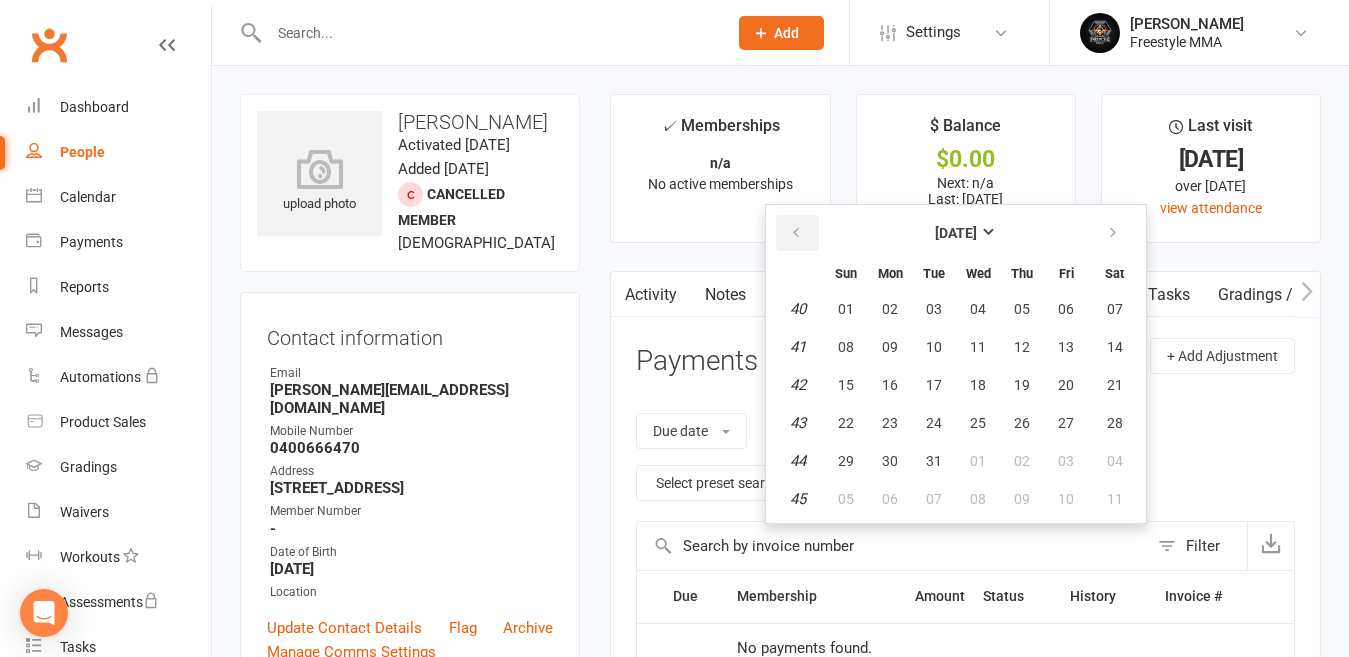 click at bounding box center [797, 233] 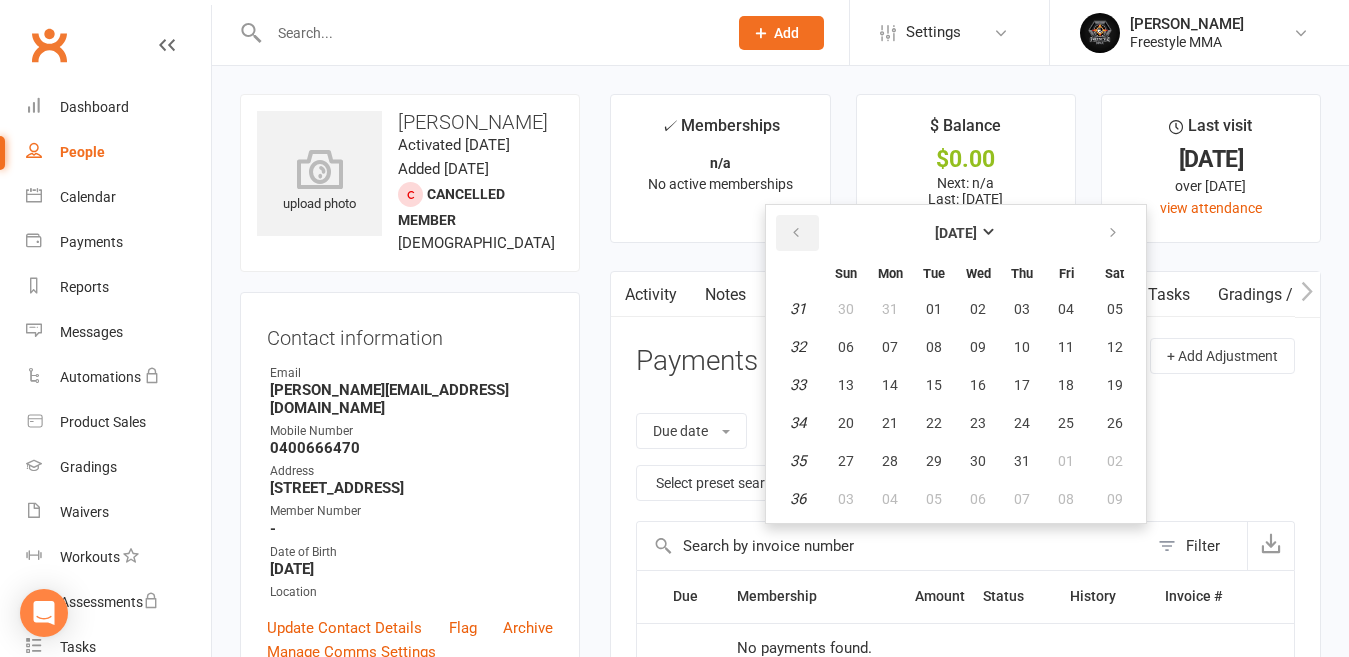 click at bounding box center [797, 233] 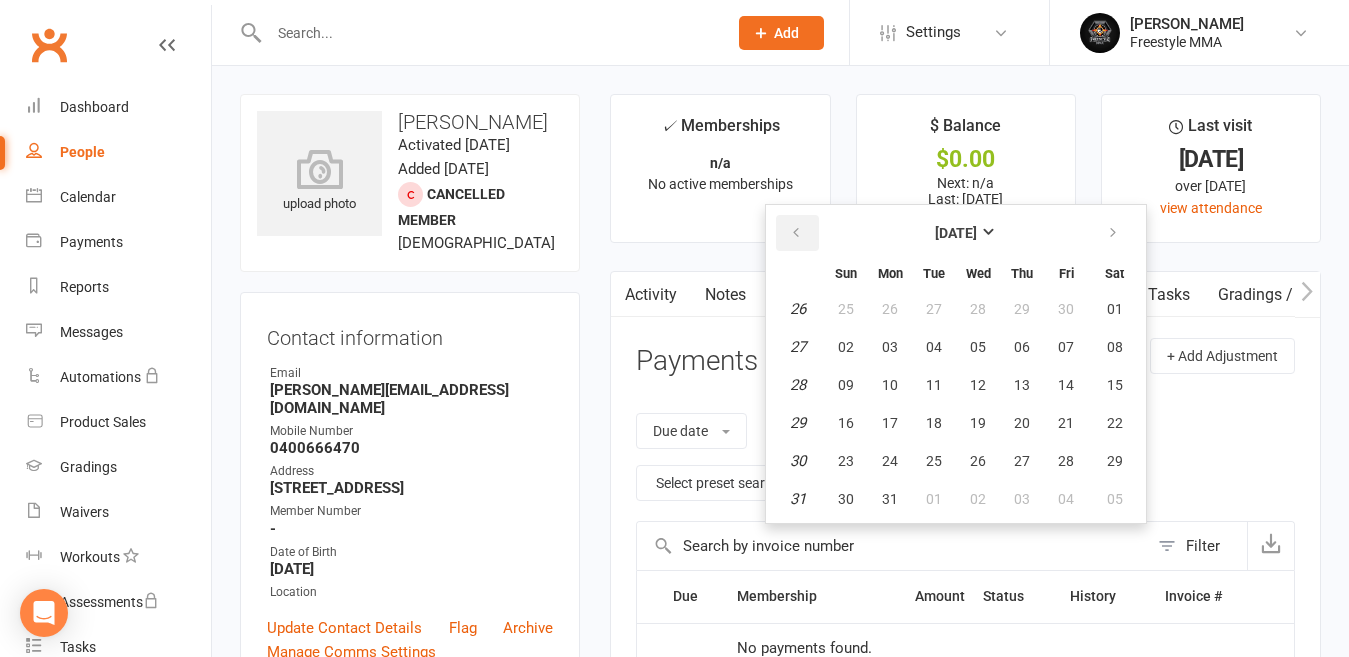 click at bounding box center (797, 233) 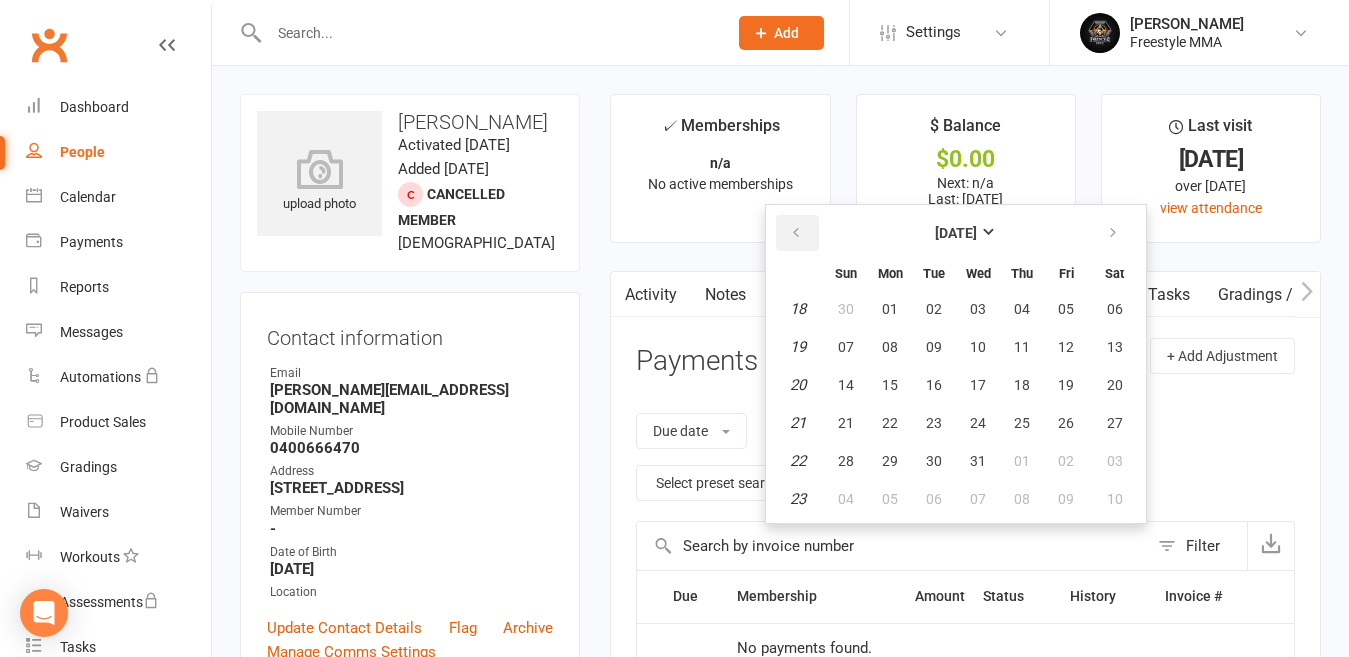 click at bounding box center (797, 233) 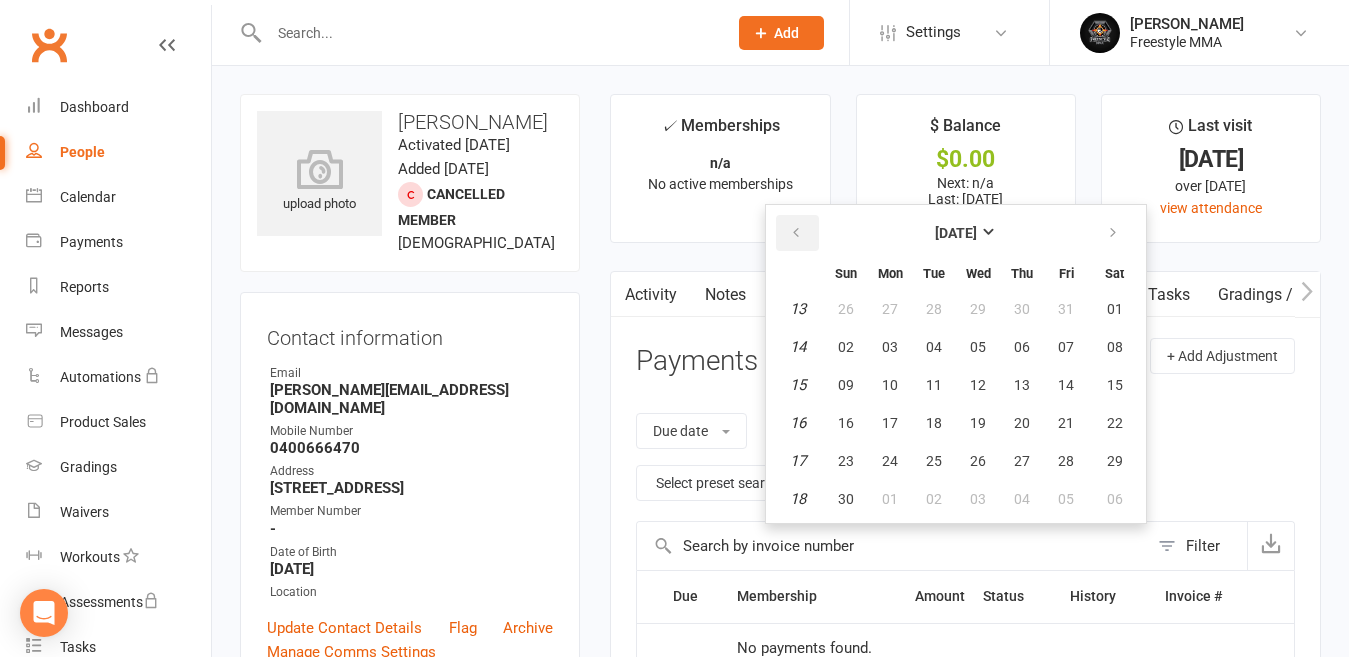 click at bounding box center (797, 233) 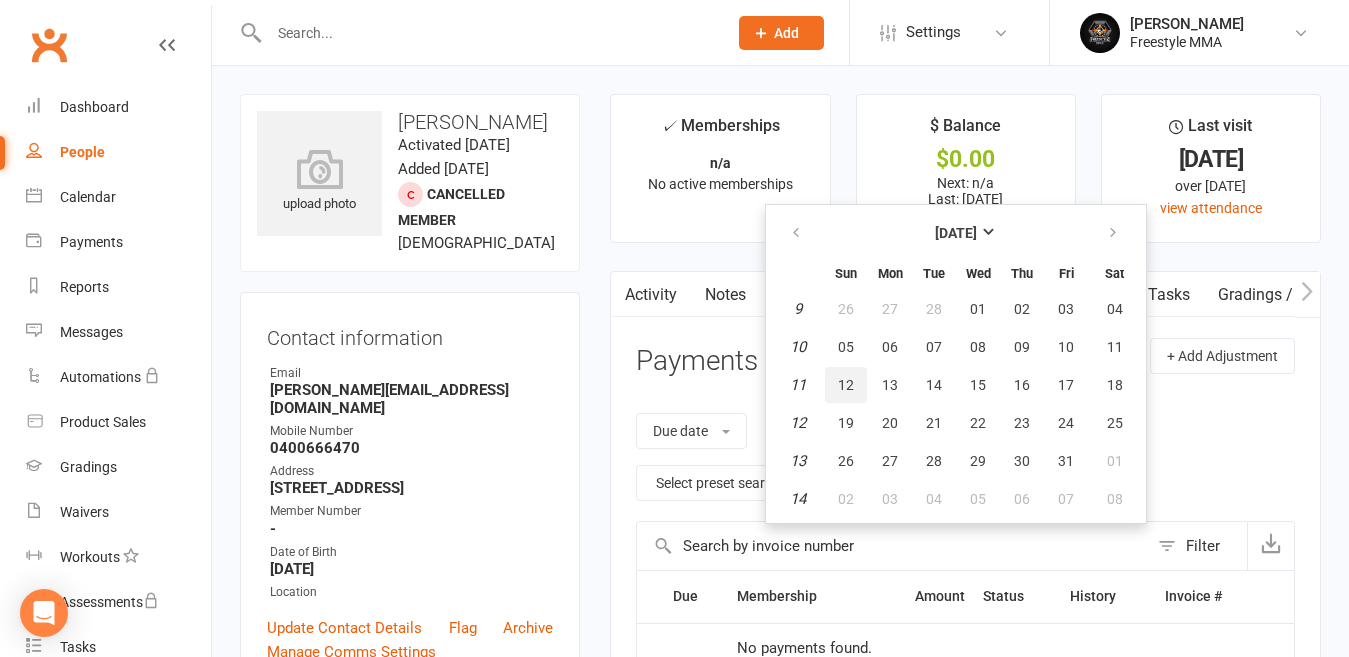 click on "12" at bounding box center [846, 385] 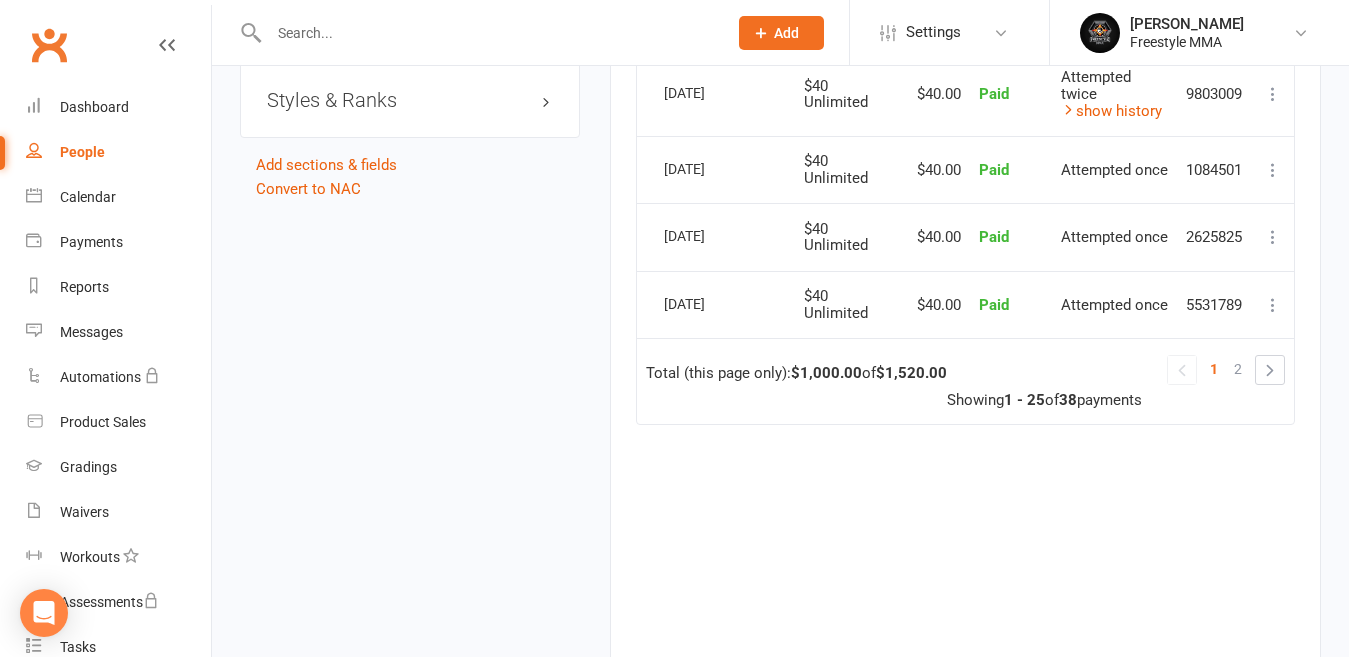 scroll, scrollTop: 2284, scrollLeft: 0, axis: vertical 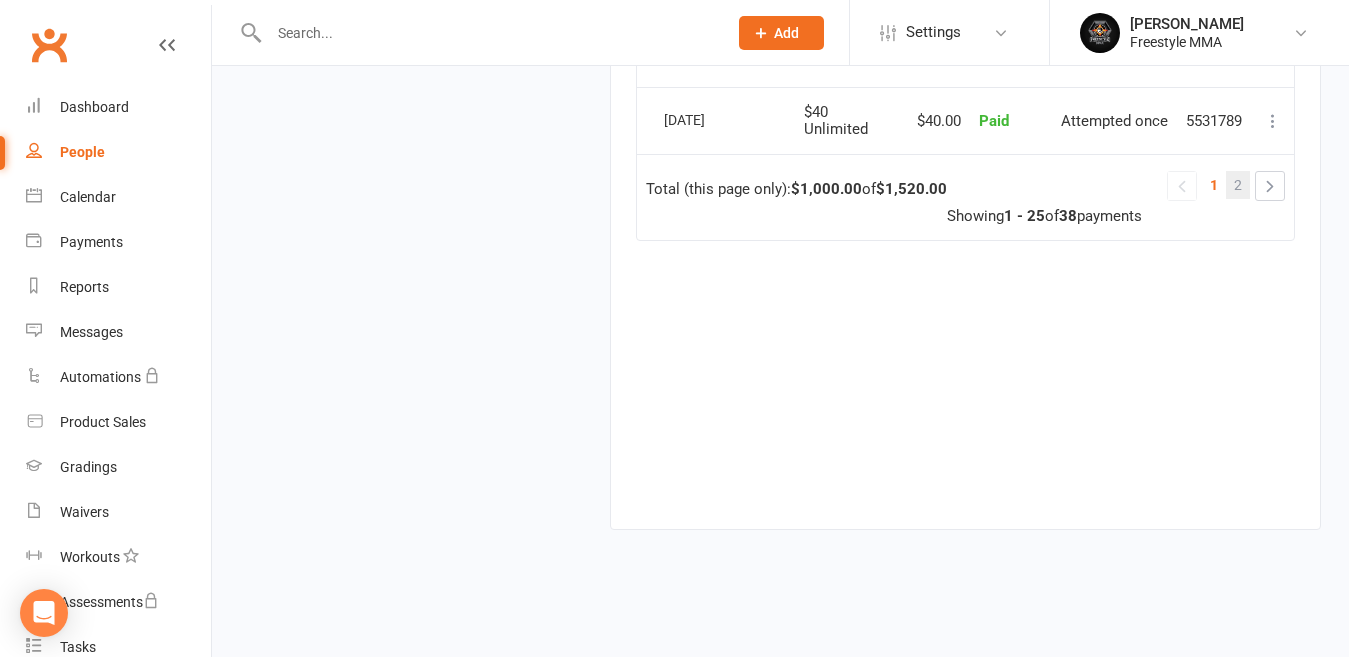 click on "2" at bounding box center [1238, 185] 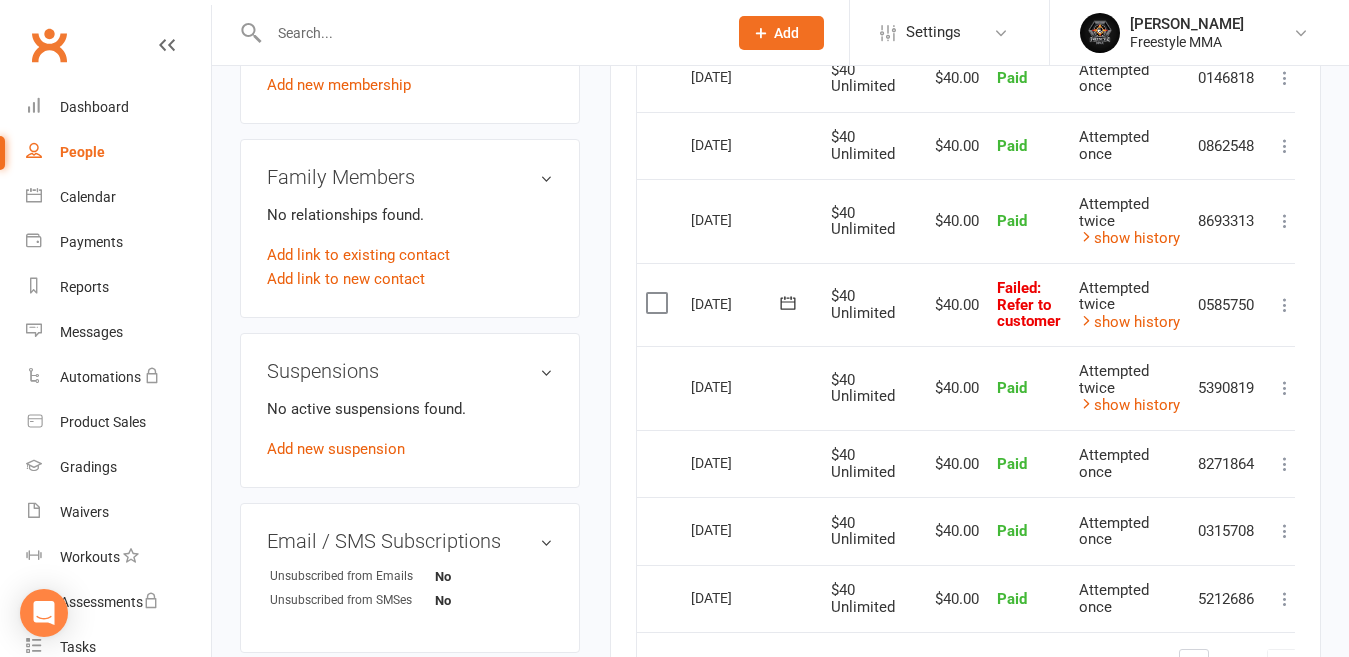 scroll, scrollTop: 947, scrollLeft: 0, axis: vertical 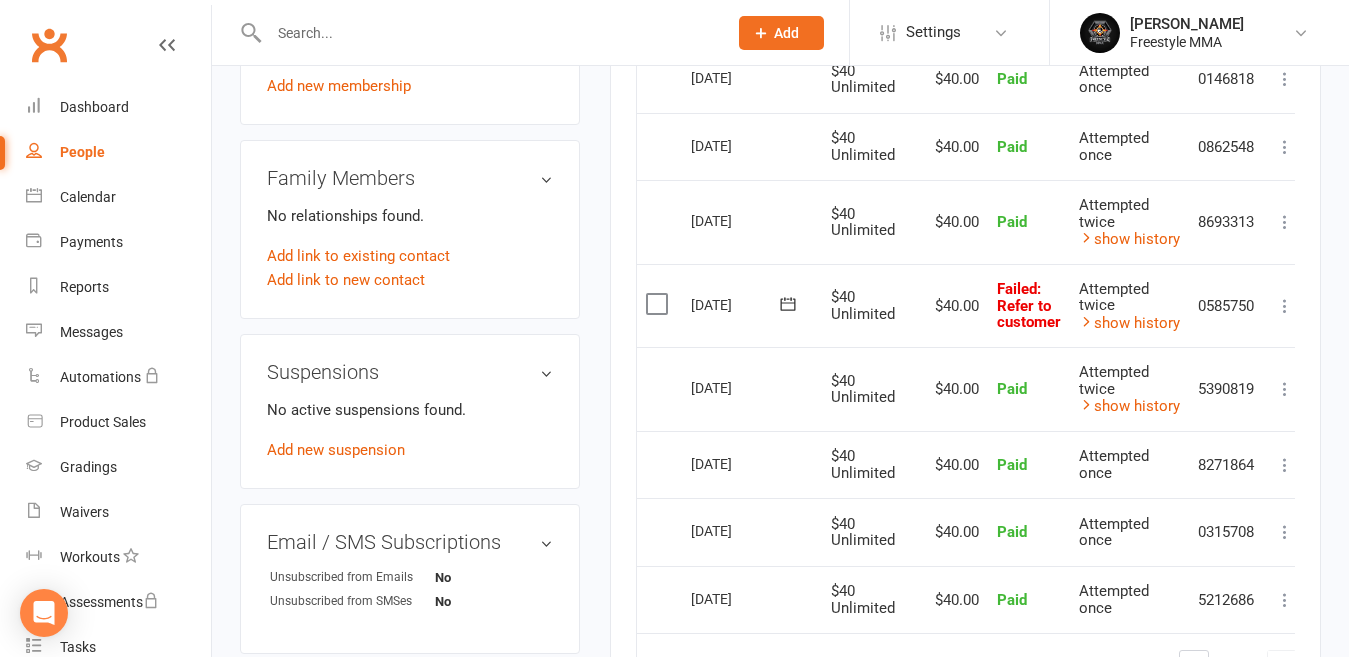 click at bounding box center [659, 304] 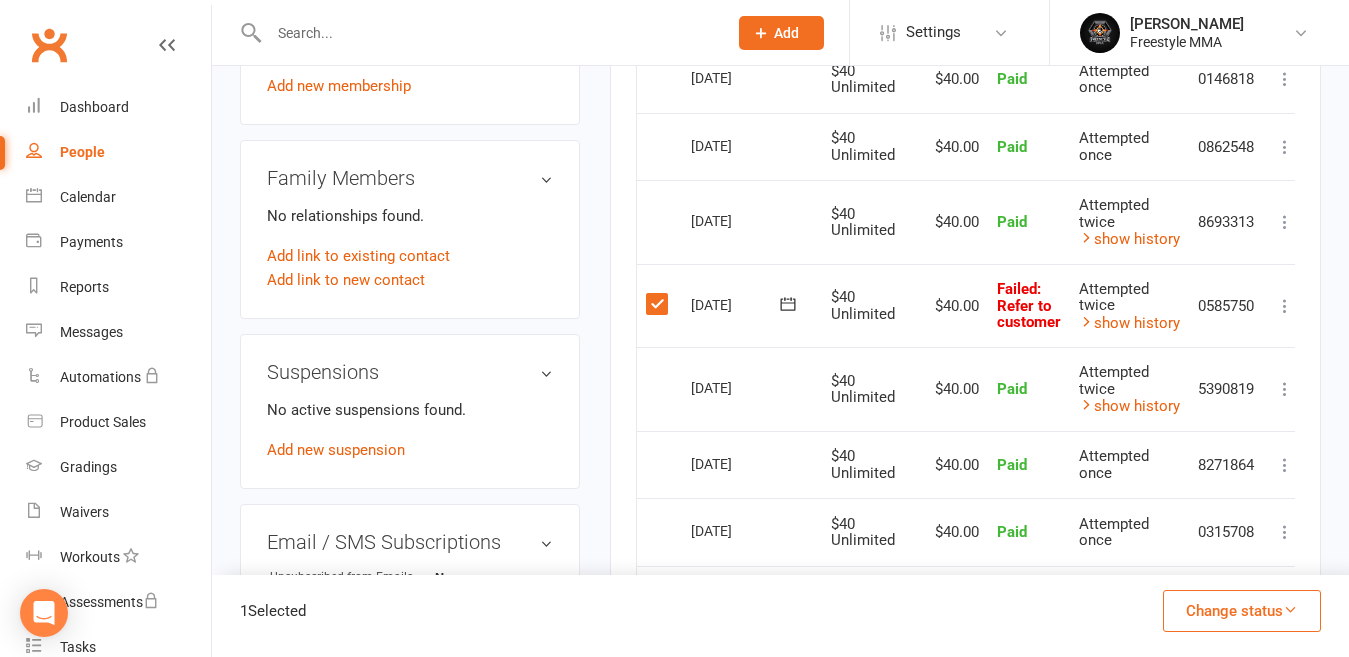 click on "Change status" at bounding box center [1242, 611] 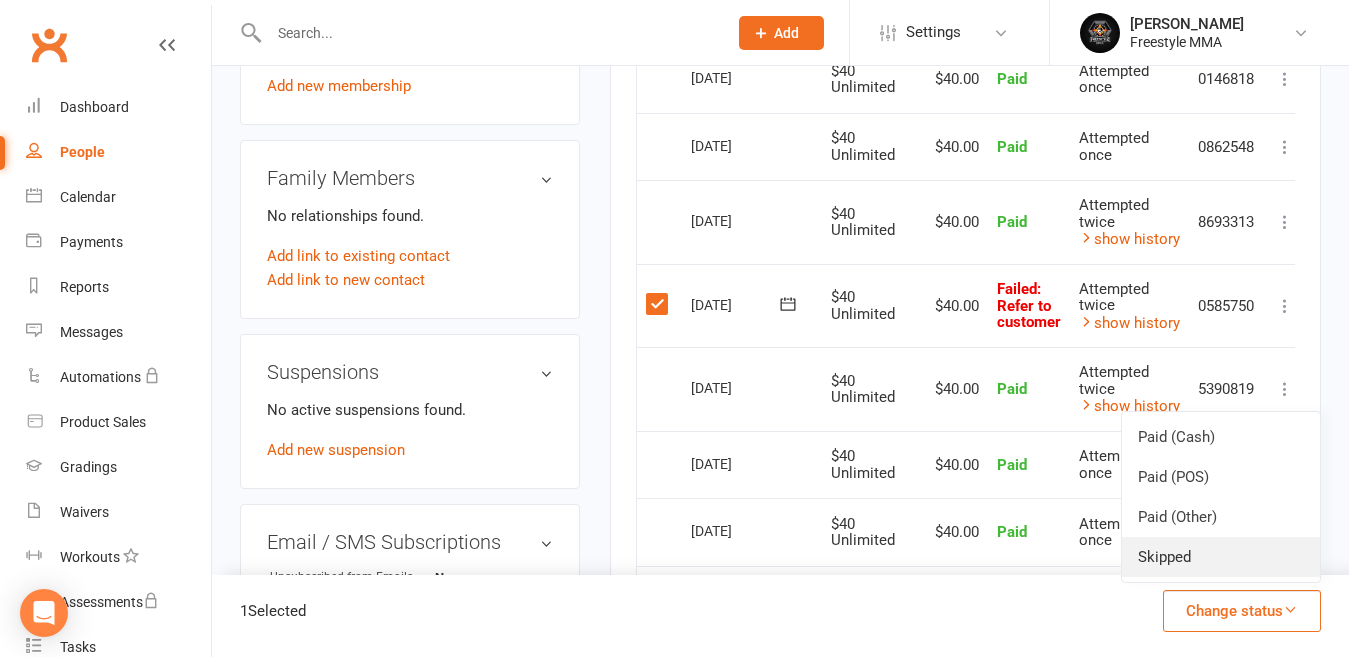 click on "Skipped" at bounding box center (1221, 557) 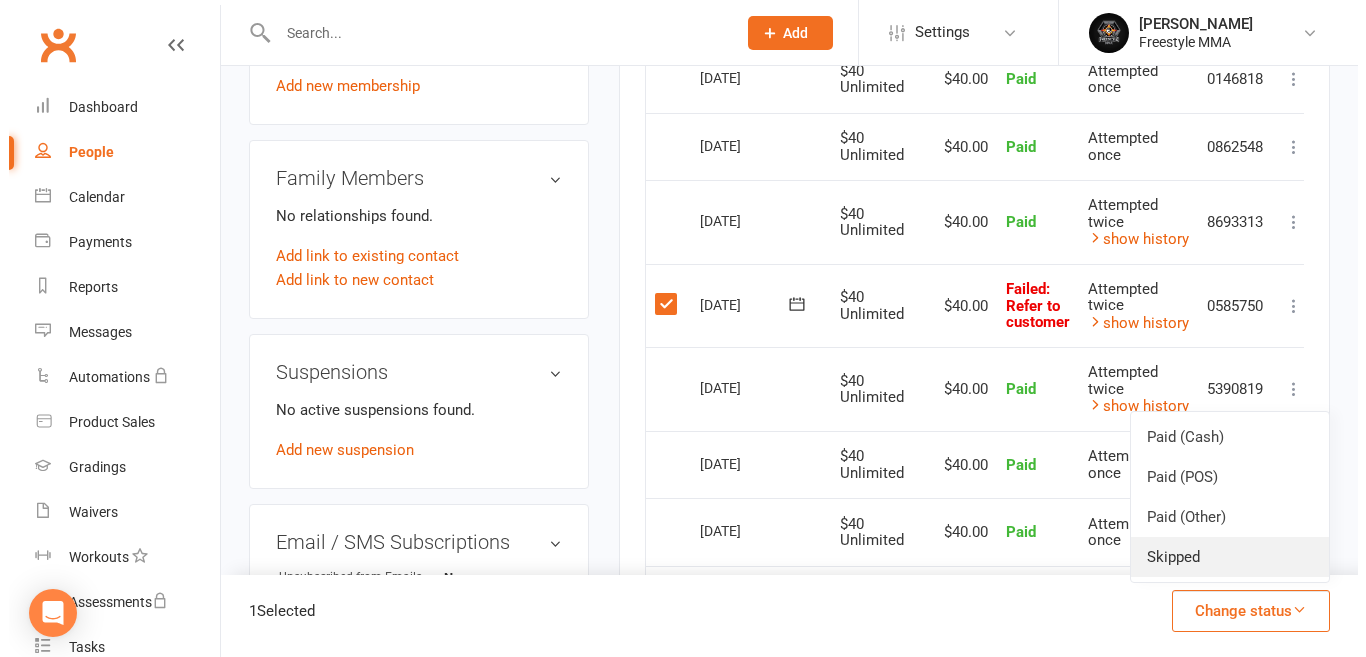 scroll, scrollTop: 904, scrollLeft: 0, axis: vertical 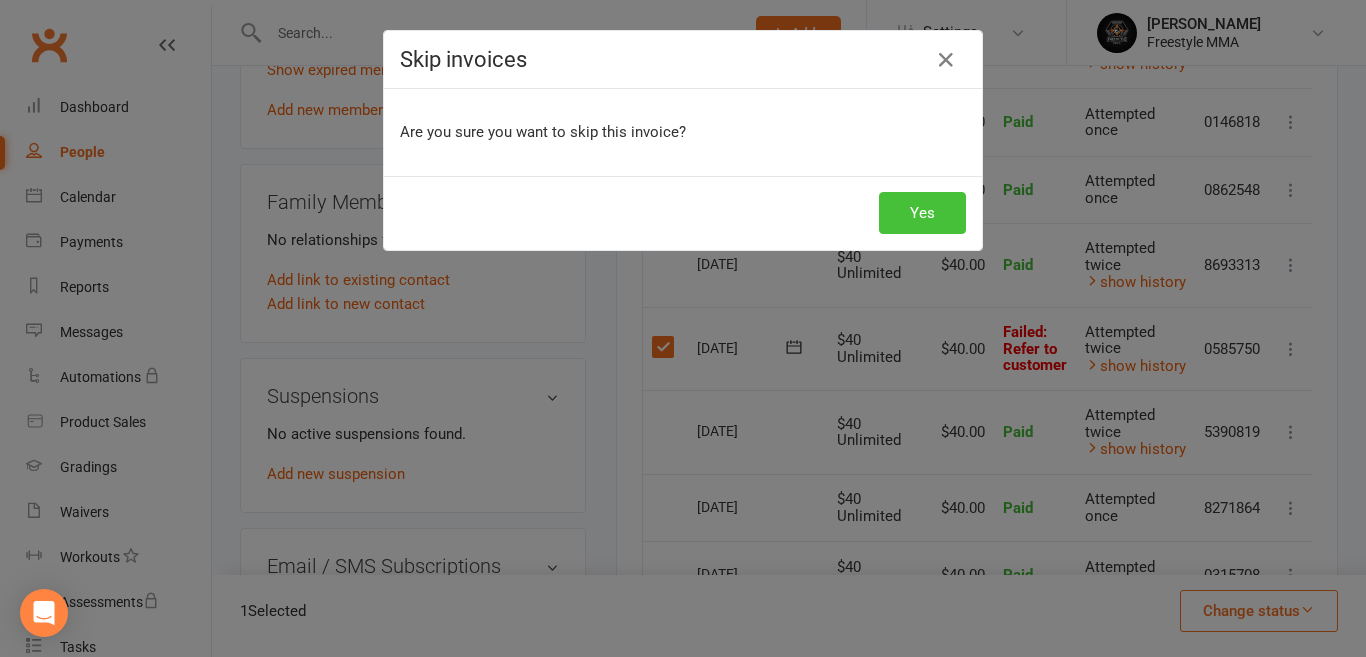 click on "Yes" at bounding box center [922, 213] 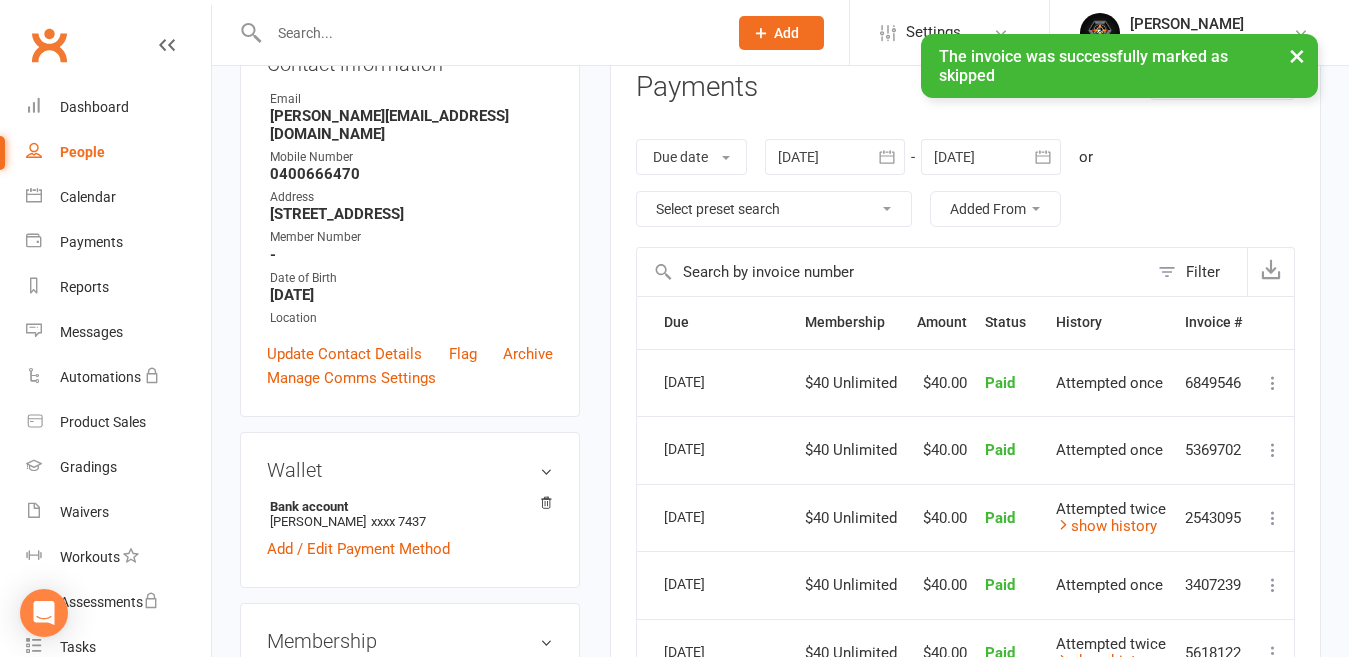 scroll, scrollTop: 0, scrollLeft: 0, axis: both 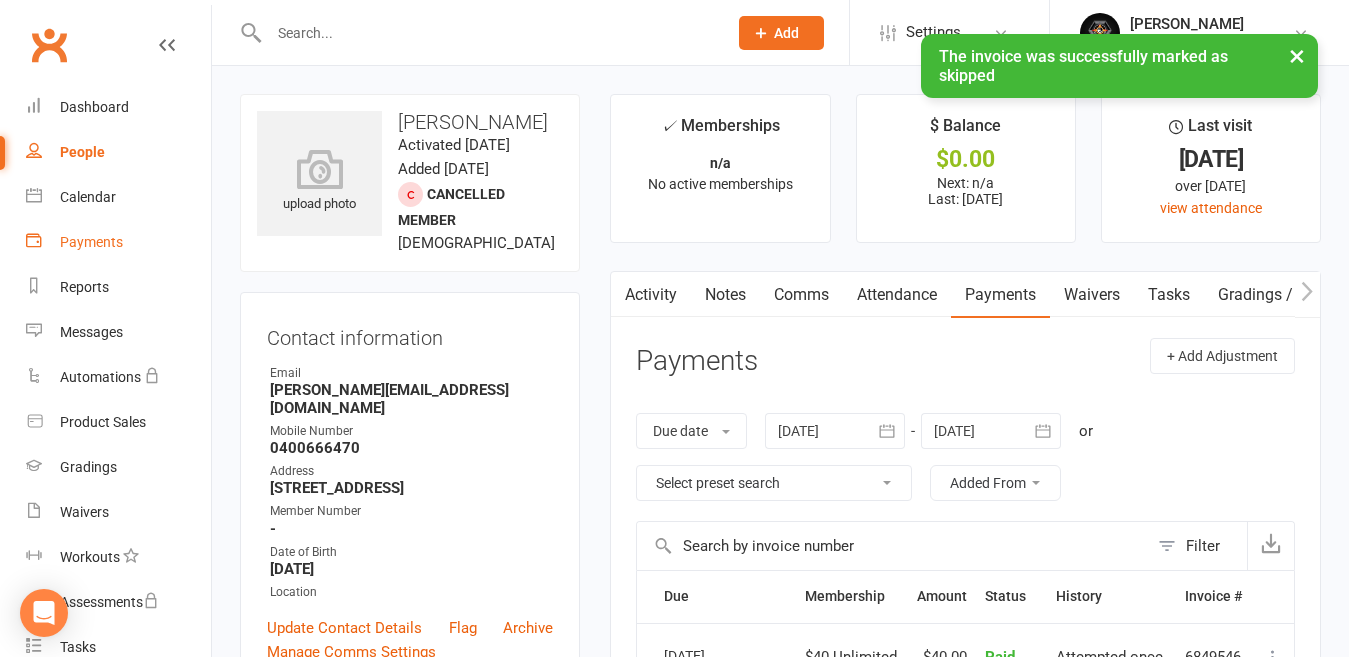 click on "Payments" at bounding box center [91, 242] 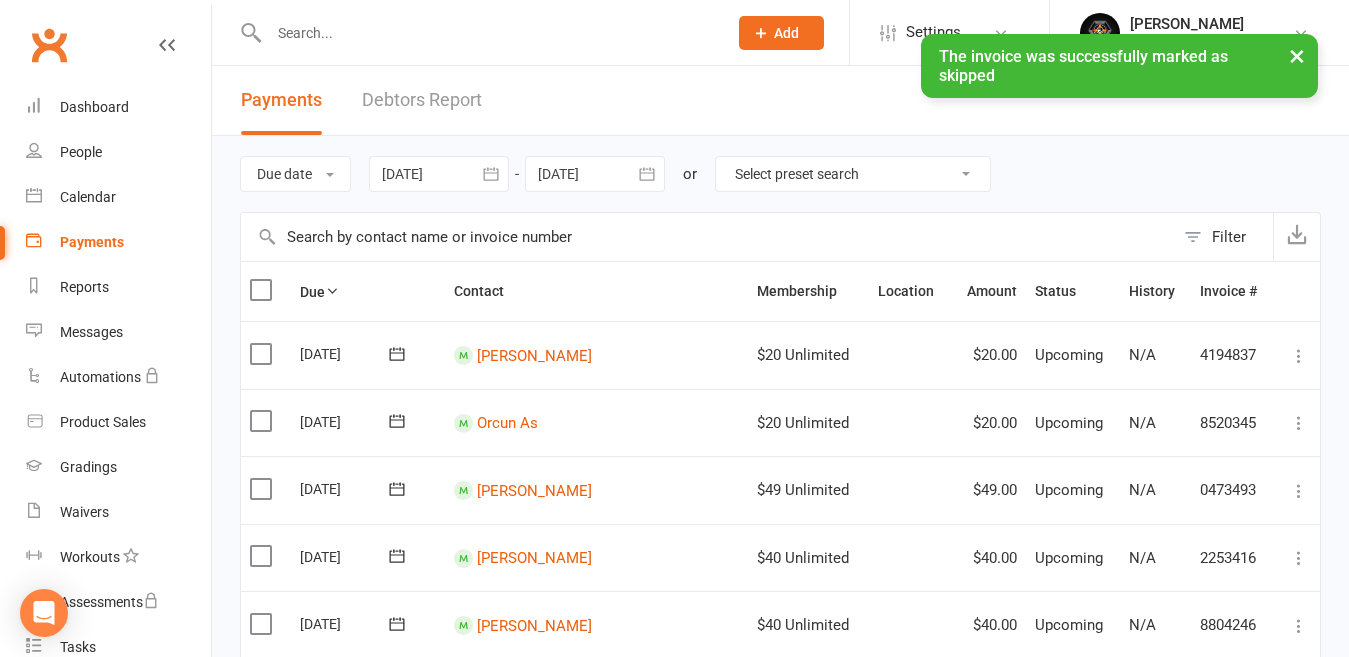 click on "Debtors Report" at bounding box center (422, 100) 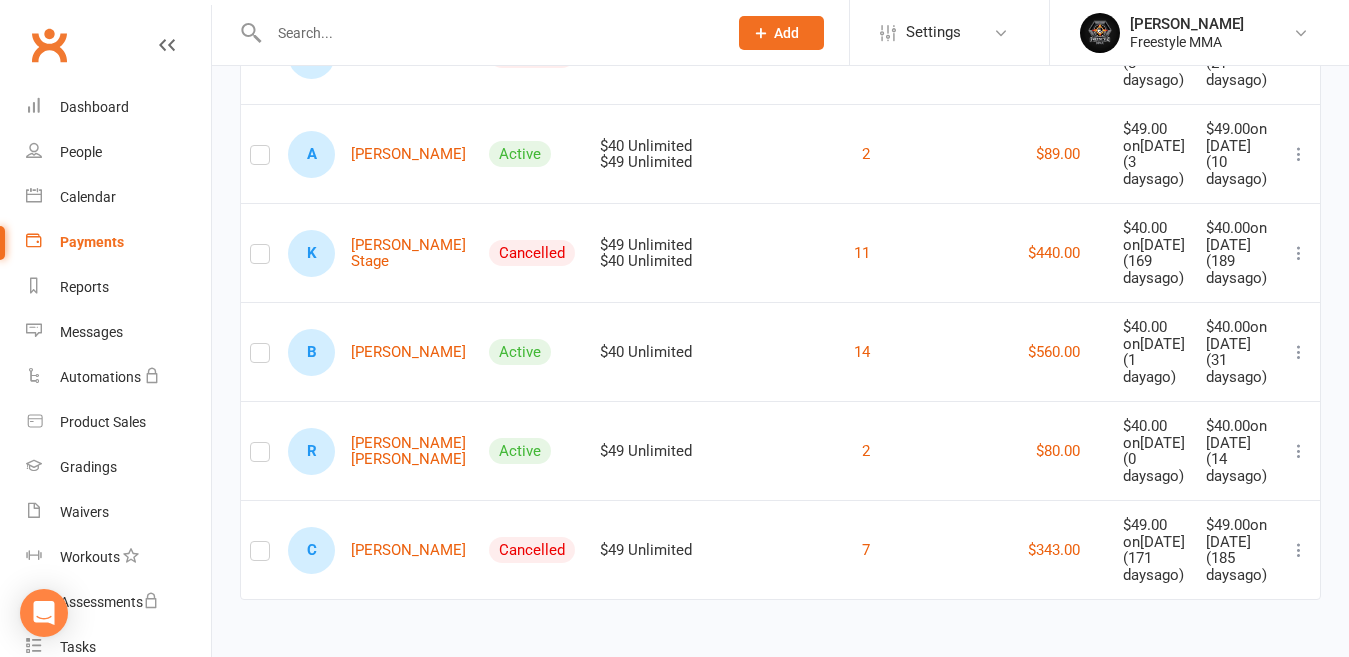 scroll, scrollTop: 3788, scrollLeft: 0, axis: vertical 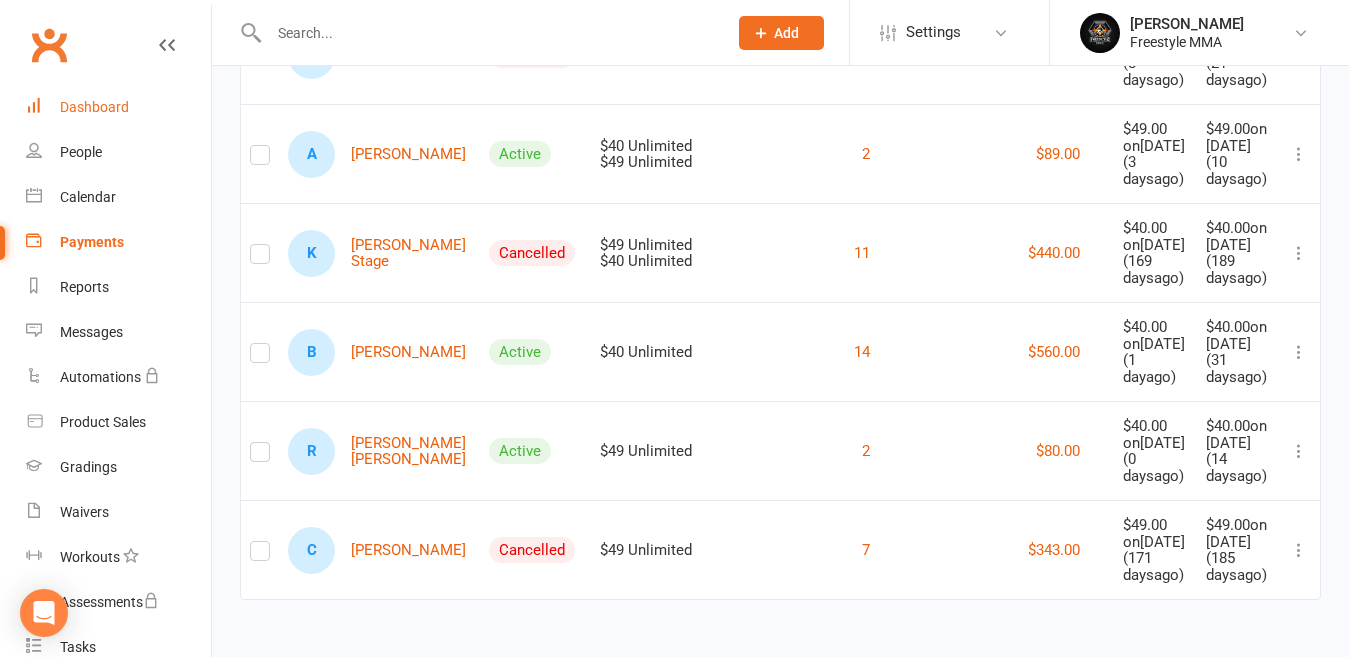 click on "Dashboard" at bounding box center (118, 107) 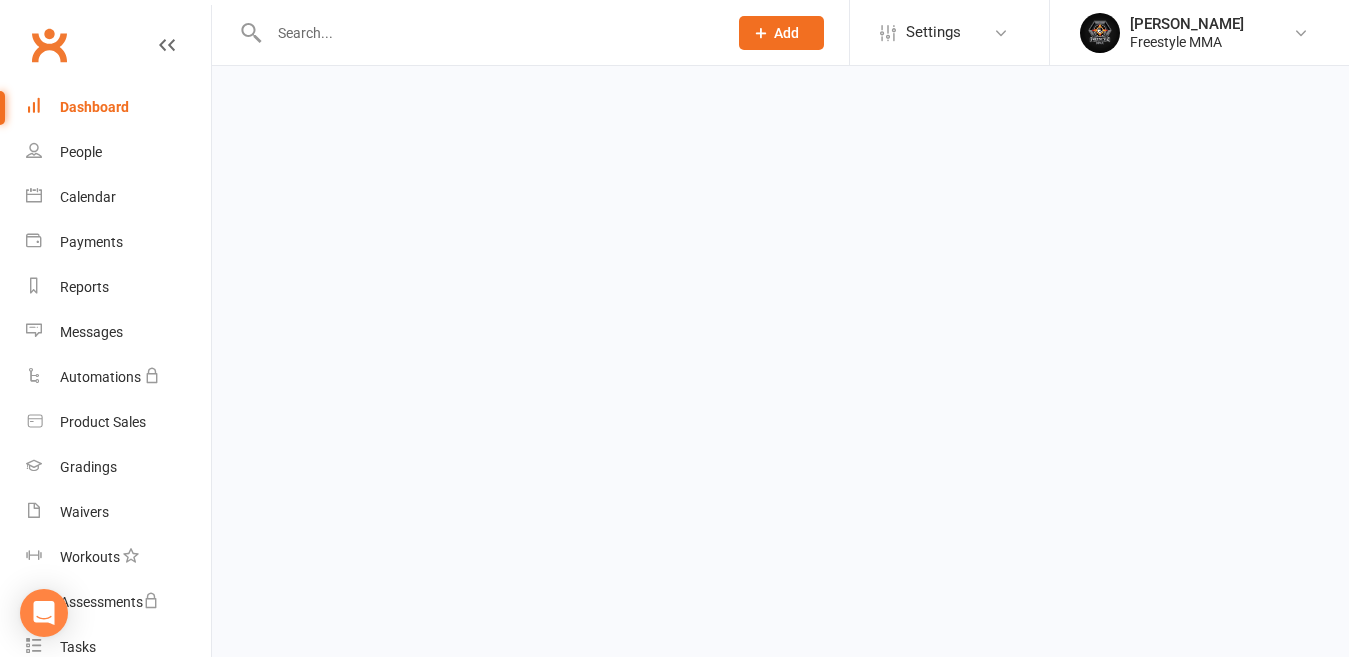 scroll, scrollTop: 0, scrollLeft: 0, axis: both 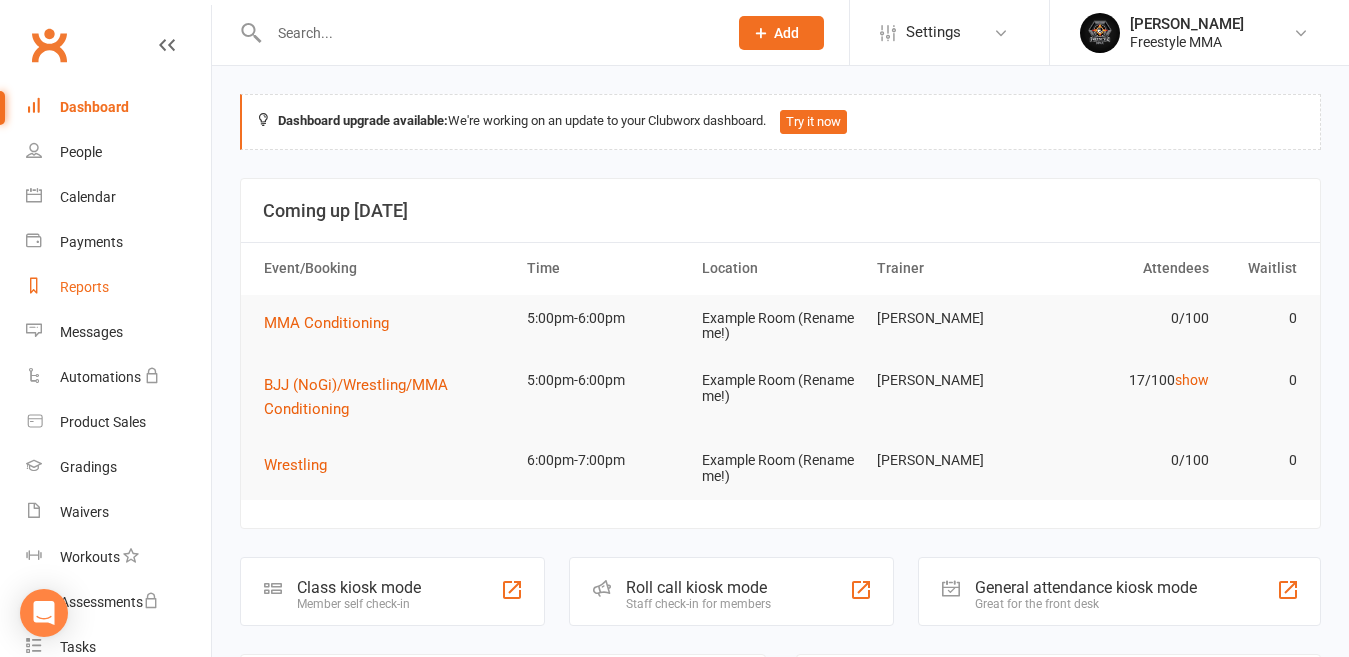 click on "Reports" at bounding box center [84, 287] 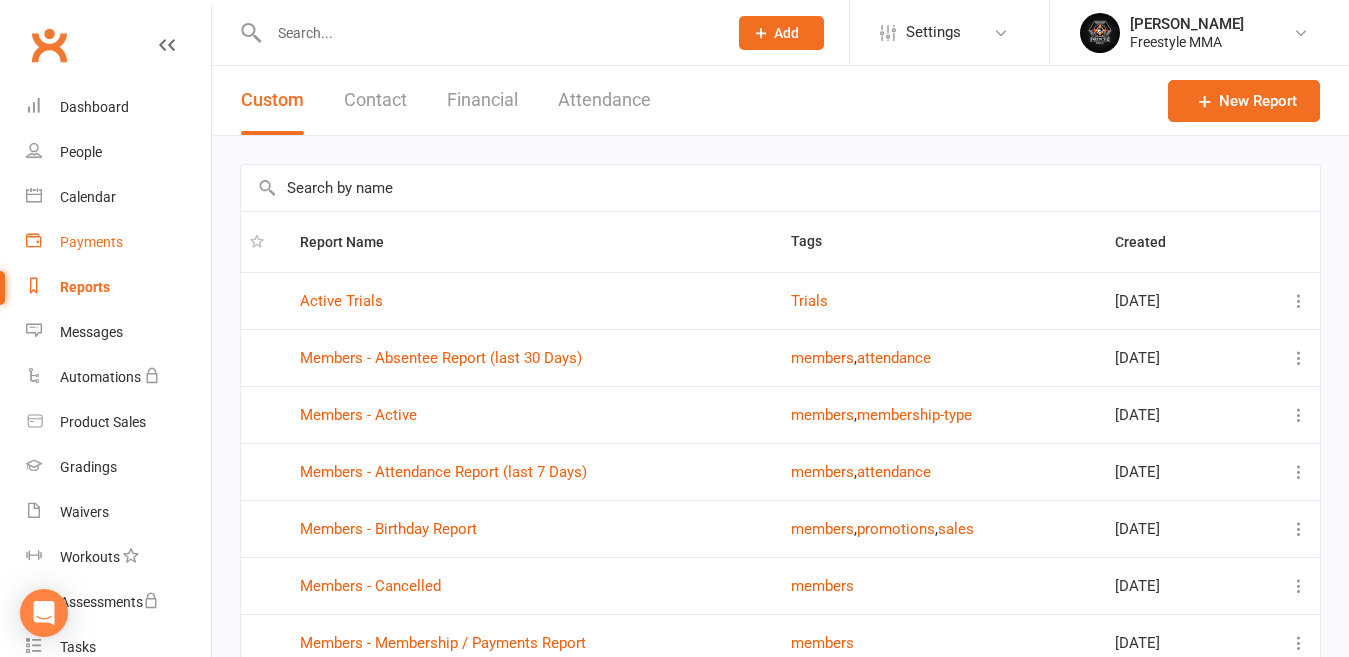 click on "Payments" at bounding box center (91, 242) 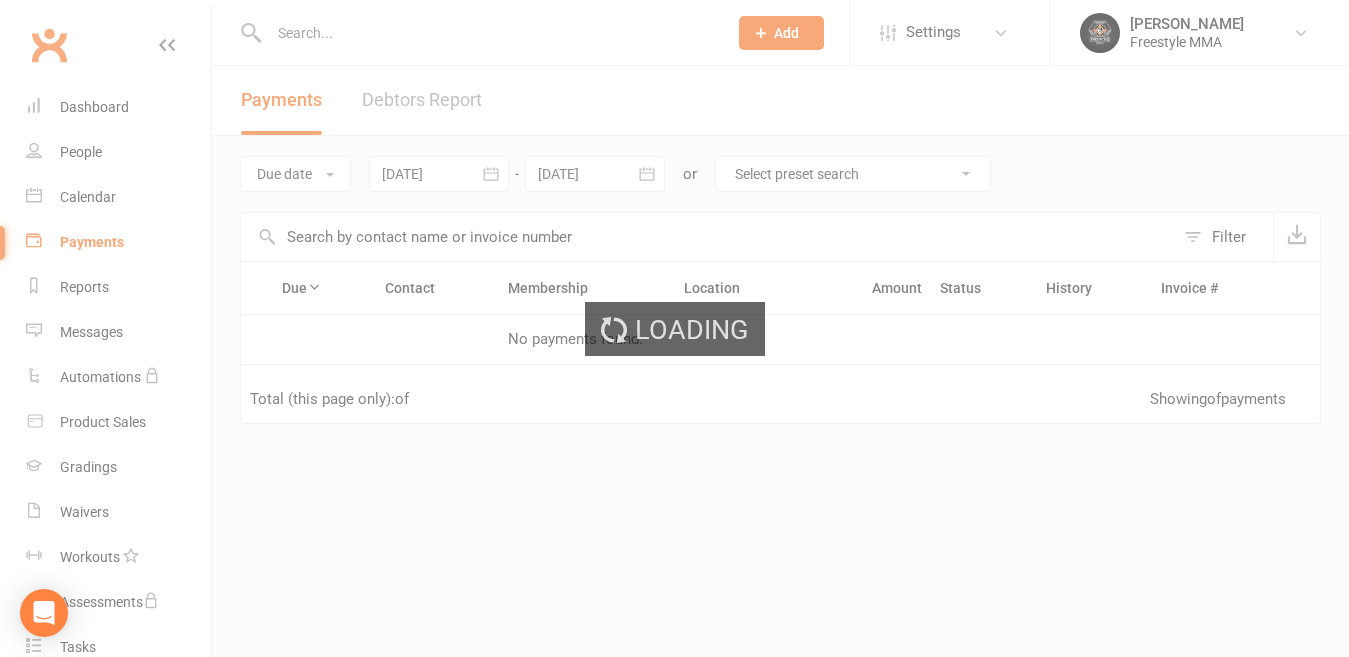click on "Debtors Report" at bounding box center (422, 100) 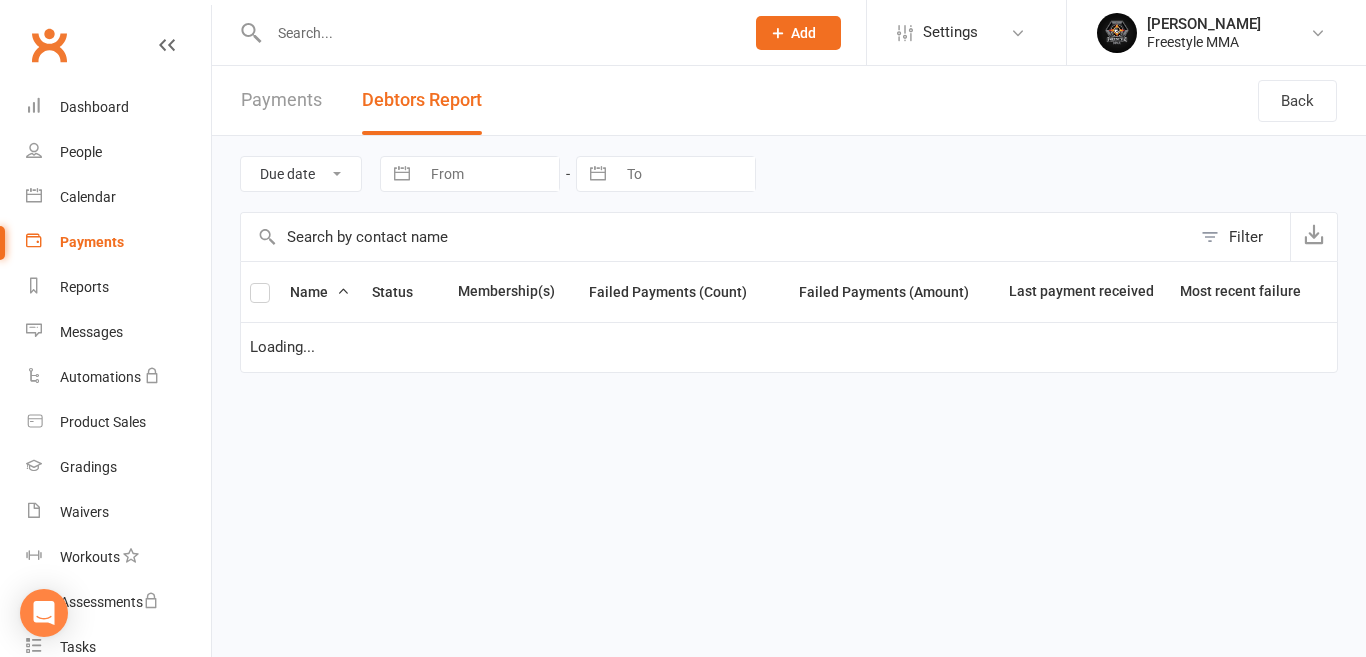 click on "Debtors Report" at bounding box center (422, 100) 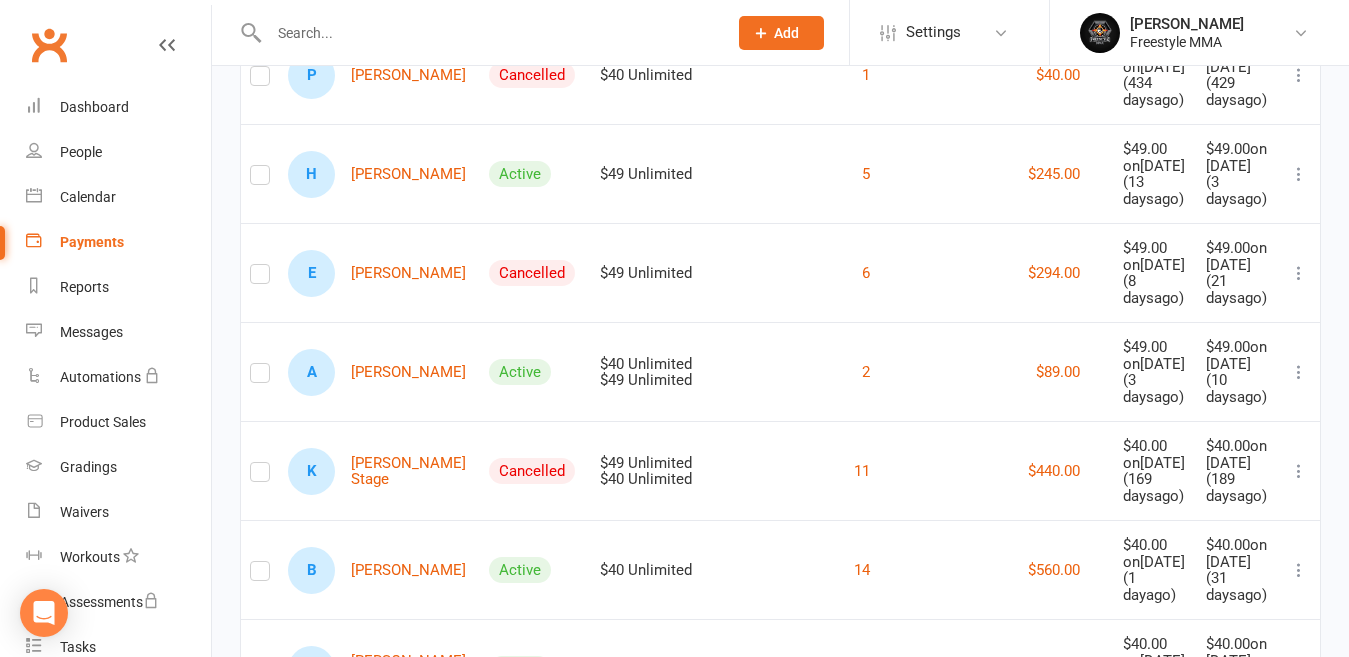 scroll, scrollTop: 3000, scrollLeft: 0, axis: vertical 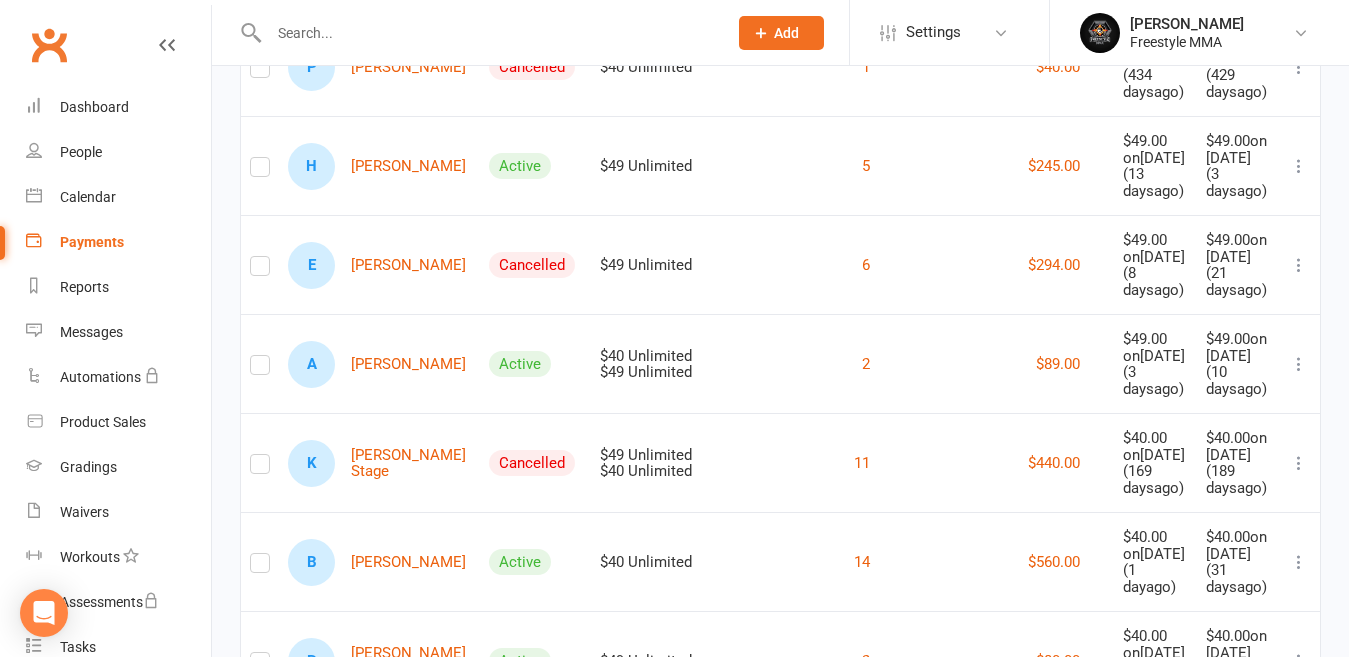 click on "D [PERSON_NAME]" at bounding box center [377, -131] 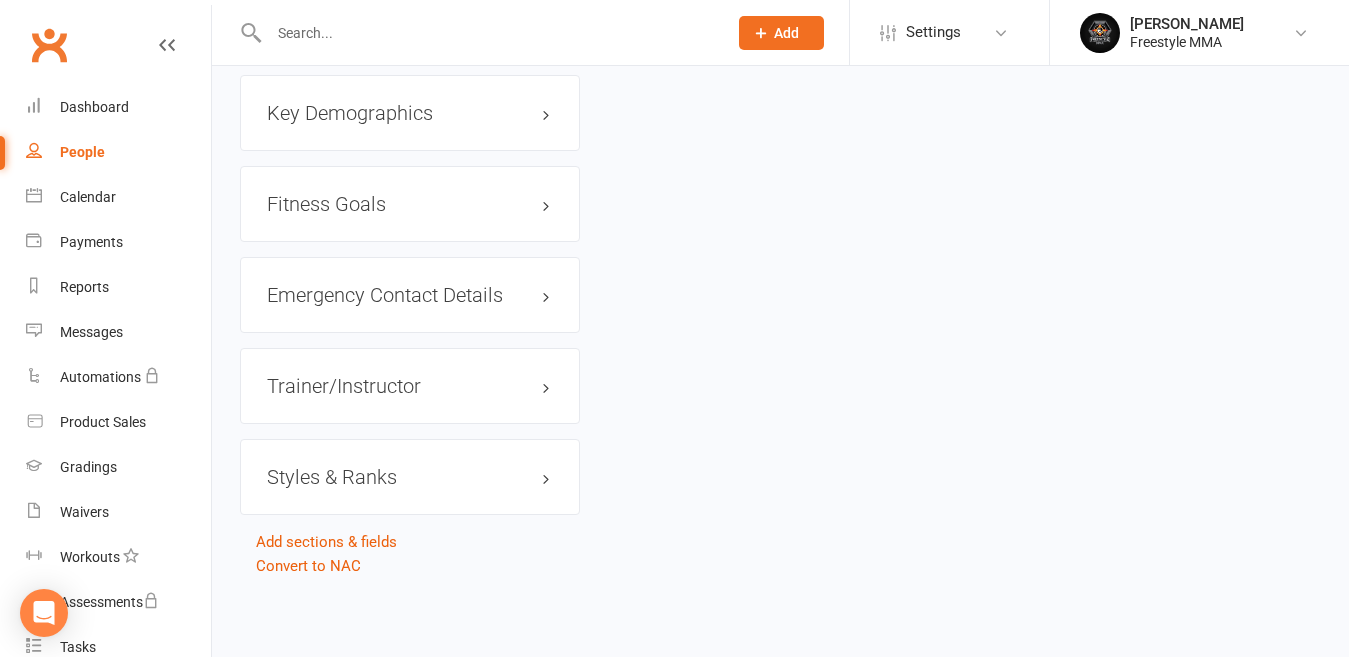 scroll, scrollTop: 0, scrollLeft: 0, axis: both 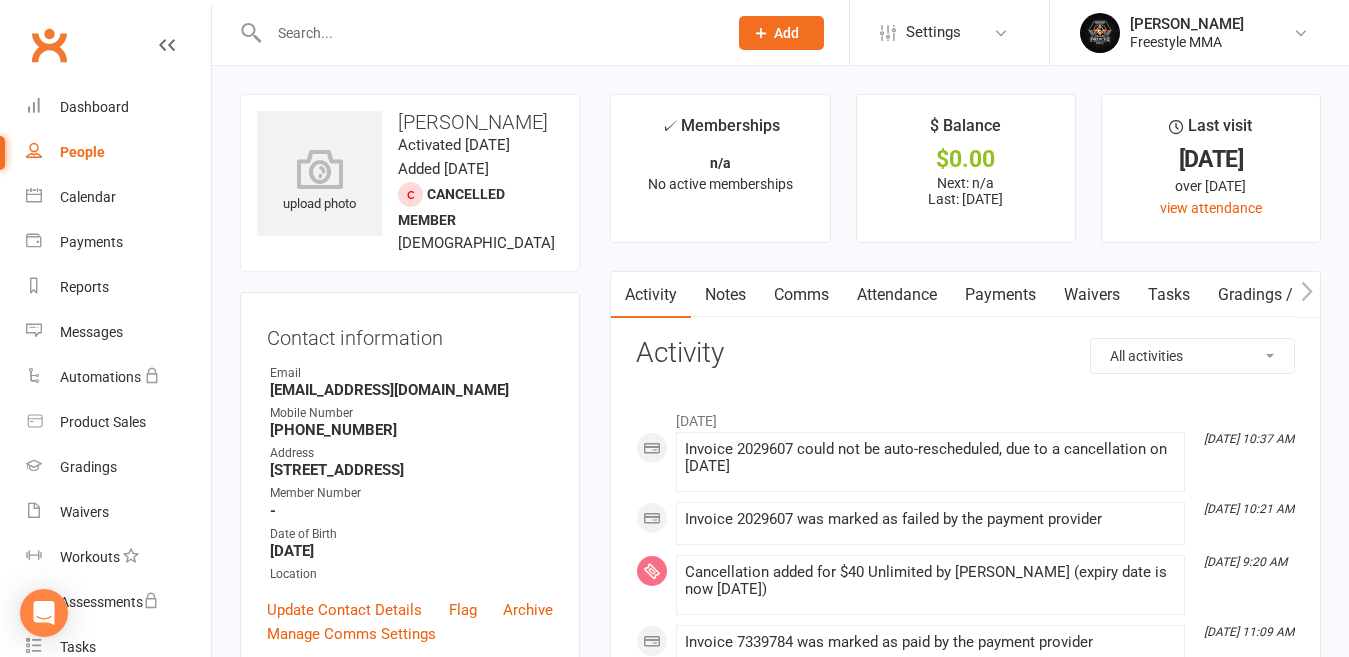 click on "Payments" at bounding box center (1000, 295) 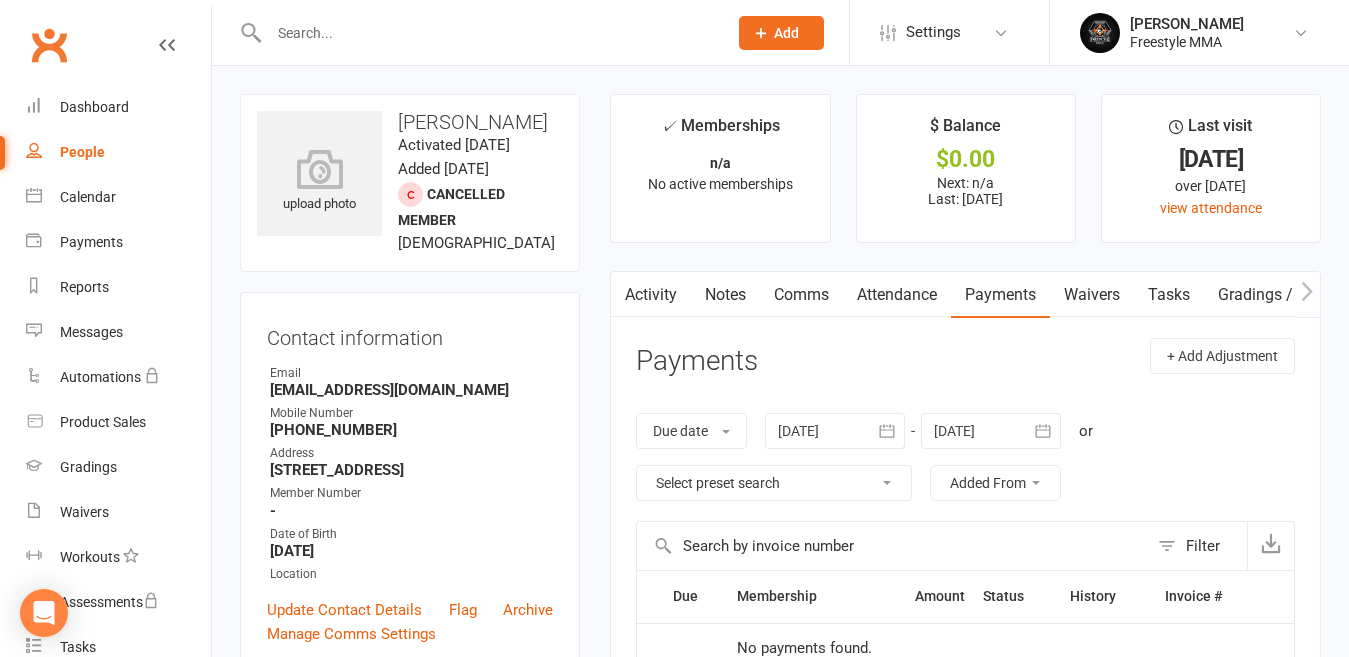 click 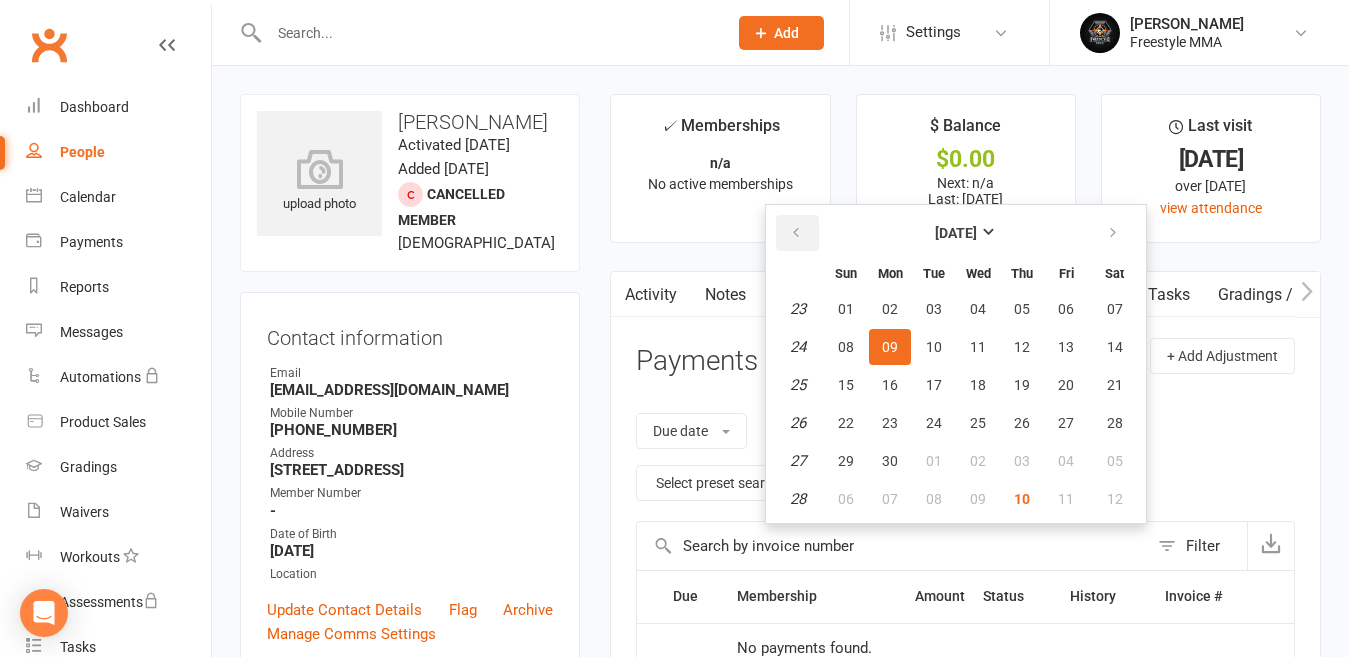 click at bounding box center [797, 233] 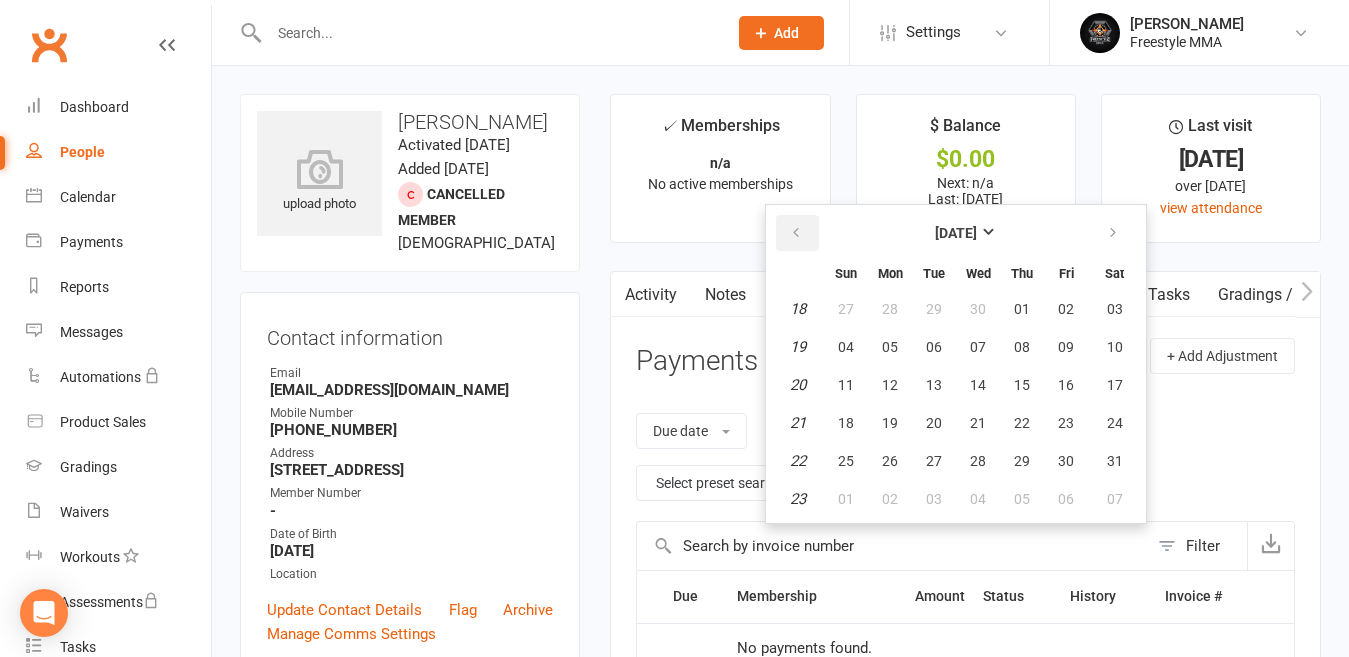 click at bounding box center [797, 233] 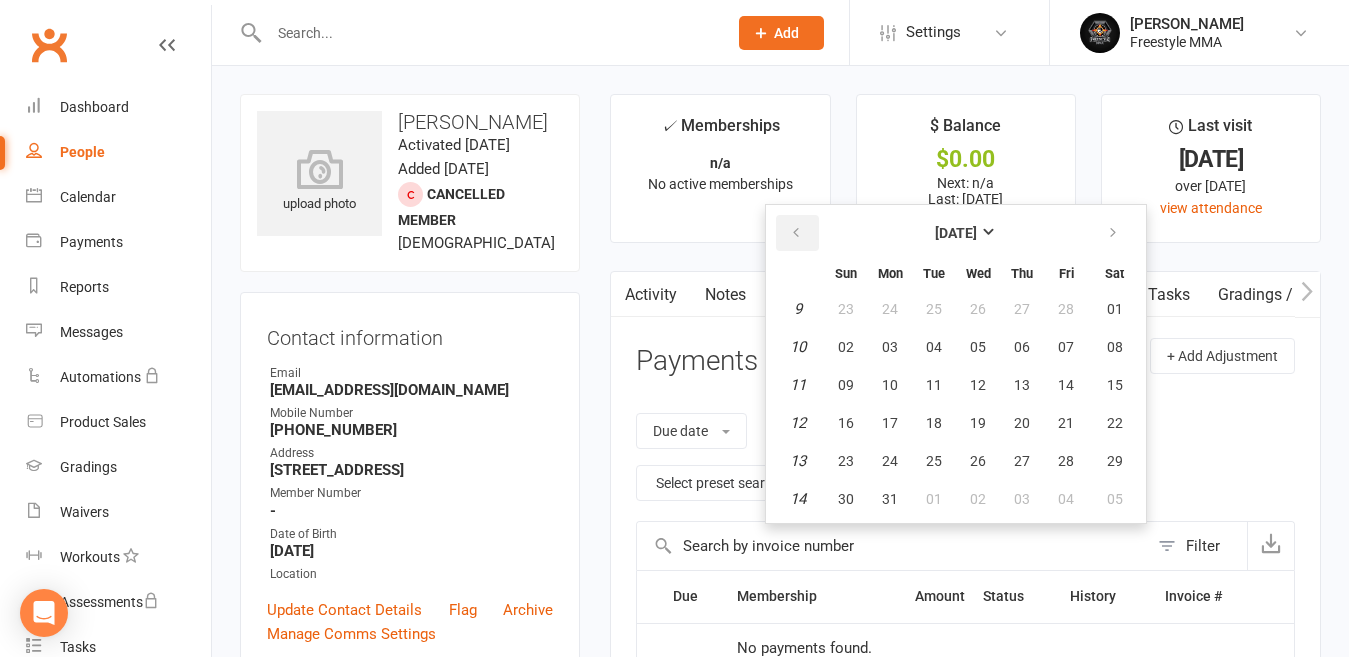 click at bounding box center [797, 233] 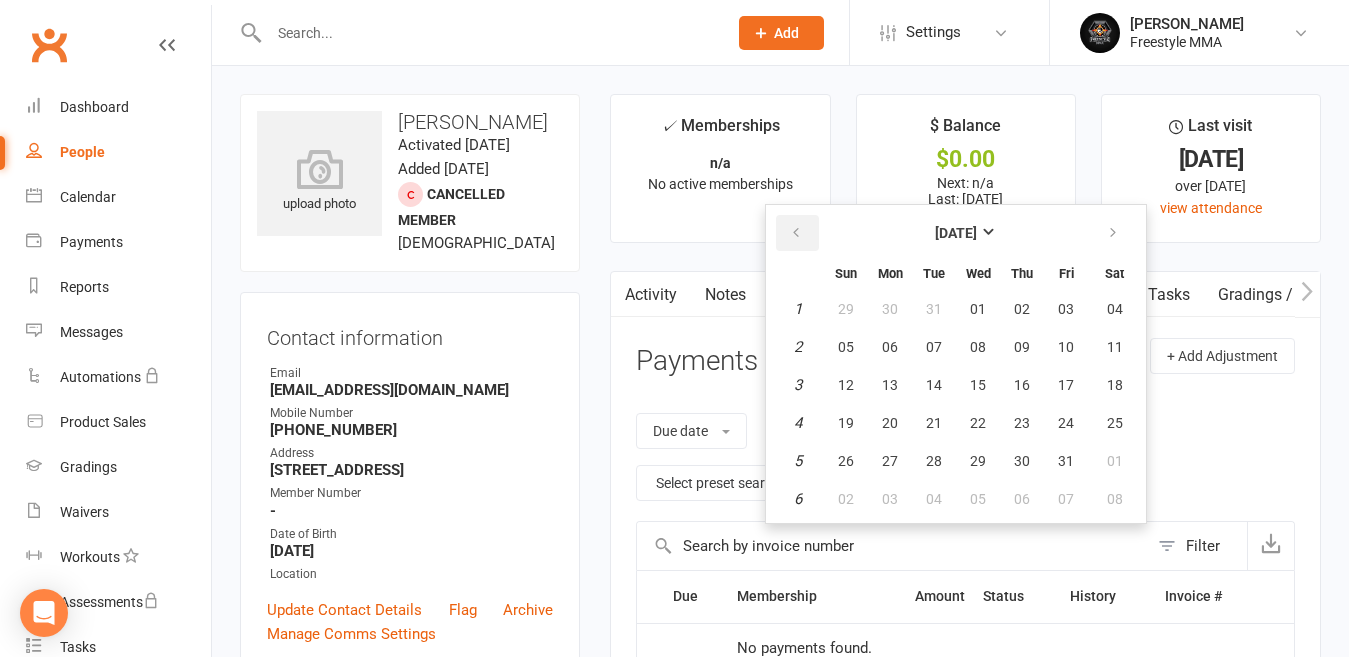 click at bounding box center [797, 233] 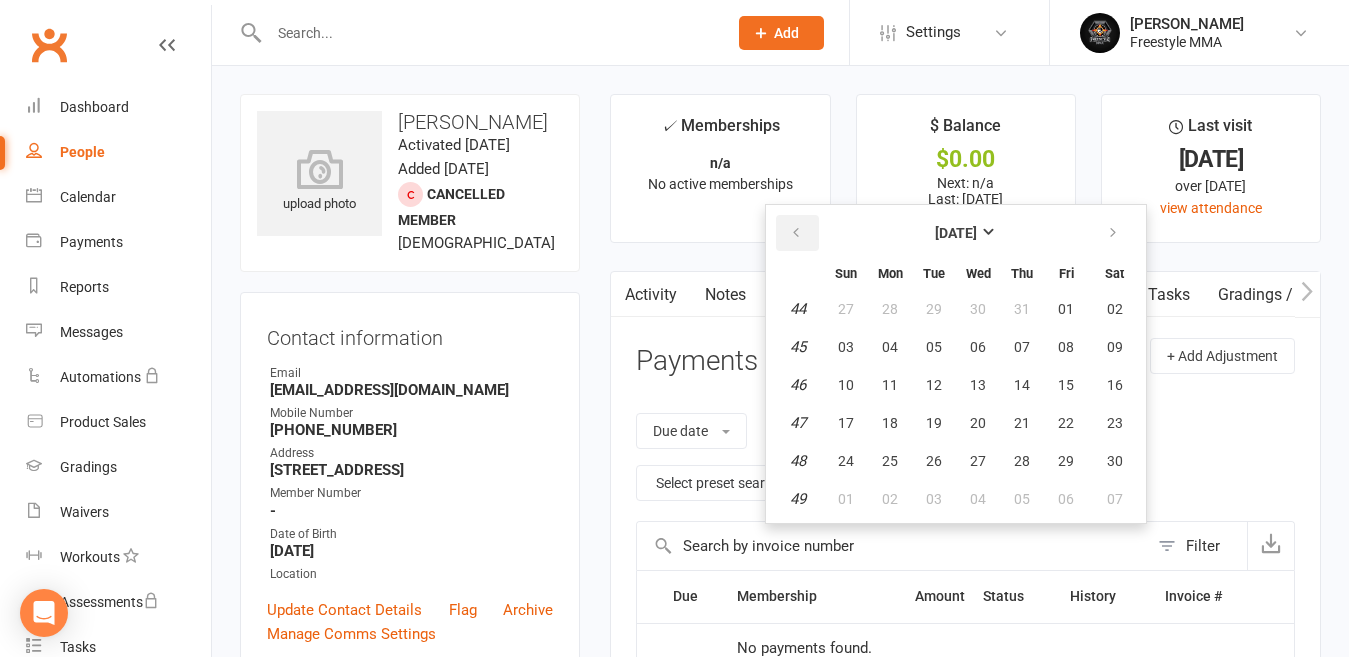 click at bounding box center [797, 233] 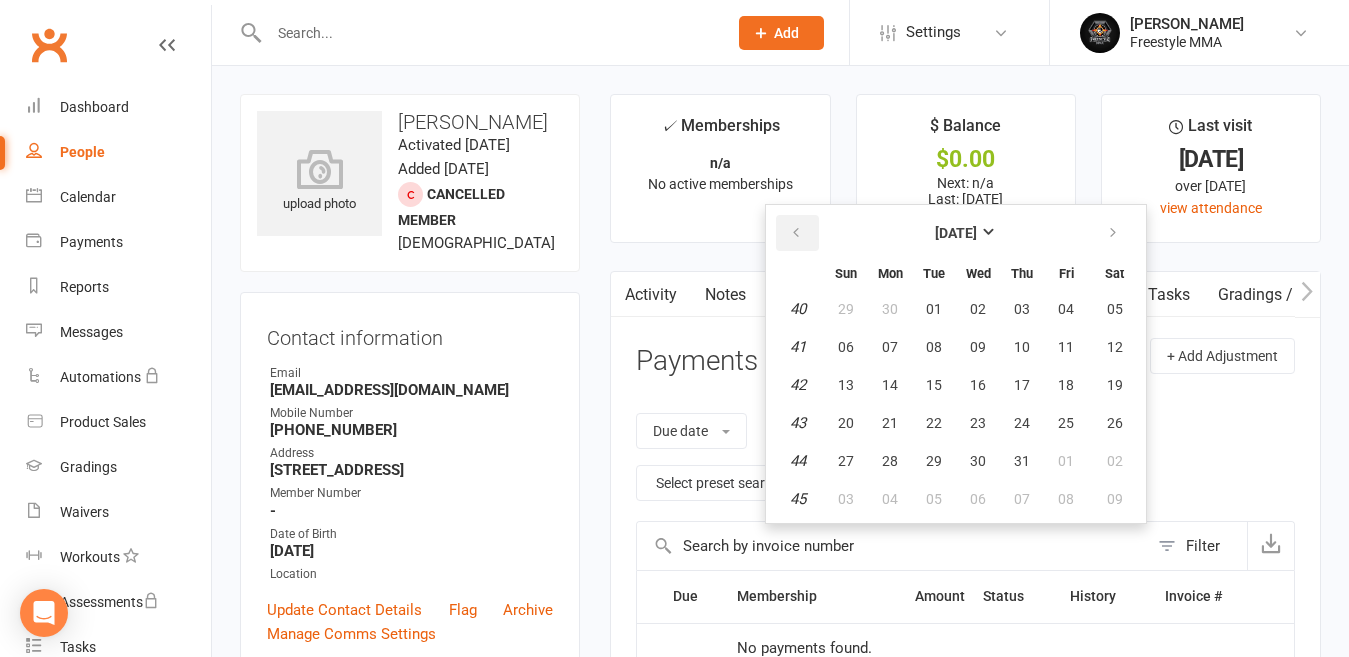 click at bounding box center (797, 233) 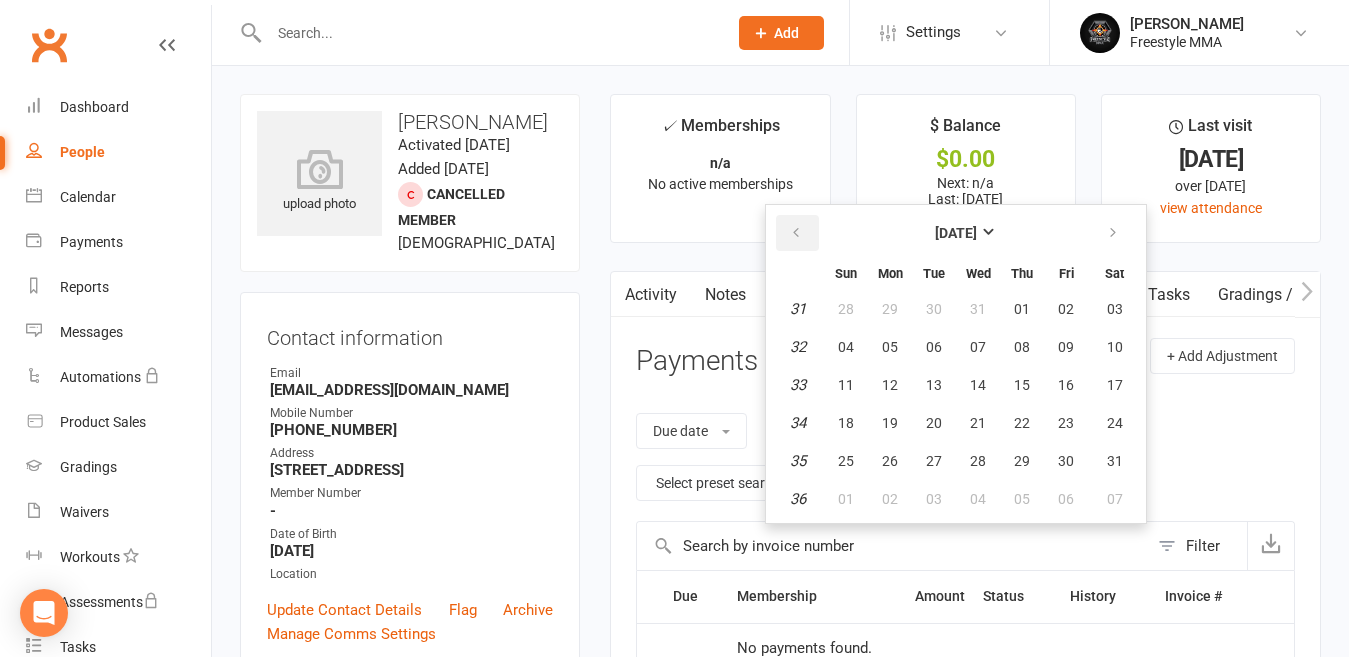 click at bounding box center (797, 233) 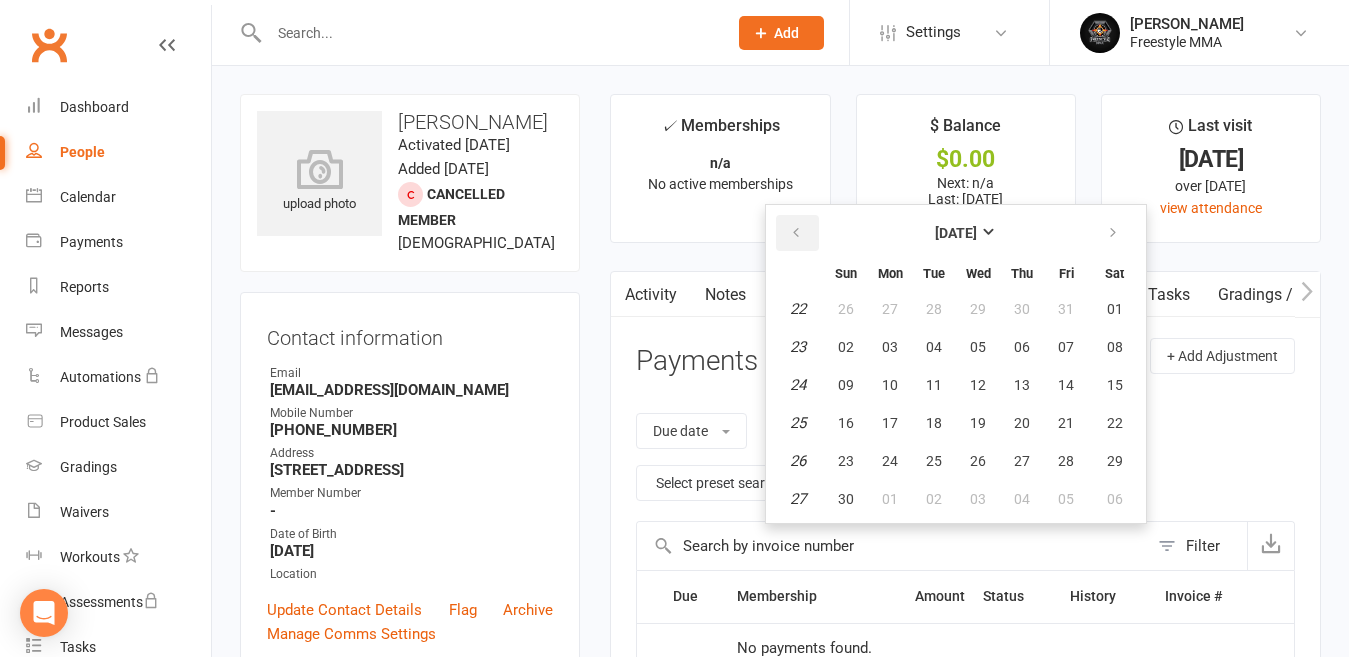 click at bounding box center [797, 233] 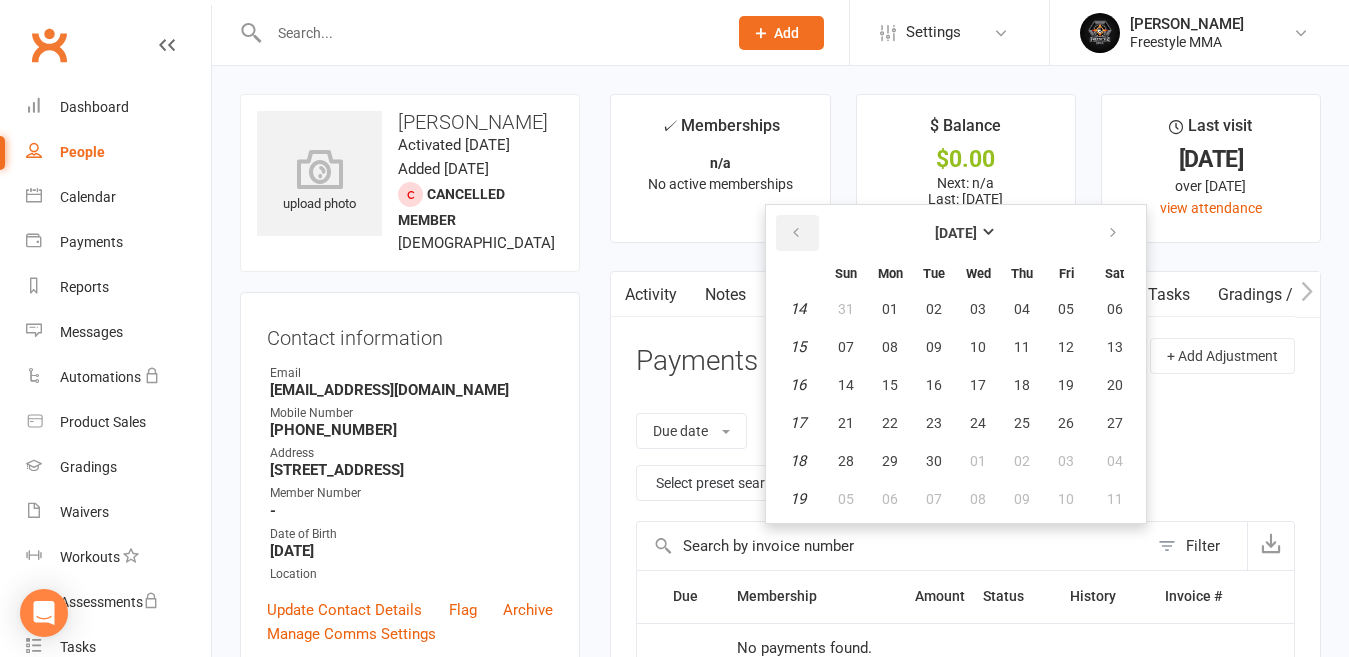 click at bounding box center (797, 233) 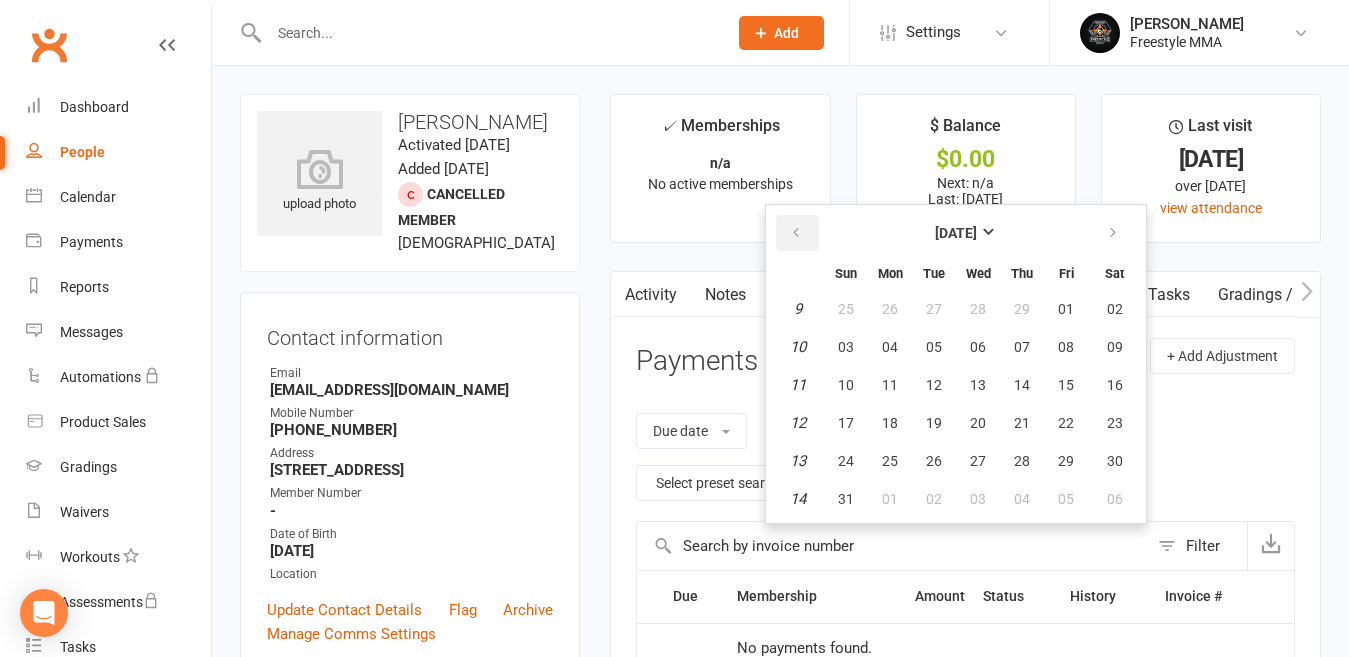 click at bounding box center [797, 233] 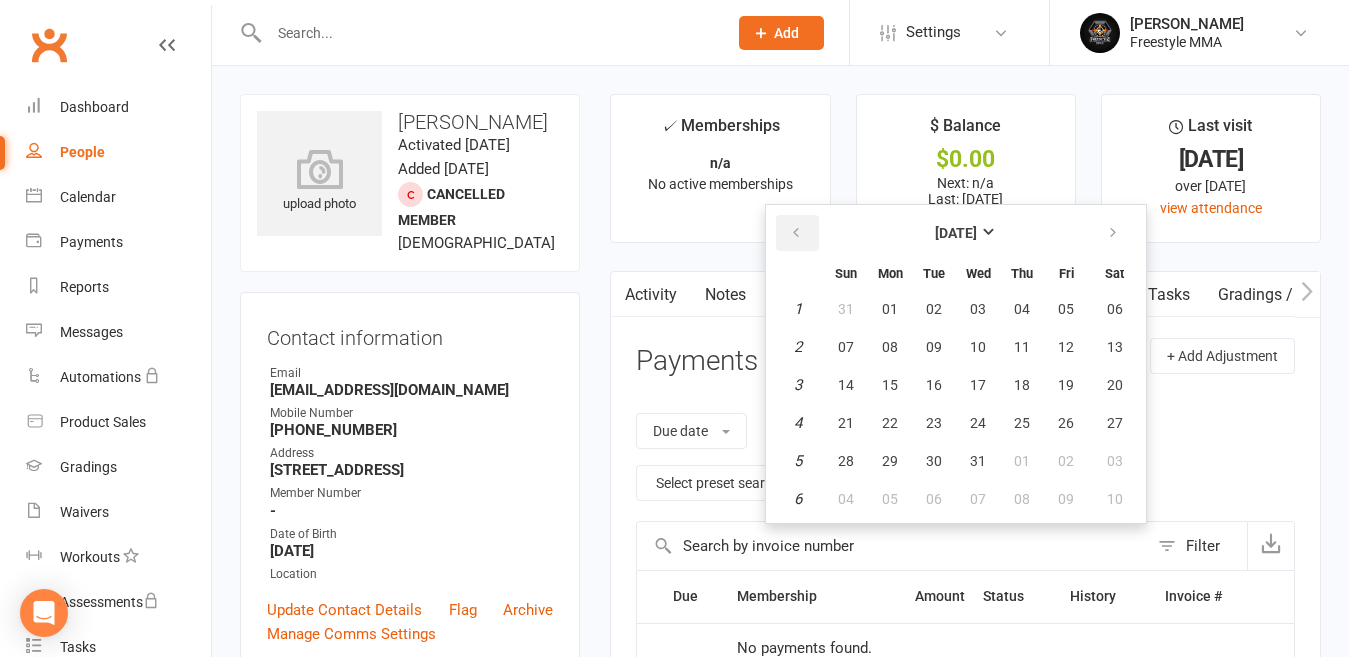 click at bounding box center (797, 233) 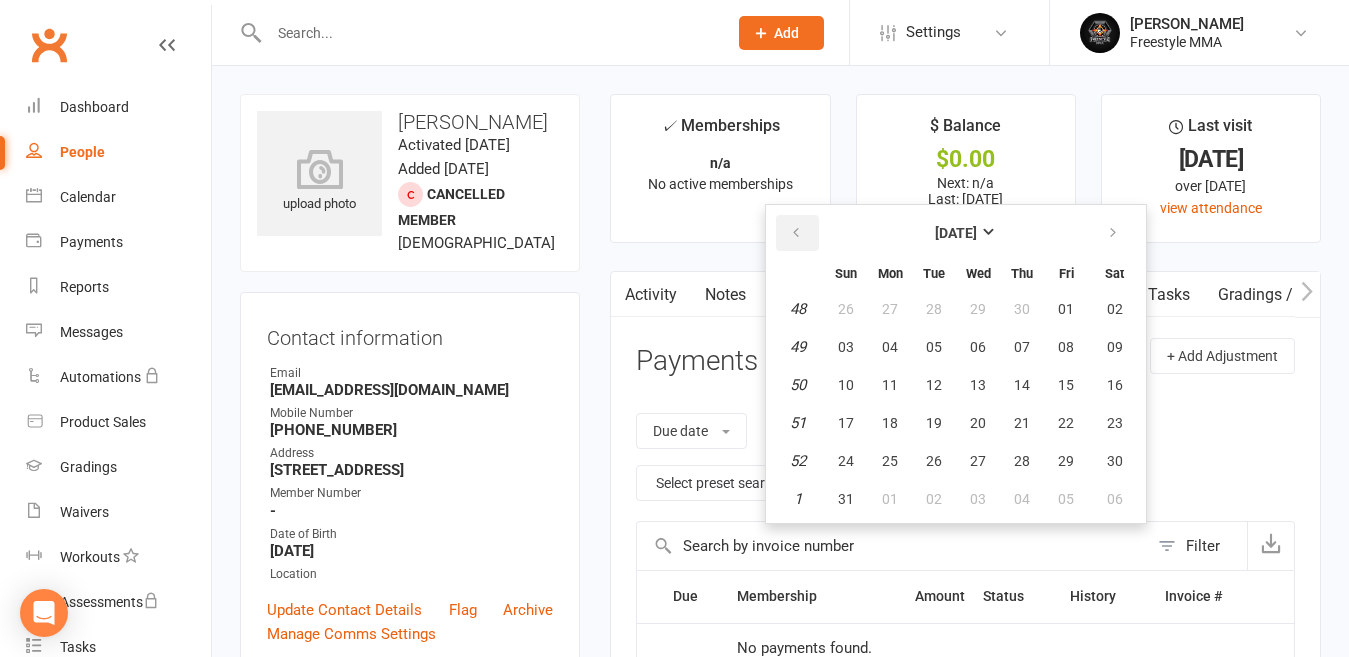 click at bounding box center (797, 233) 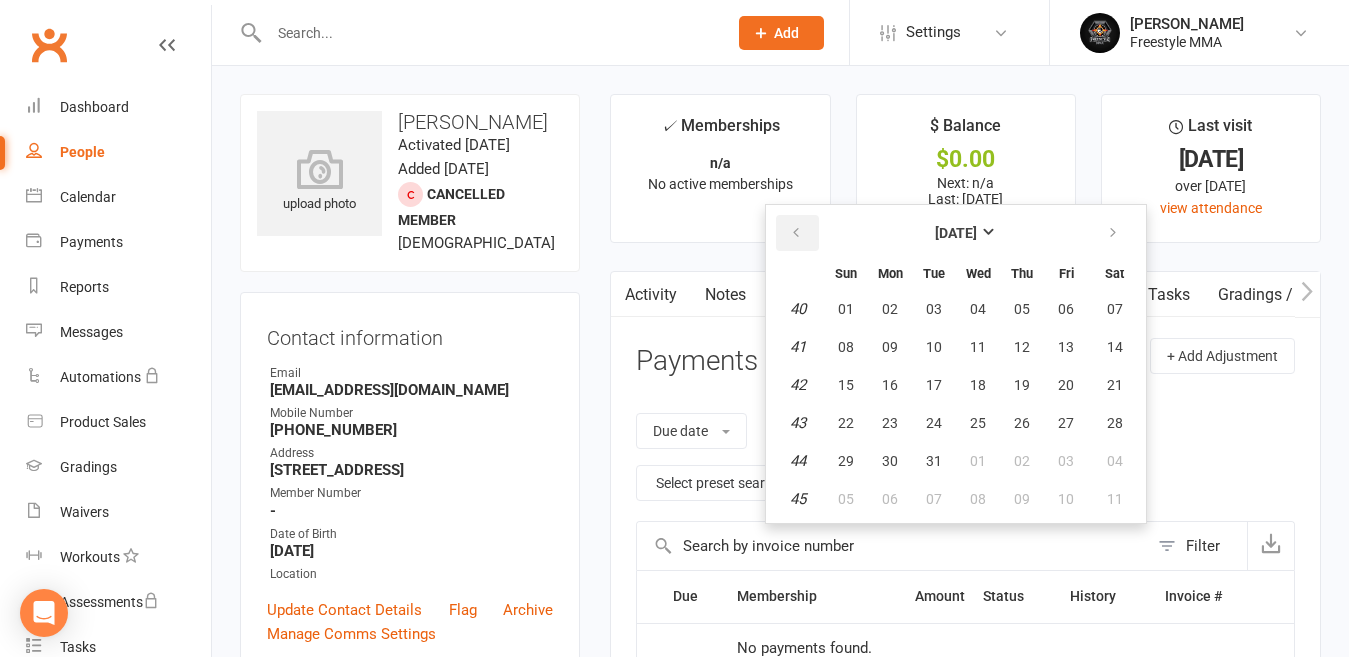 click at bounding box center [797, 233] 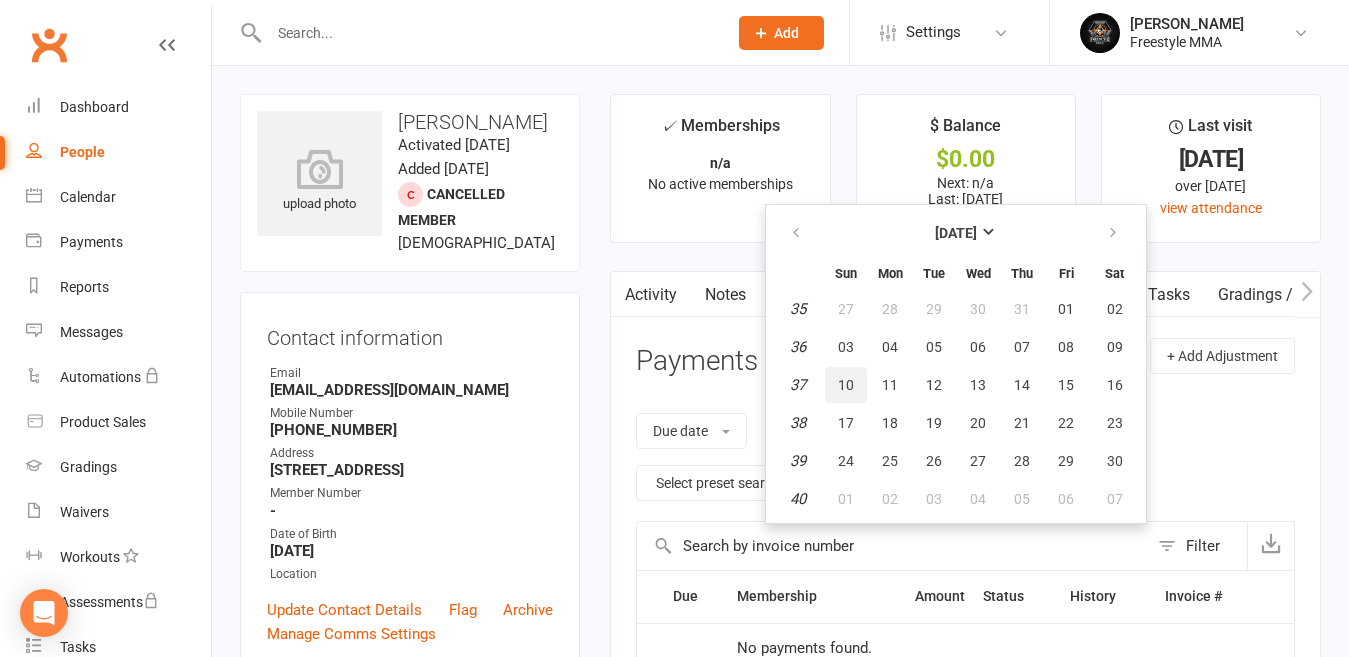 click on "10" at bounding box center (846, 385) 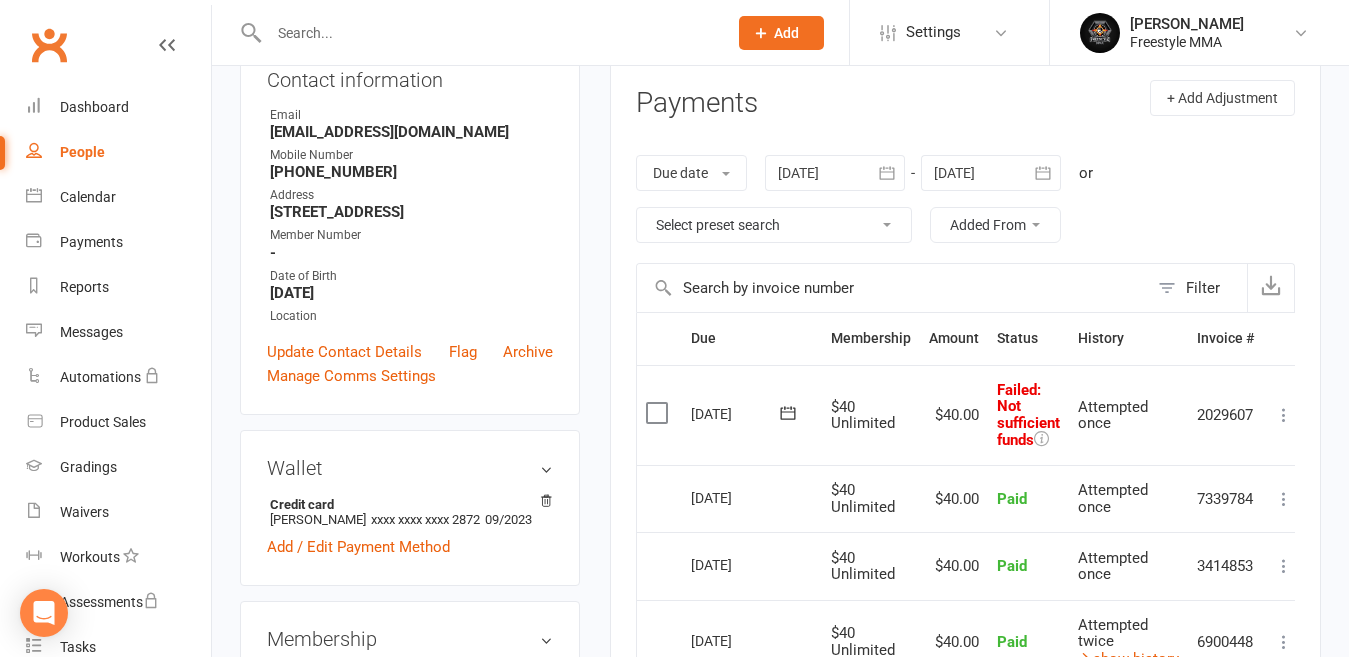 scroll, scrollTop: 400, scrollLeft: 0, axis: vertical 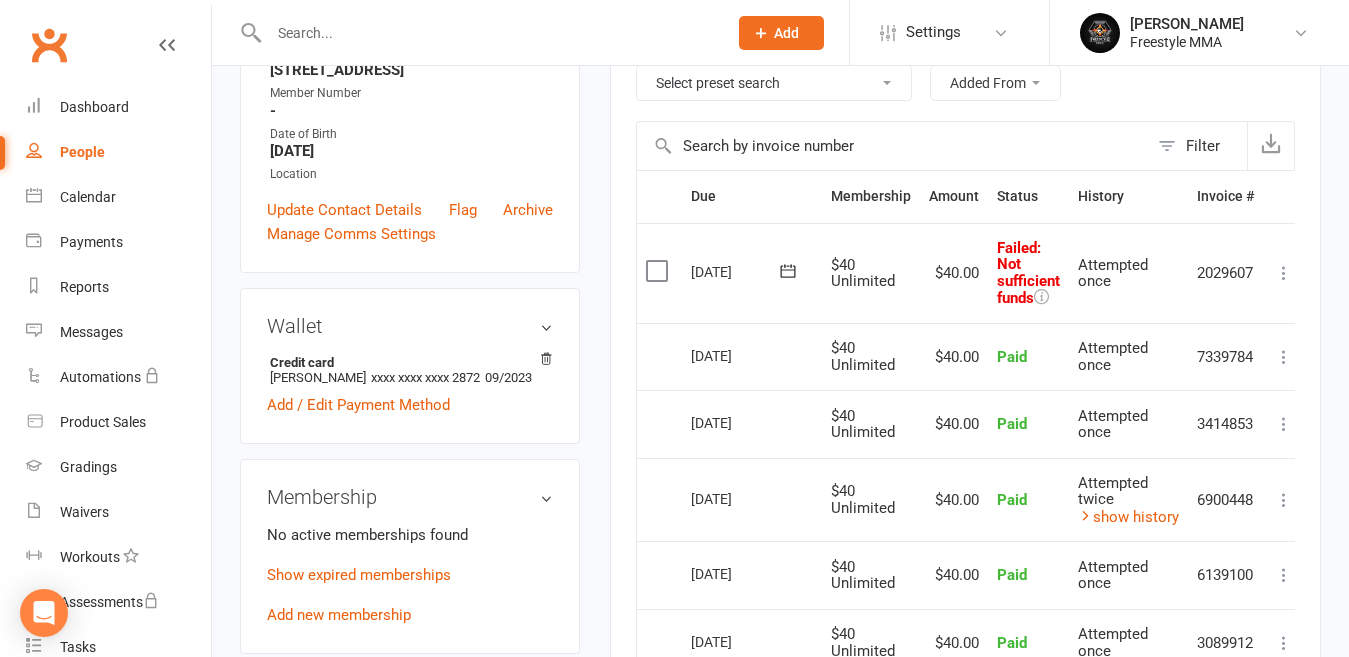 click at bounding box center (659, 271) 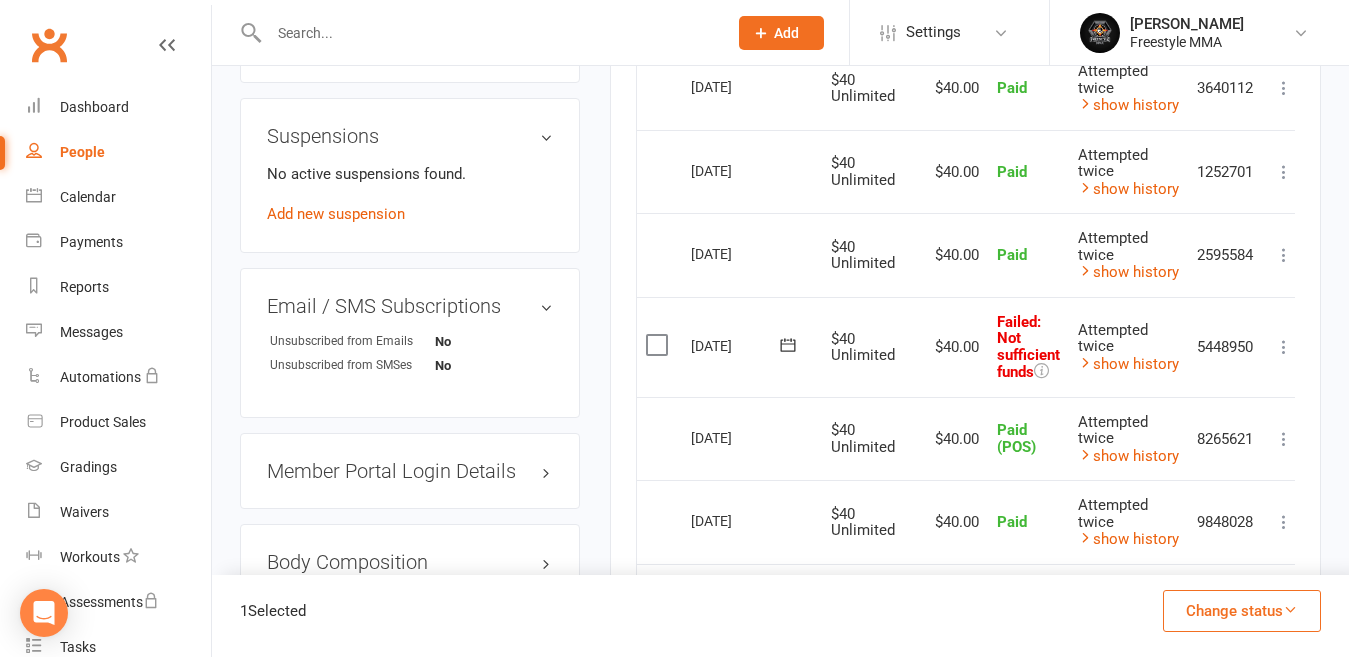 scroll, scrollTop: 1200, scrollLeft: 0, axis: vertical 